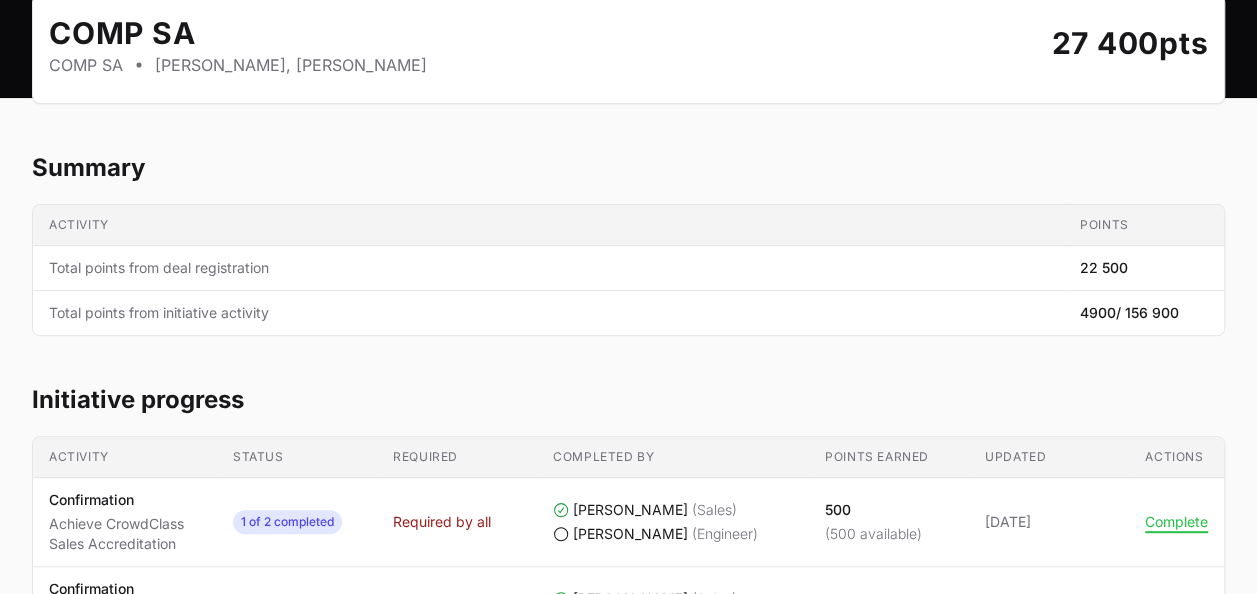 scroll, scrollTop: 0, scrollLeft: 0, axis: both 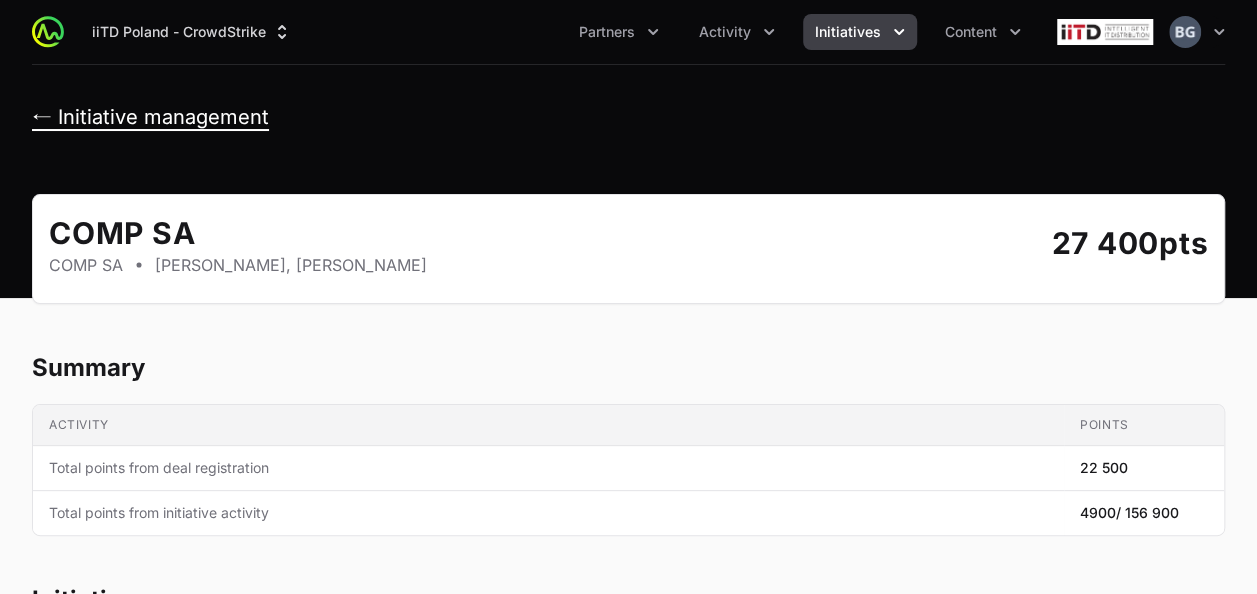click on "← Initiative management" 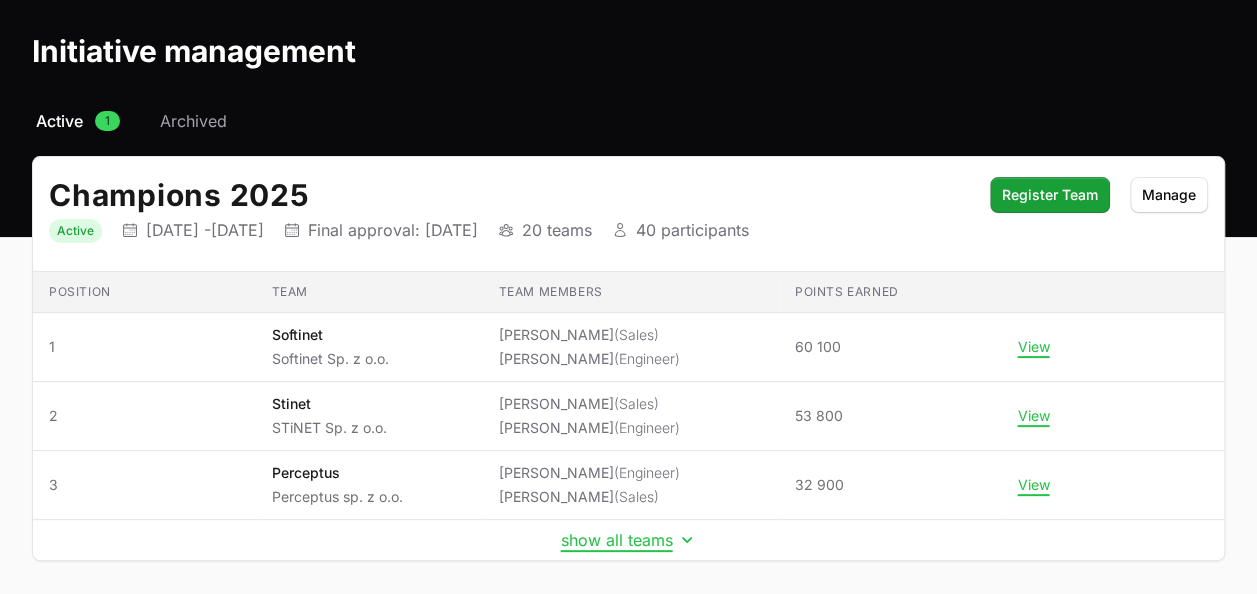 scroll, scrollTop: 152, scrollLeft: 0, axis: vertical 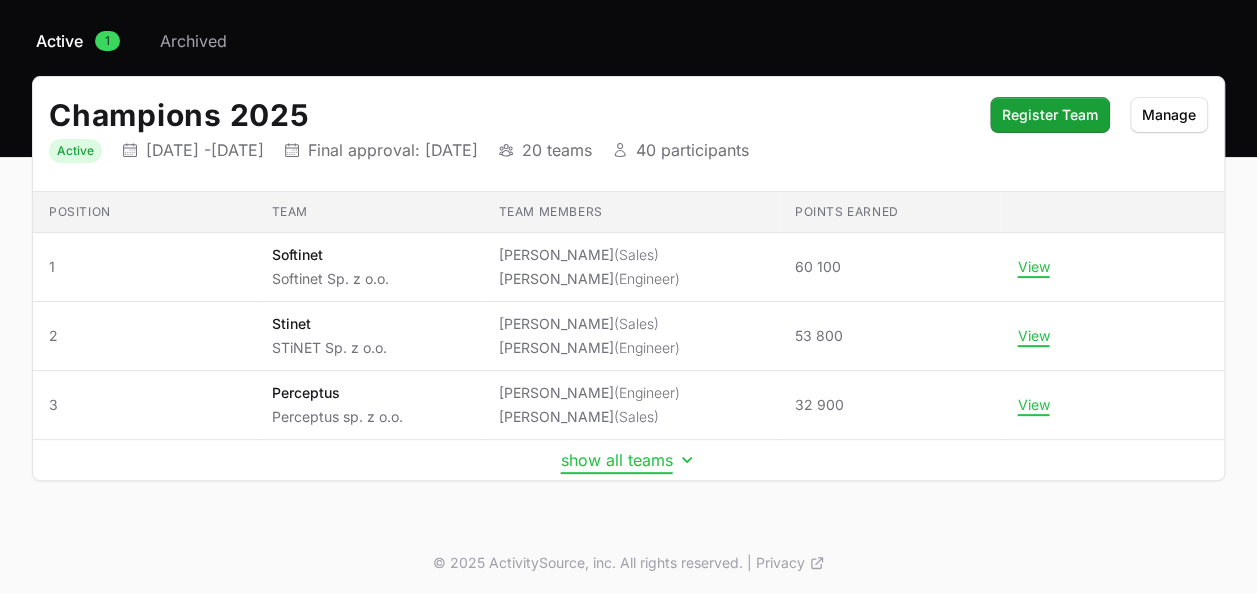 click on "show all teams" 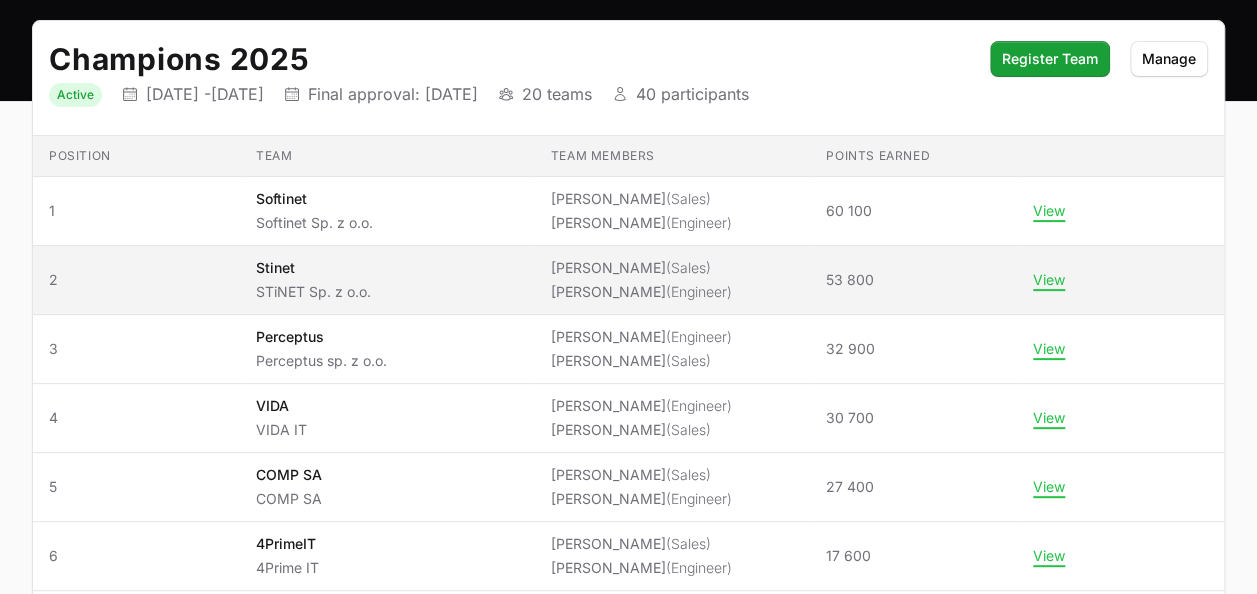scroll, scrollTop: 452, scrollLeft: 0, axis: vertical 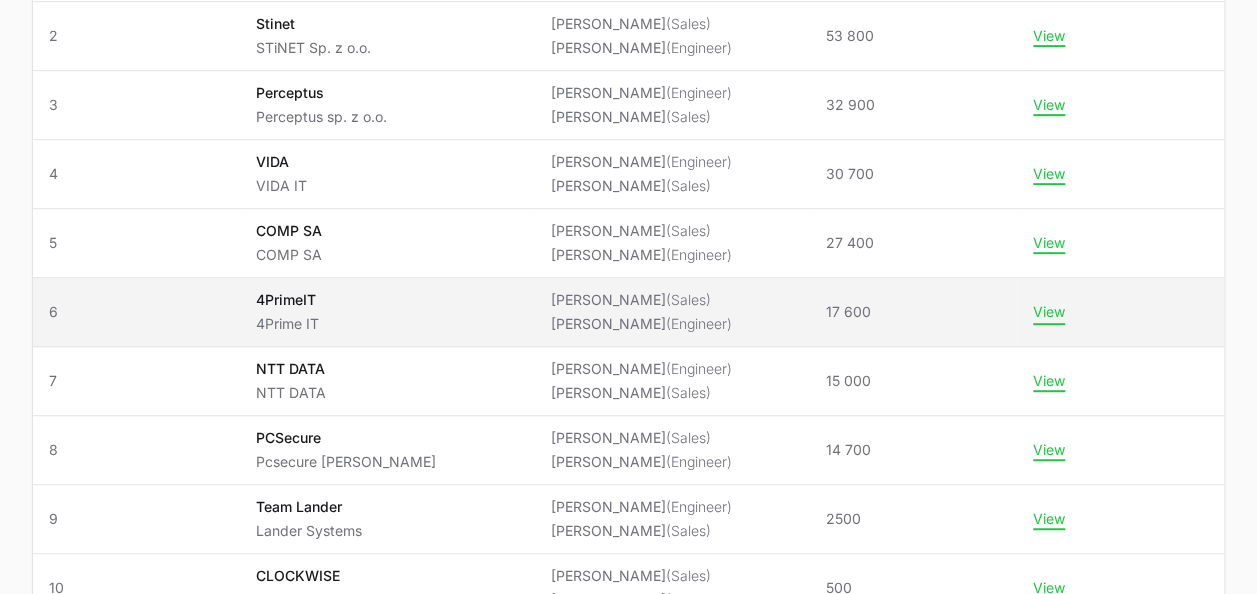 click on "View" 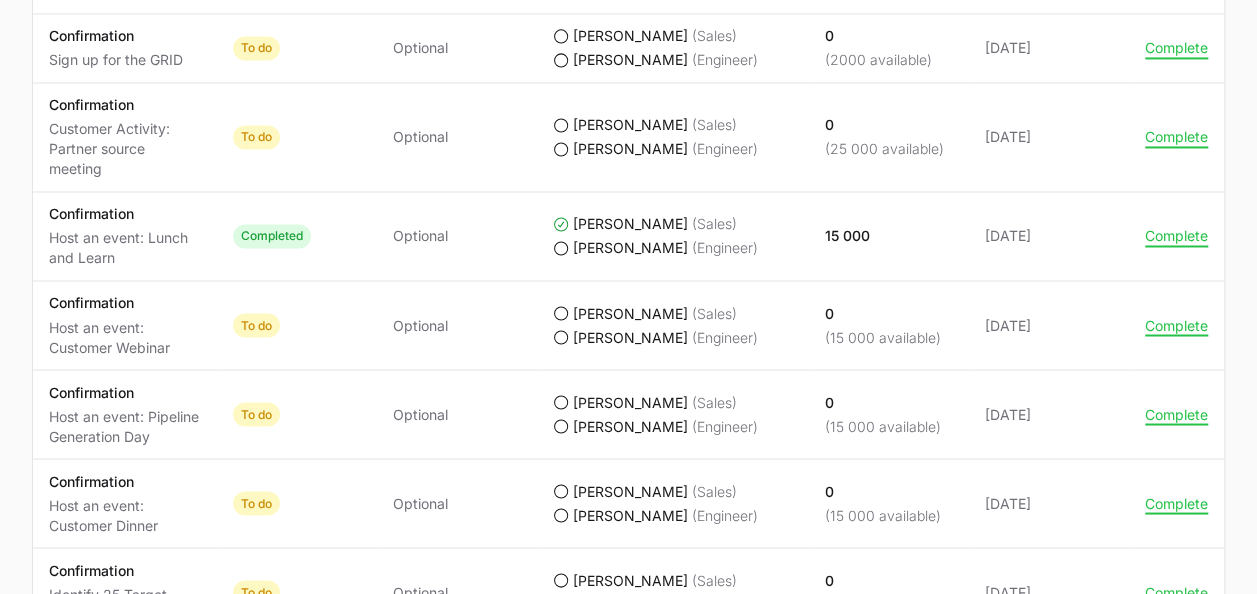 scroll, scrollTop: 1600, scrollLeft: 0, axis: vertical 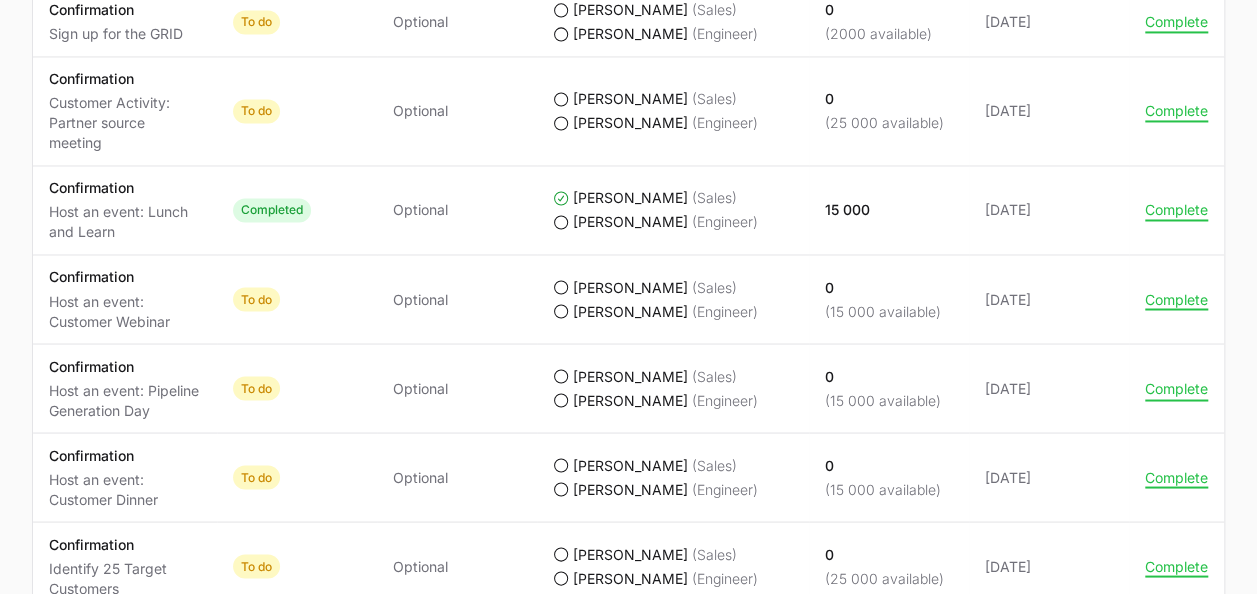 click on "Complete" 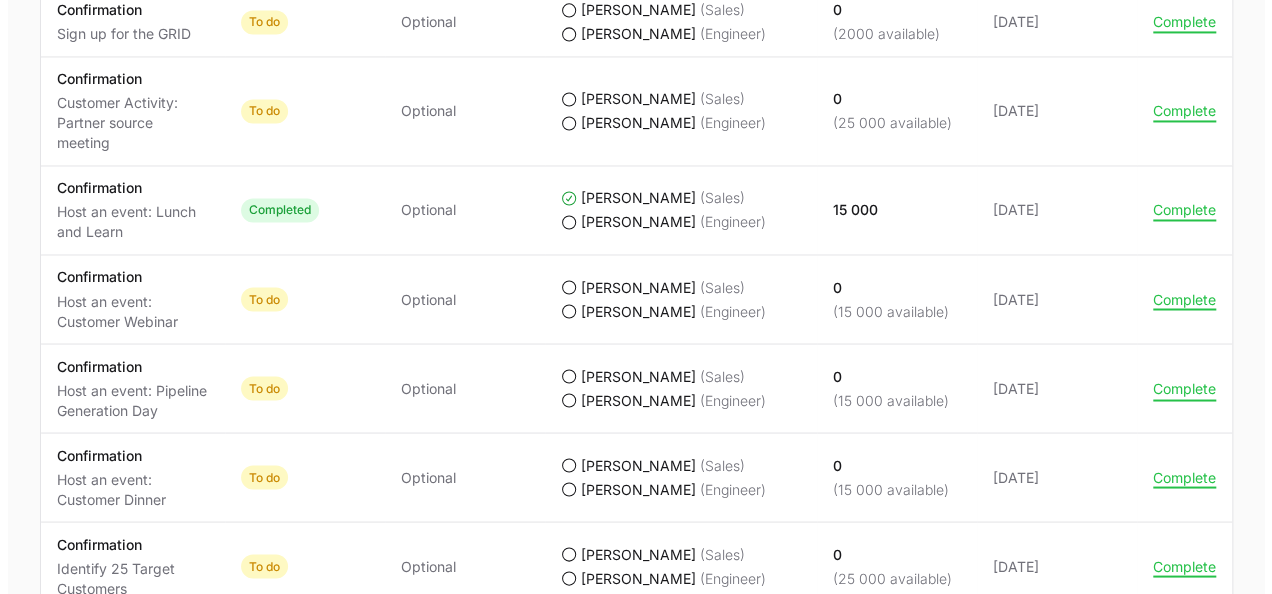scroll, scrollTop: 1480, scrollLeft: 0, axis: vertical 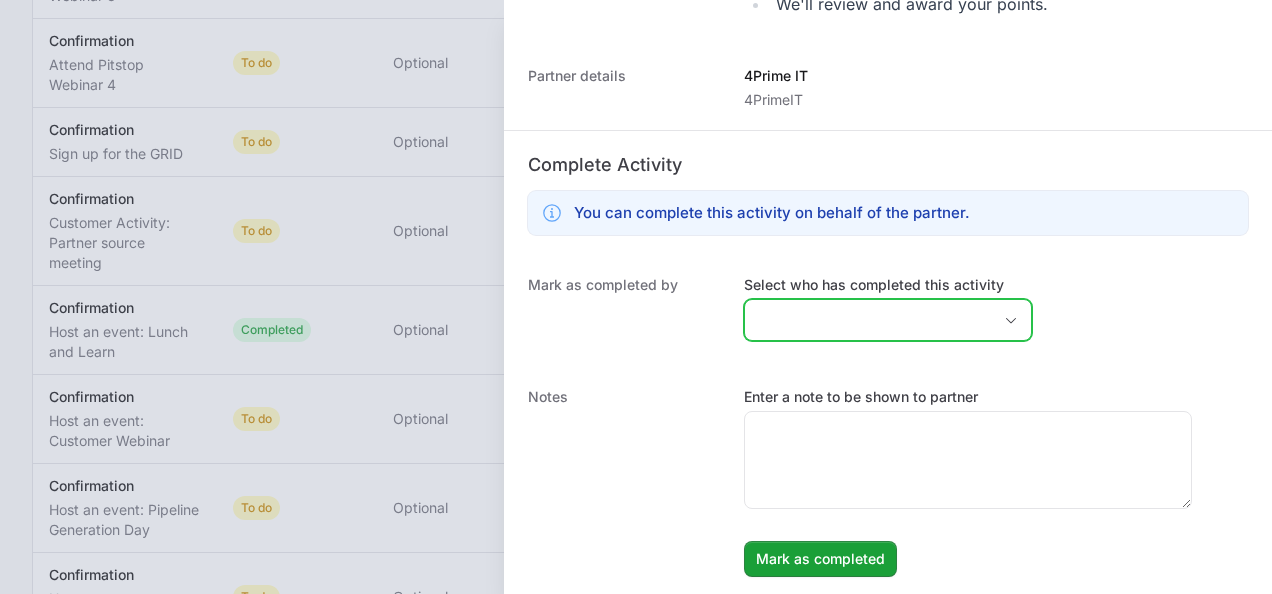 click on "Select who has completed this activity" at bounding box center (868, 320) 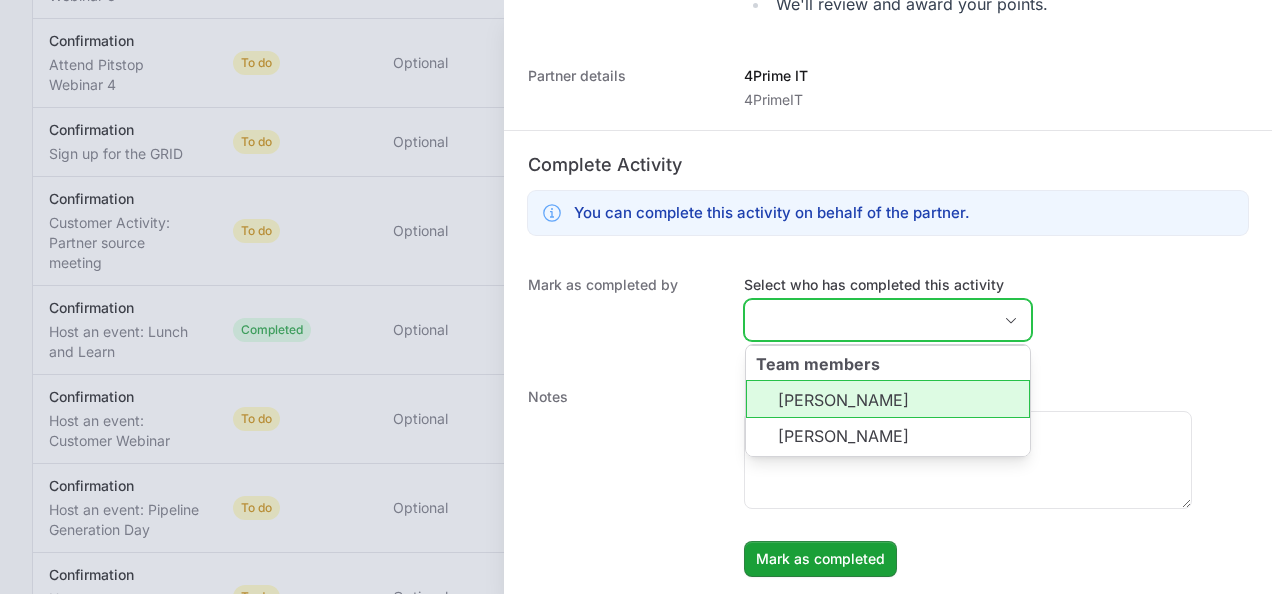 click on "[PERSON_NAME]" 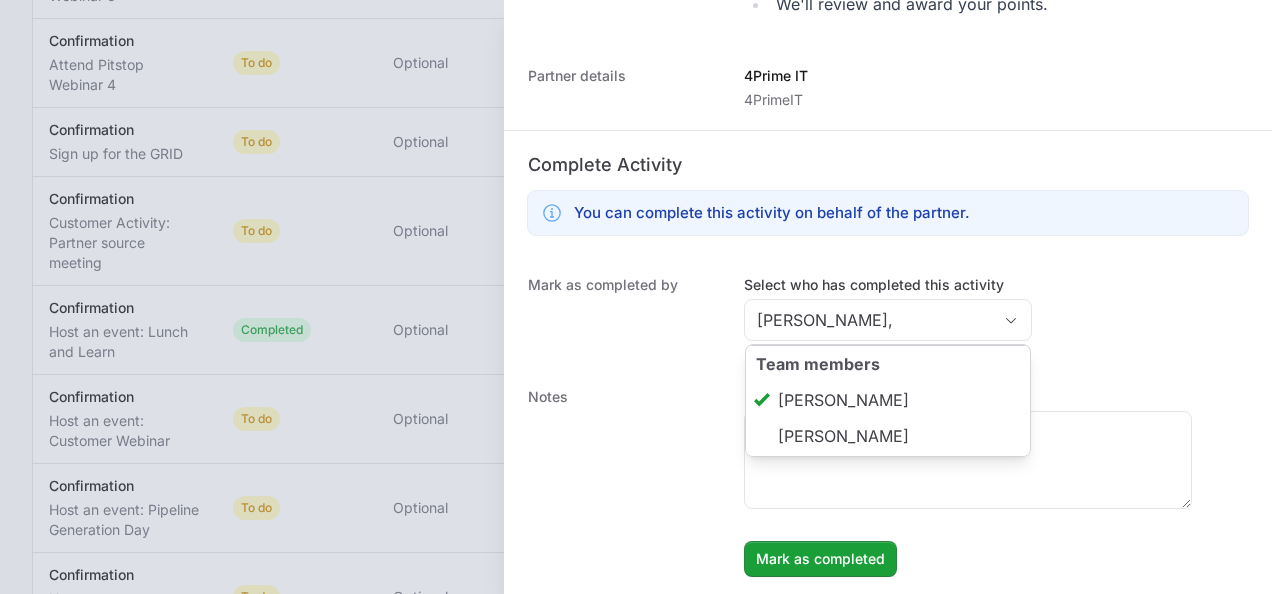 type on "[PERSON_NAME]" 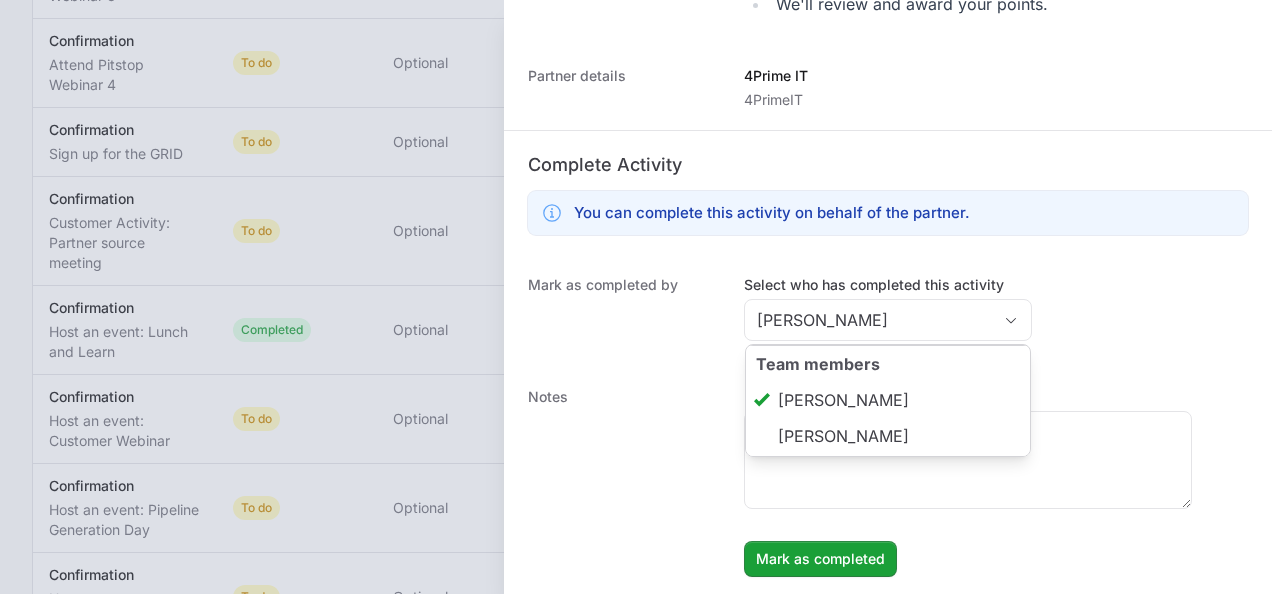 click on "Mark as completed by" 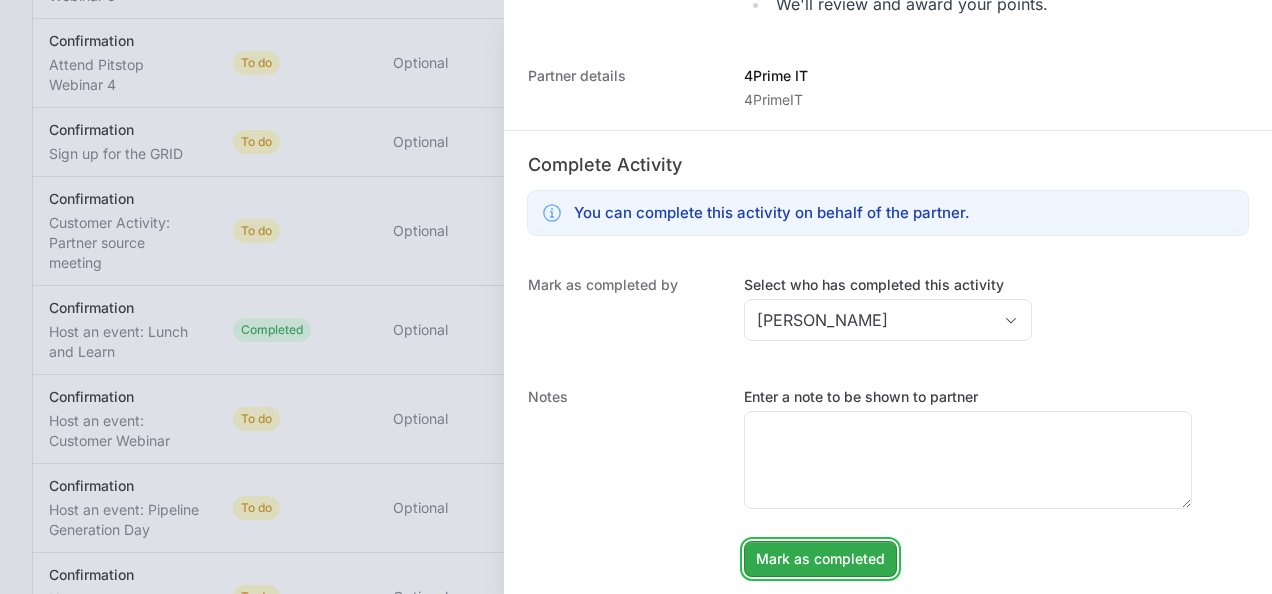 click on "Mark as completed" at bounding box center (820, 559) 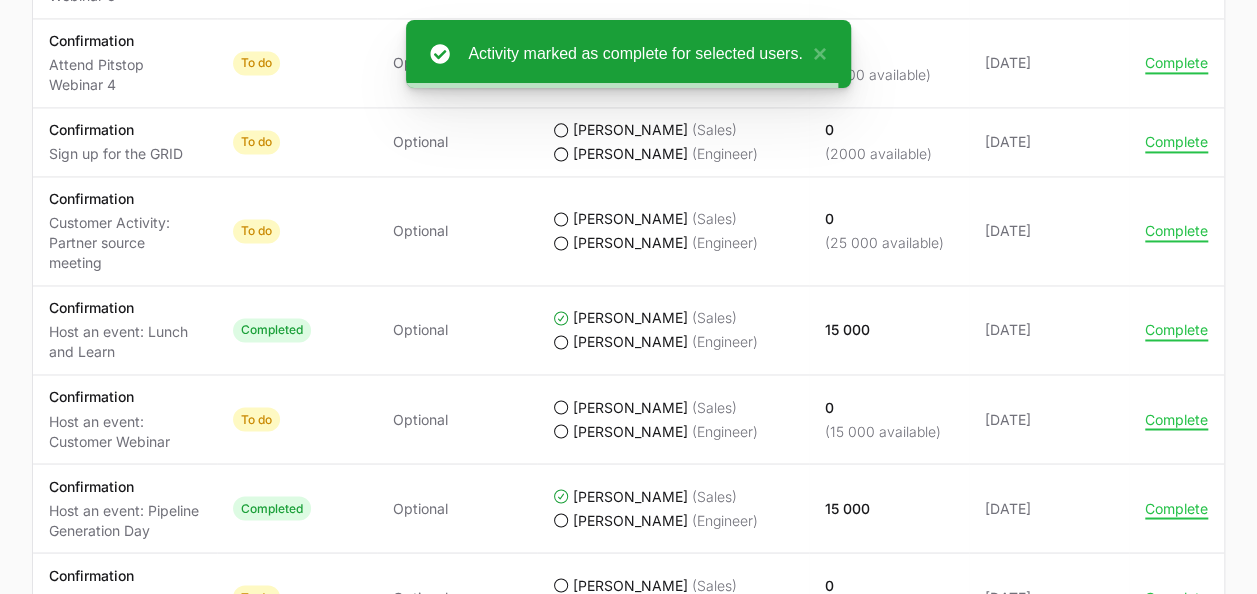 click on "4PrimeIT 4Prime IT [PERSON_NAME], [PERSON_NAME] 32 600pts  Summary Activity Points Activity Total points from deal registration Points 0  Activity Total points from initiative activity Points 32 600  / 156 900 Initiative progress Activity Status Required Completed by Points earned Updated Actions Activity Confirmation Achieve CrowdClass Sales Accreditation Status 0 of 2 completed Required Required by all Completed by [PERSON_NAME]  (Sales)  [PERSON_NAME]  (Engineer)  Points earned 0  (1000 available)  Updated [DATE] Actions Complete Activity Confirmation Register for CrowdCard Status To do Required Optional Completed by [PERSON_NAME]  (Sales)  [PERSON_NAME]  (Engineer)  Points earned 0  (200 available)  Updated [DATE] Actions Complete Activity Business Activity Plan Review and accept activity plan Status To do Required Required by any Completed by Anyone Points earned 2500 Updated [DATE] Actions Activity Deal Registration Earn points by adding deals and logging activity Status To do 0" 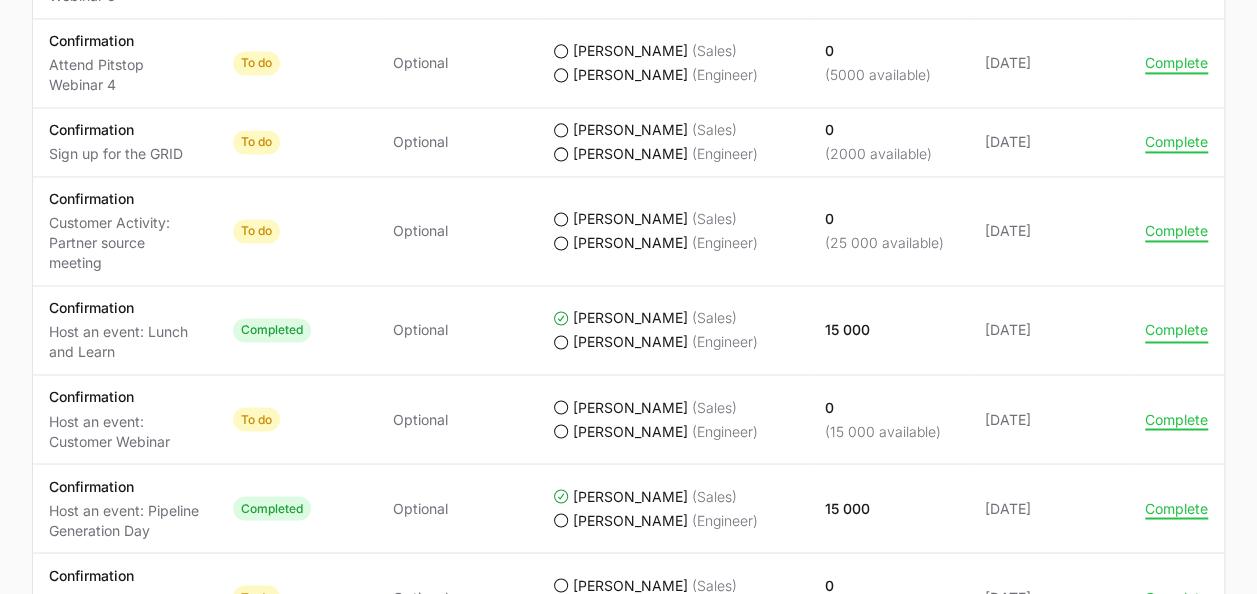 click on "Complete" 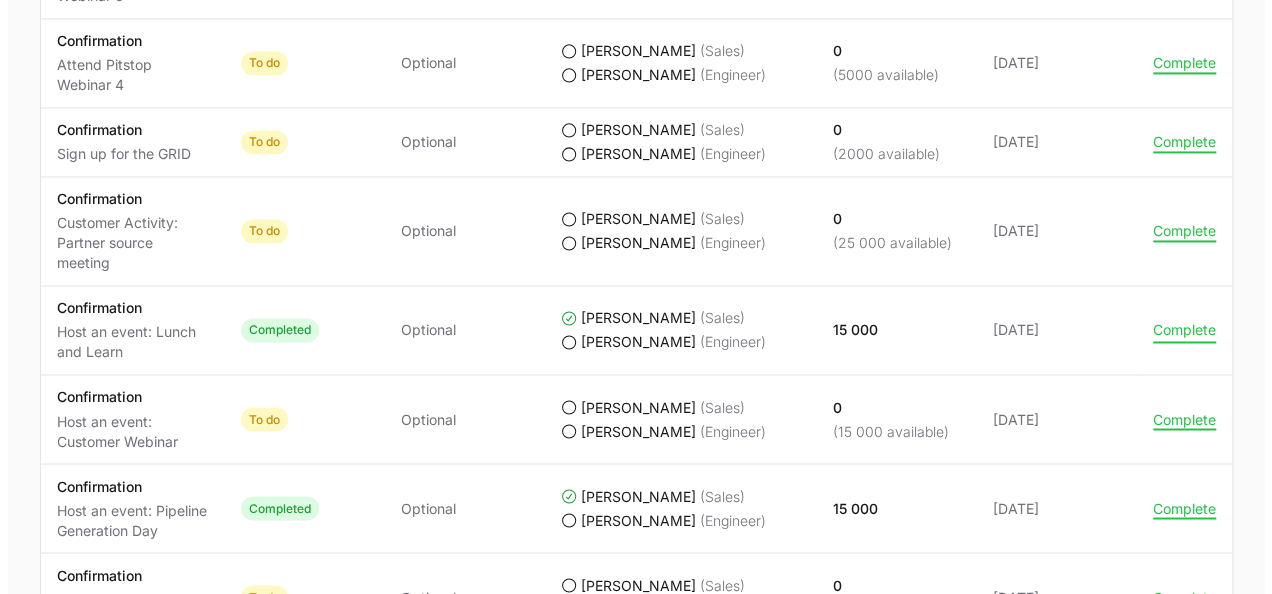 scroll, scrollTop: 1400, scrollLeft: 0, axis: vertical 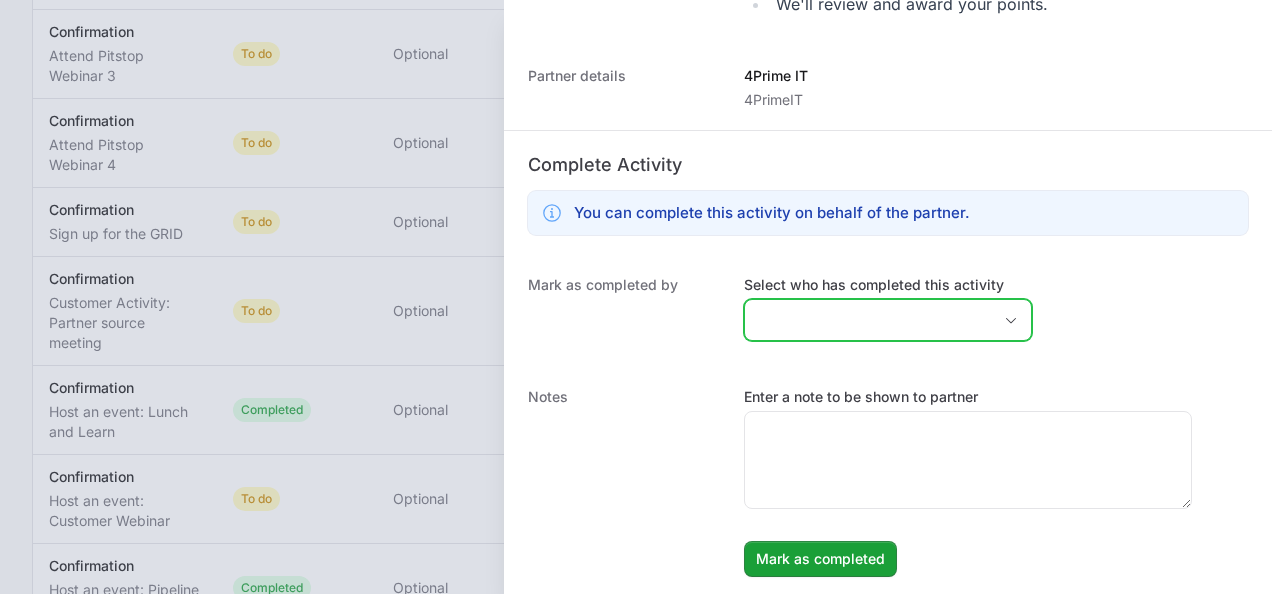click on "Select who has completed this activity" at bounding box center (868, 320) 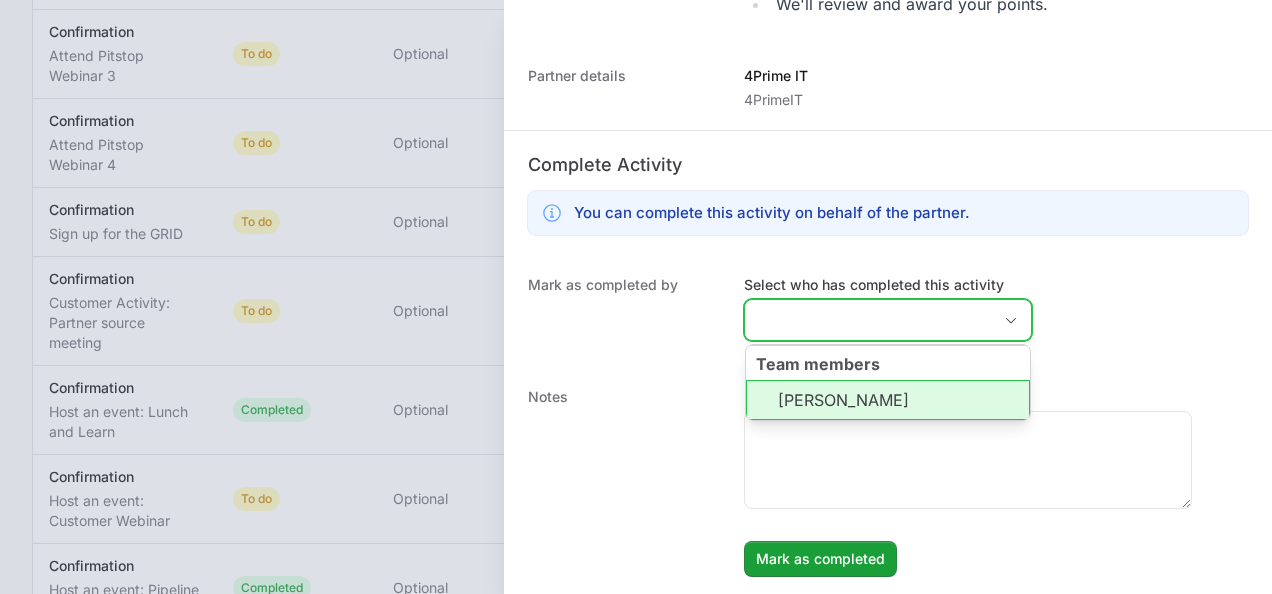 click on "[PERSON_NAME]" 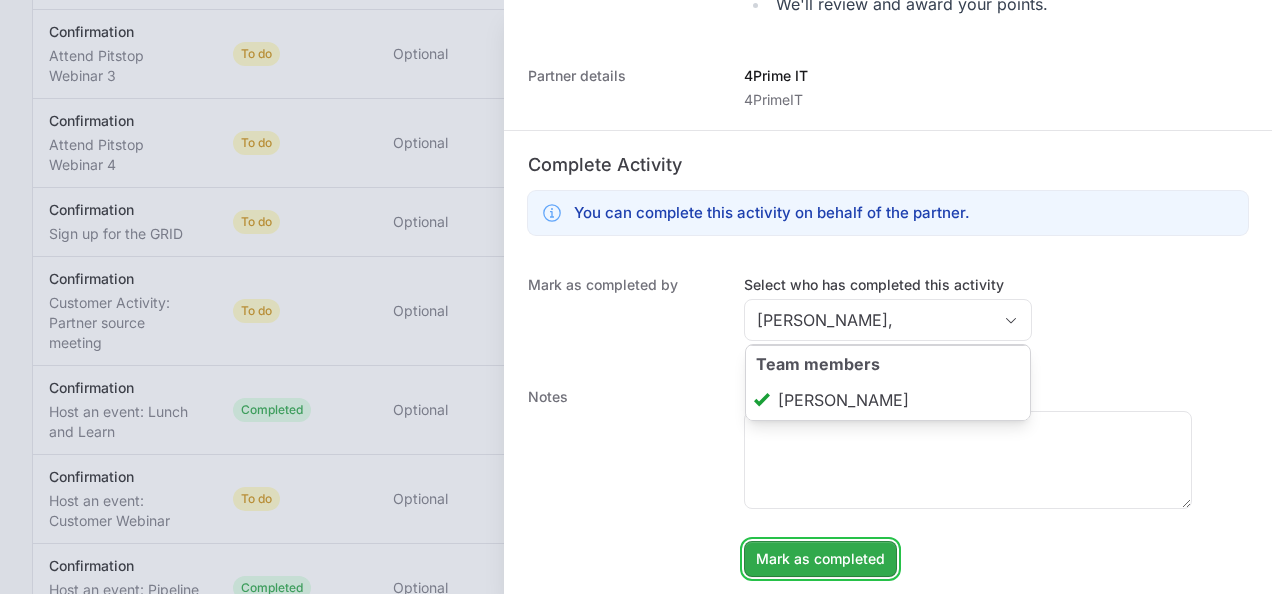 type on "[PERSON_NAME]" 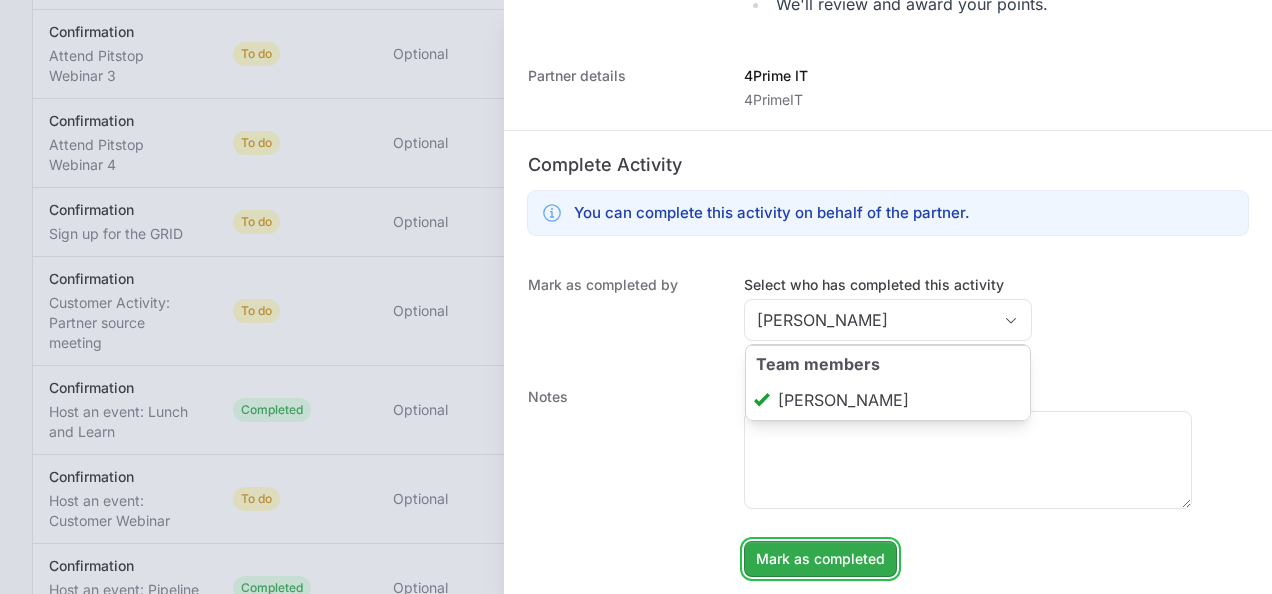click on "Mark as completed" at bounding box center [820, 559] 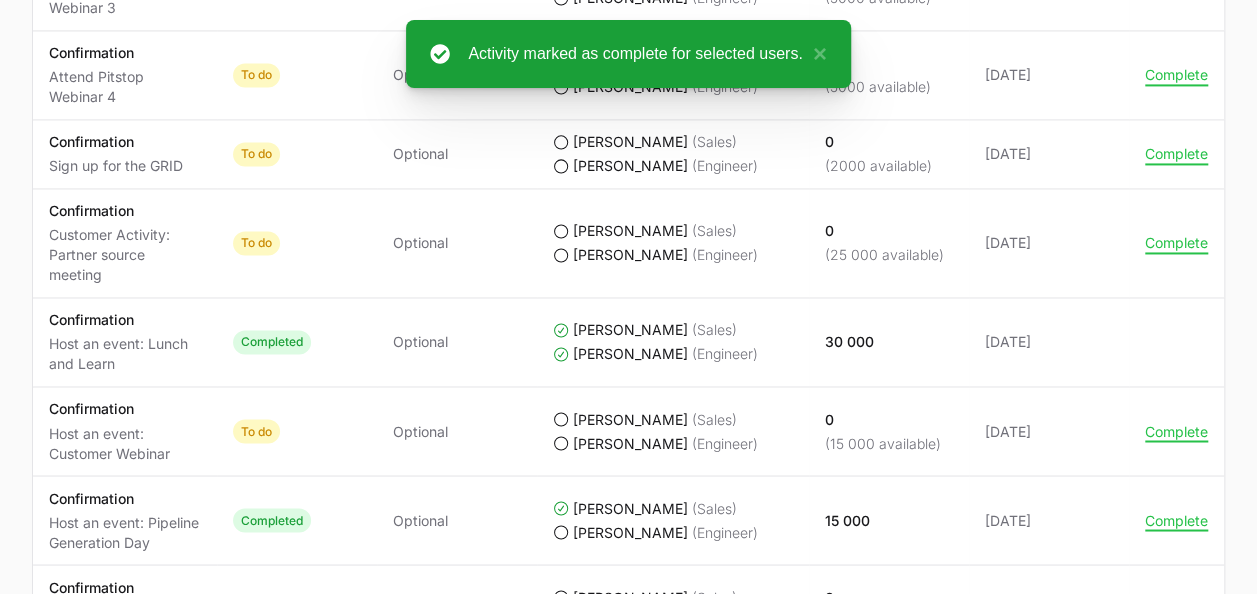 scroll, scrollTop: 1500, scrollLeft: 0, axis: vertical 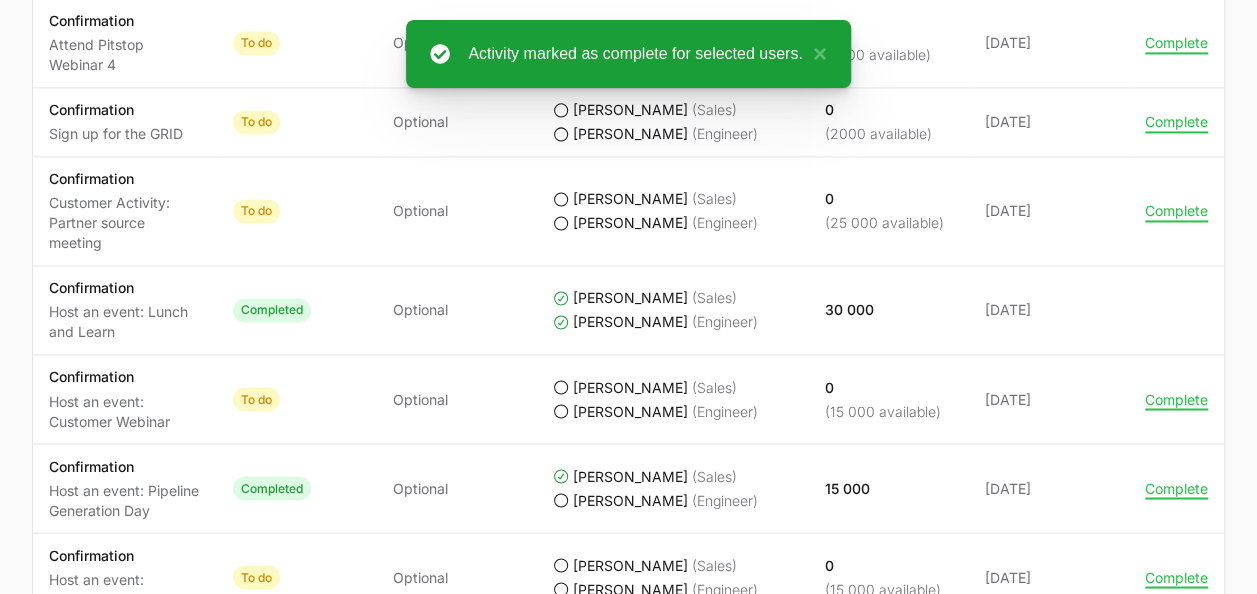 click on "Actions Complete" 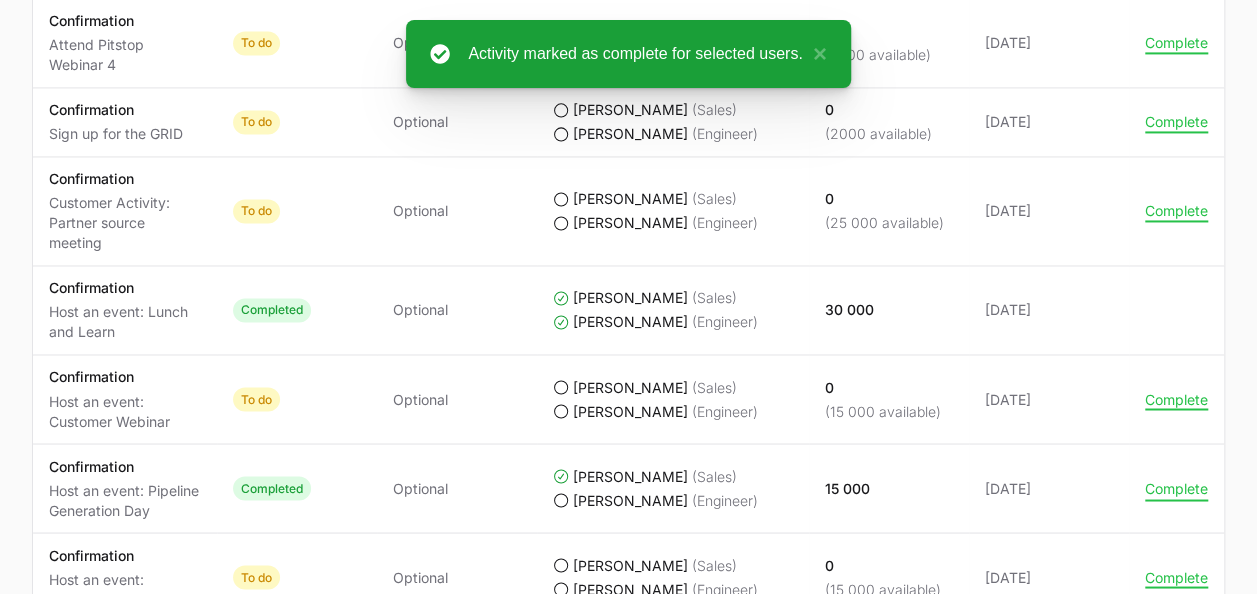 click on "Complete" 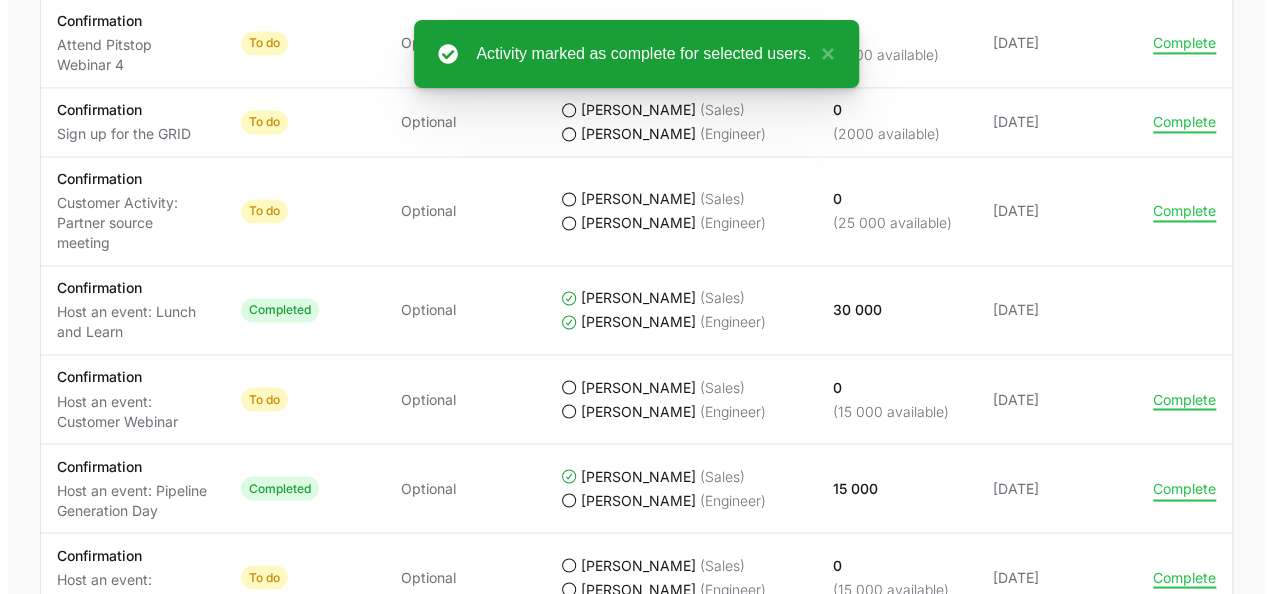 scroll, scrollTop: 1400, scrollLeft: 0, axis: vertical 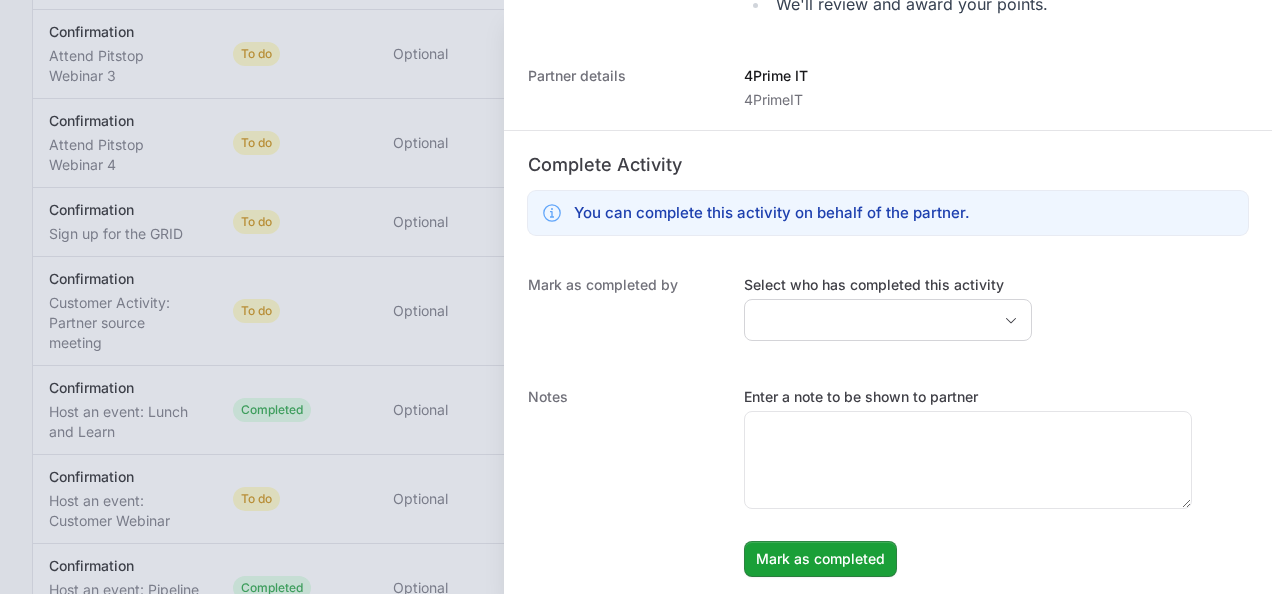drag, startPoint x: 868, startPoint y: 339, endPoint x: 880, endPoint y: 318, distance: 24.186773 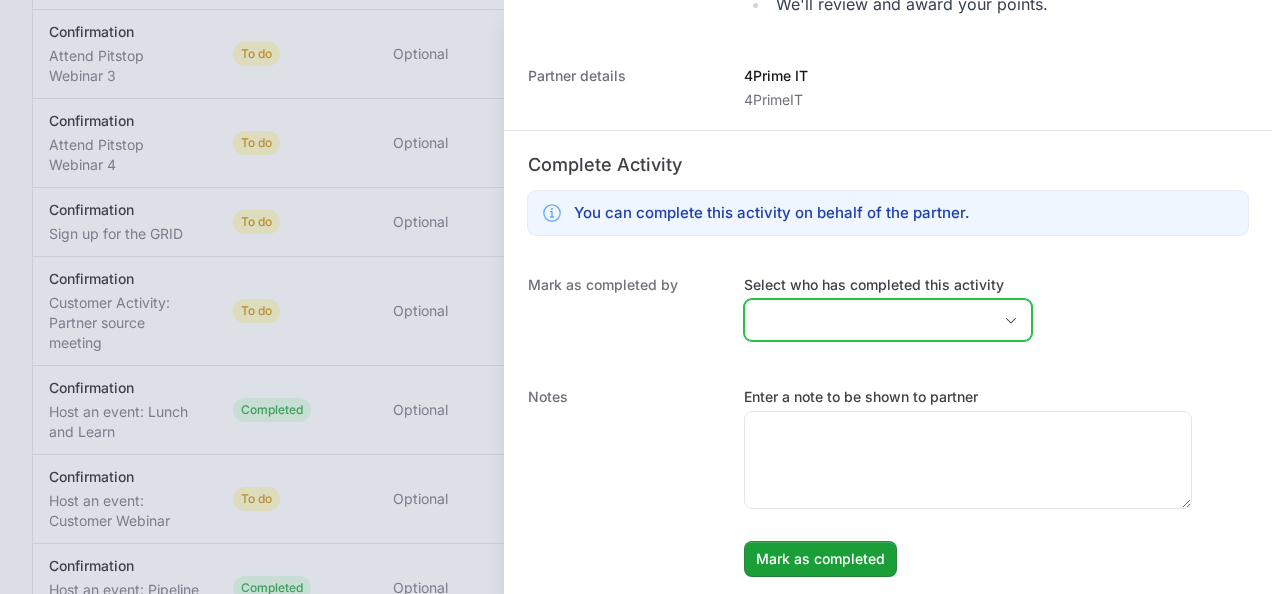 click on "Select who has completed this activity" at bounding box center [868, 320] 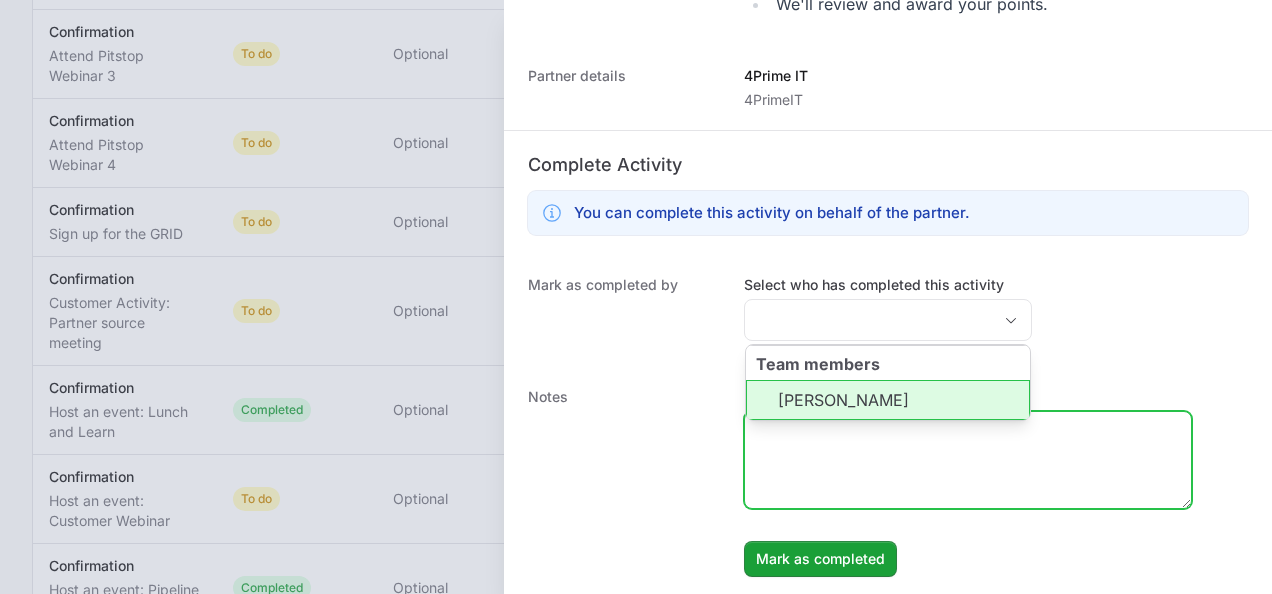 click on "Enter a note to be shown to partner" at bounding box center [968, 448] 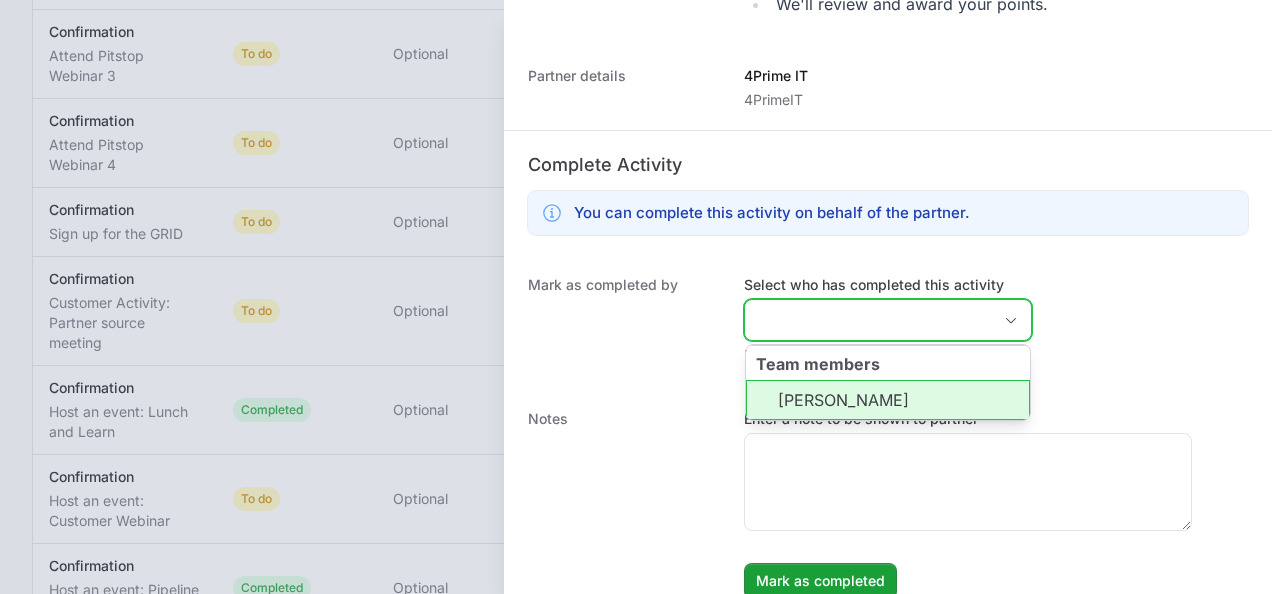 click on "Select who has completed this activity" at bounding box center (868, 320) 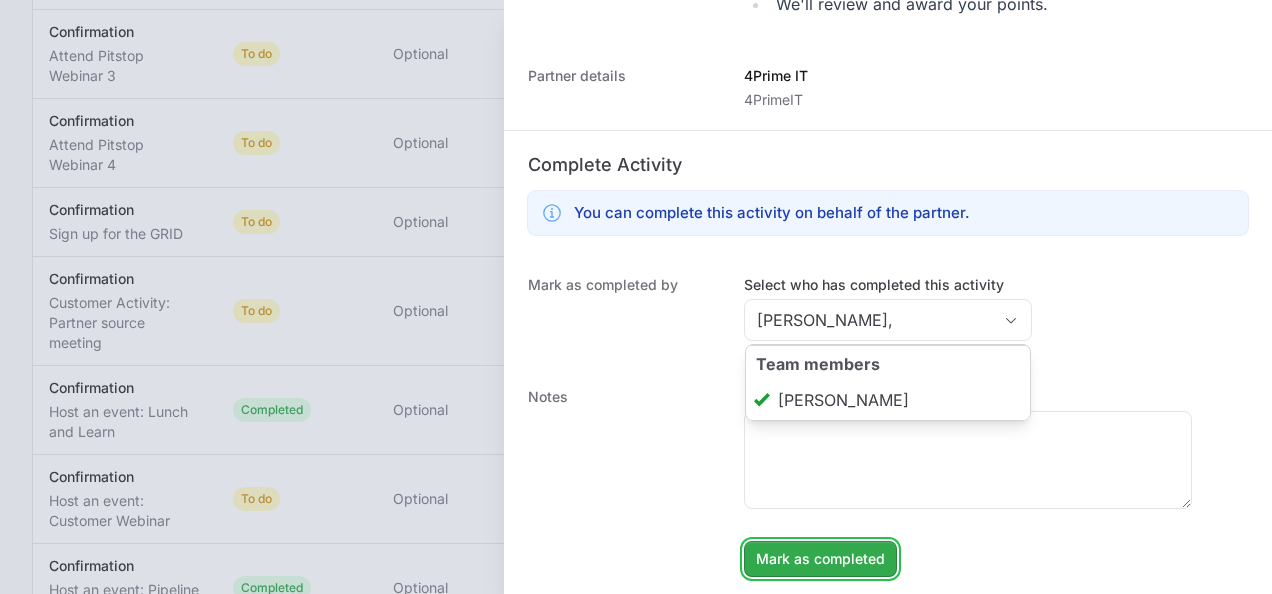 type on "[PERSON_NAME]" 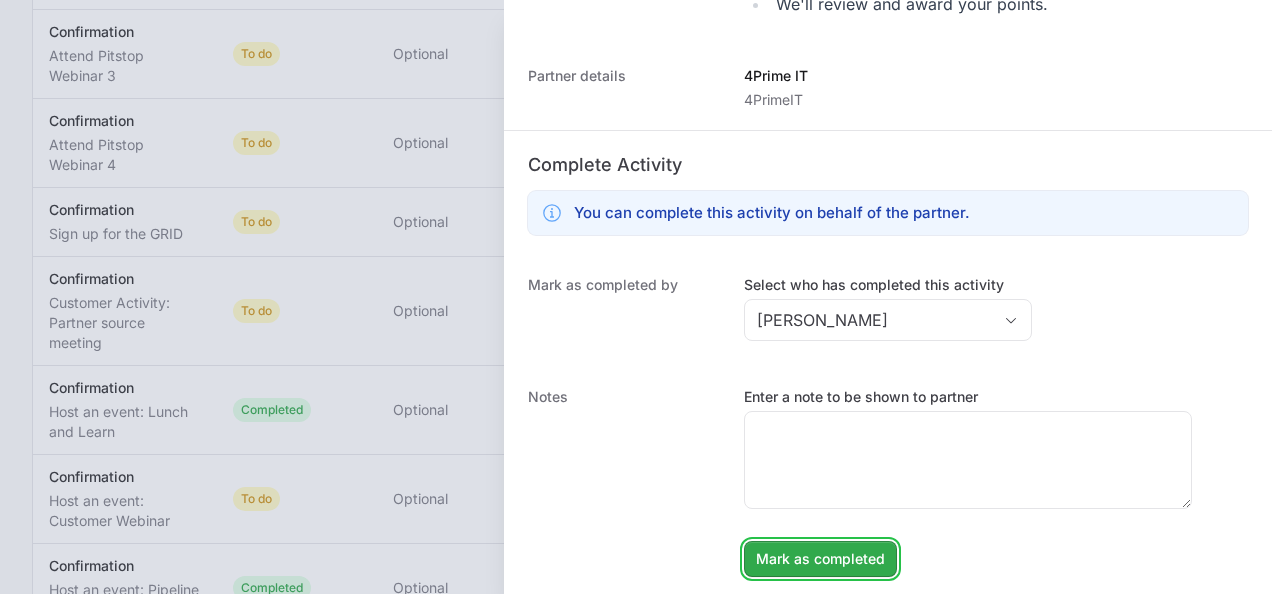 click on "Mark as completed" at bounding box center (820, 559) 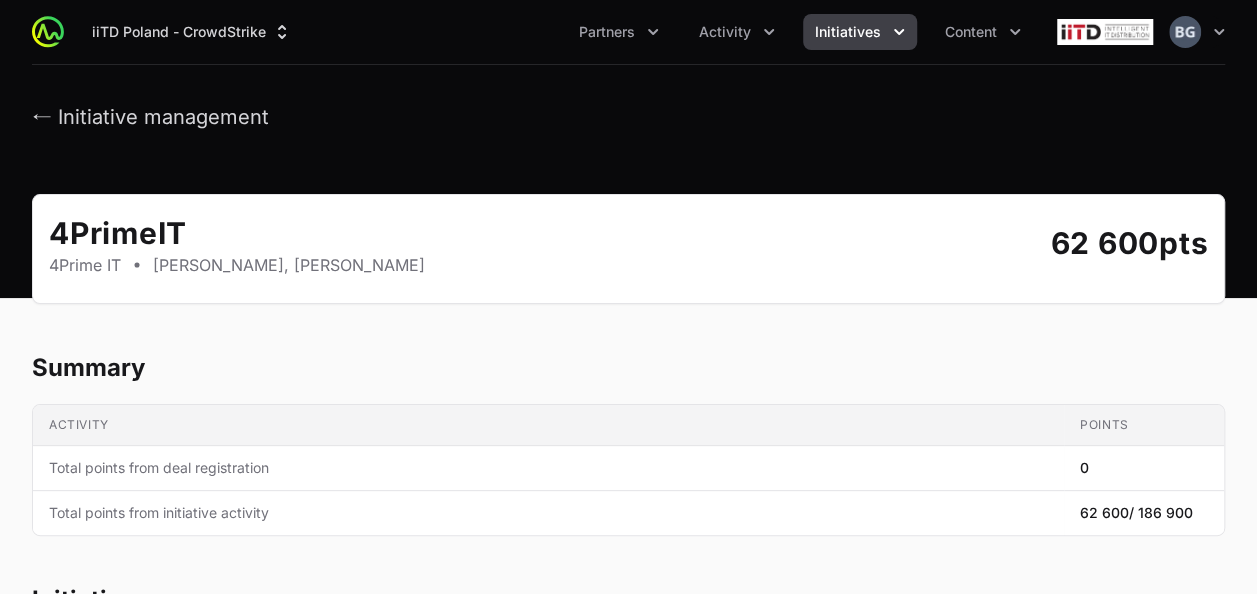 scroll, scrollTop: 0, scrollLeft: 0, axis: both 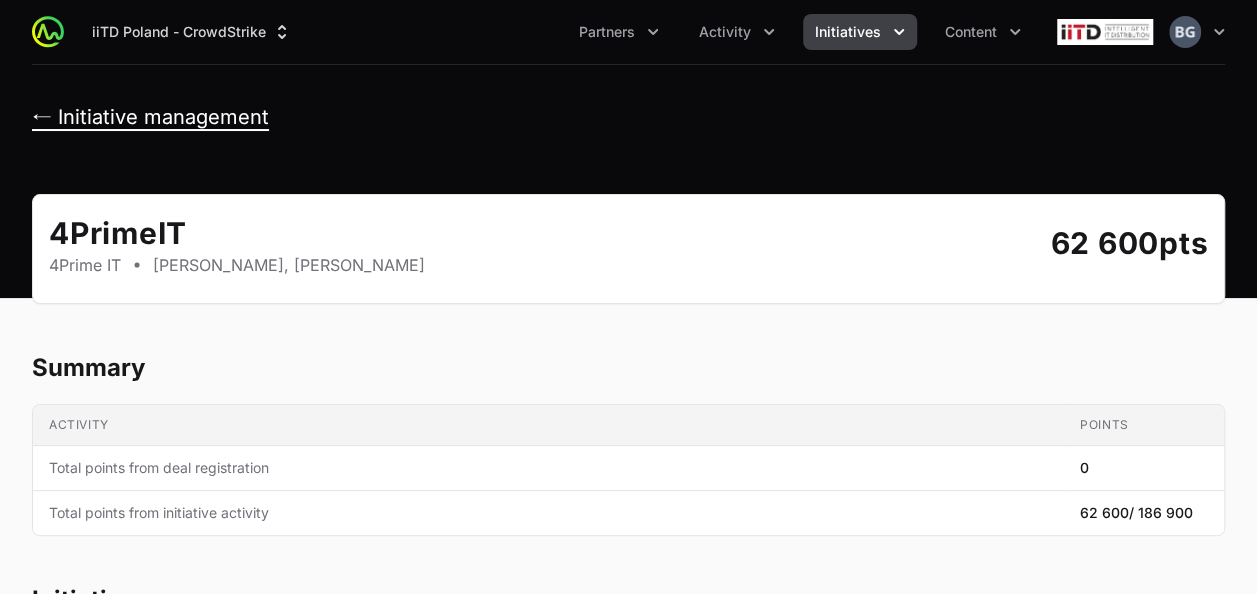 click on "← Initiative management" 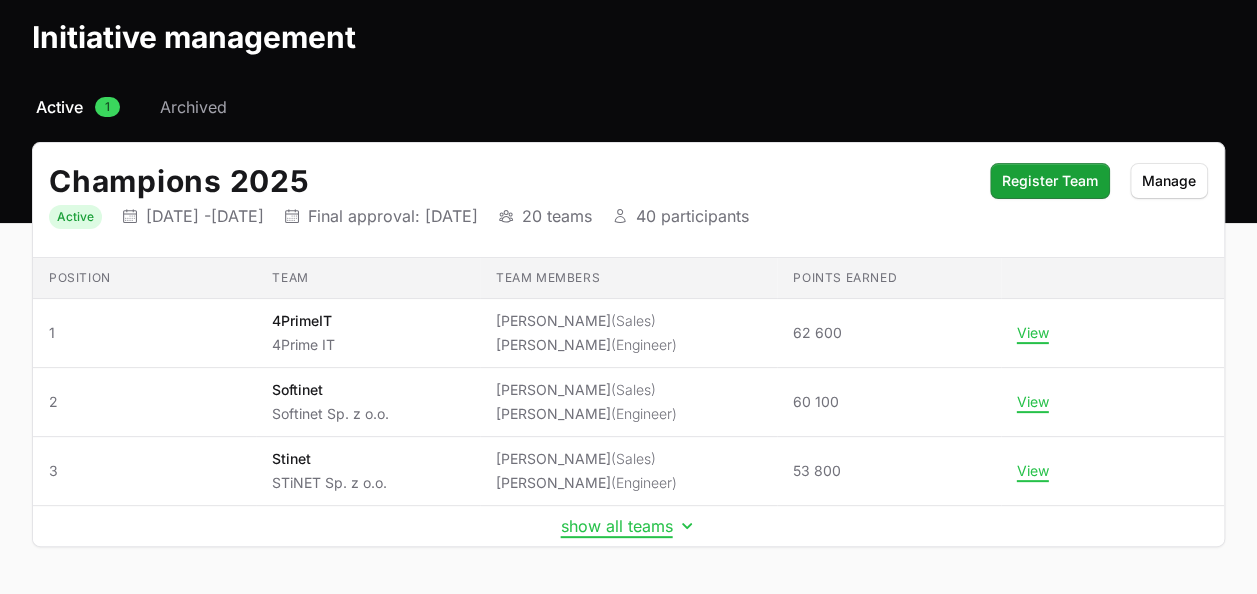 scroll, scrollTop: 152, scrollLeft: 0, axis: vertical 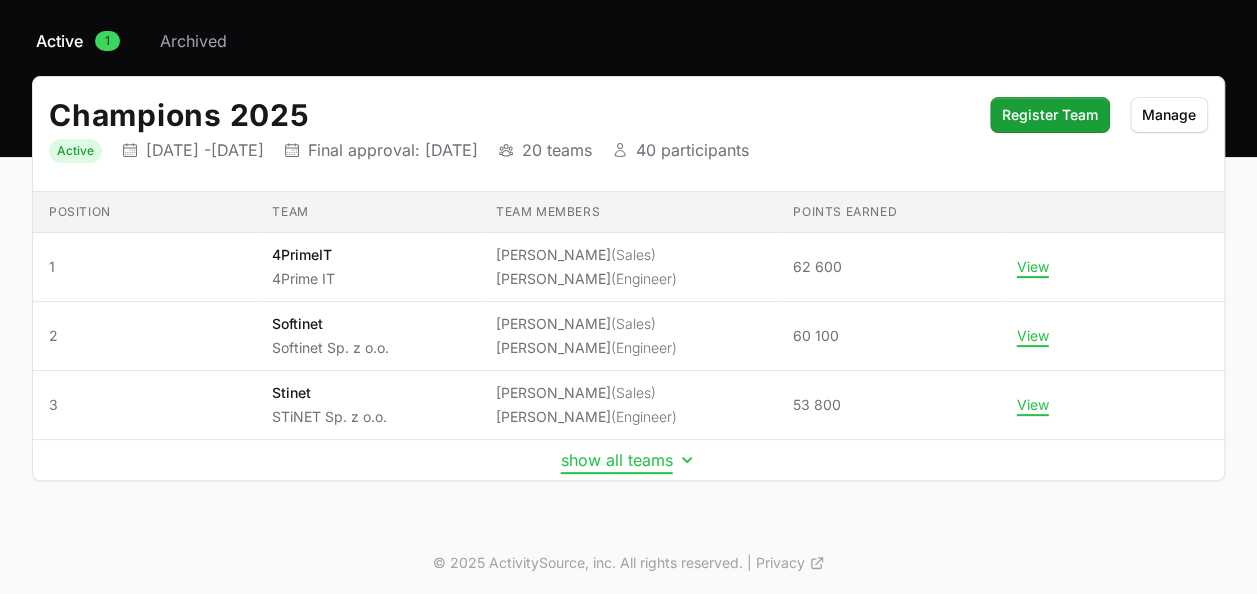 click on "show all teams" 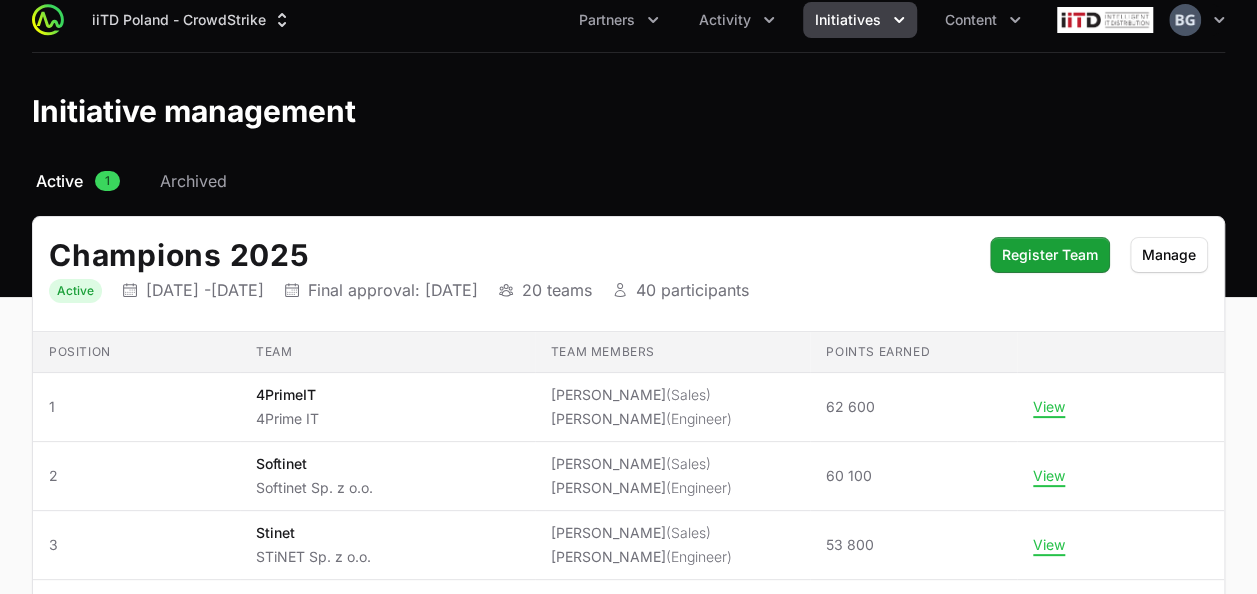 scroll, scrollTop: 0, scrollLeft: 0, axis: both 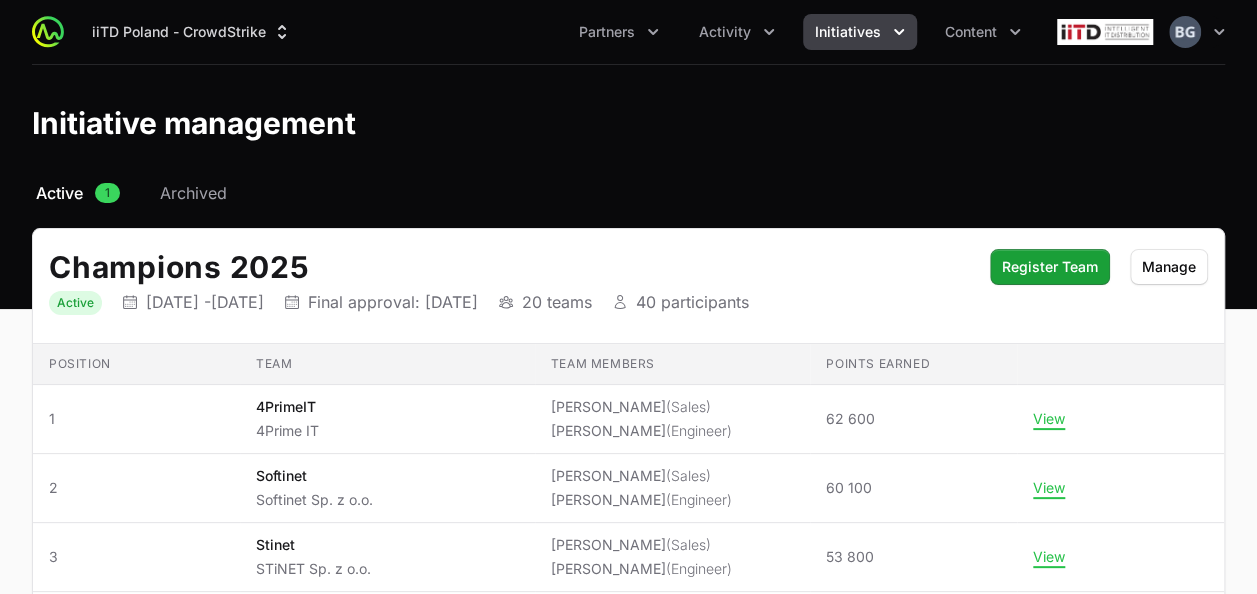 click on "1" 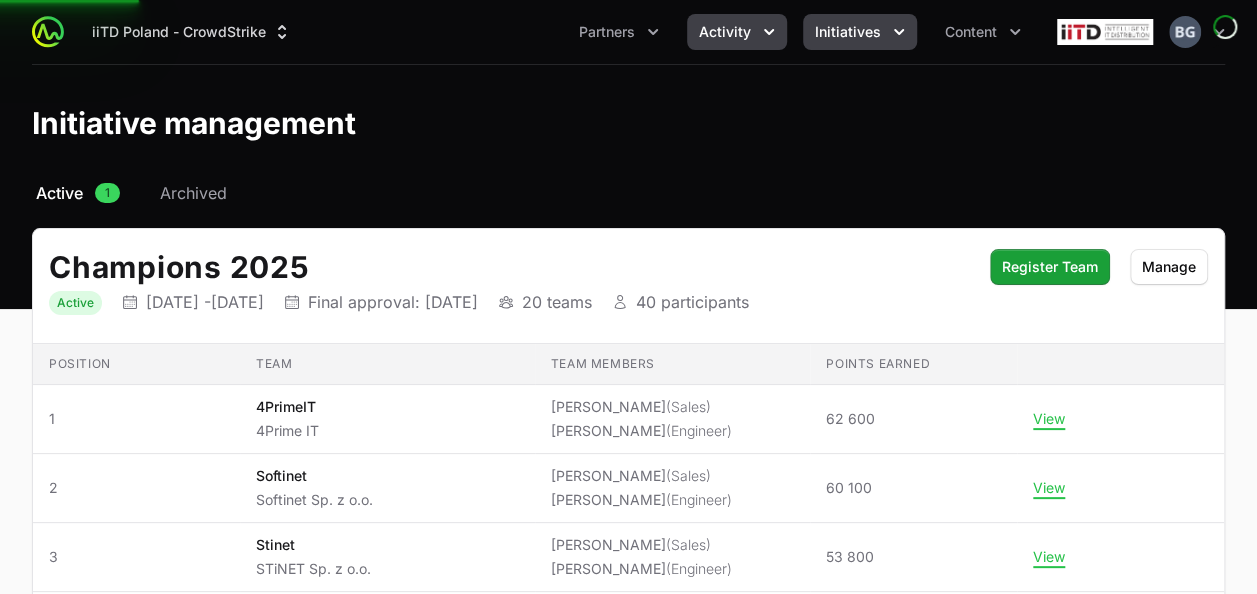 click on "Activity" 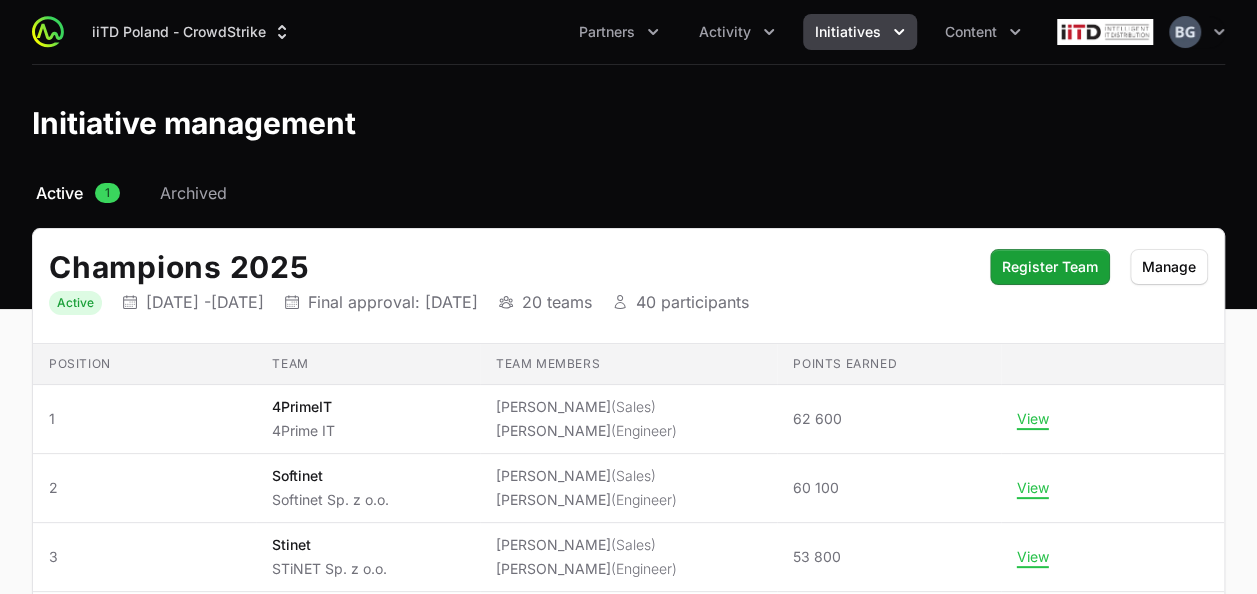 click on "Initiatives" 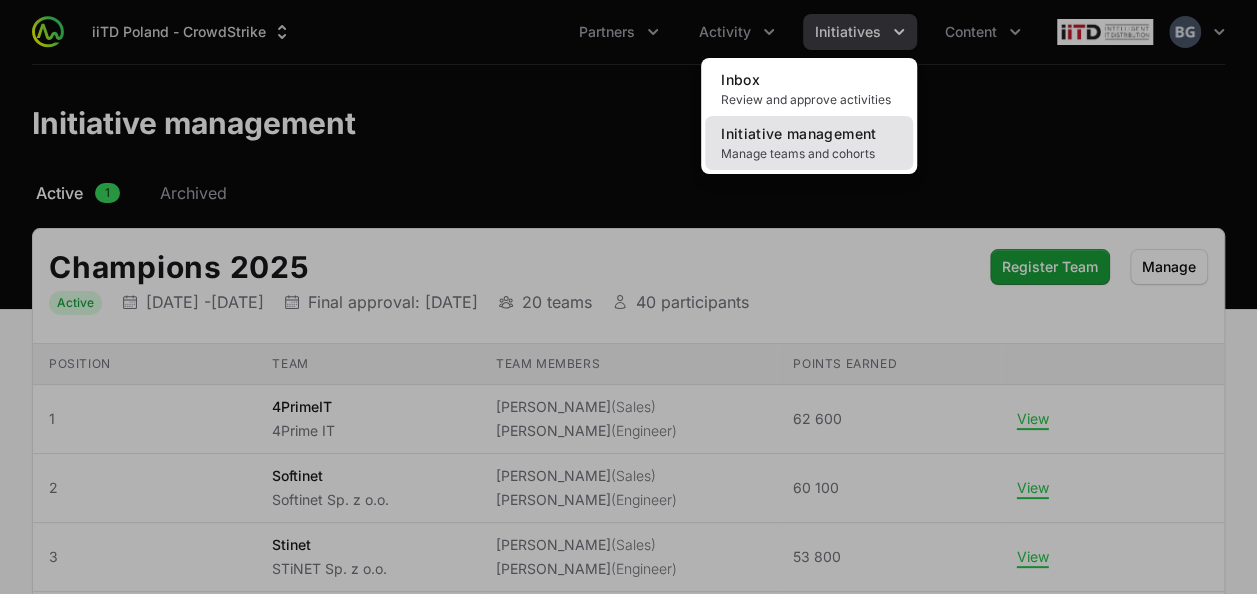 click on "Initiative management" 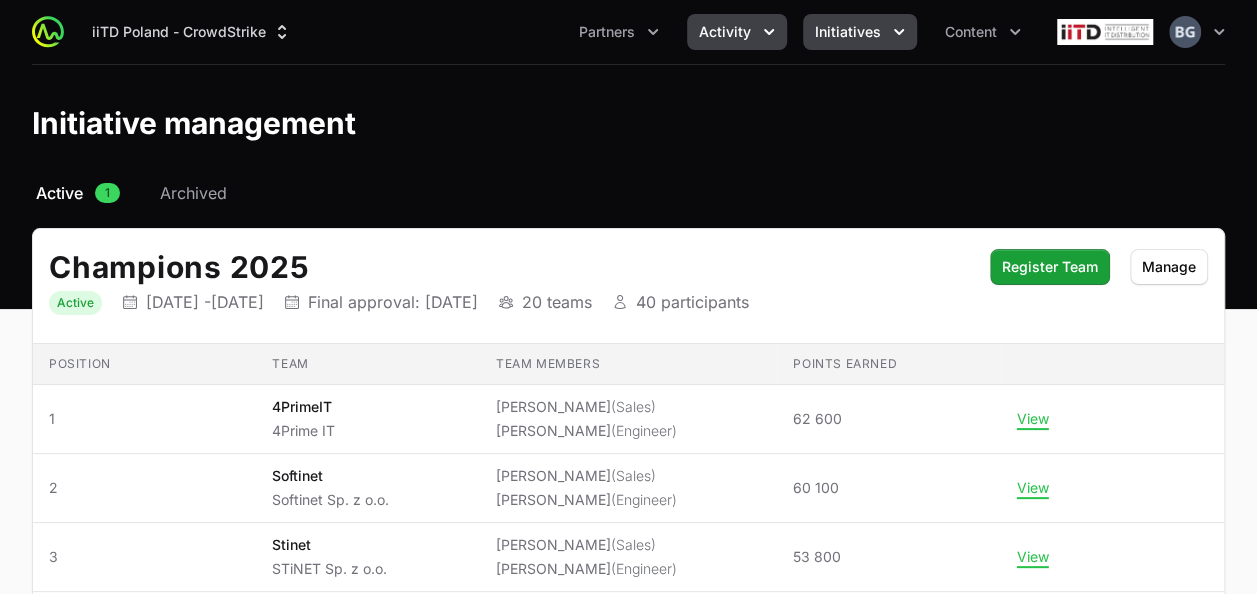 click on "Activity" 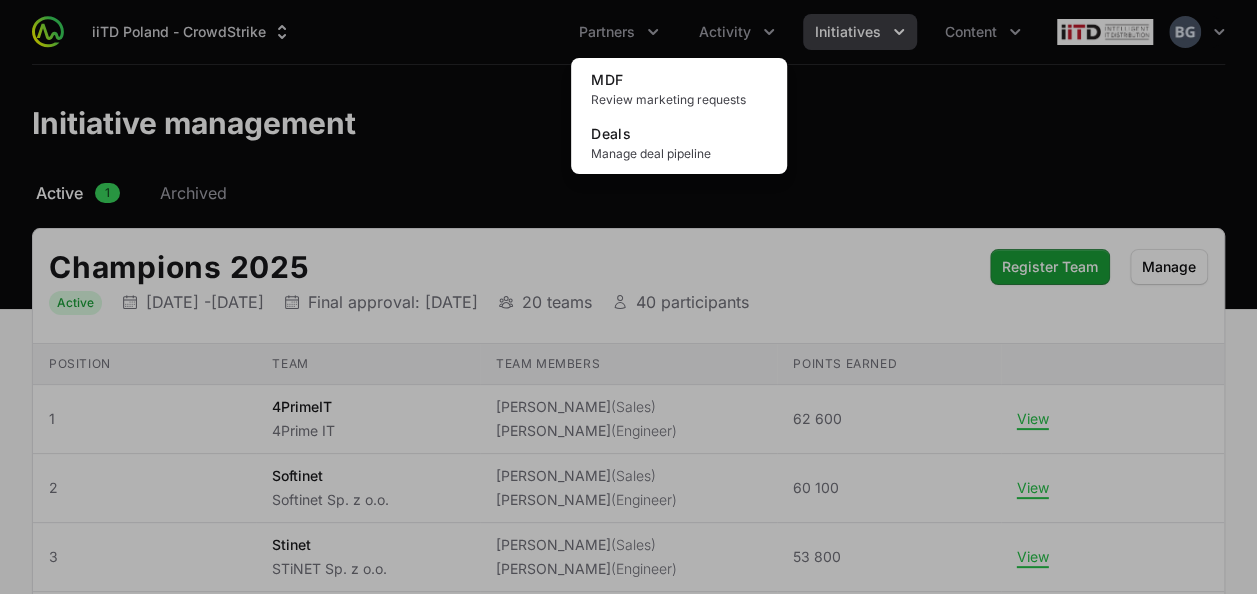 click 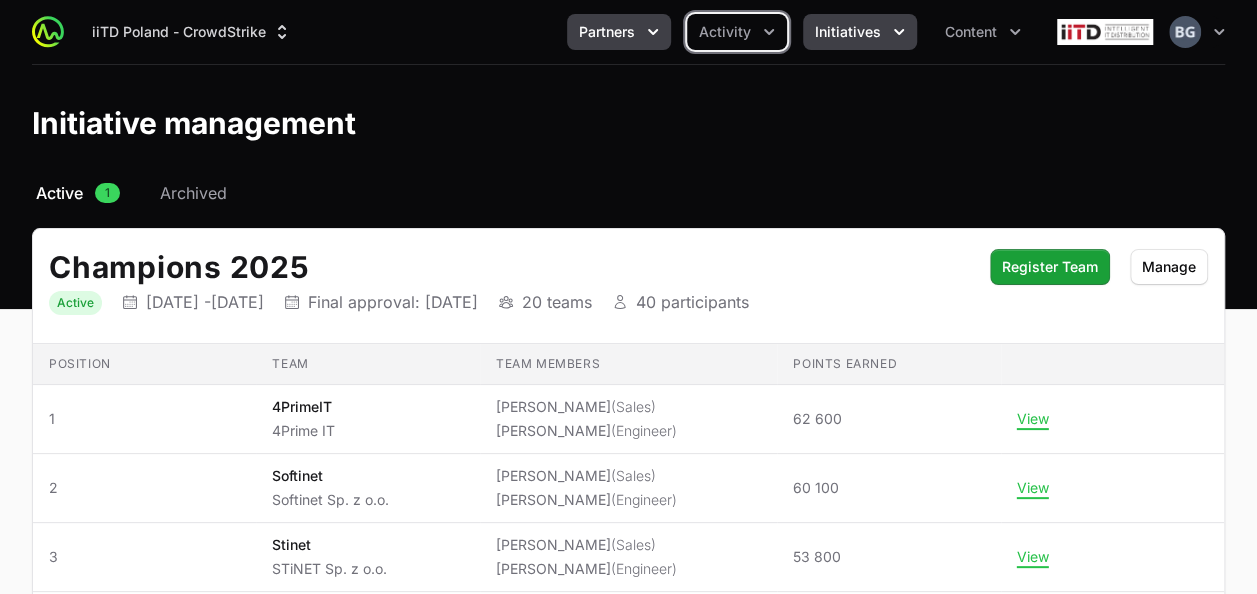 click on "Partners" 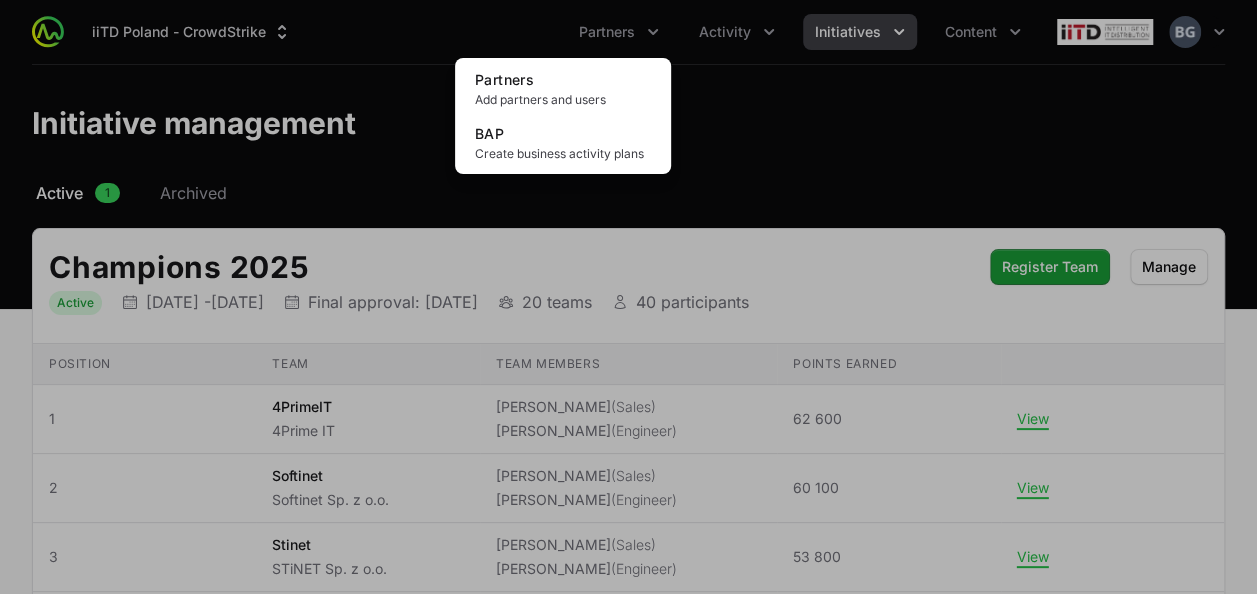 click 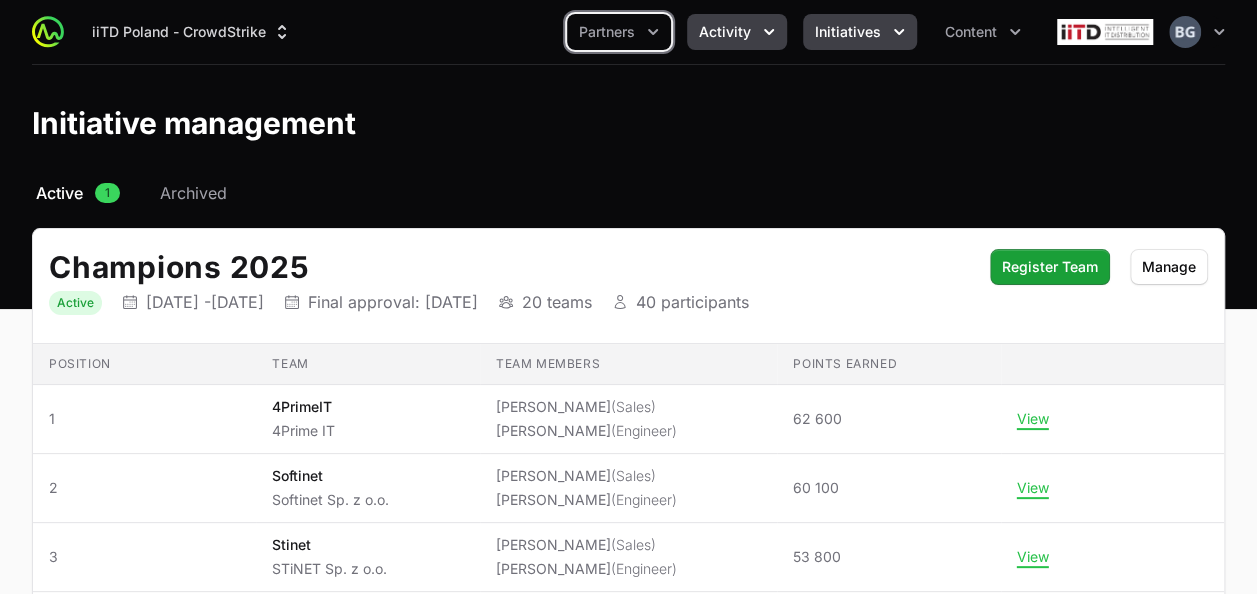 click 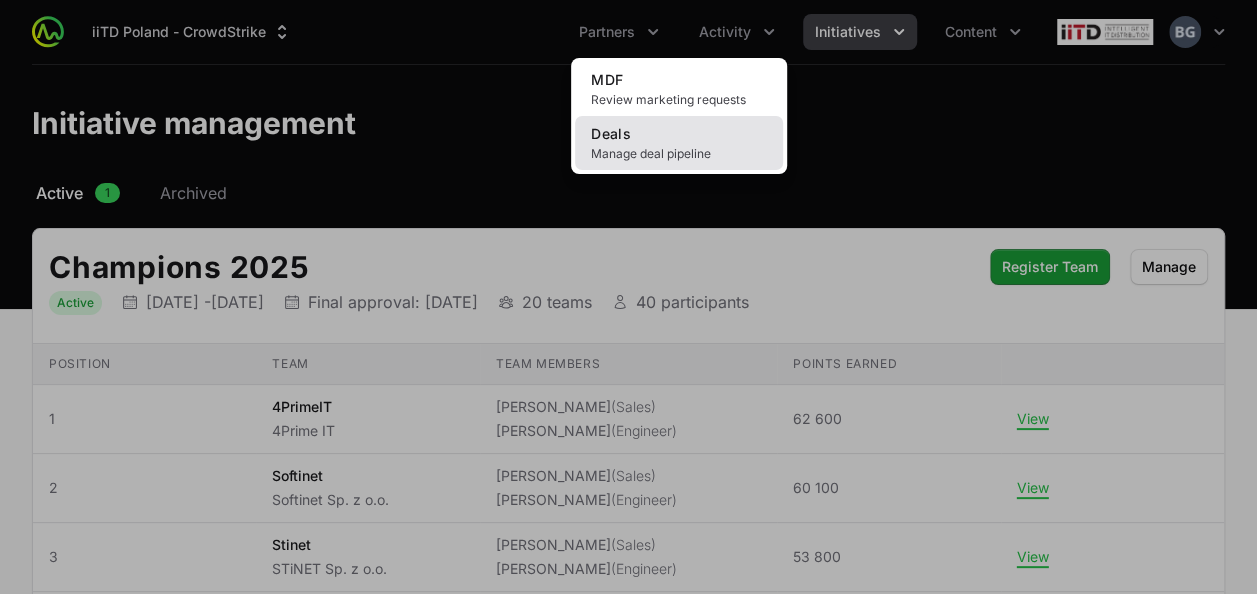 click on "Deals Manage deal pipeline" 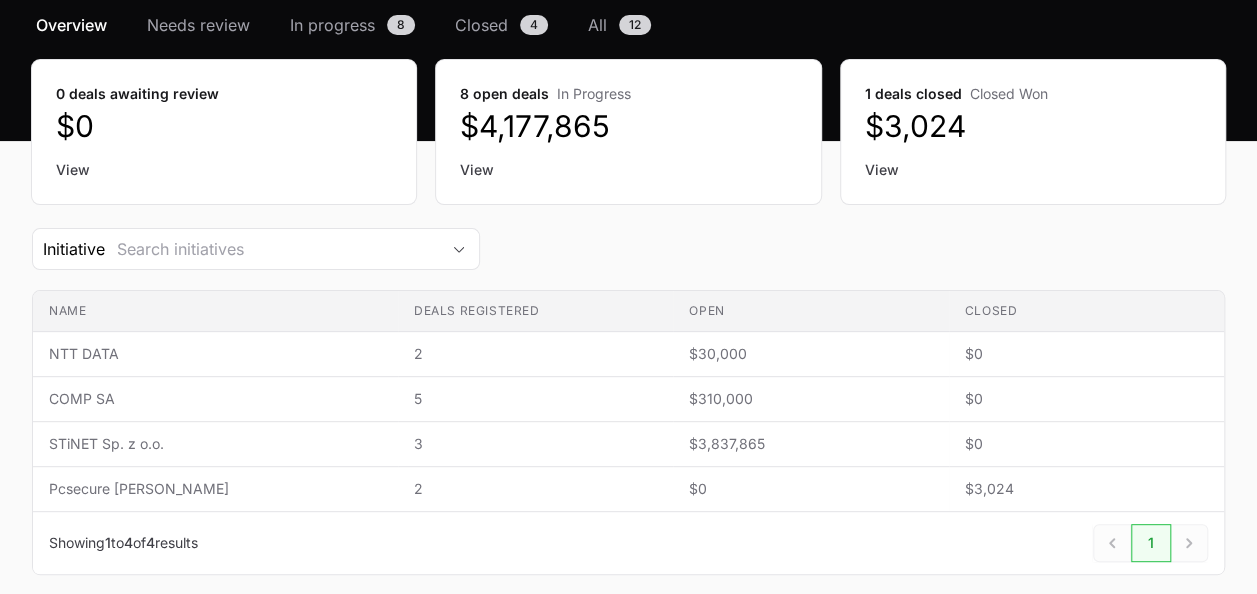 scroll, scrollTop: 0, scrollLeft: 0, axis: both 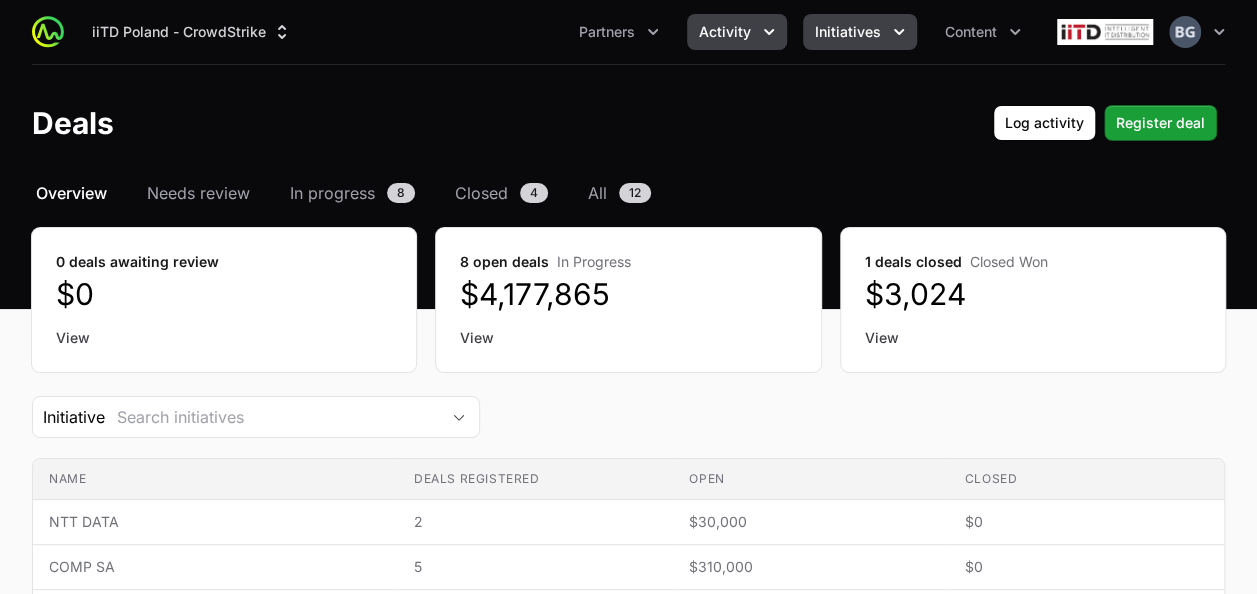 click on "Initiatives" 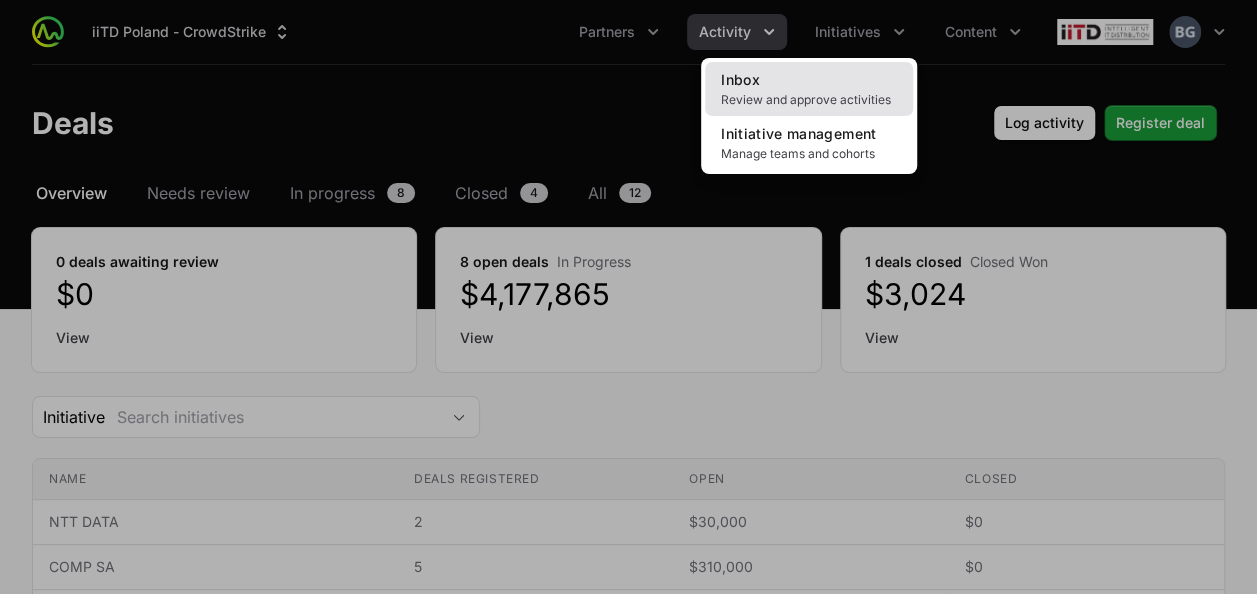 click on "Review and approve activities" 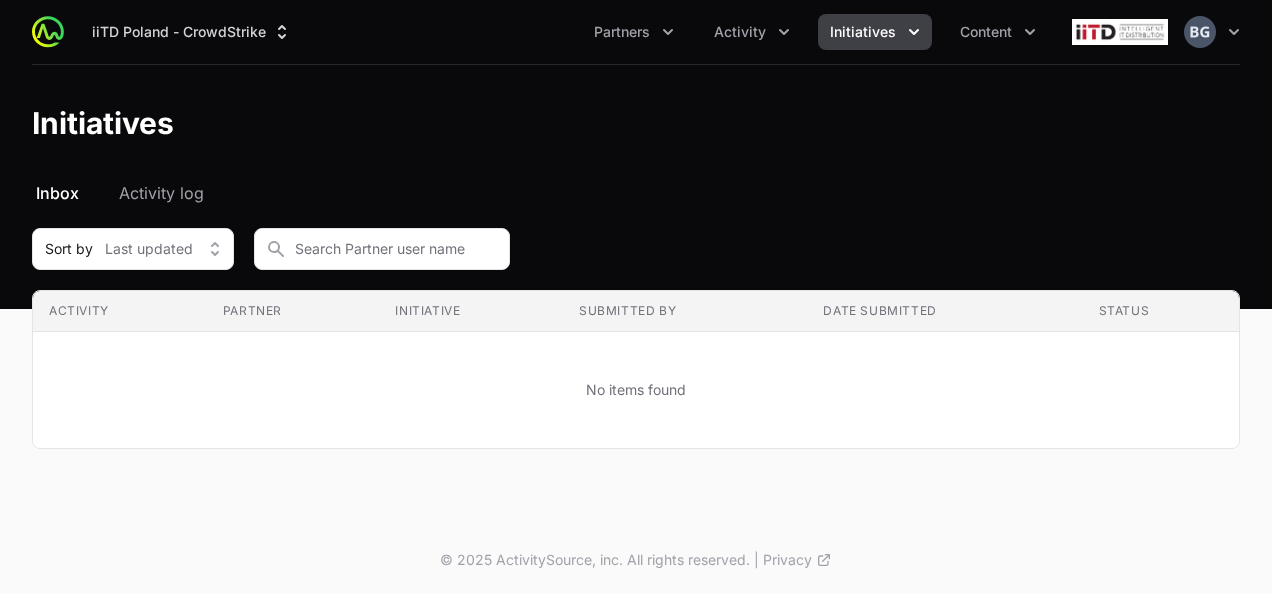 click on "Initiatives" 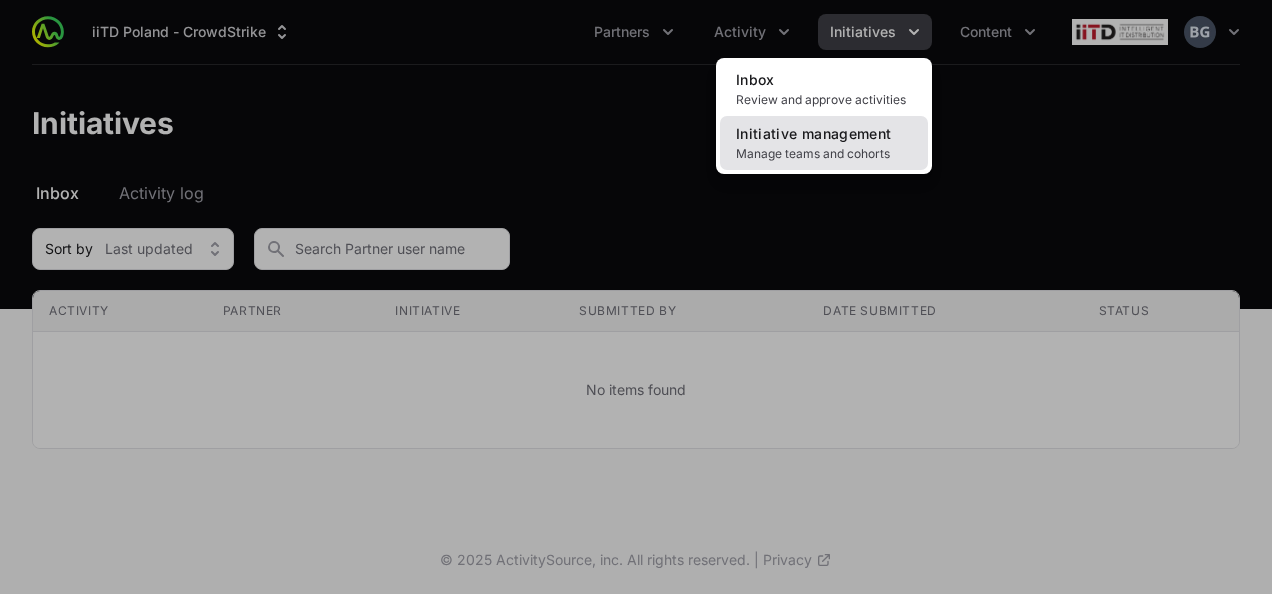 click on "Manage teams and cohorts" 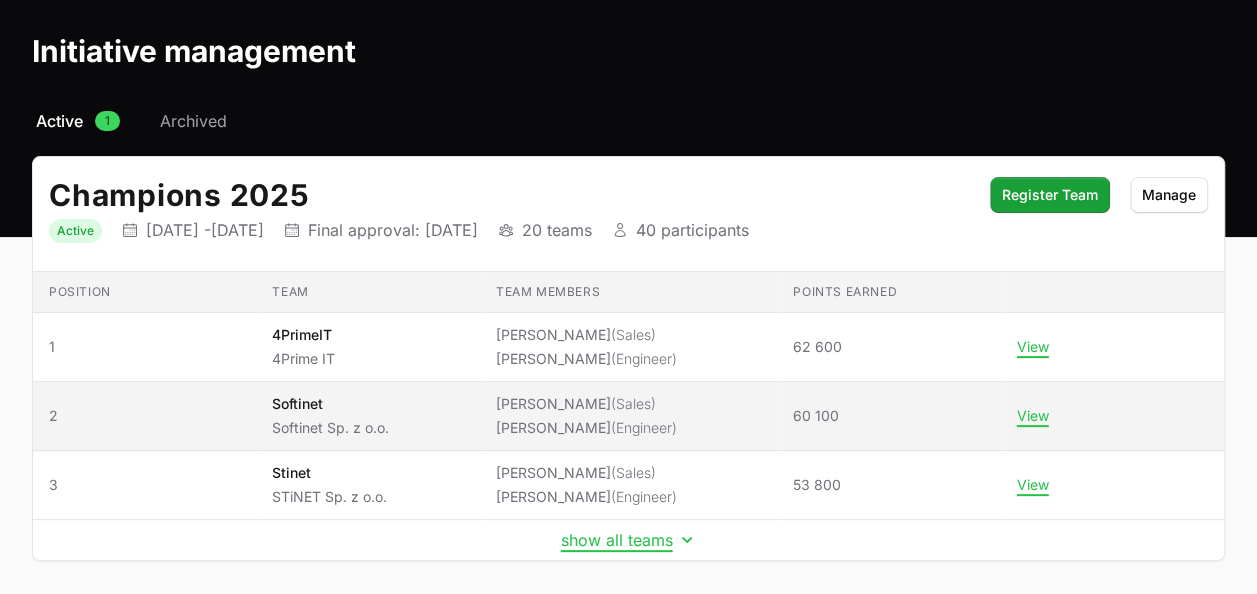 scroll, scrollTop: 152, scrollLeft: 0, axis: vertical 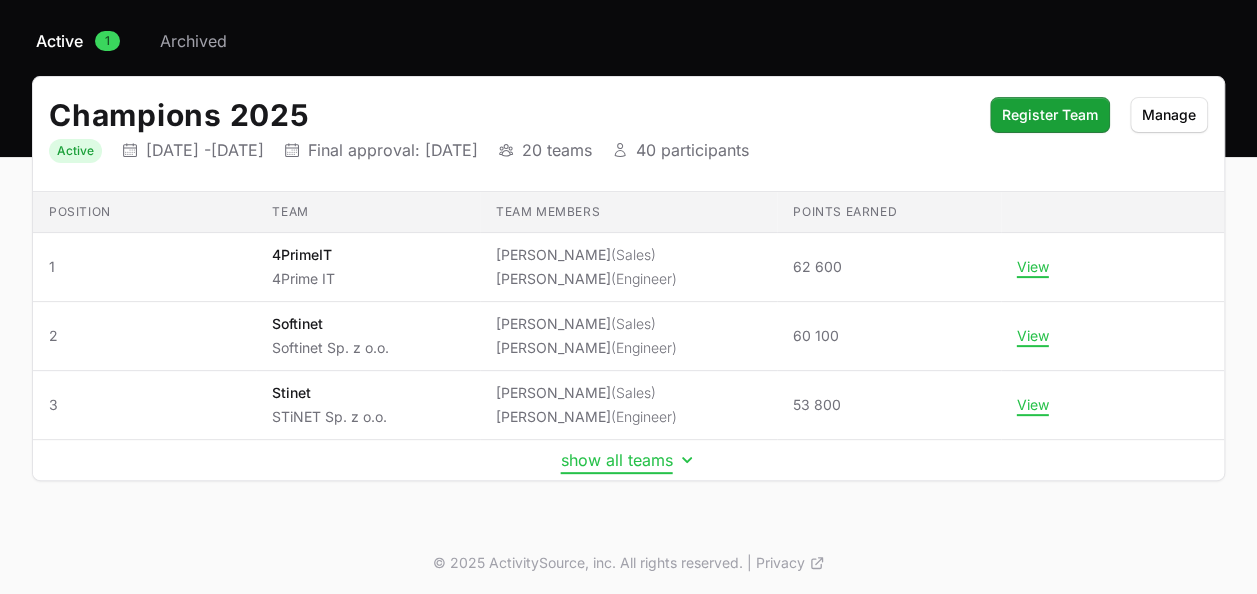 click on "show all teams" 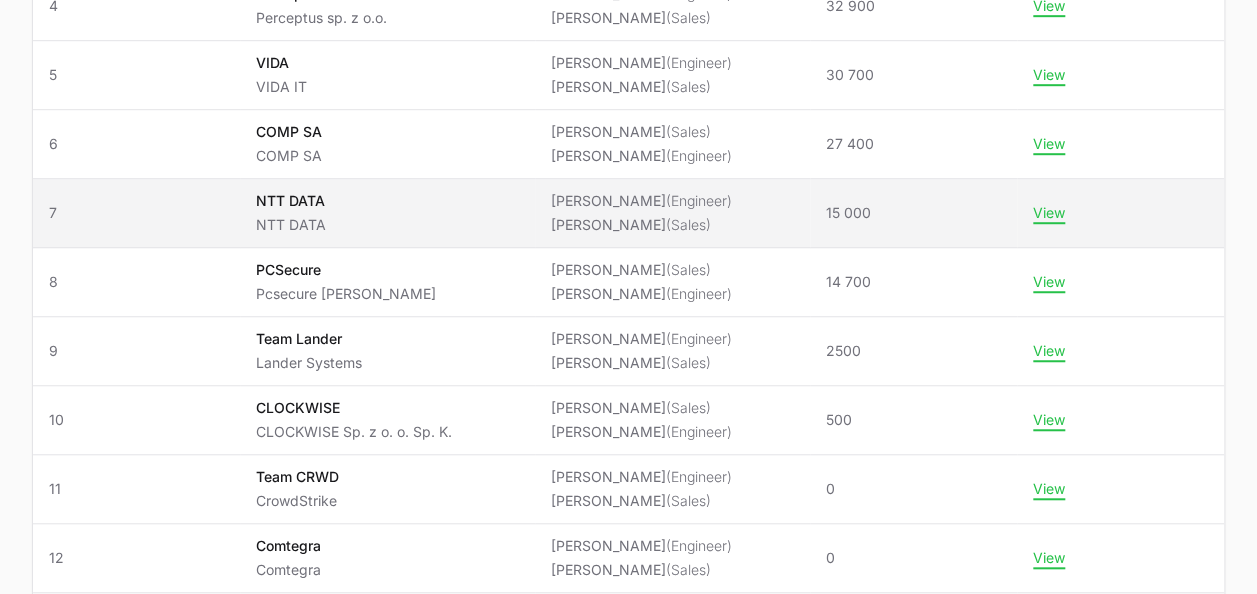 scroll, scrollTop: 652, scrollLeft: 0, axis: vertical 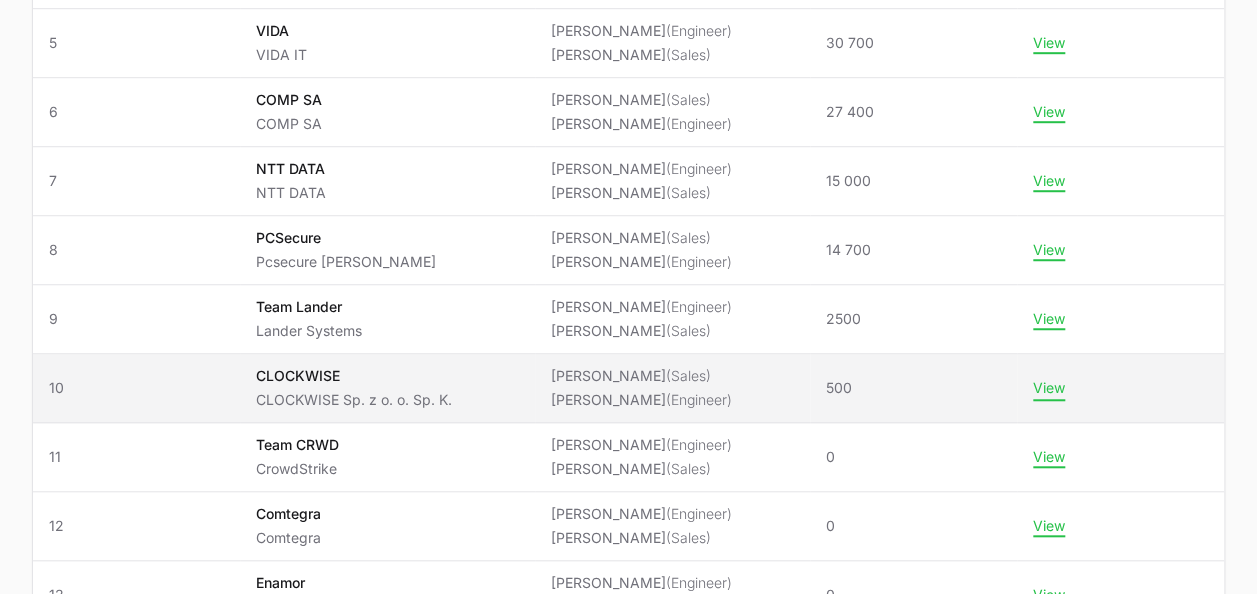 click on "View" 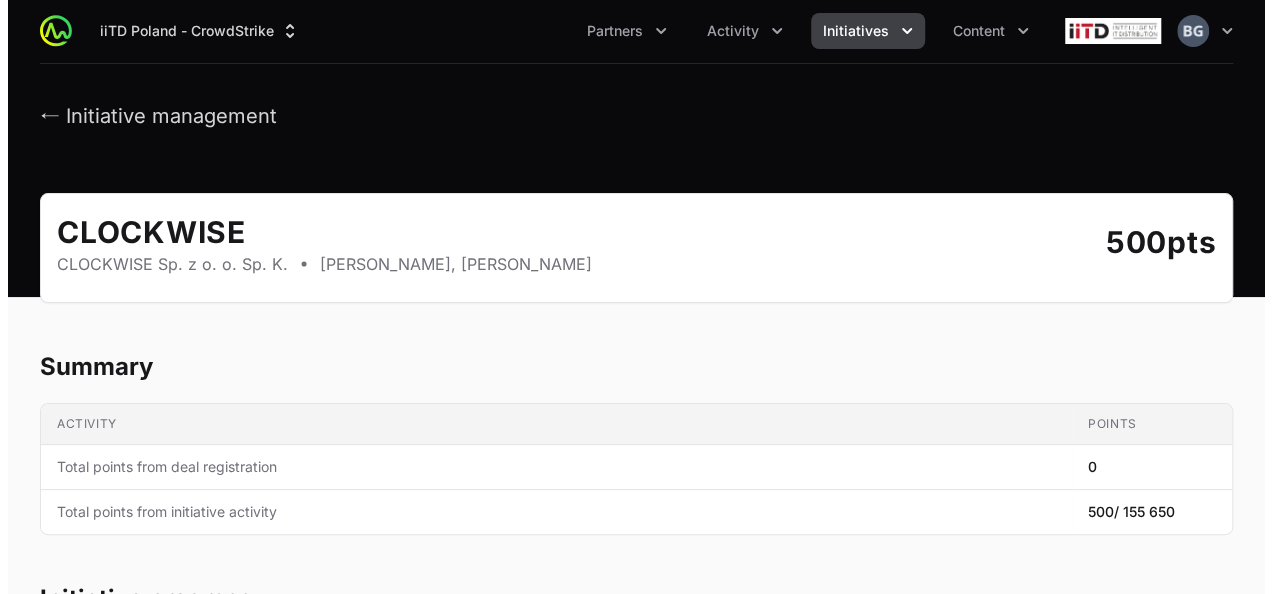 scroll, scrollTop: 0, scrollLeft: 0, axis: both 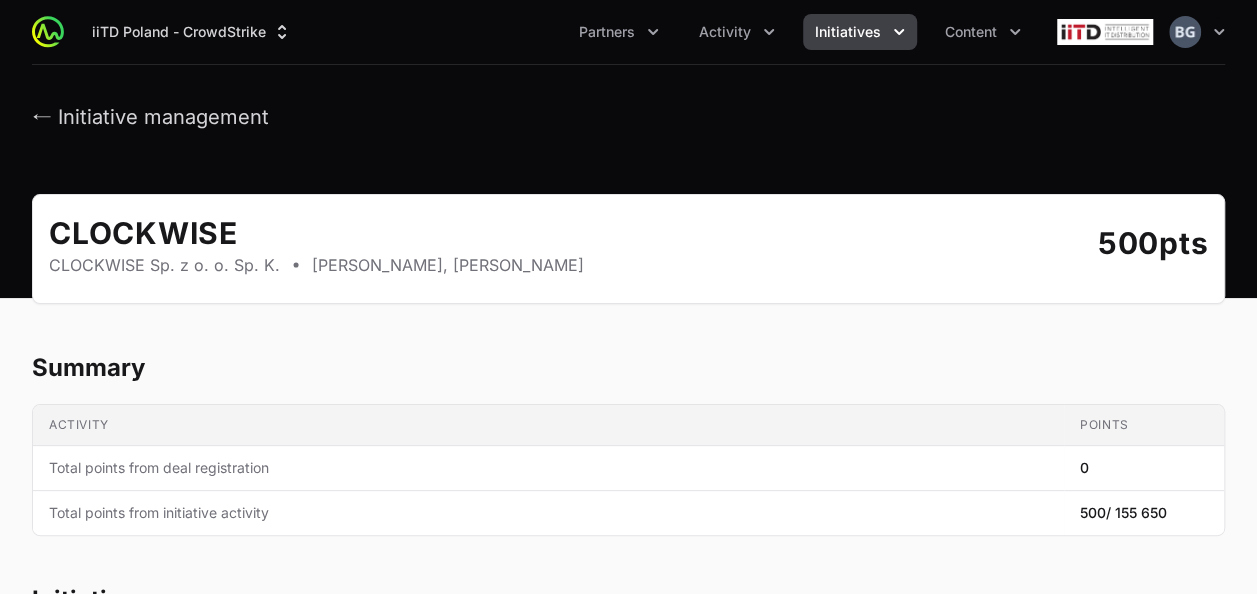 click on "Initiatives" 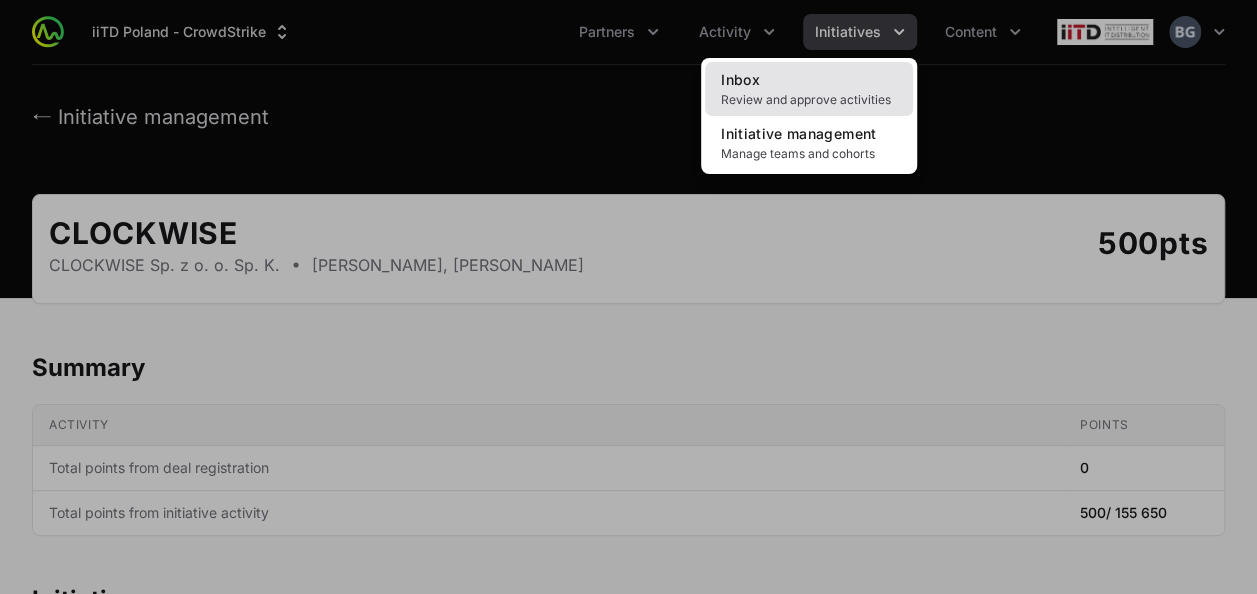 click on "Inbox Review and approve activities" 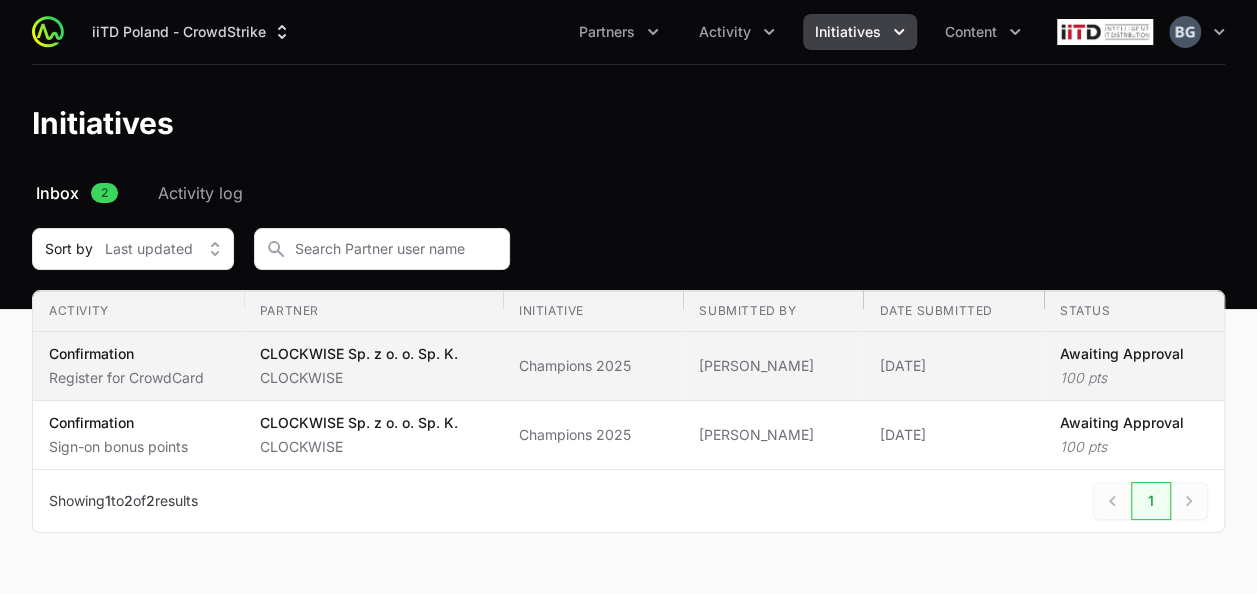 click on "100 pts" 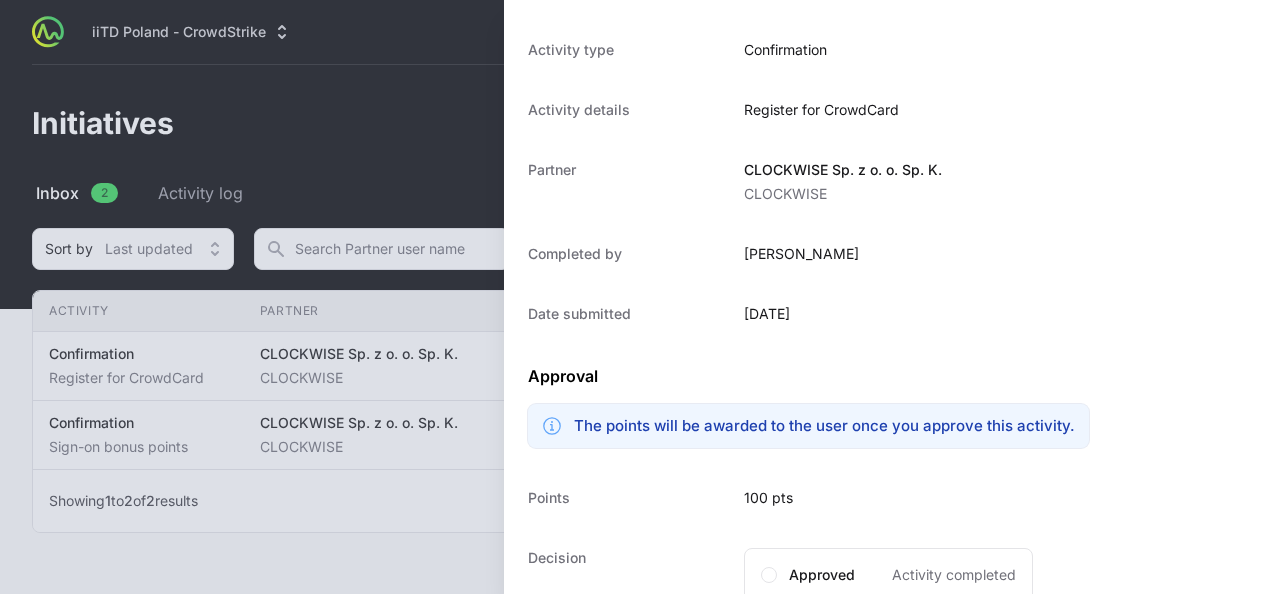 scroll, scrollTop: 384, scrollLeft: 0, axis: vertical 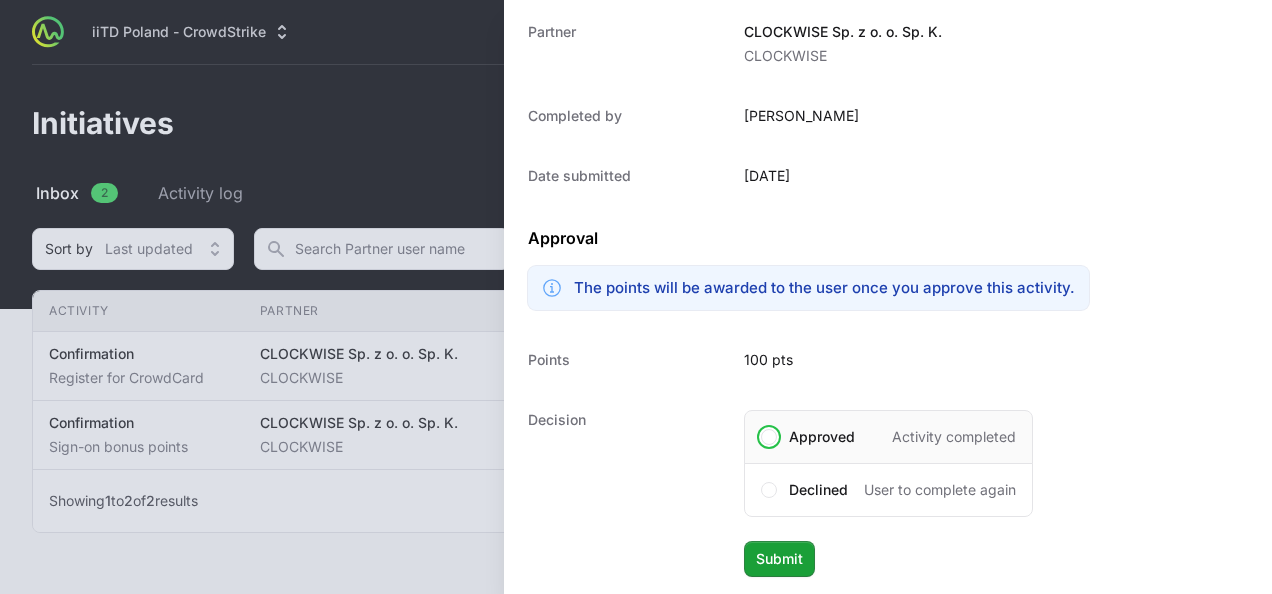 click on "Approved Activity completed" 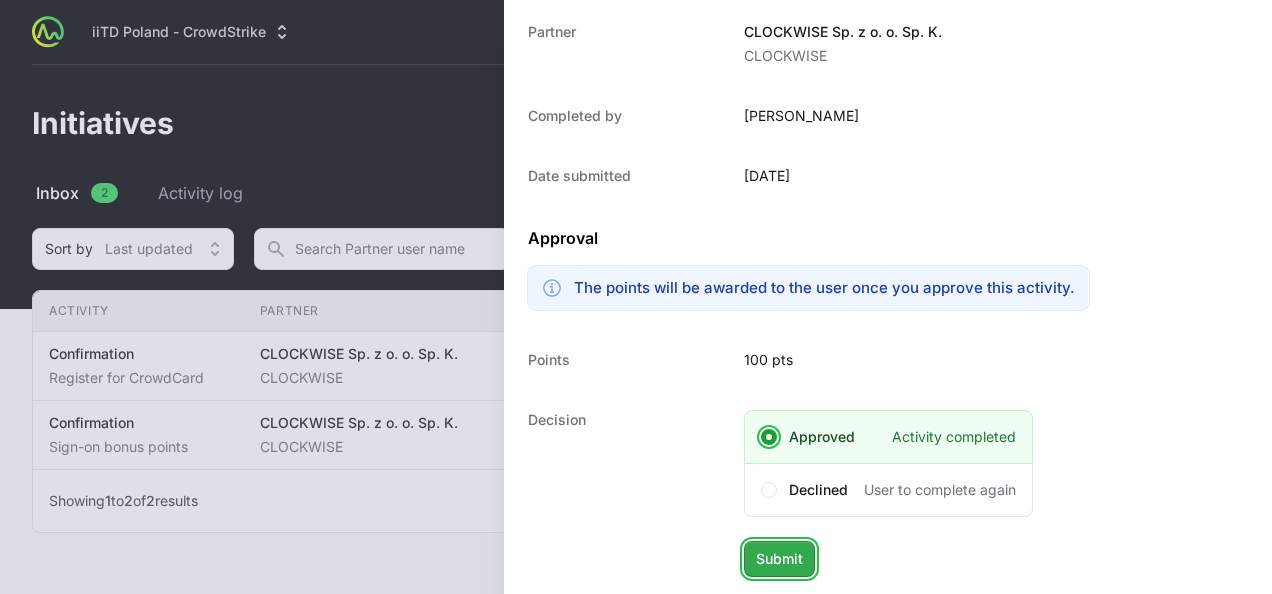 click on "Submit" at bounding box center (779, 559) 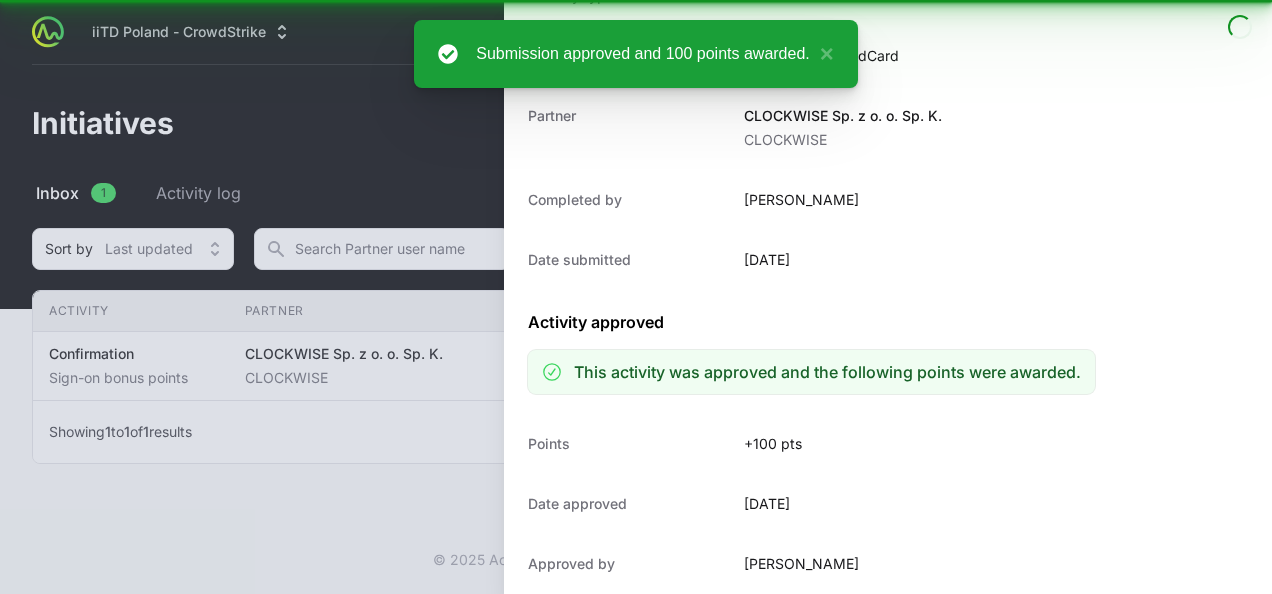 scroll, scrollTop: 299, scrollLeft: 0, axis: vertical 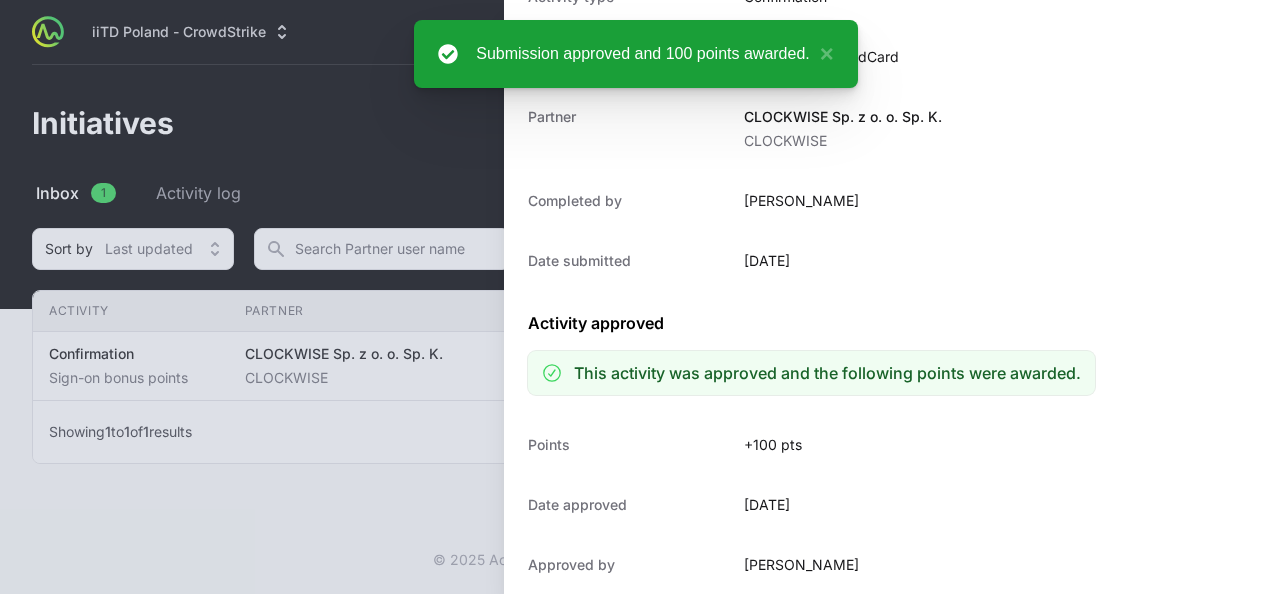 click at bounding box center [636, 297] 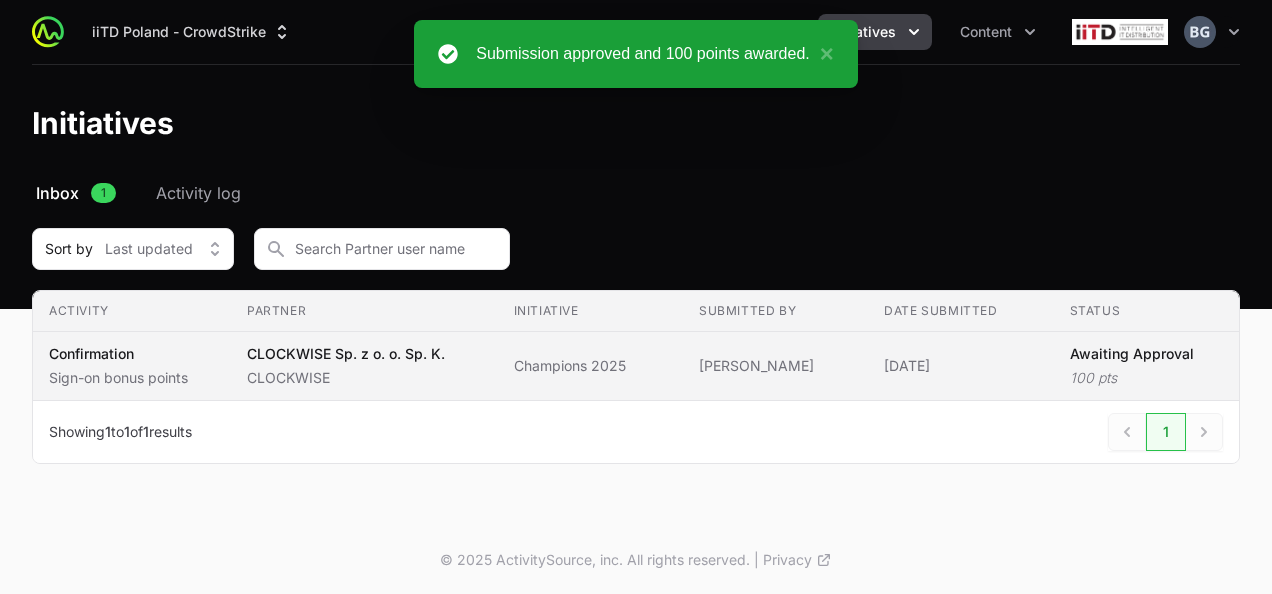 click on "Date submitted [DATE]" 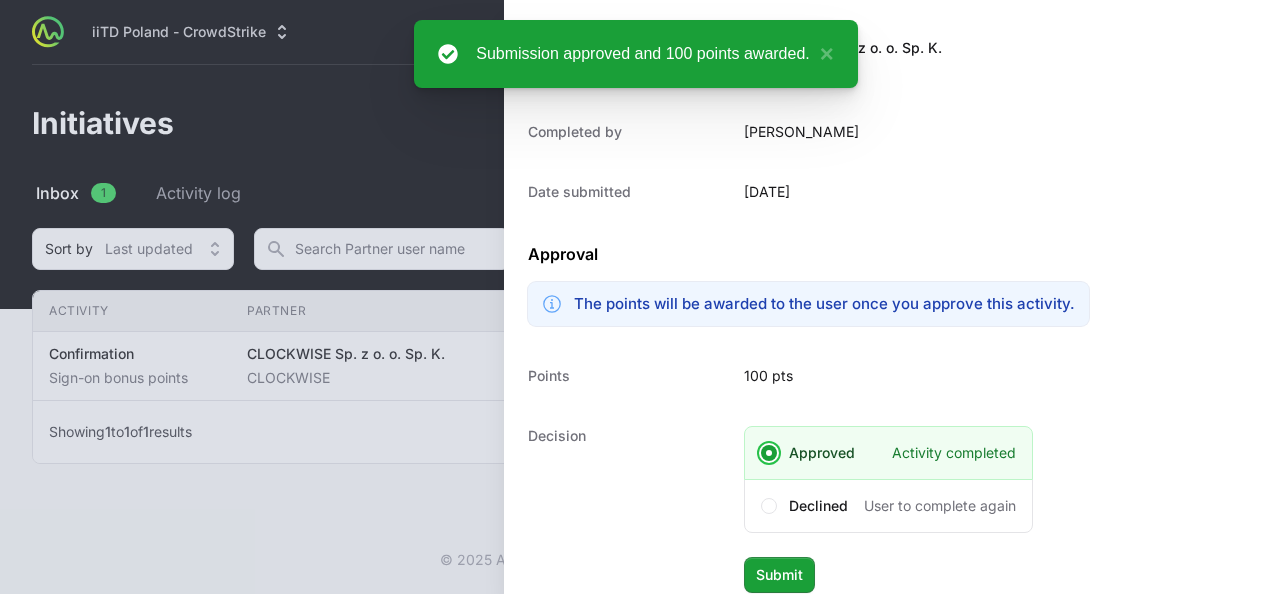 scroll, scrollTop: 384, scrollLeft: 0, axis: vertical 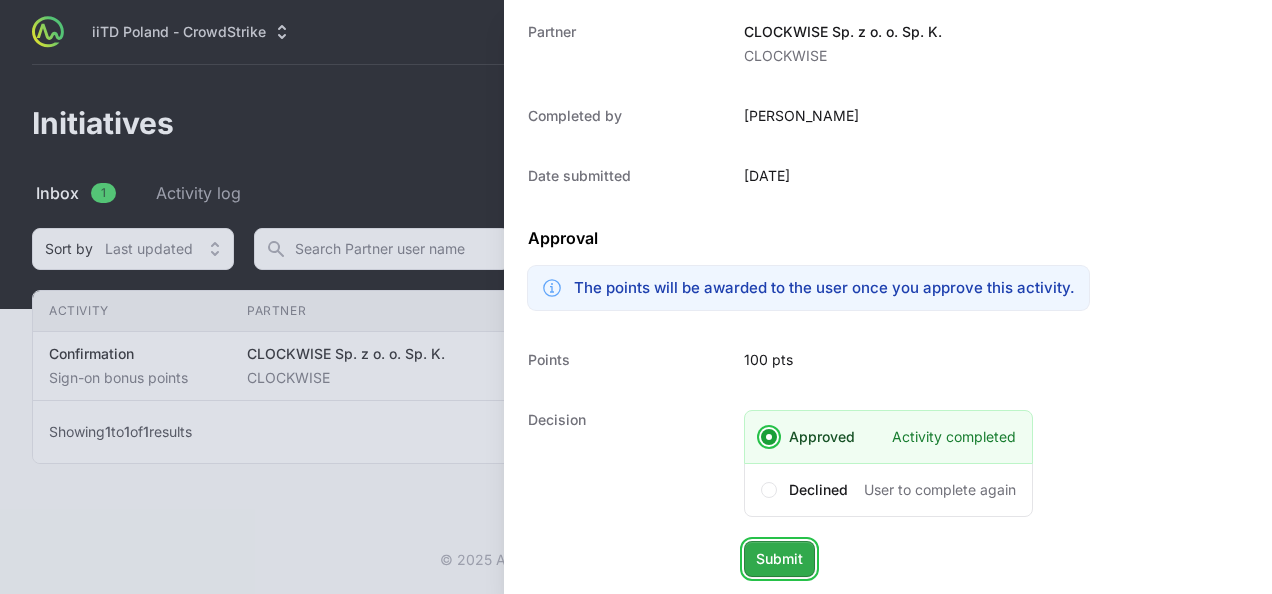 click on "Submit" at bounding box center [779, 559] 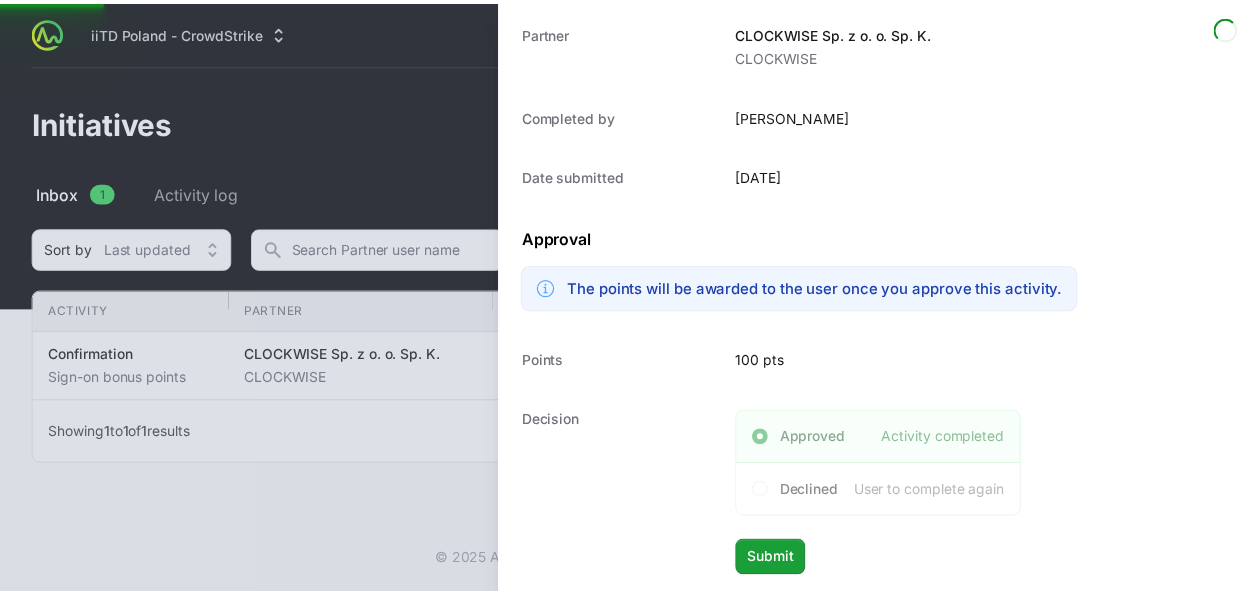 scroll, scrollTop: 299, scrollLeft: 0, axis: vertical 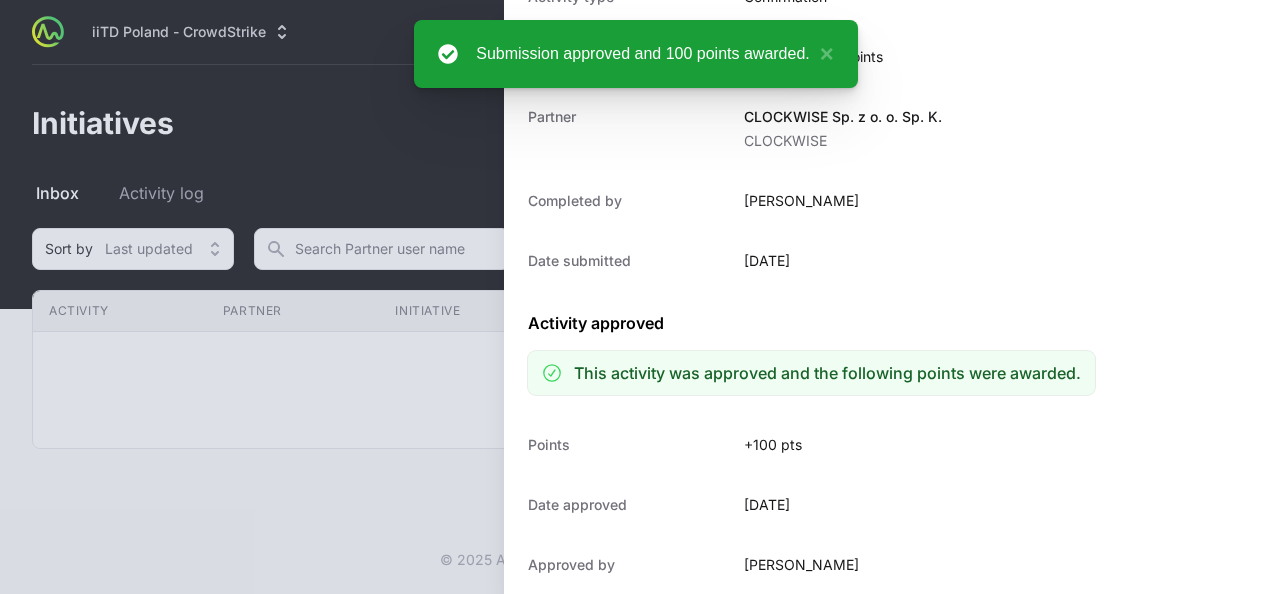 click at bounding box center [636, 297] 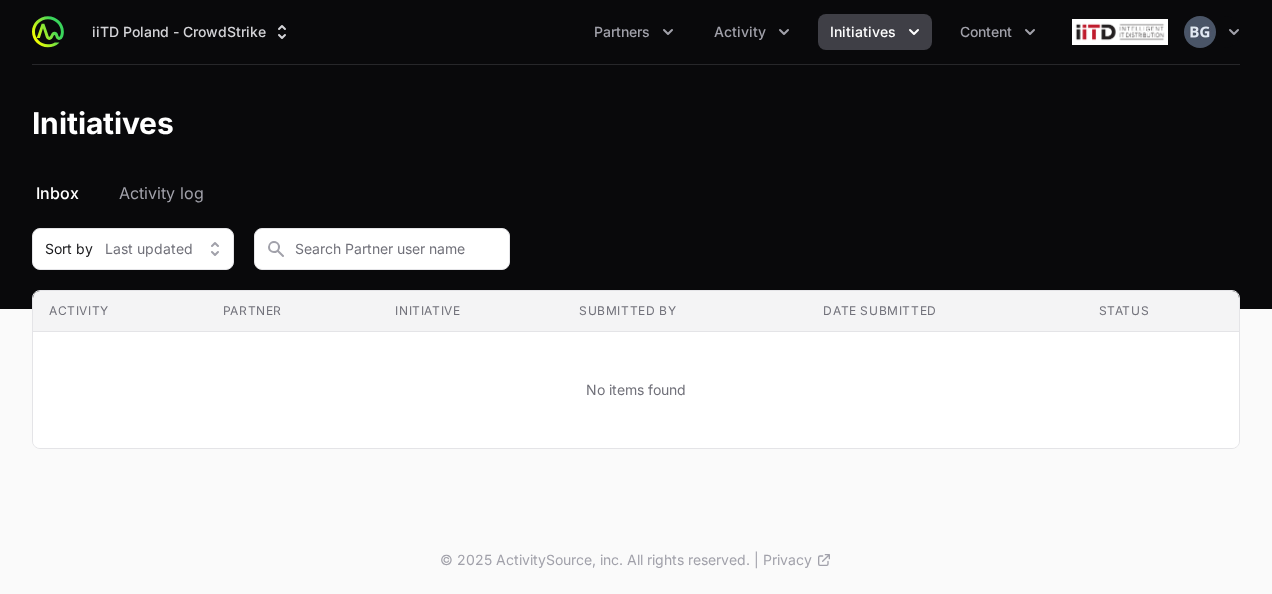 click 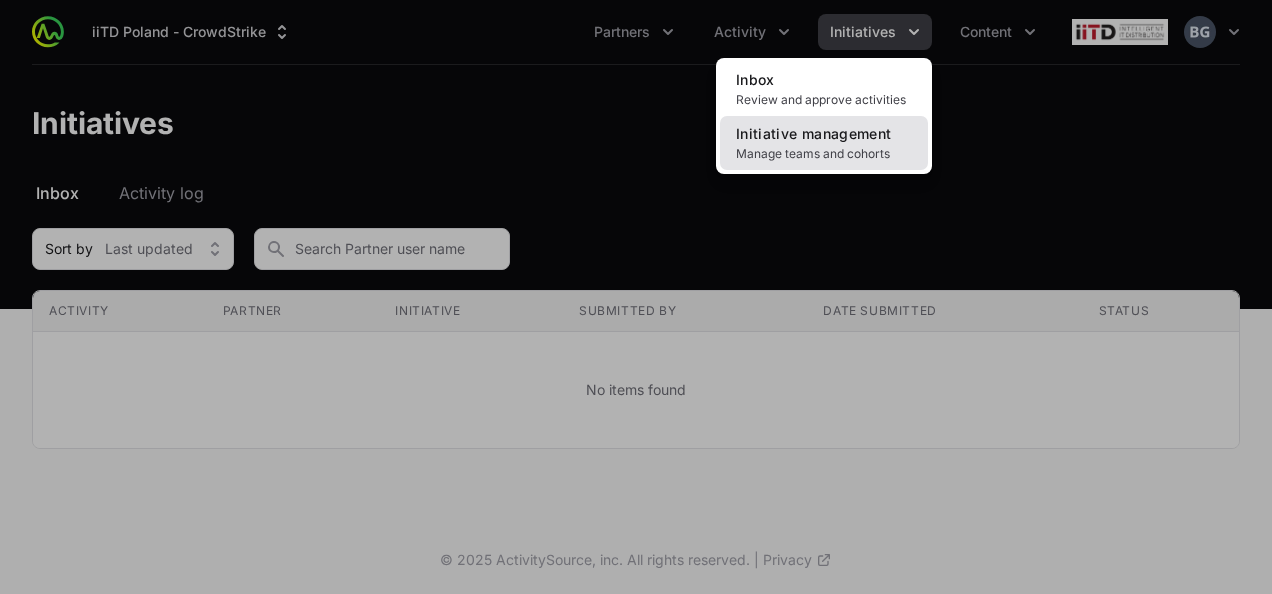 click on "Initiative management Manage teams and cohorts" 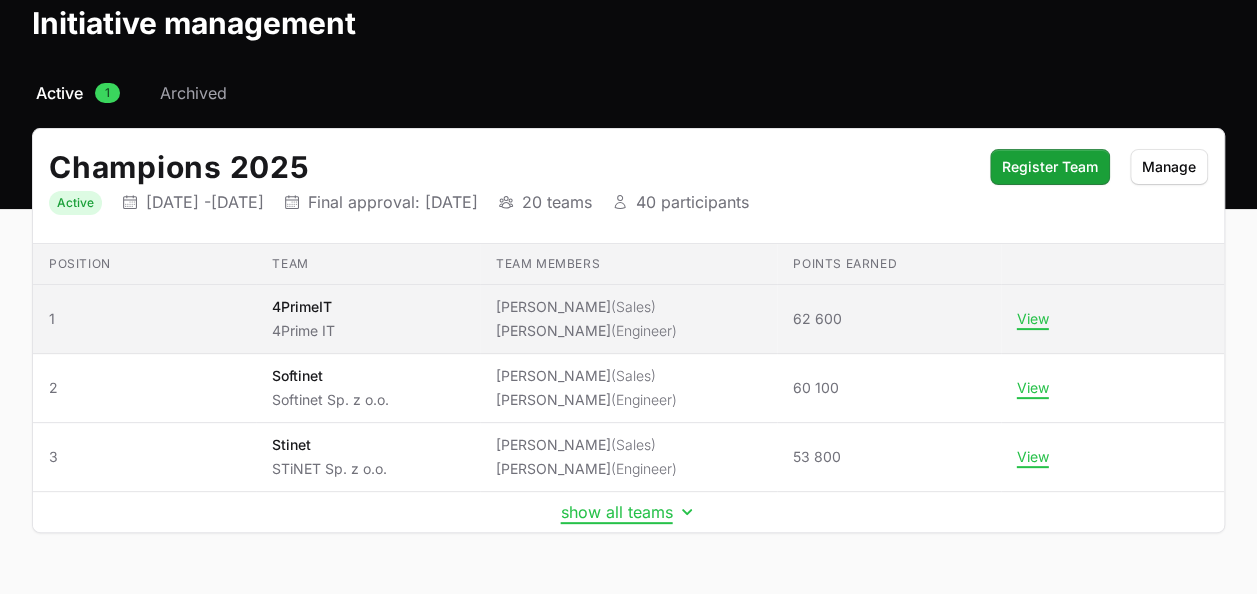 scroll, scrollTop: 152, scrollLeft: 0, axis: vertical 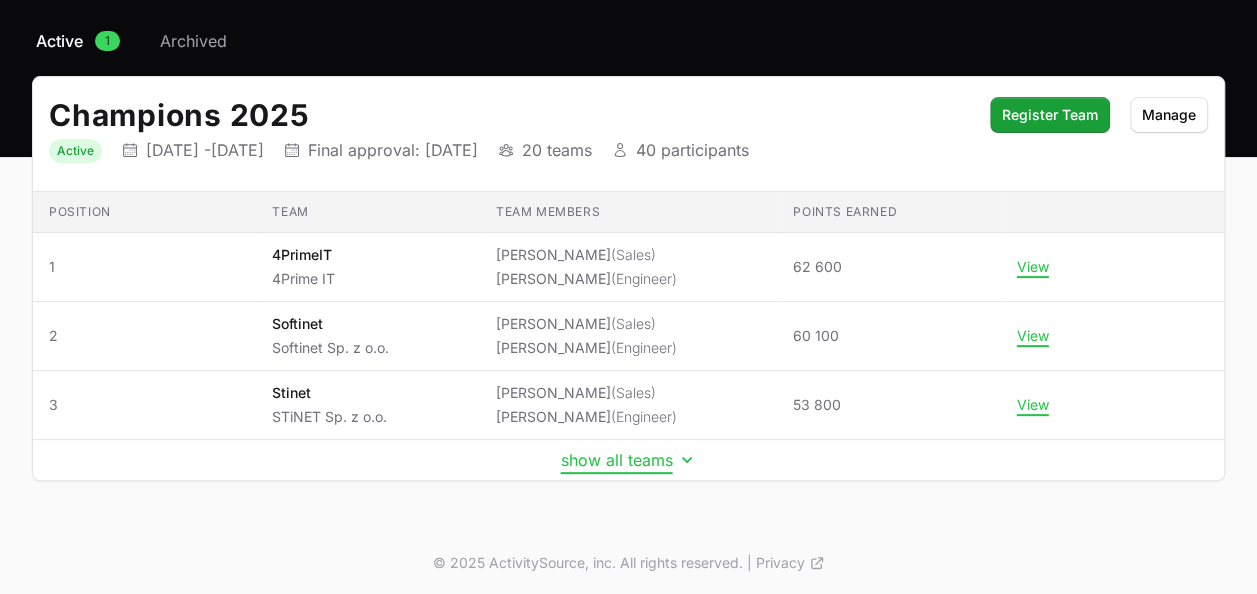 click on "show all teams" 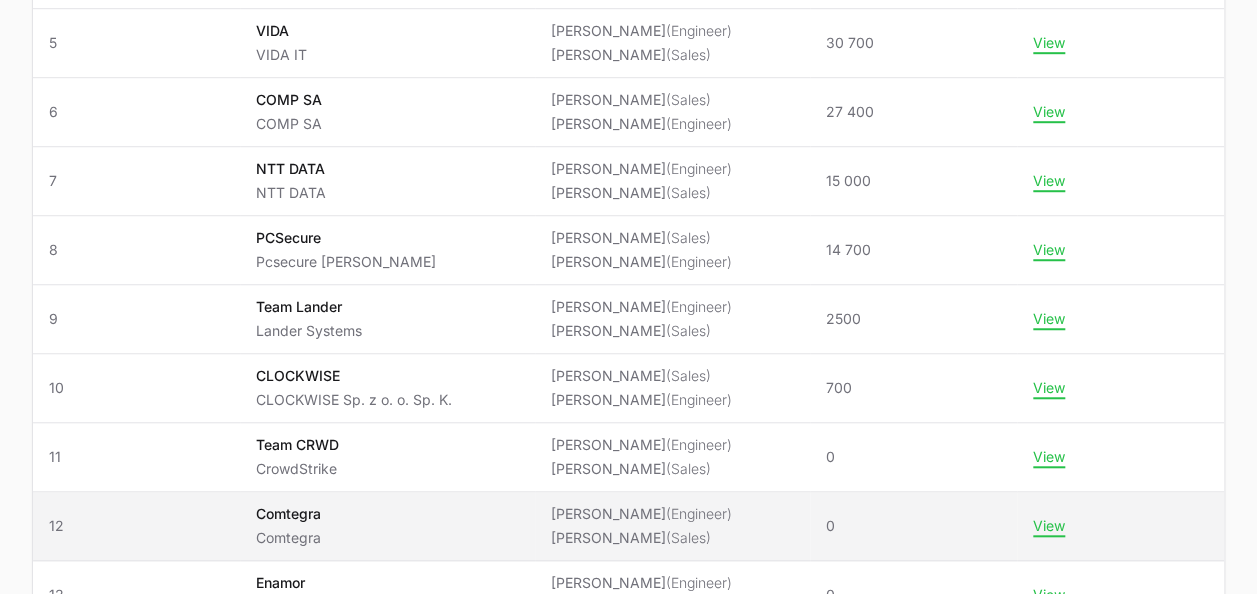 scroll, scrollTop: 752, scrollLeft: 0, axis: vertical 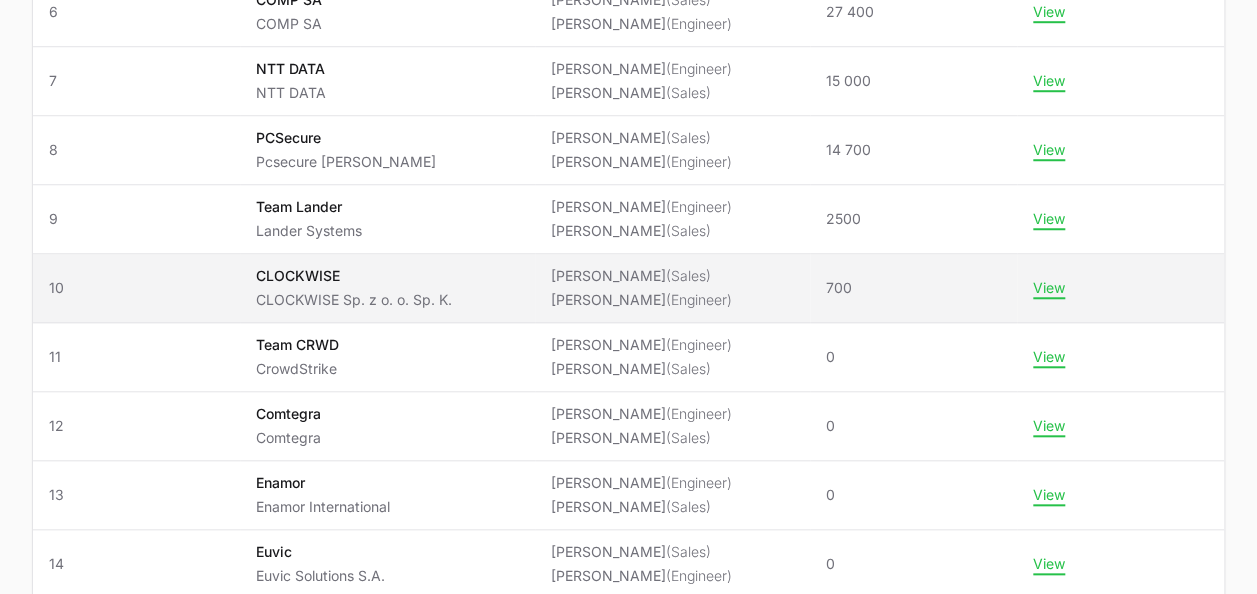 click on "CLOCKWISE Sp. z o. o. Sp. K." 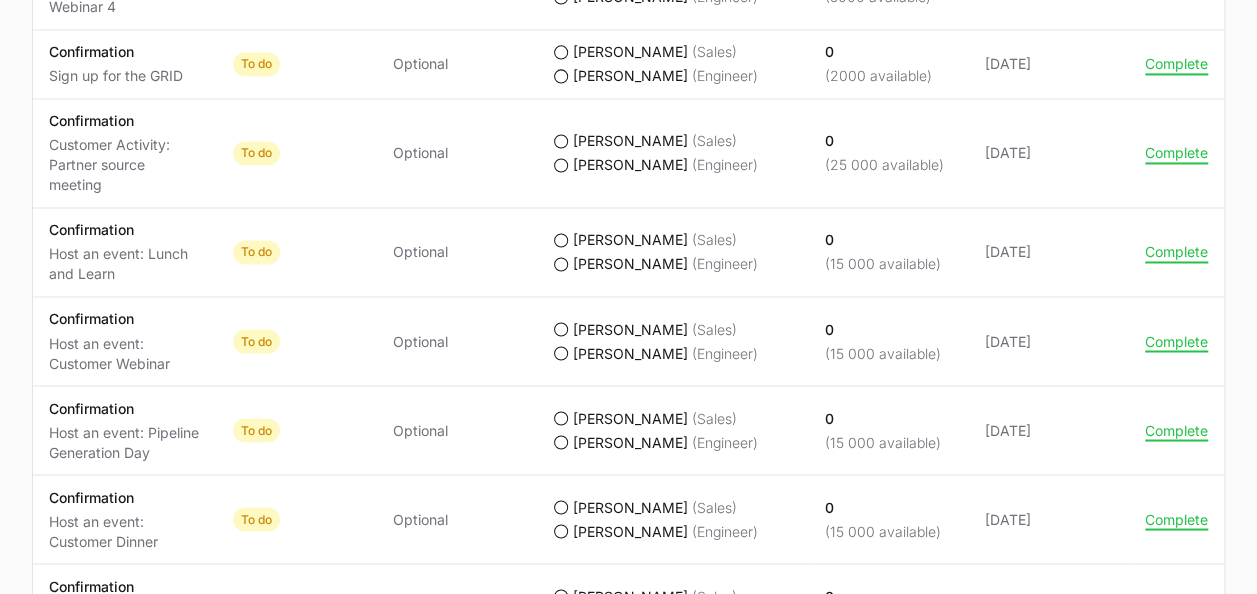 scroll, scrollTop: 1600, scrollLeft: 0, axis: vertical 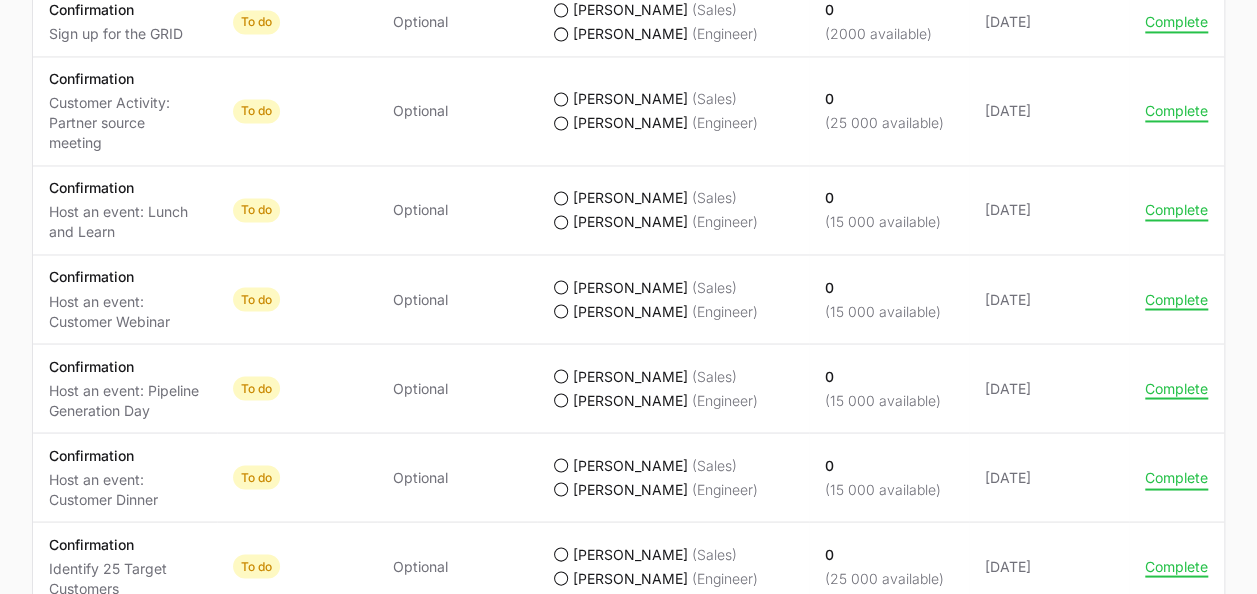 click on "Complete" 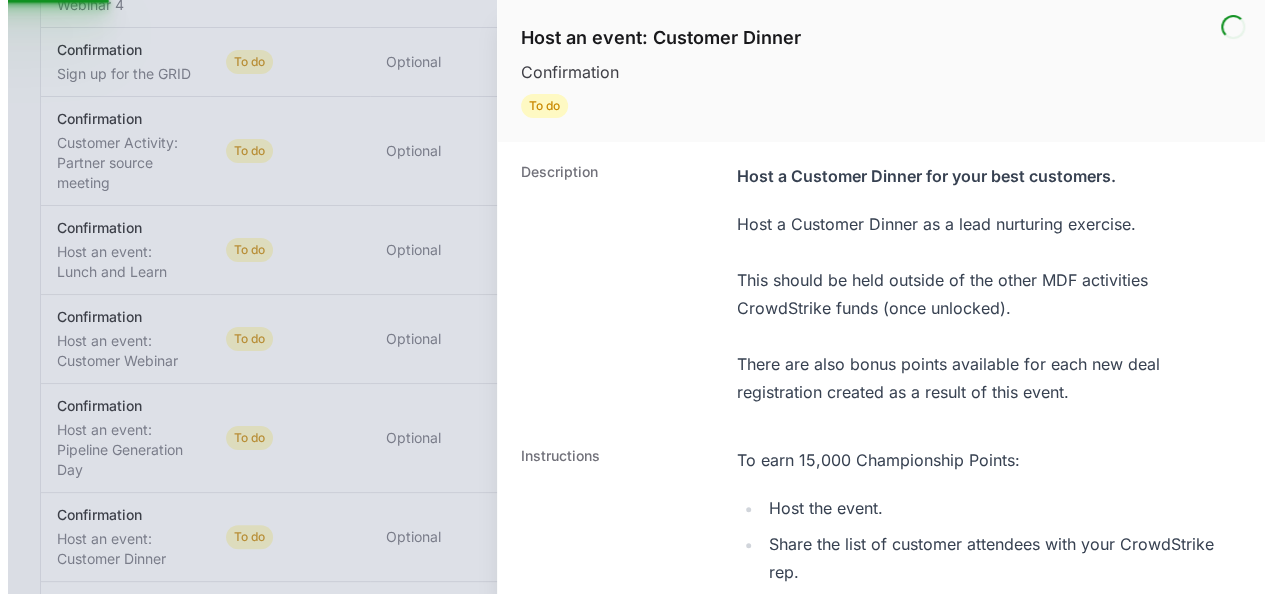 scroll, scrollTop: 1480, scrollLeft: 0, axis: vertical 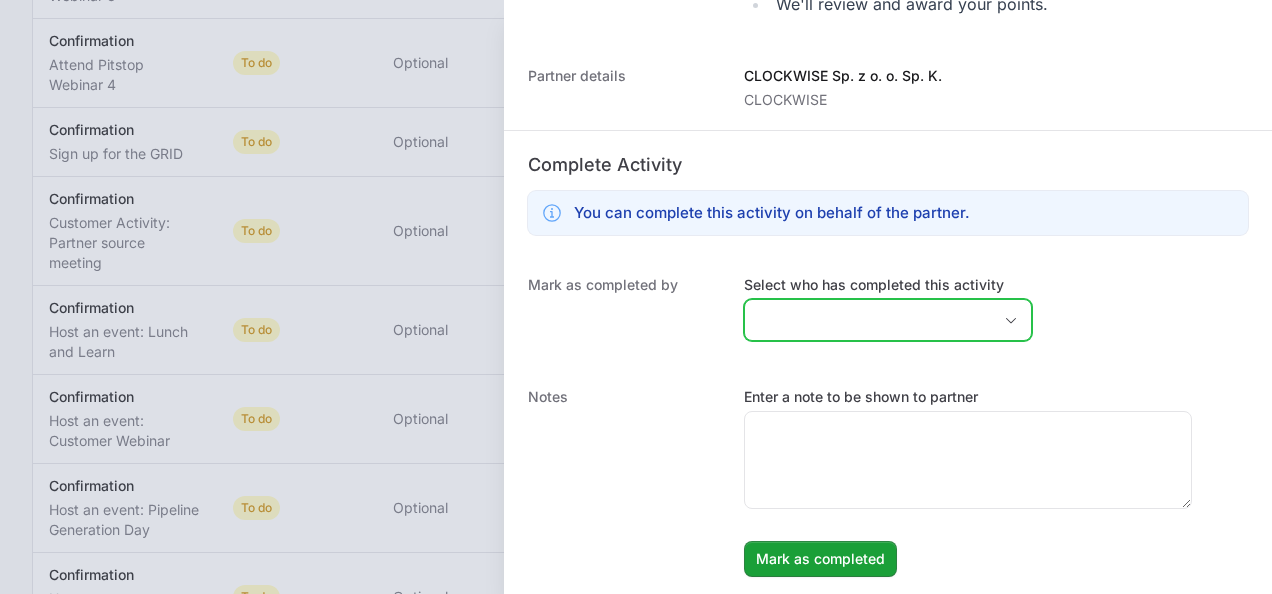 click on "Select who has completed this activity" at bounding box center [868, 320] 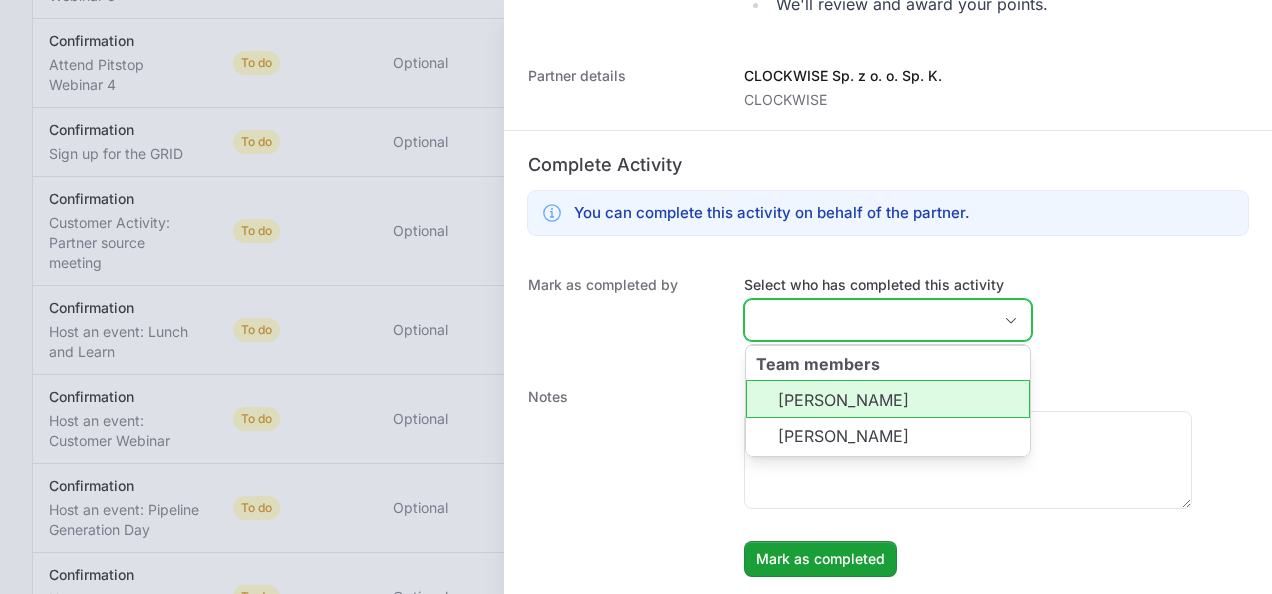 click on "[PERSON_NAME]" 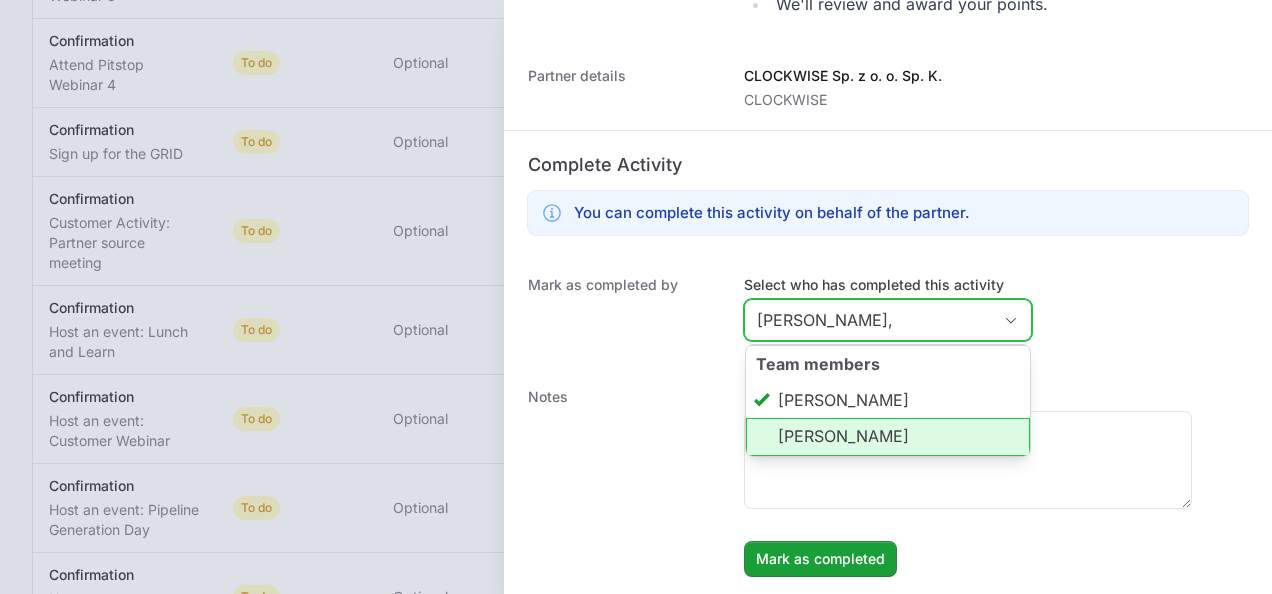 click on "[PERSON_NAME]" 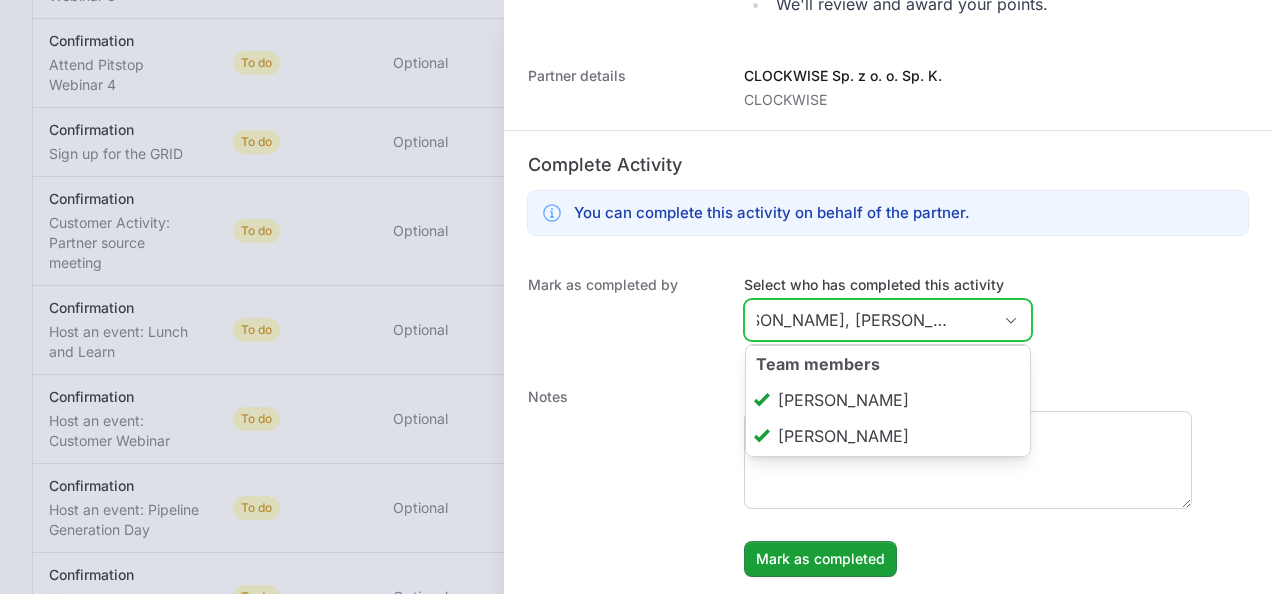 scroll, scrollTop: 0, scrollLeft: 62, axis: horizontal 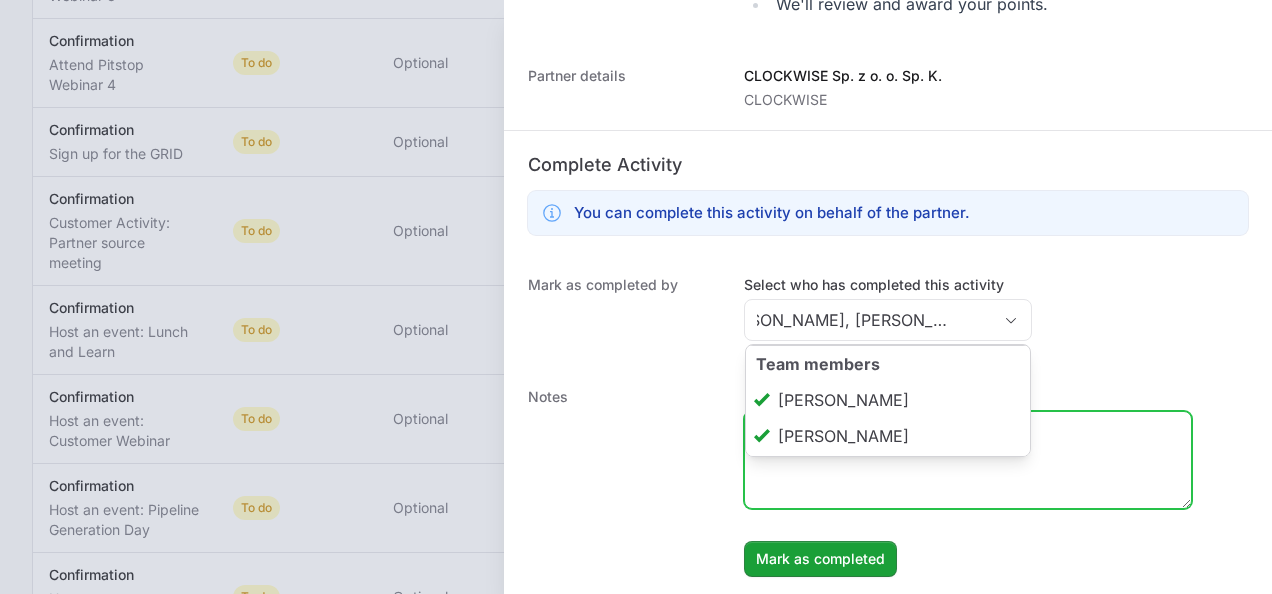 type on "[PERSON_NAME], [PERSON_NAME]" 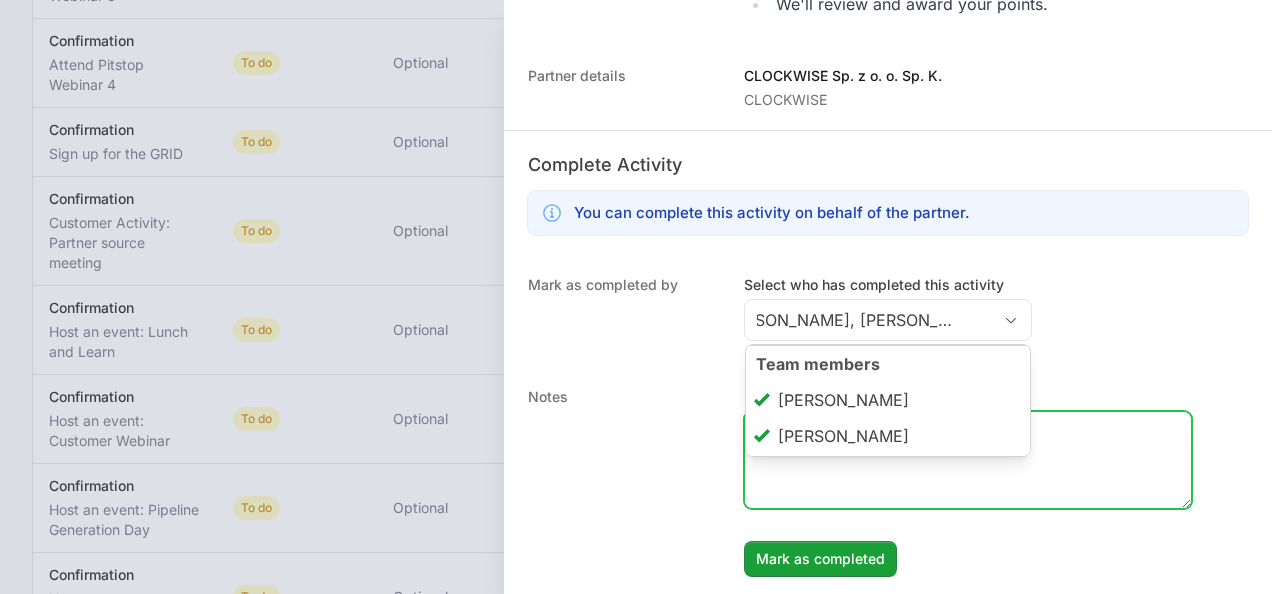 click on "Enter a note to be shown to partner" at bounding box center (968, 460) 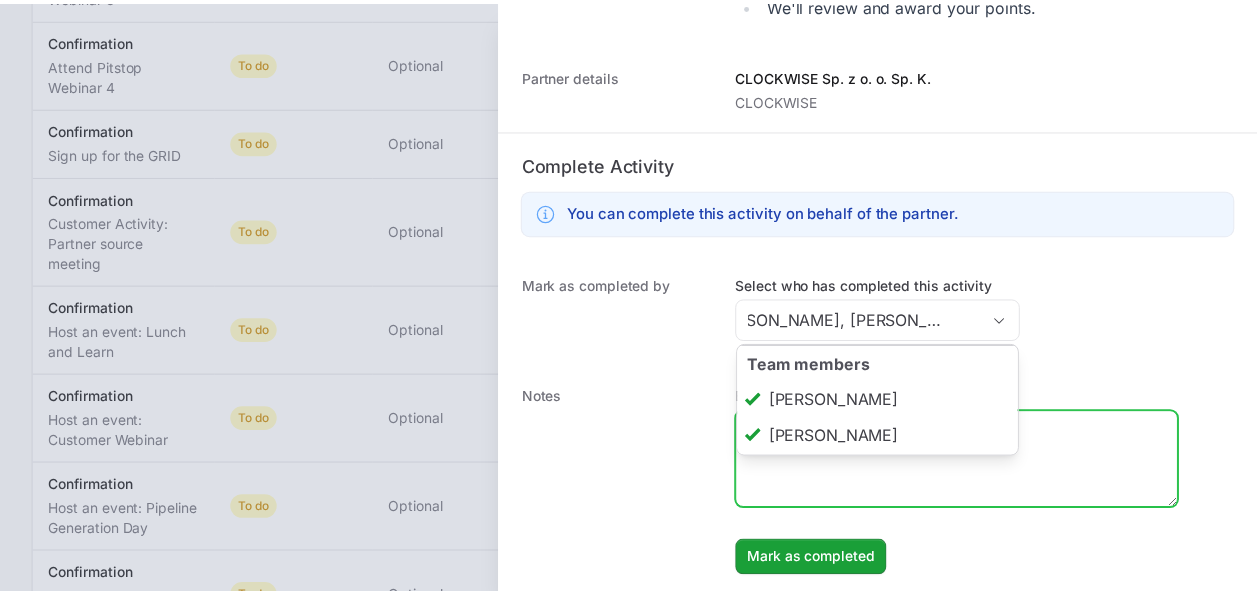 scroll, scrollTop: 0, scrollLeft: 0, axis: both 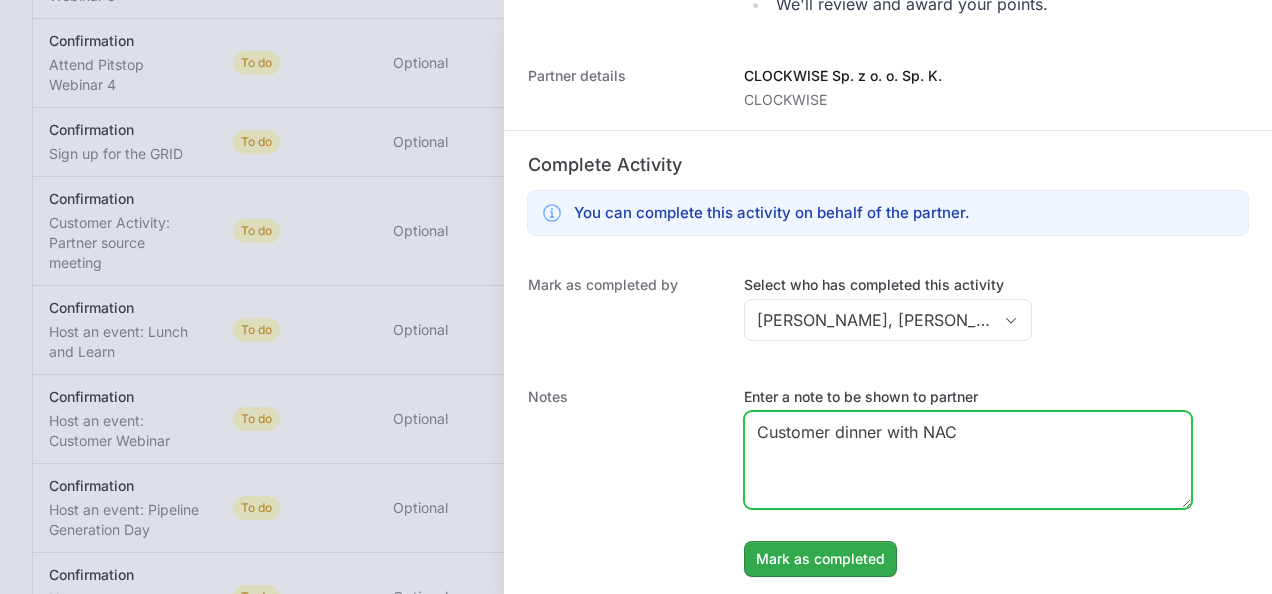 type on "Customer dinner with NAC" 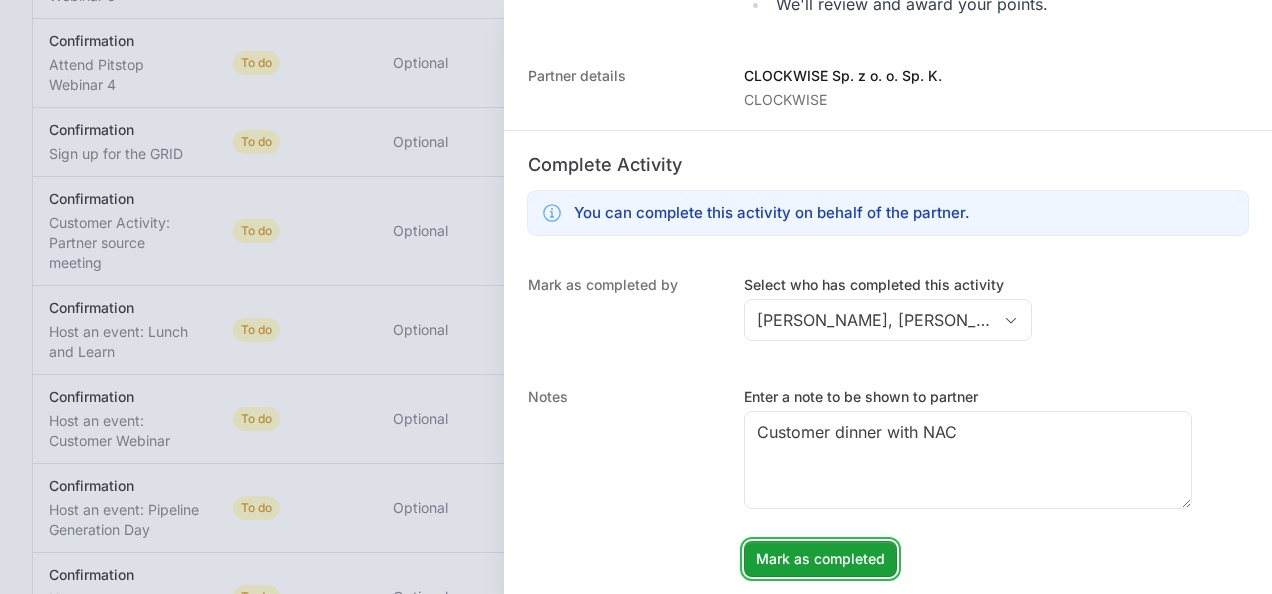 click on "Mark as completed" at bounding box center [820, 559] 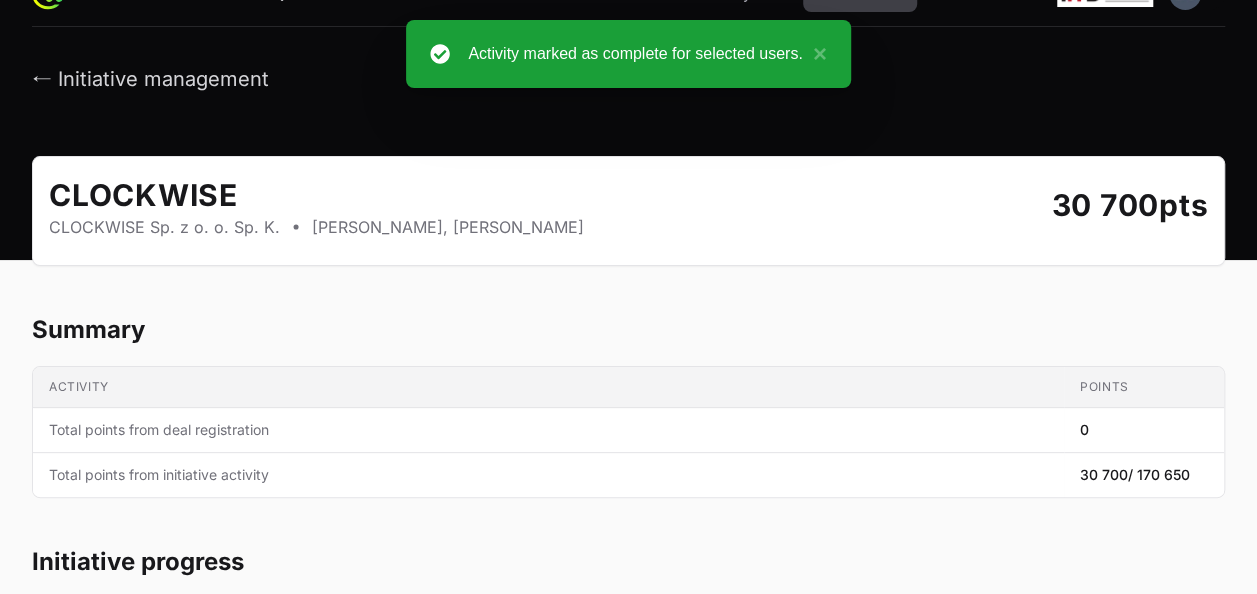 scroll, scrollTop: 0, scrollLeft: 0, axis: both 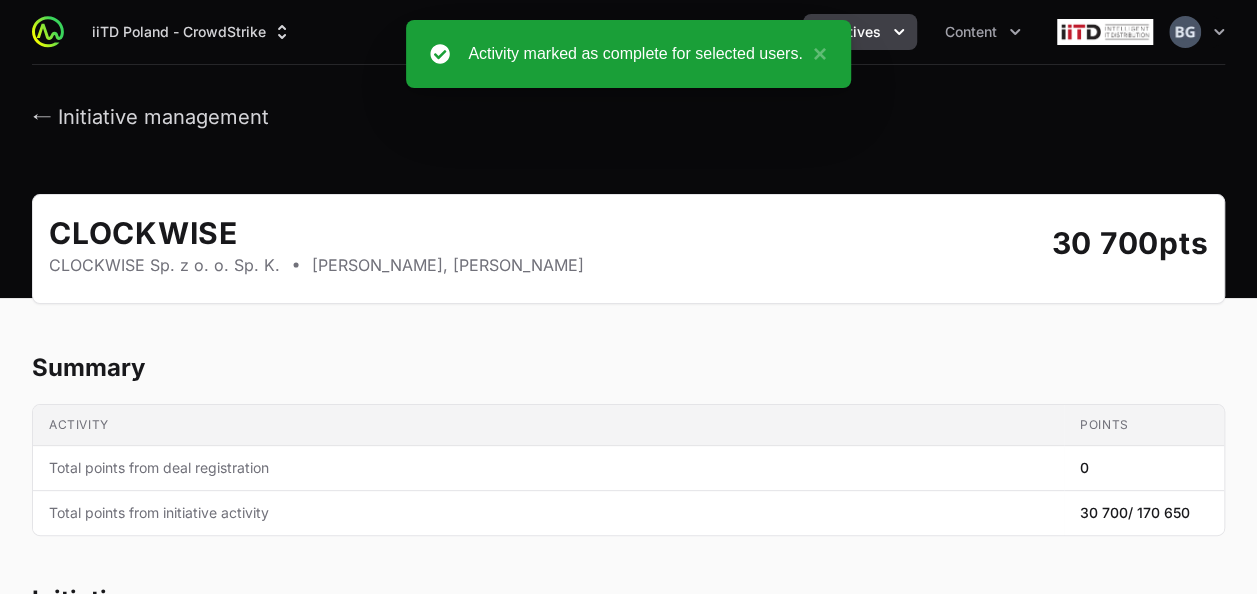click on "Initiatives" 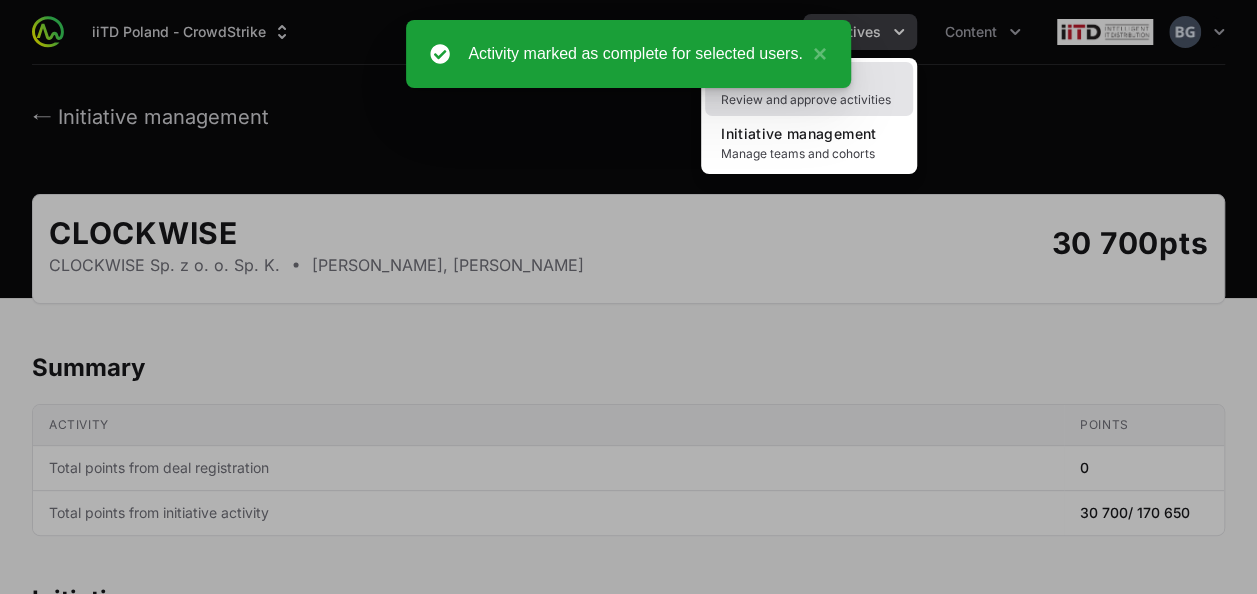 click on "Inbox Review and approve activities" 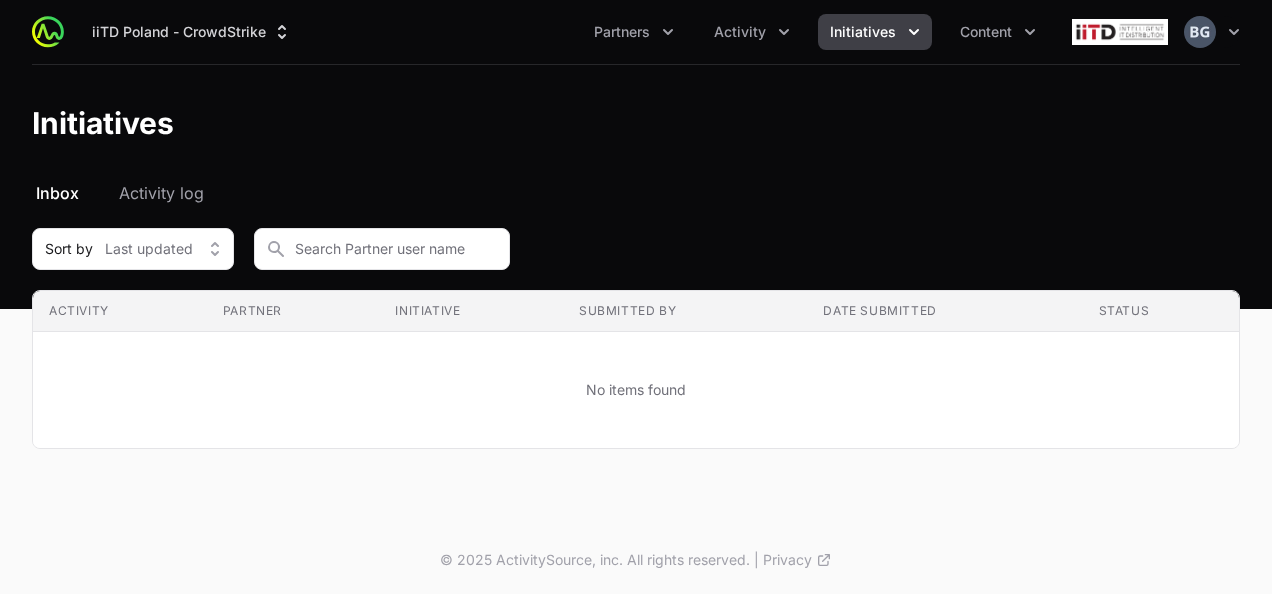 click on "Initiatives" 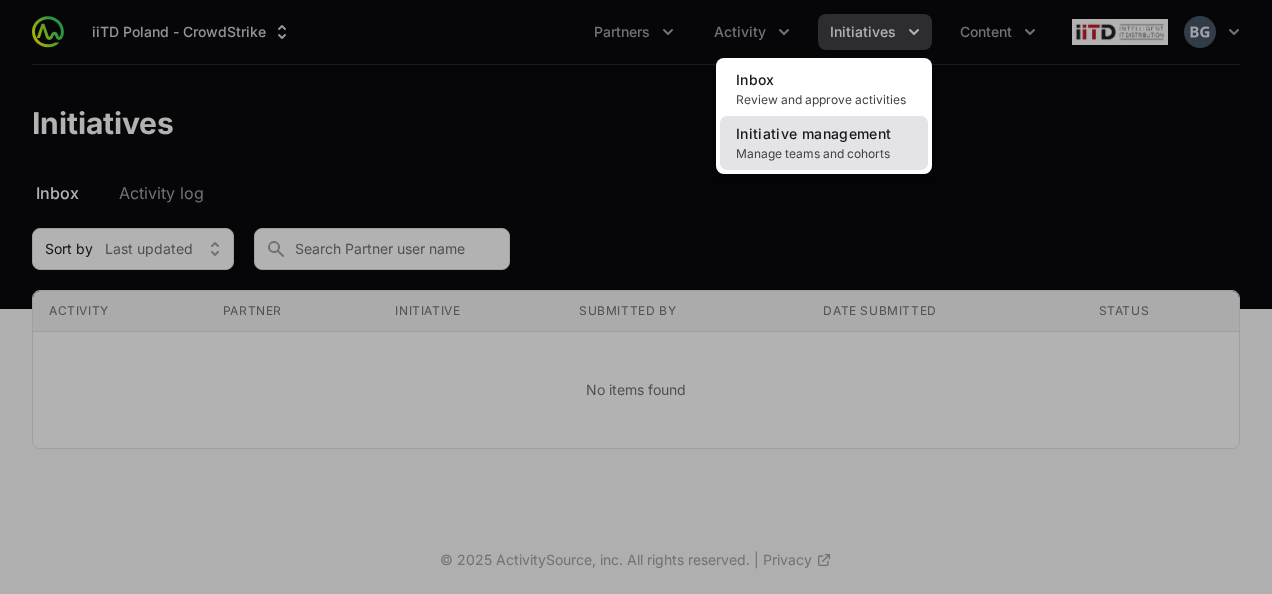 click on "Initiative management" 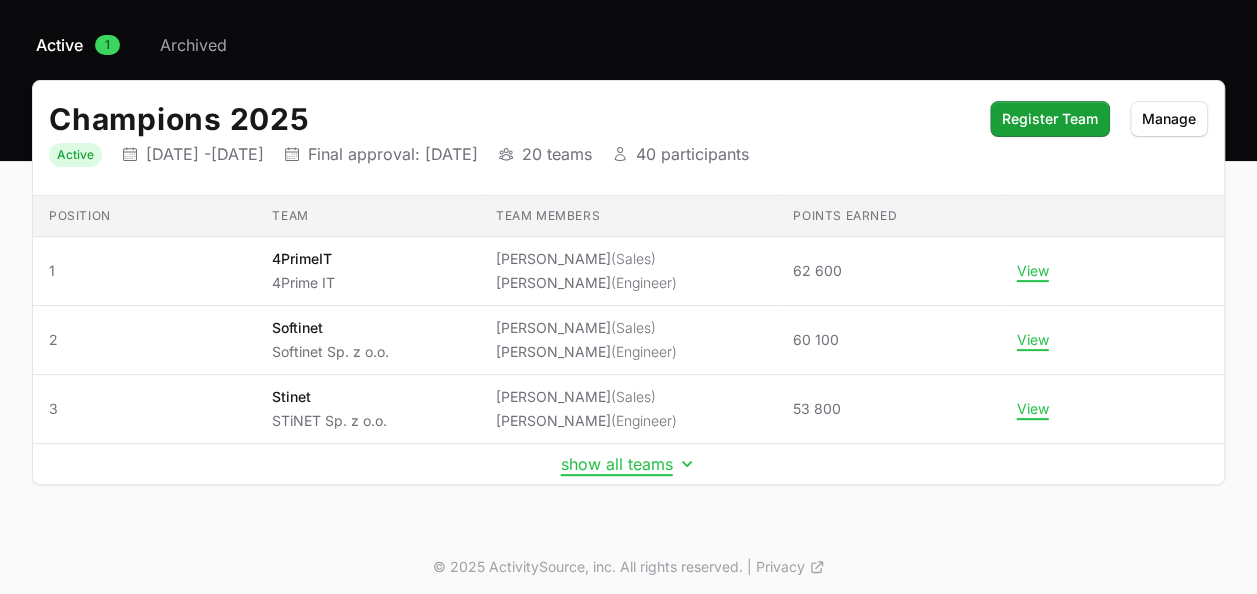 scroll, scrollTop: 152, scrollLeft: 0, axis: vertical 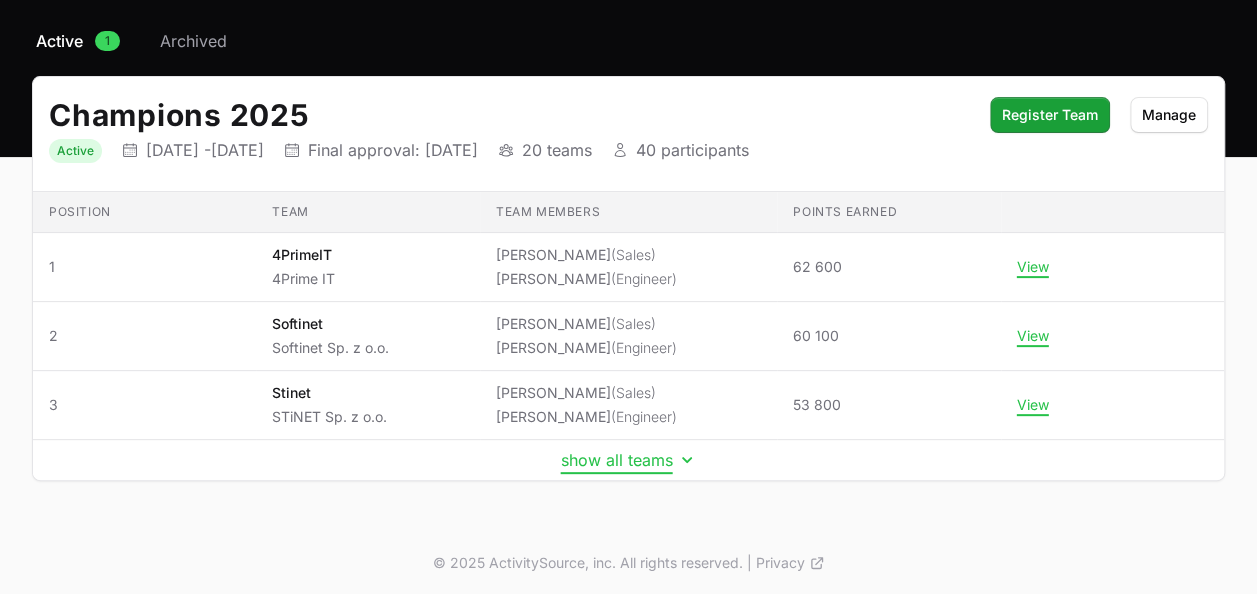 click on "show all teams" 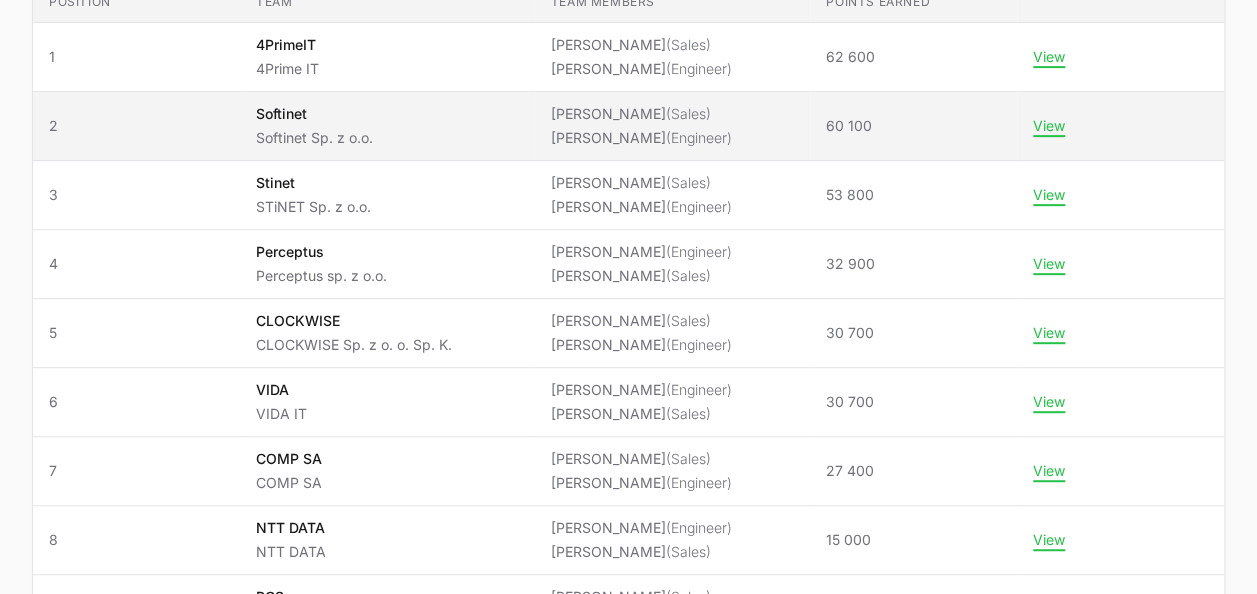 scroll, scrollTop: 452, scrollLeft: 0, axis: vertical 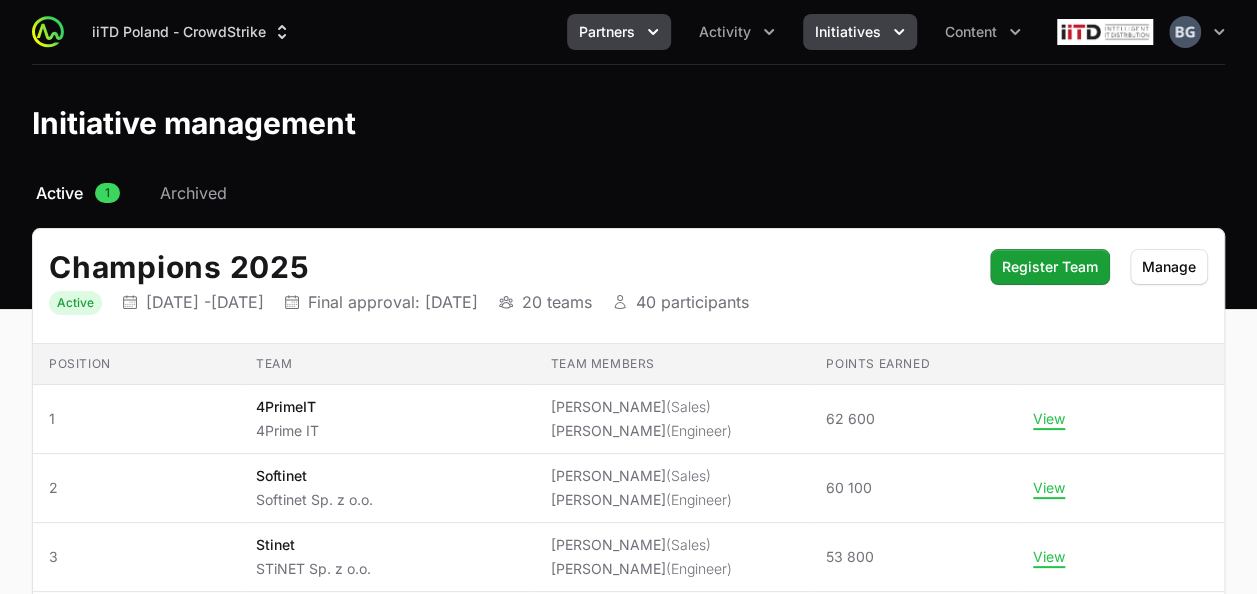 click on "Partners" 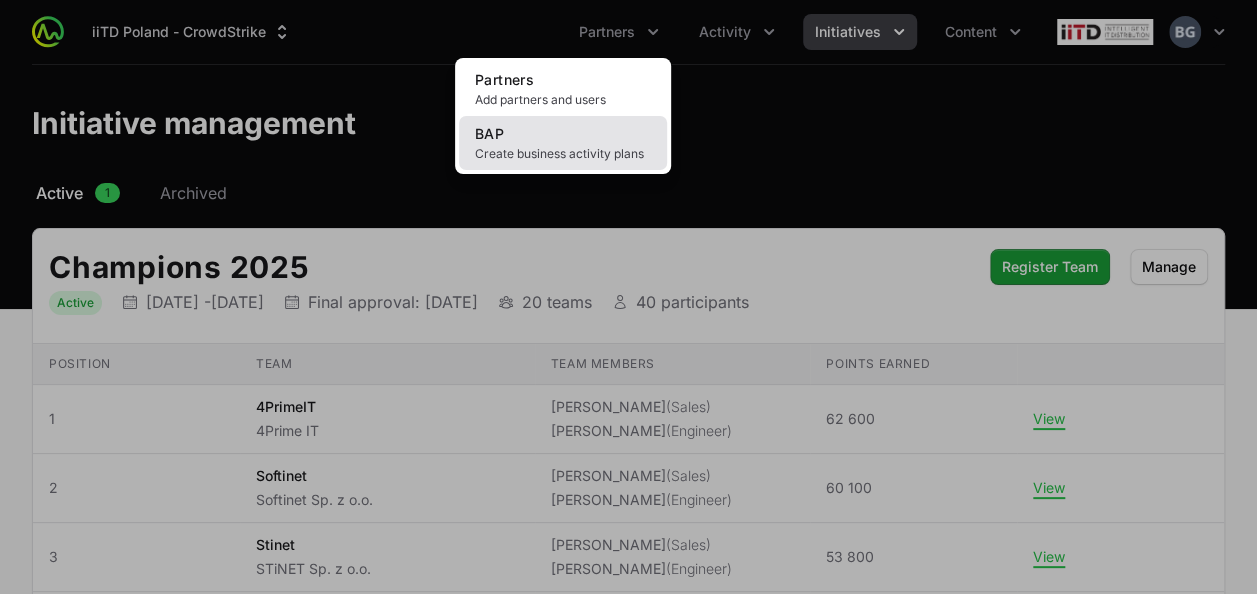 click on "Create business activity plans" 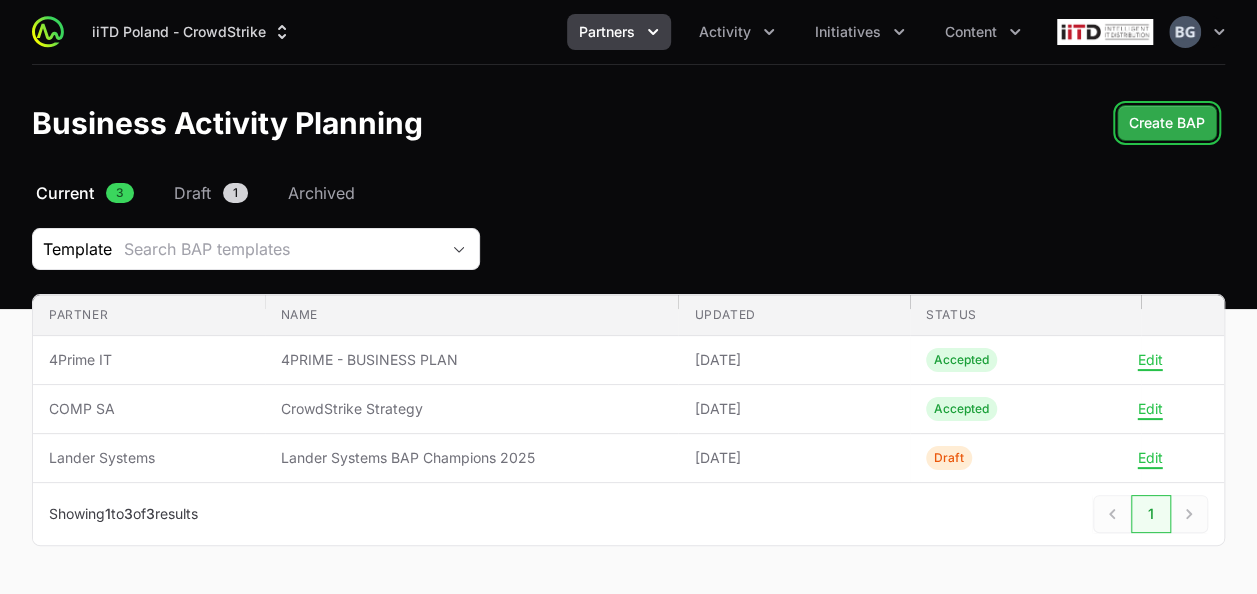 click on "Create BAP" 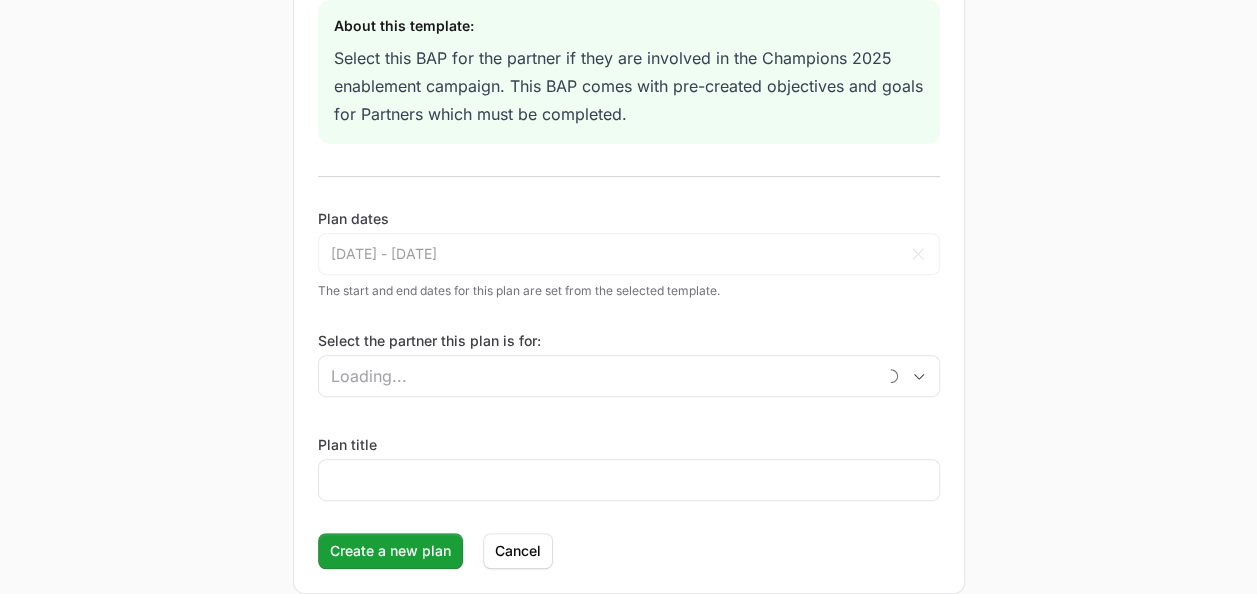 scroll, scrollTop: 300, scrollLeft: 0, axis: vertical 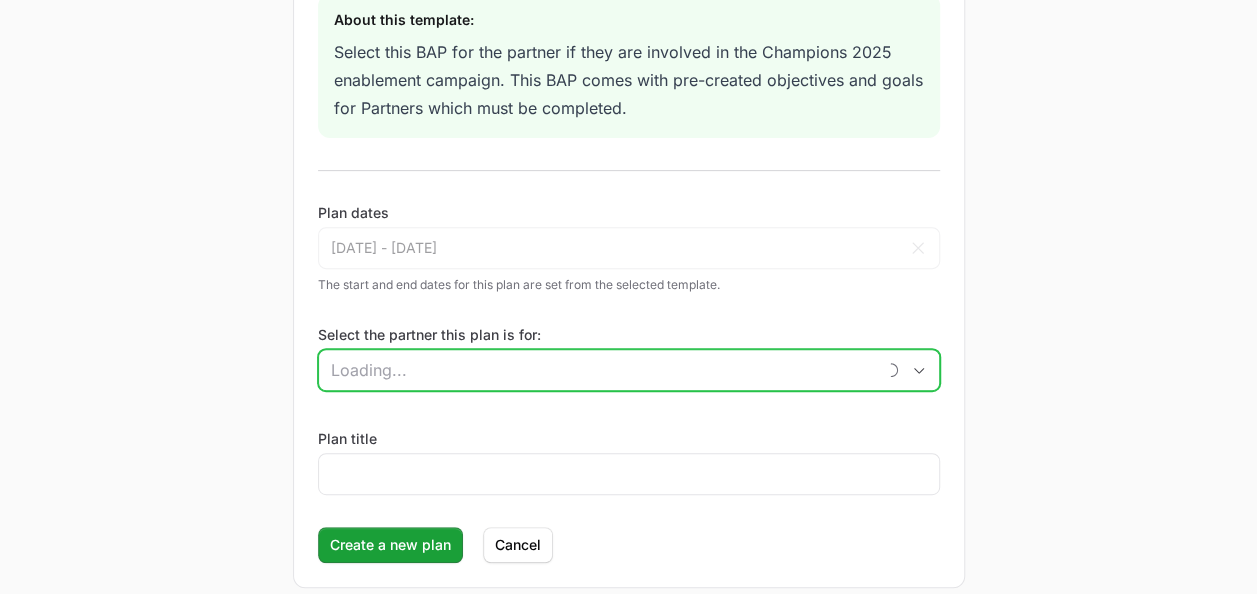 click on "Select the partner this plan is for:" 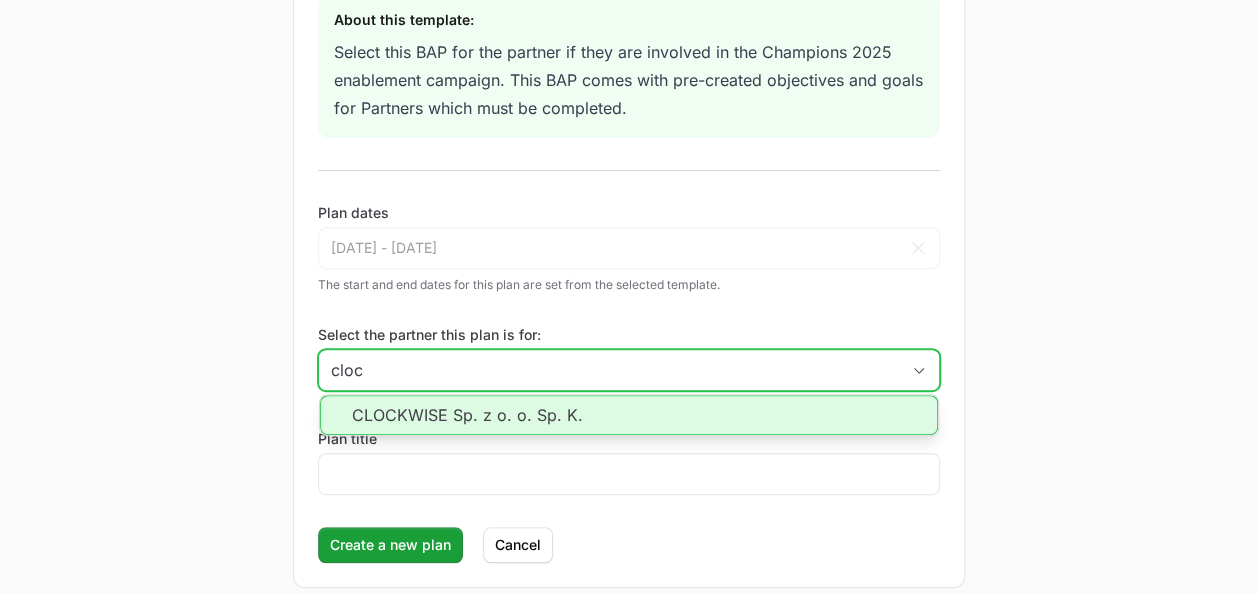 click on "CLOCKWISE Sp. z o. o. Sp. K." 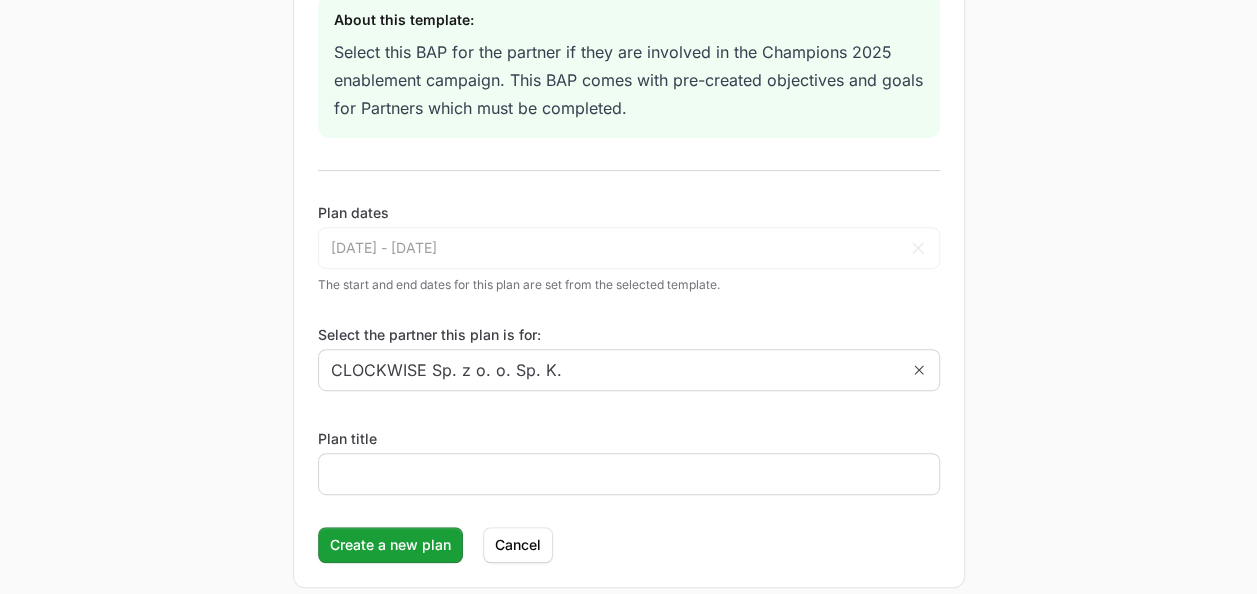click 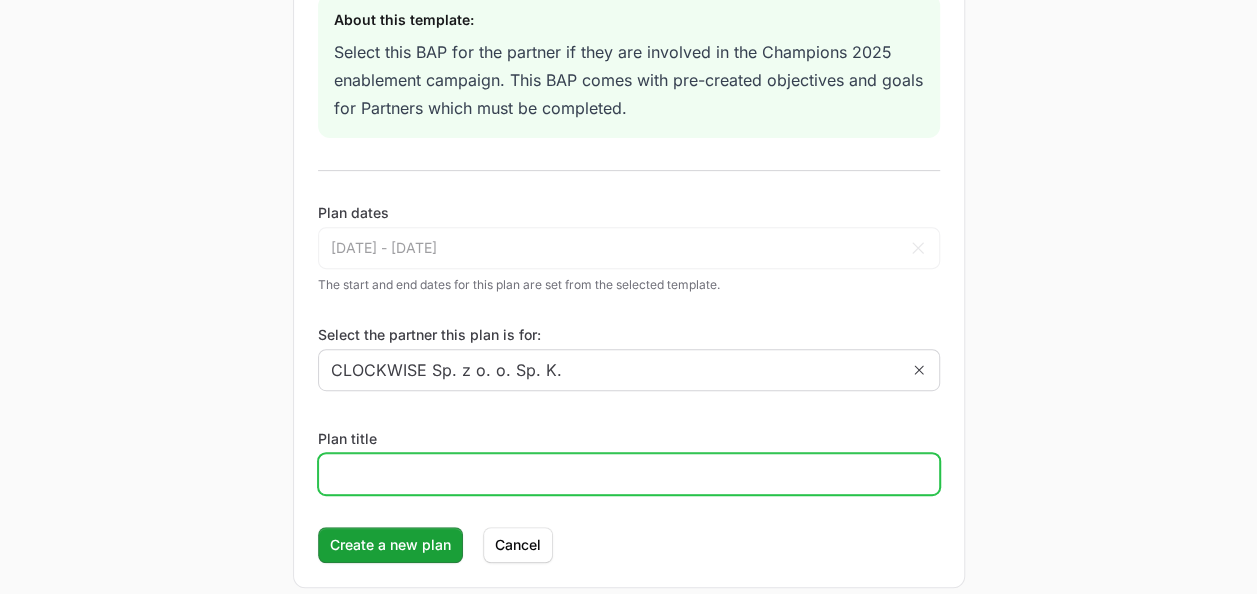 click on "Plan title" 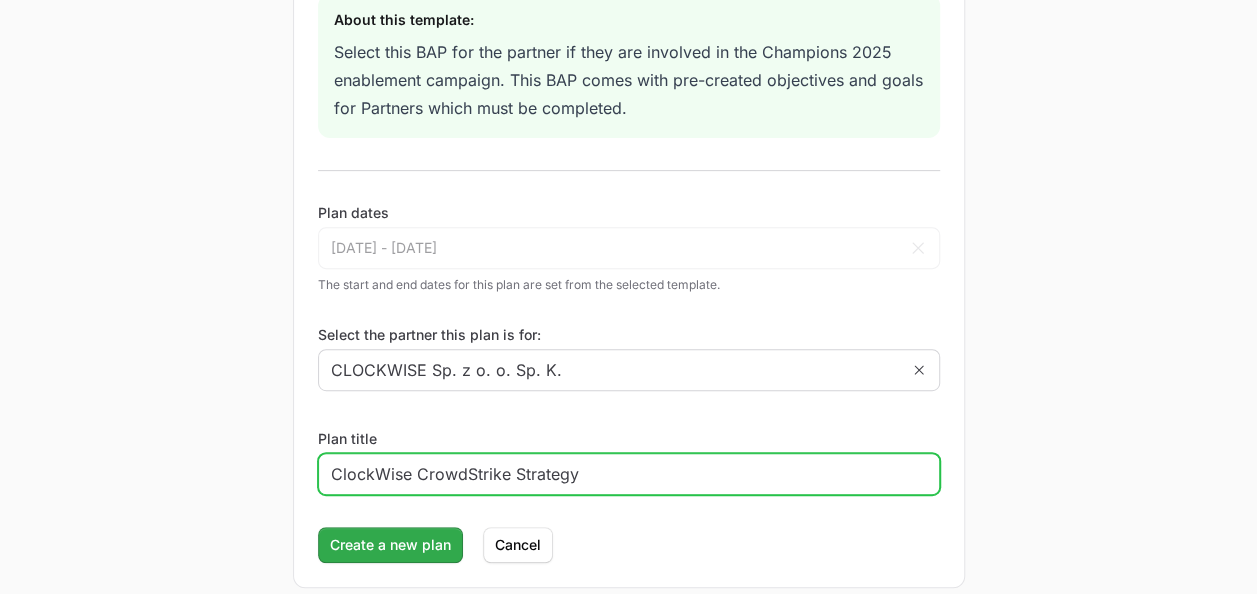 type on "ClockWise CrowdStrike Strategy" 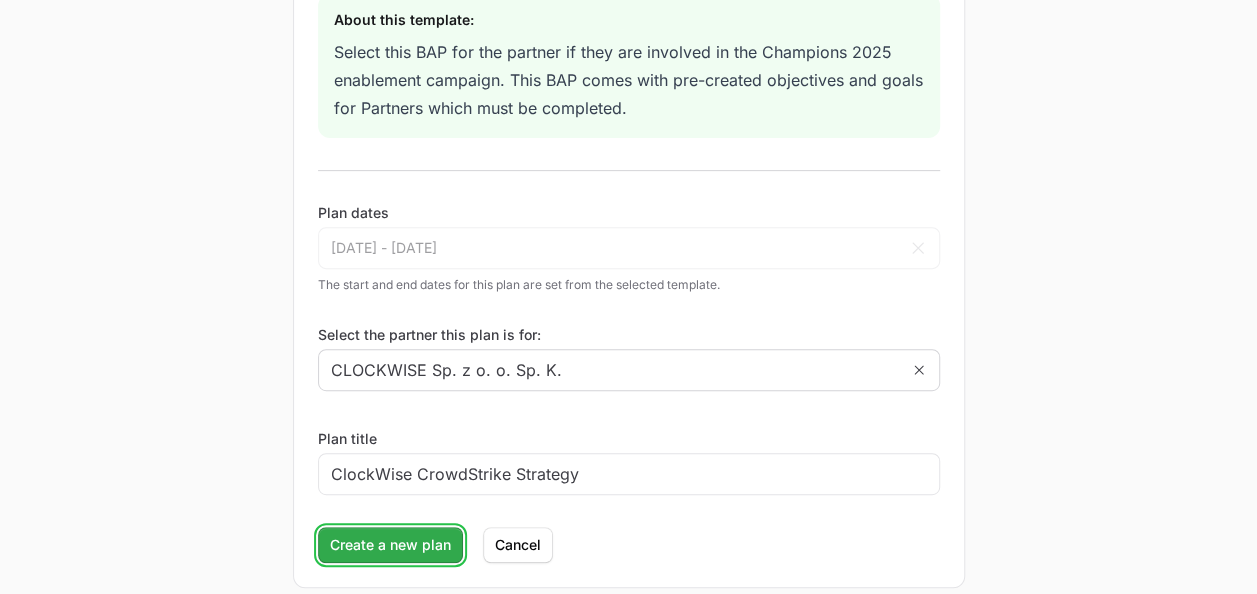 click on "Create a new plan" 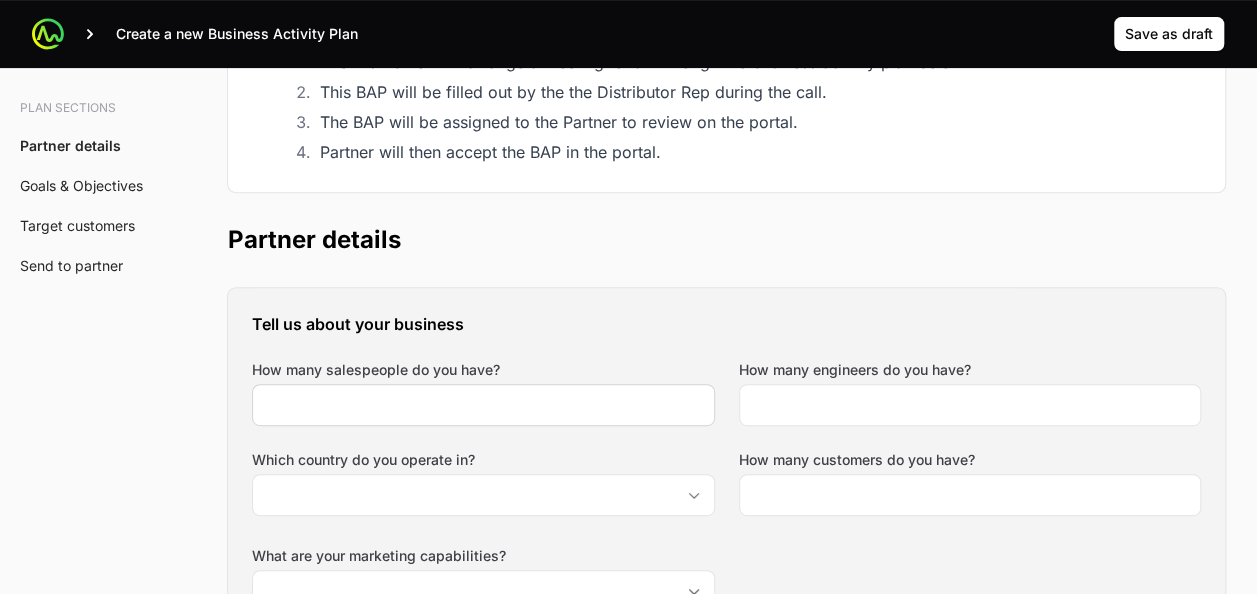 click 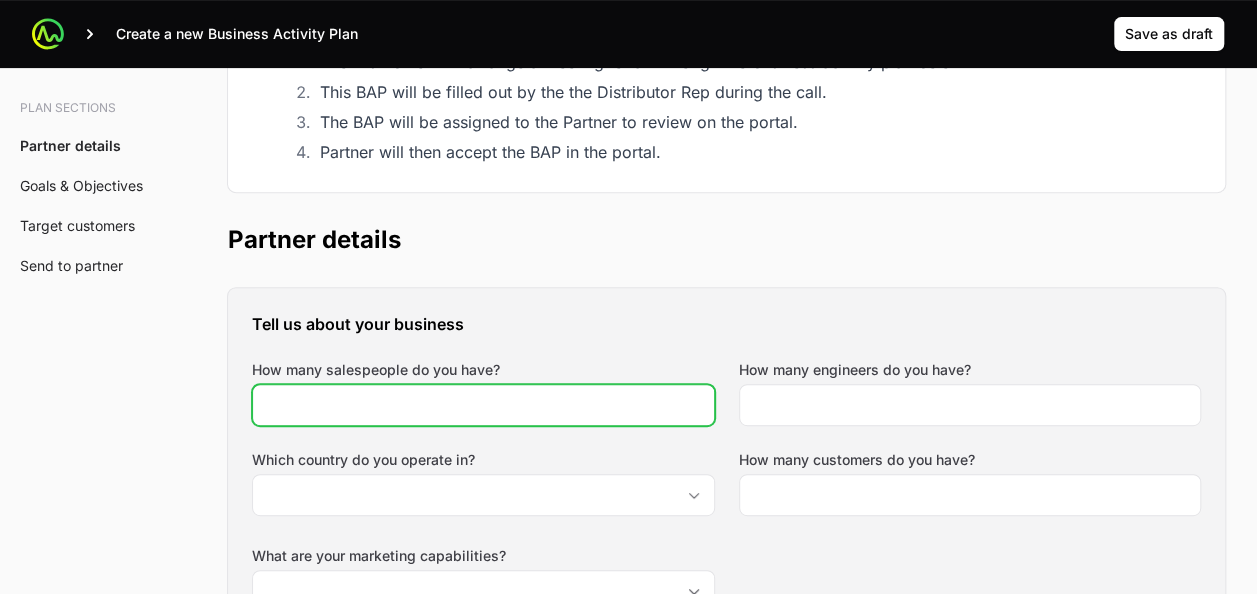 click on "How many salespeople do you have?" 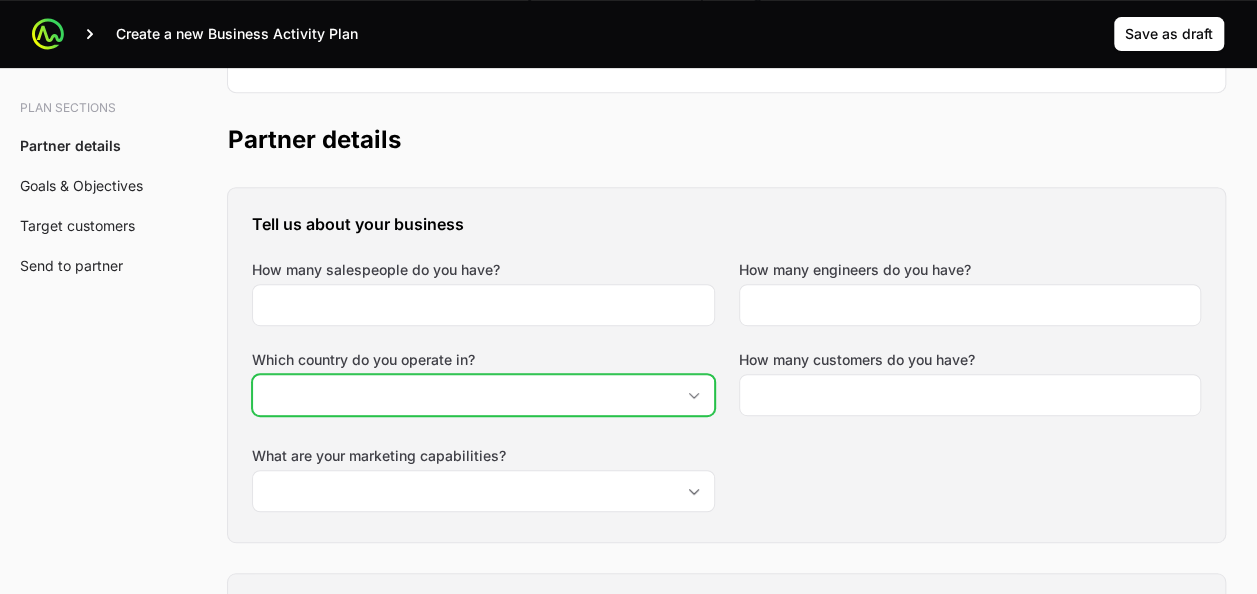 click on "Which country do you operate in?" 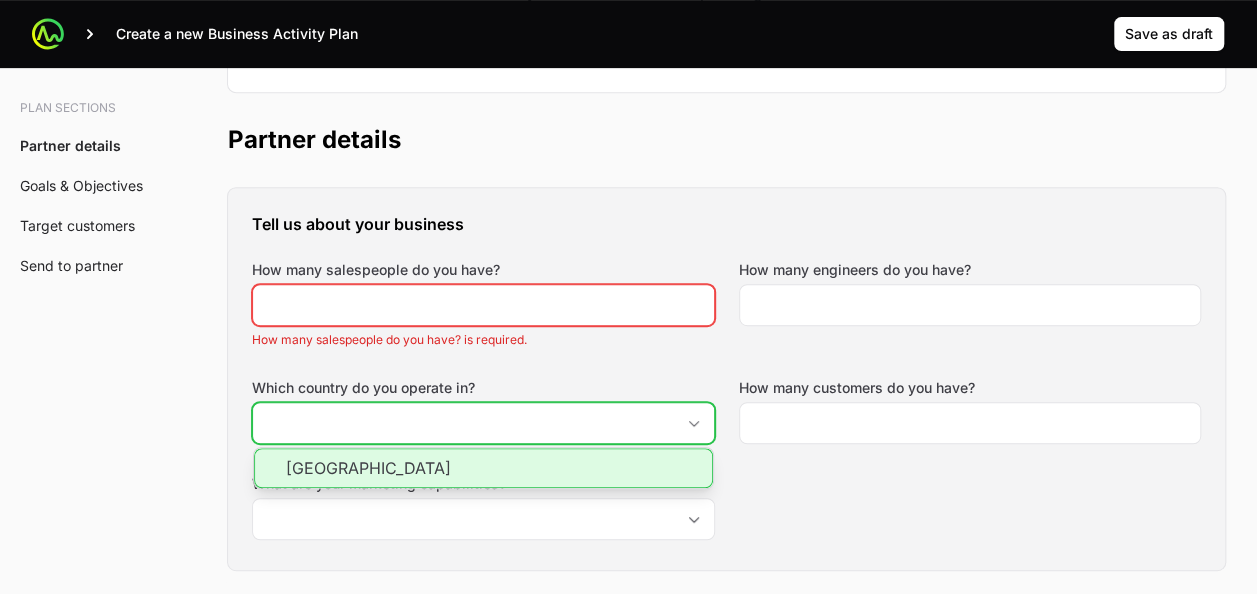 click on "[GEOGRAPHIC_DATA]" 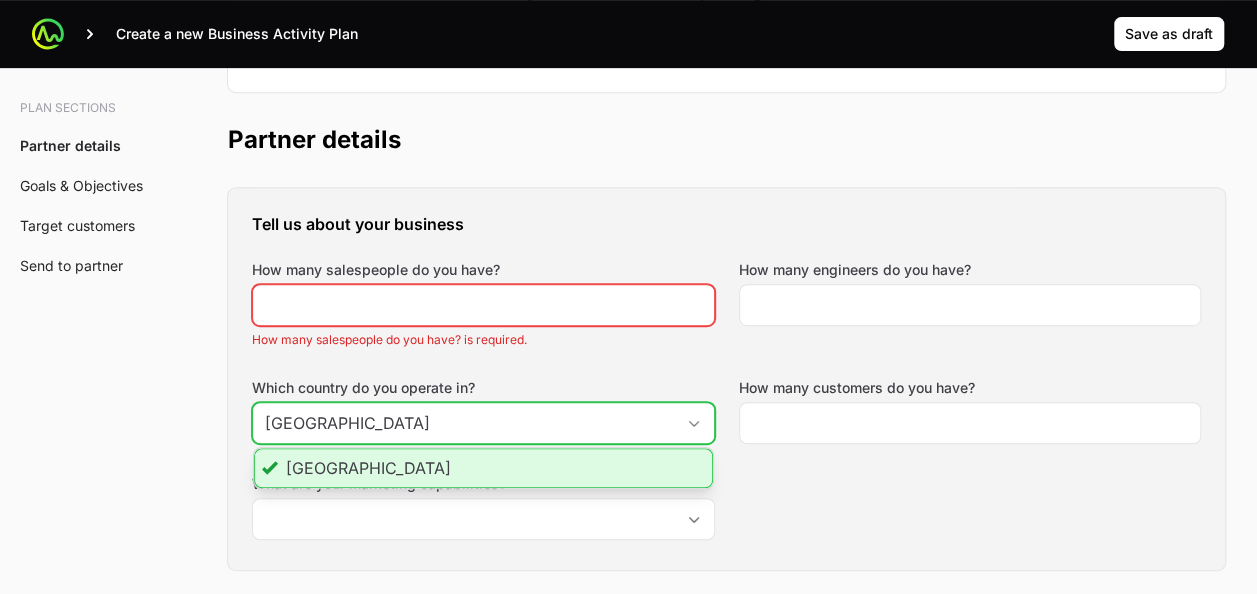 type on "[GEOGRAPHIC_DATA]" 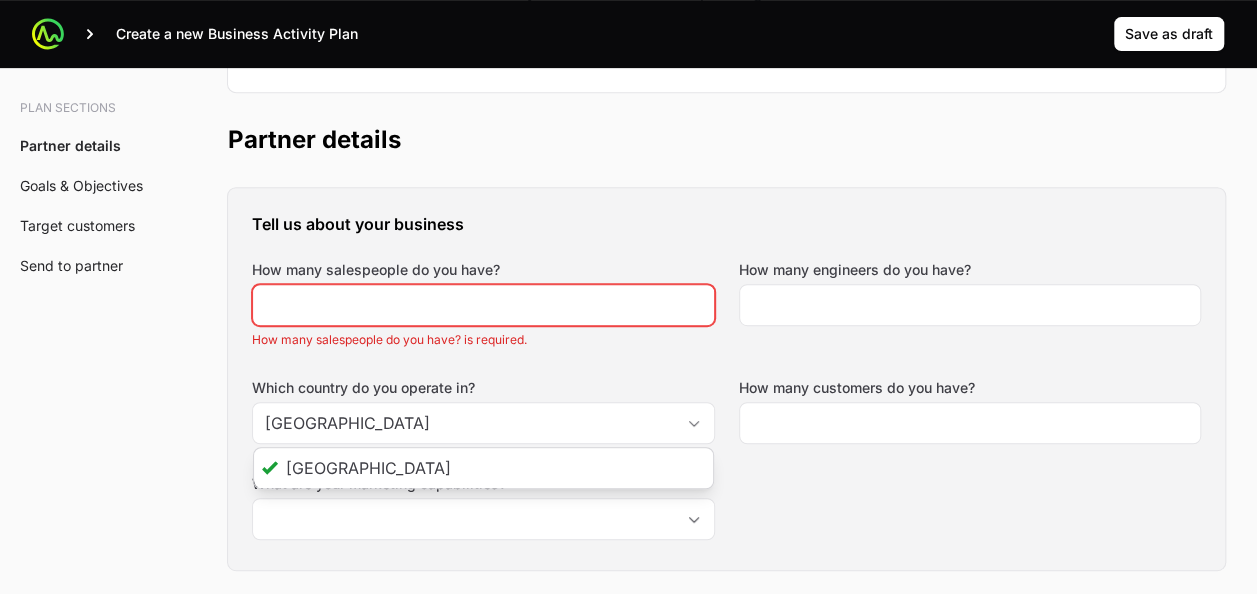click on "How many engineers do you have?" 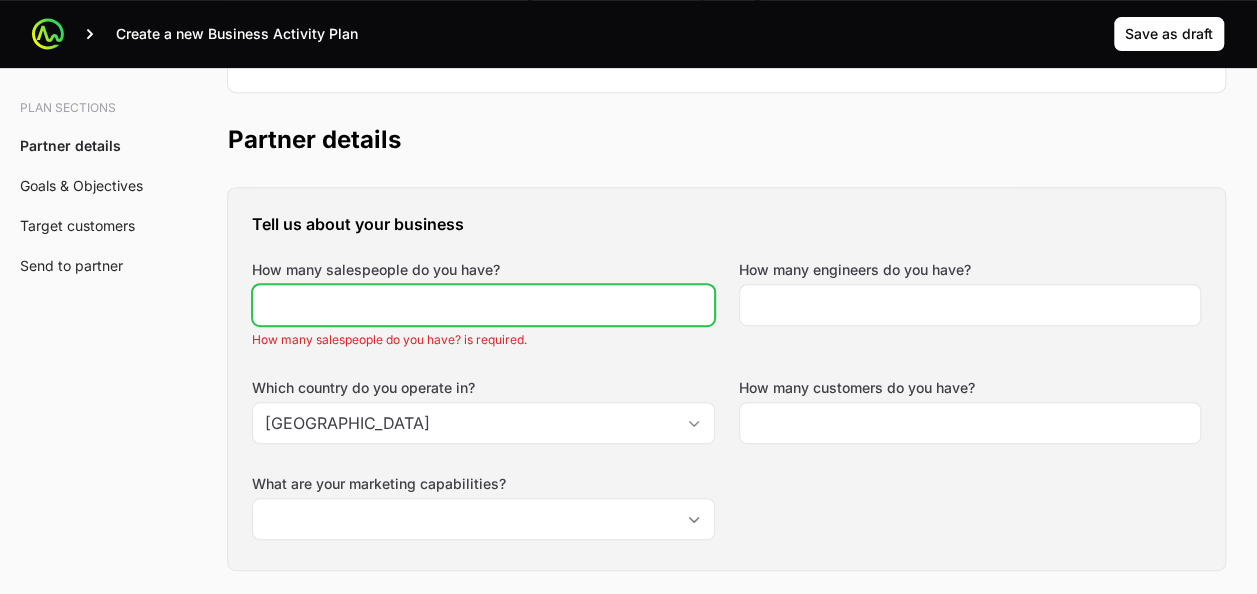 click on "How many salespeople do you have?" 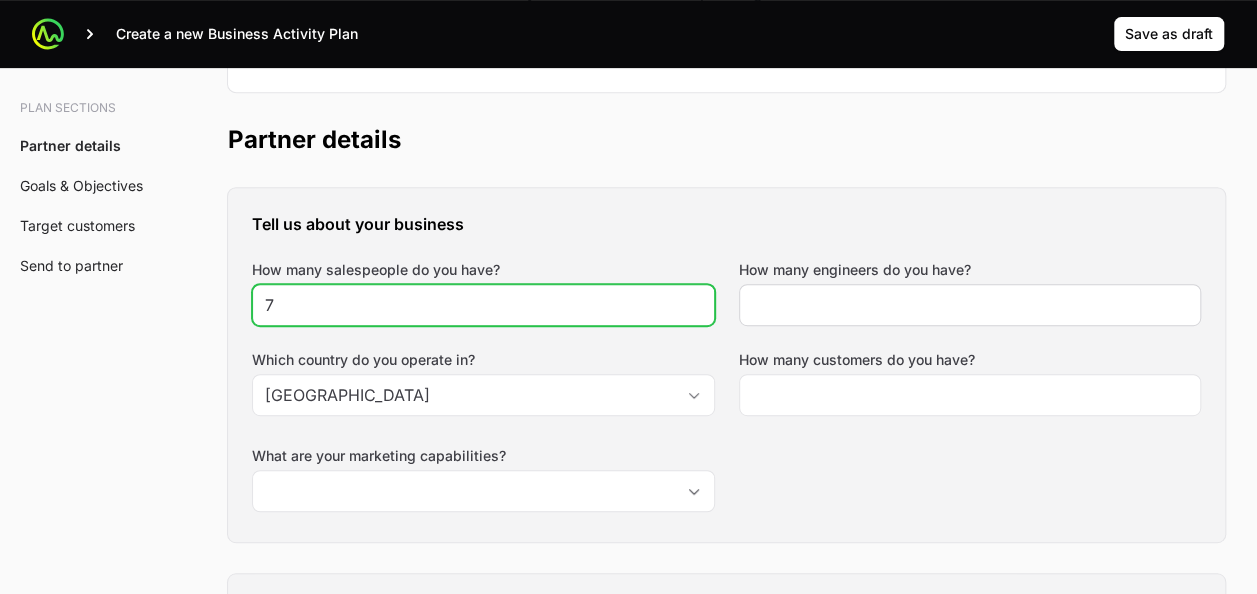 type on "7" 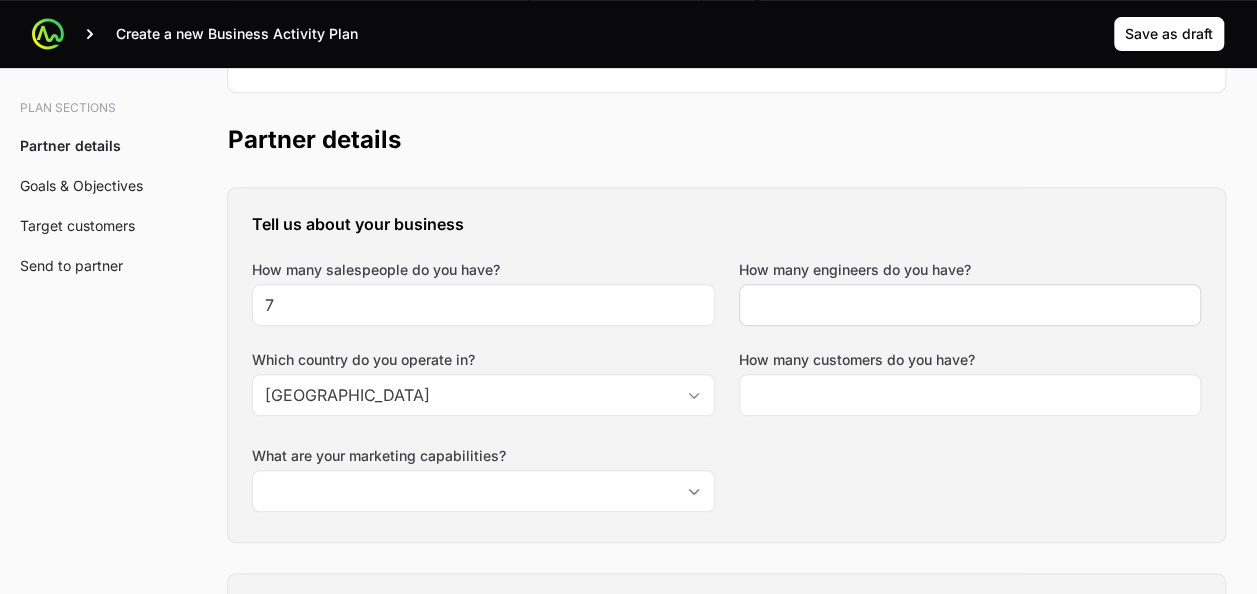 click 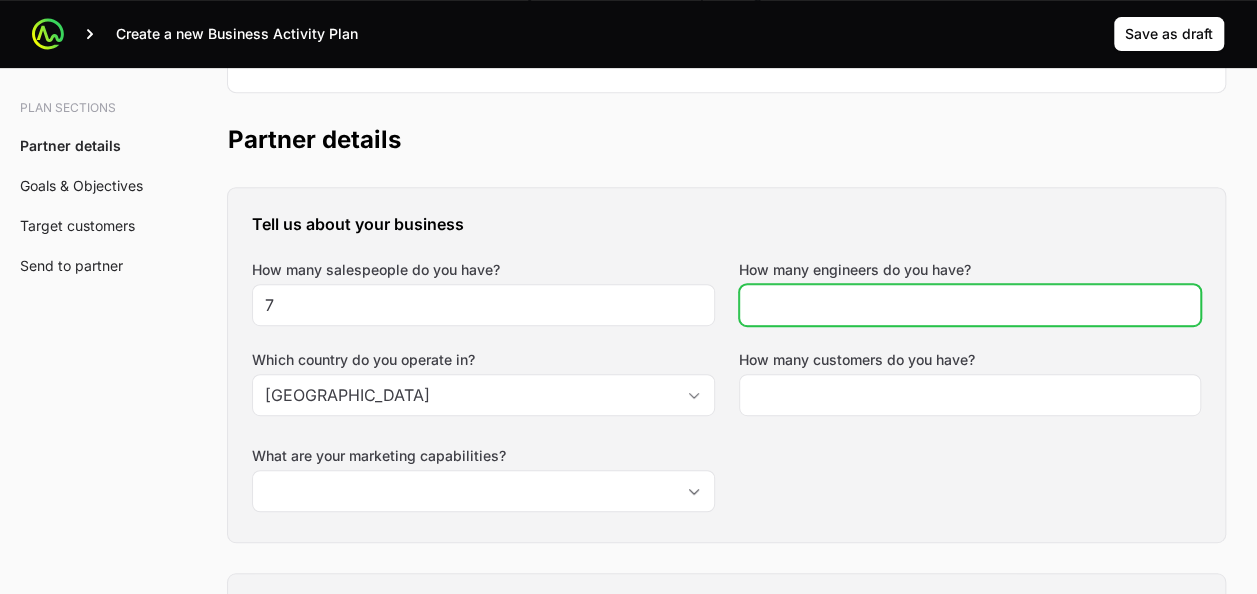 click on "How many engineers do you have?" 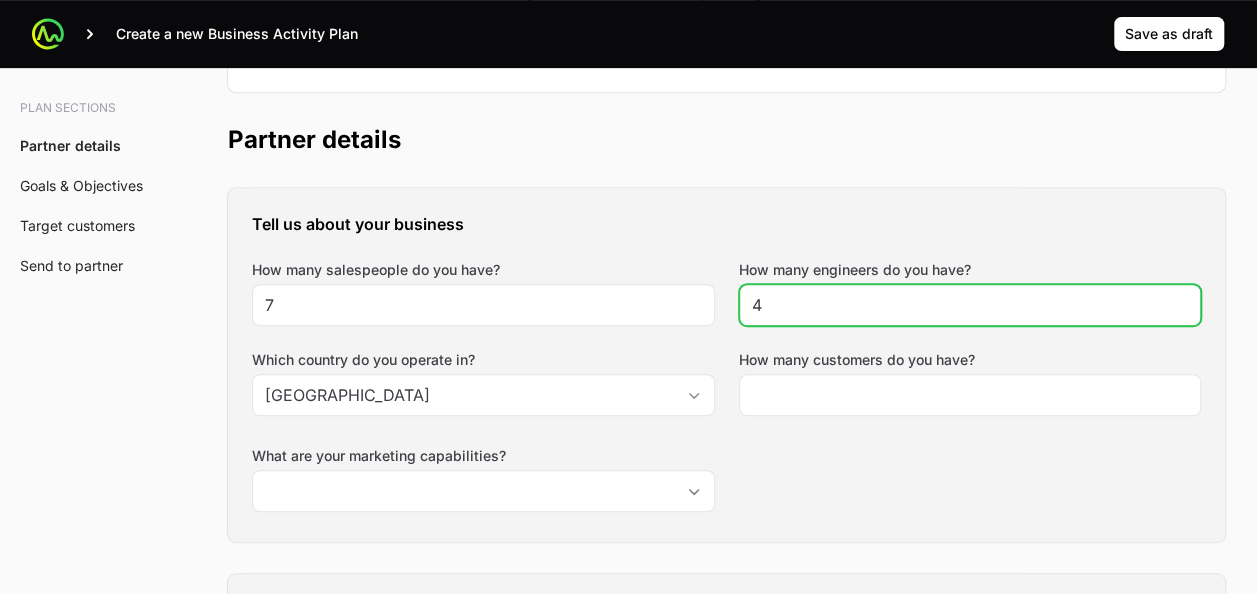 drag, startPoint x: 761, startPoint y: 285, endPoint x: 747, endPoint y: 282, distance: 14.3178215 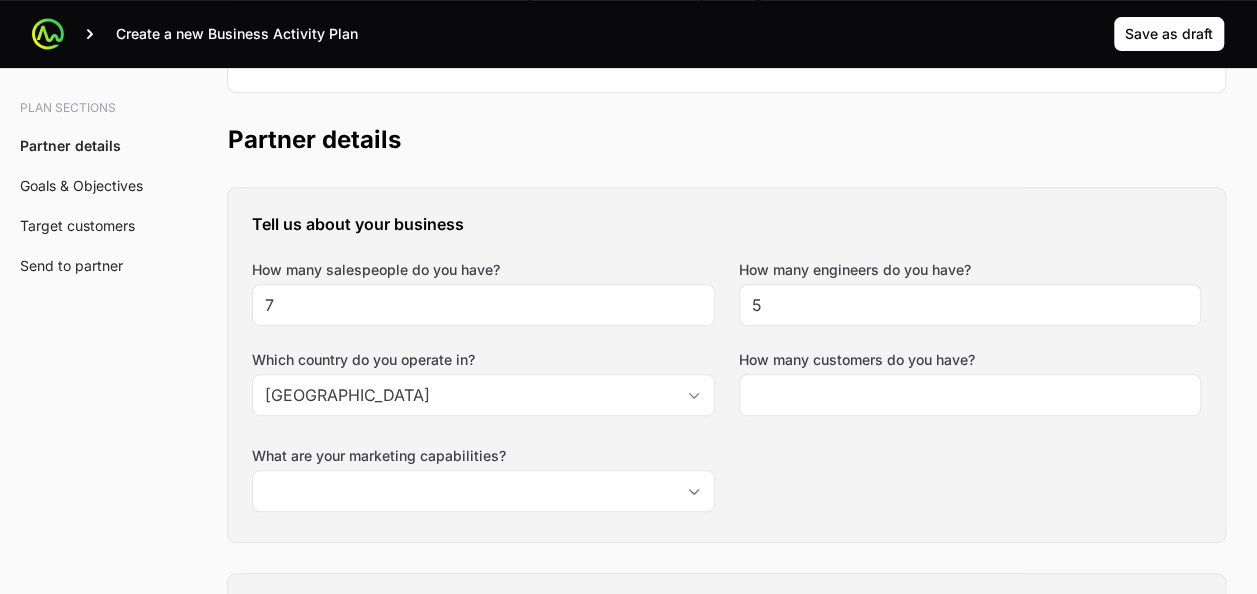 drag, startPoint x: 803, startPoint y: 281, endPoint x: 746, endPoint y: 280, distance: 57.00877 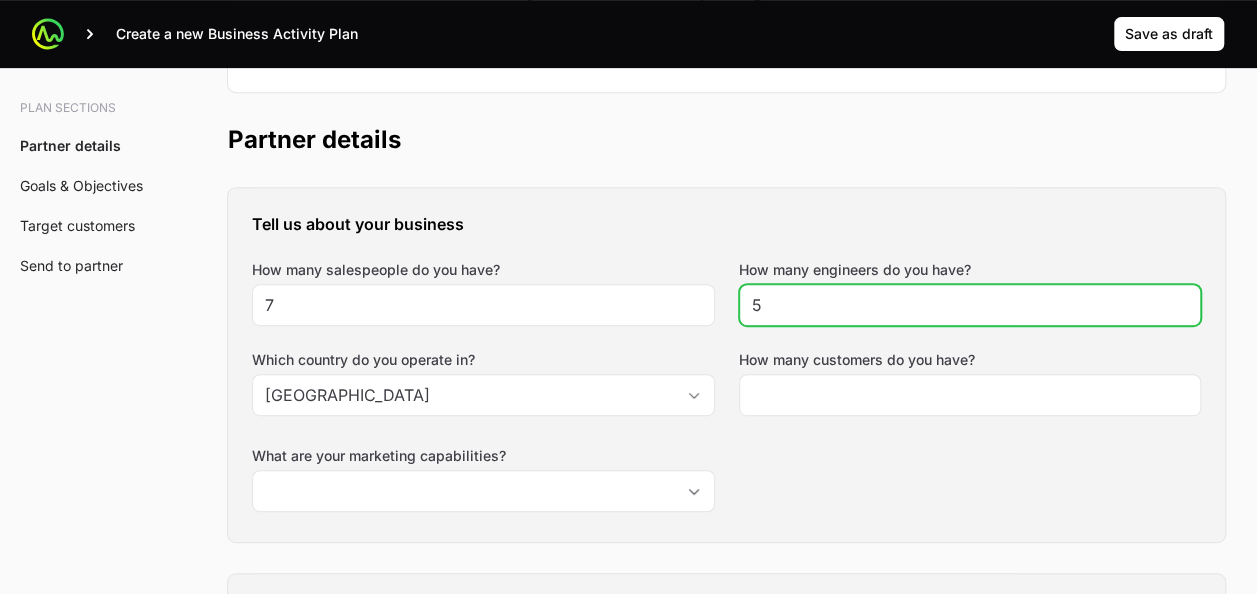 drag, startPoint x: 785, startPoint y: 312, endPoint x: 752, endPoint y: 306, distance: 33.54102 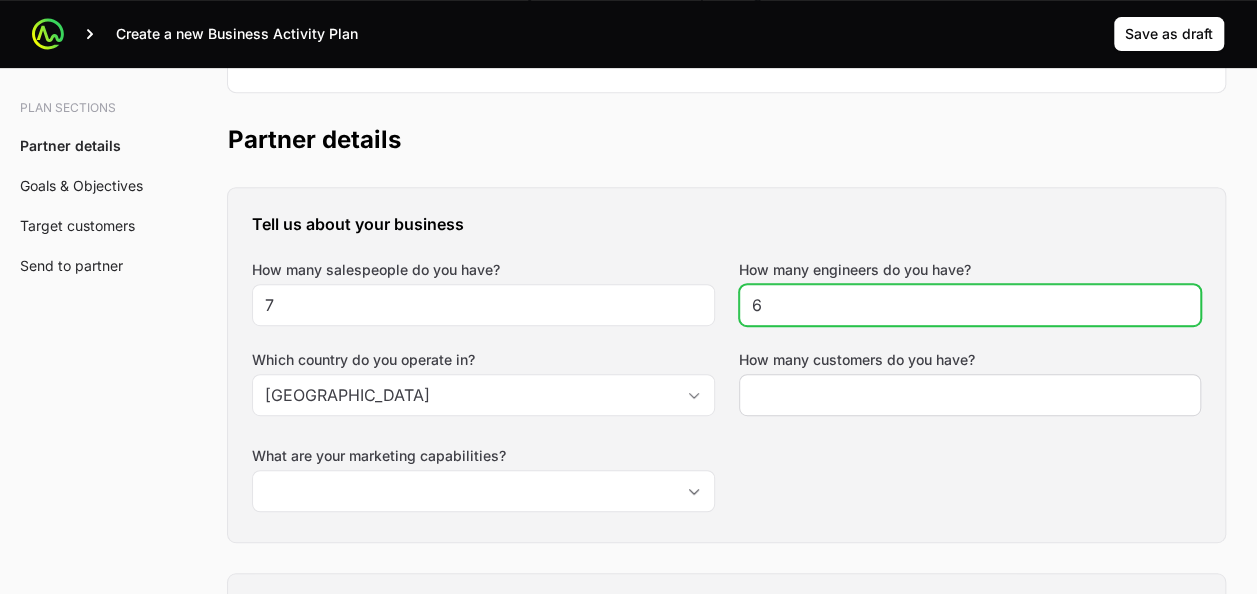 type on "6" 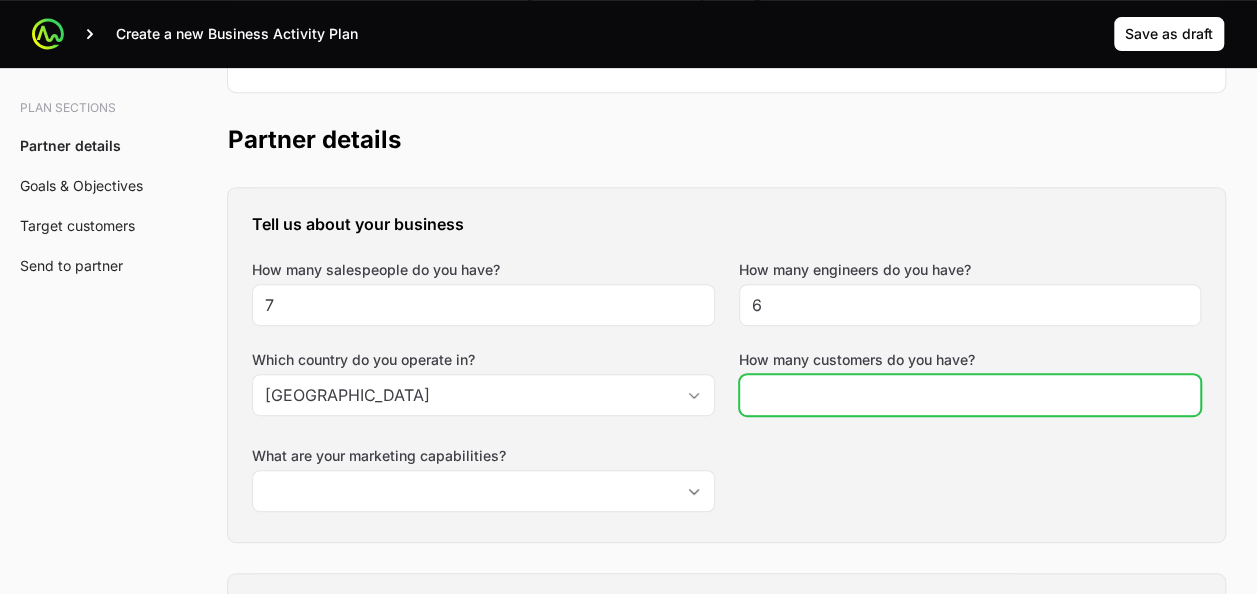 click on "How many customers do you have?" 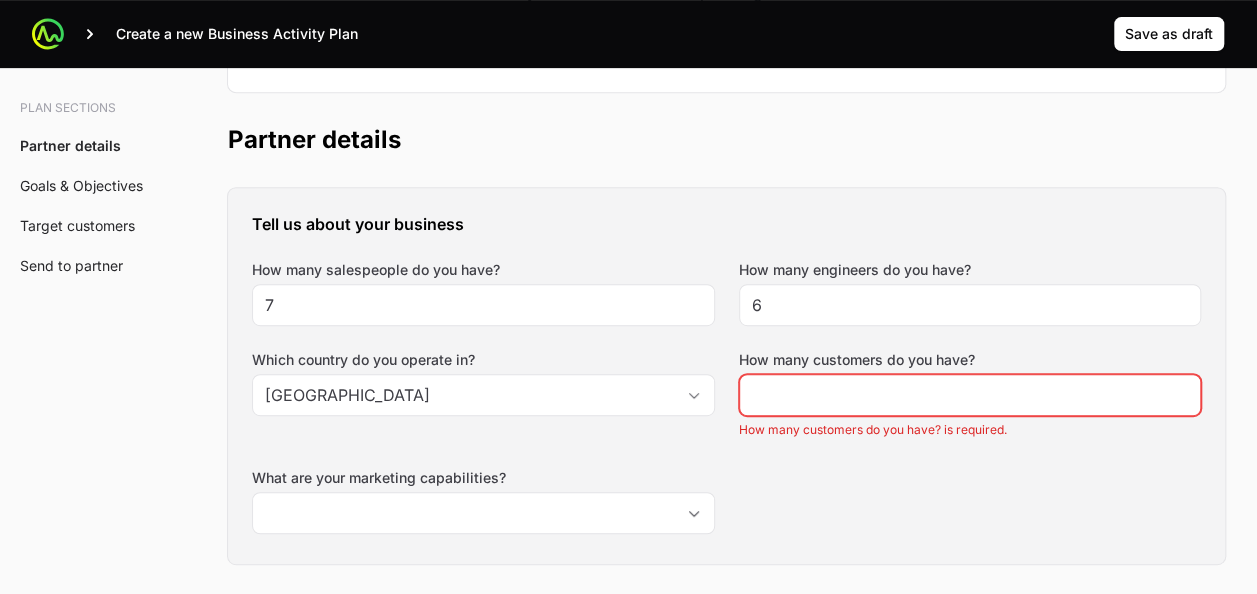 click on "How many customers do you have? is required." 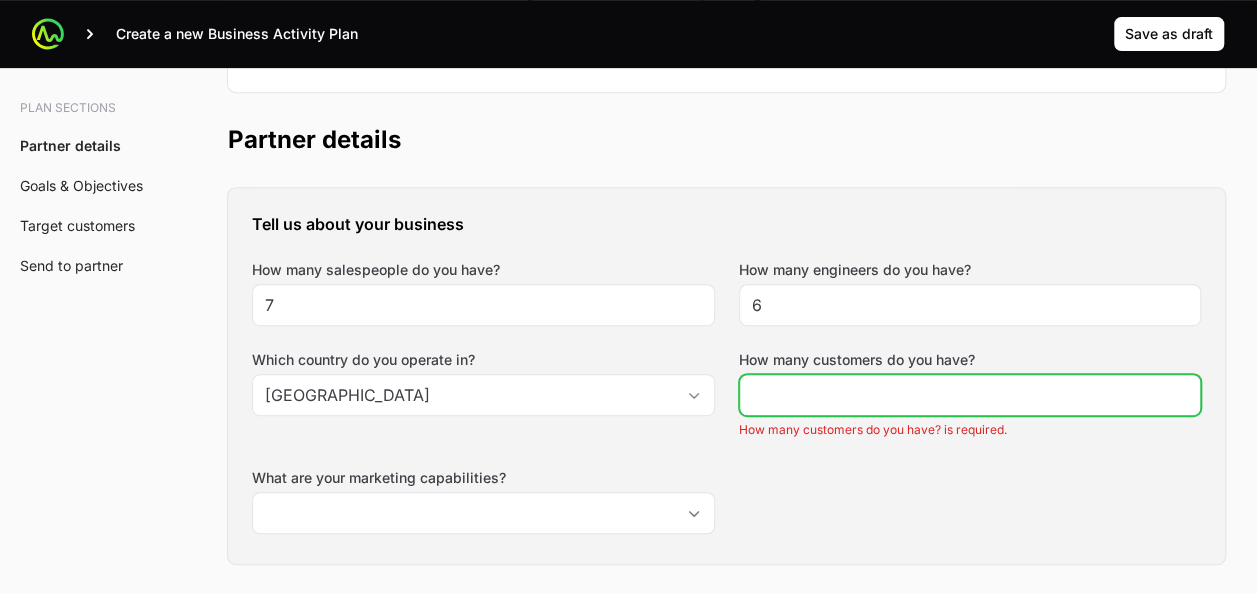 click on "How many customers do you have?" 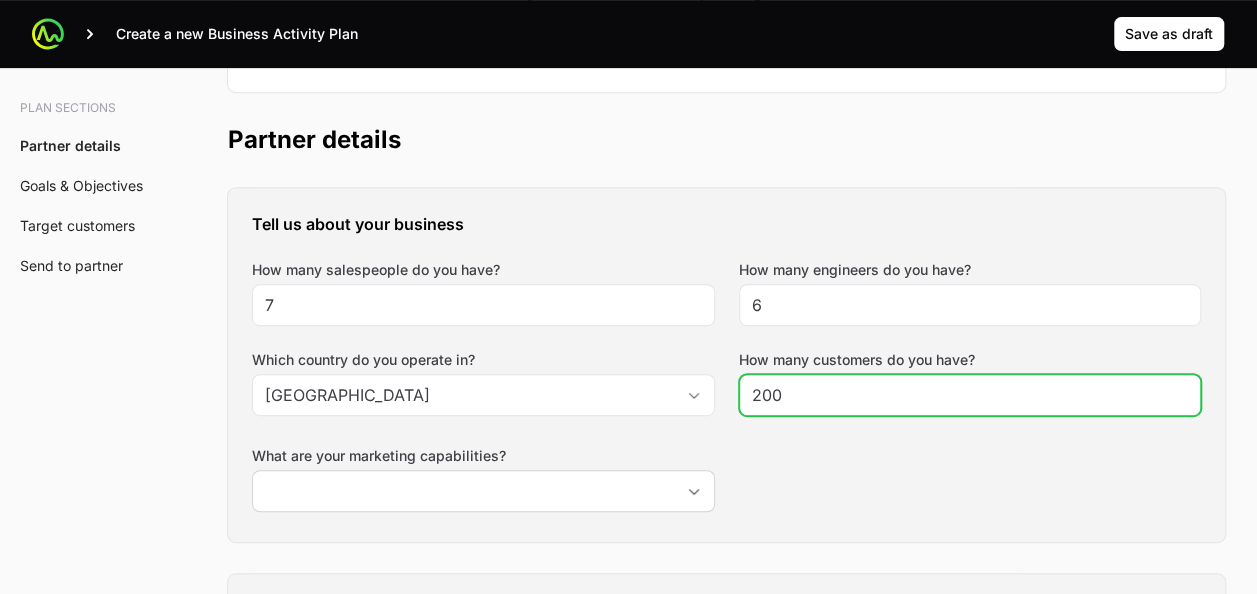 type on "200" 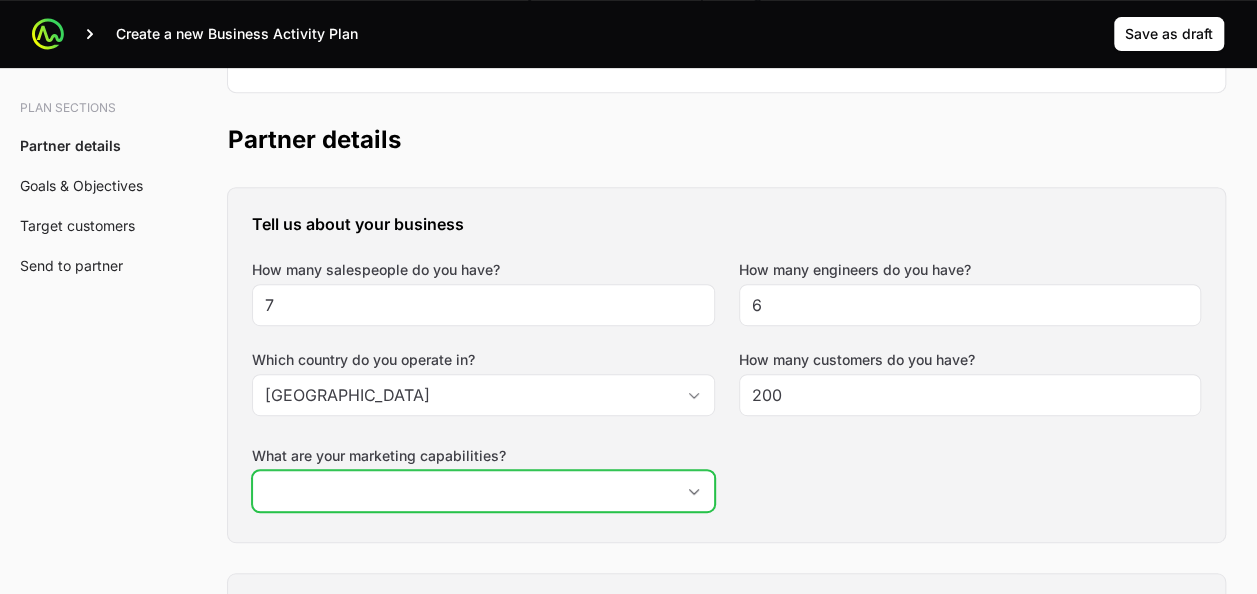 click on "What are your marketing capabilities?" 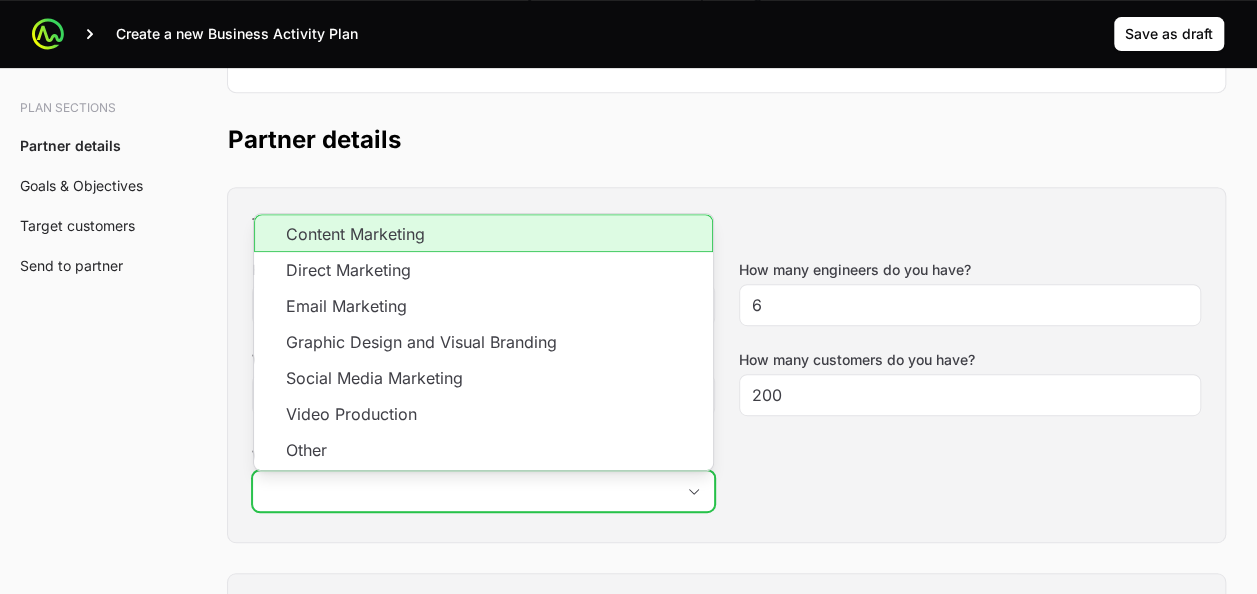 click on "Content Marketing" 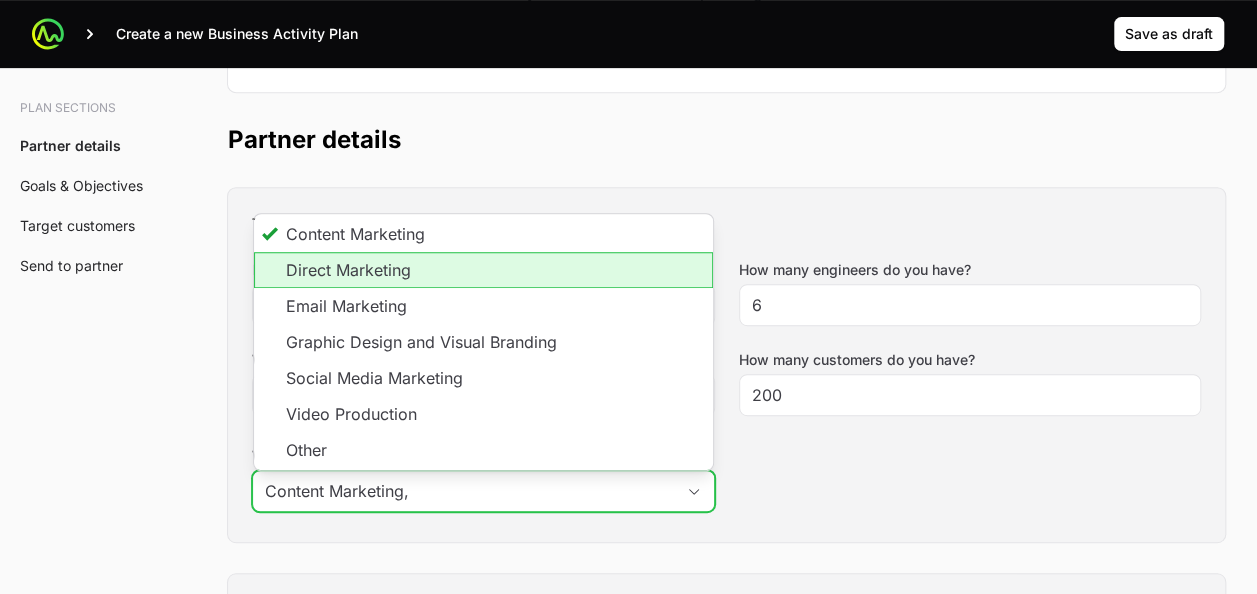 click on "Direct Marketing" 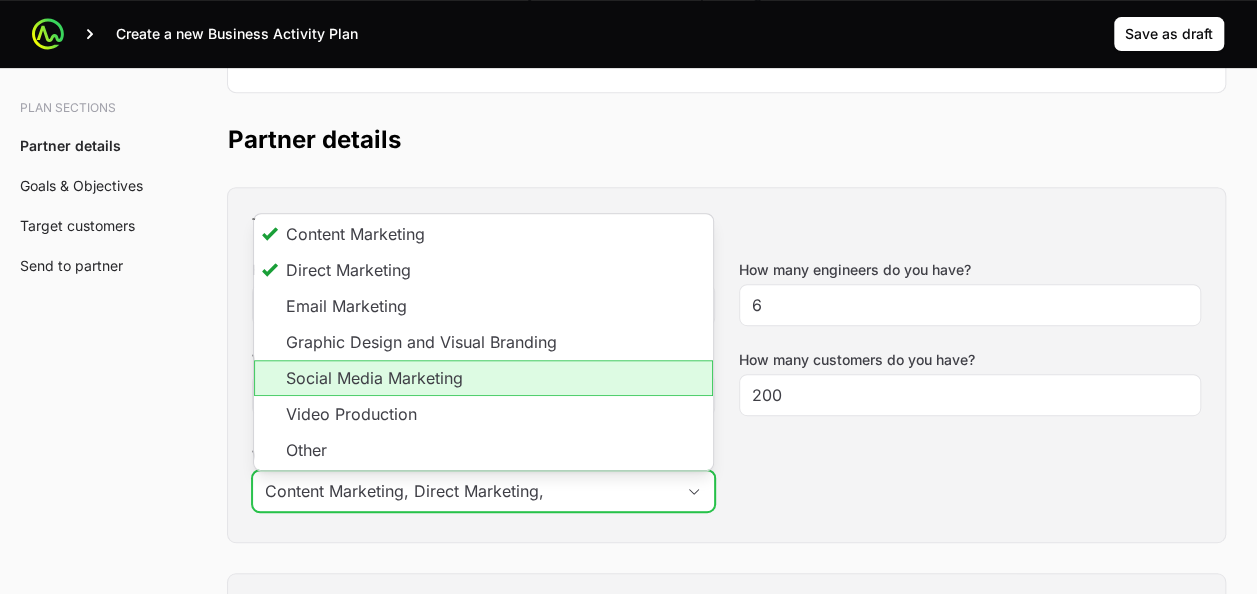 click on "Social Media Marketing" 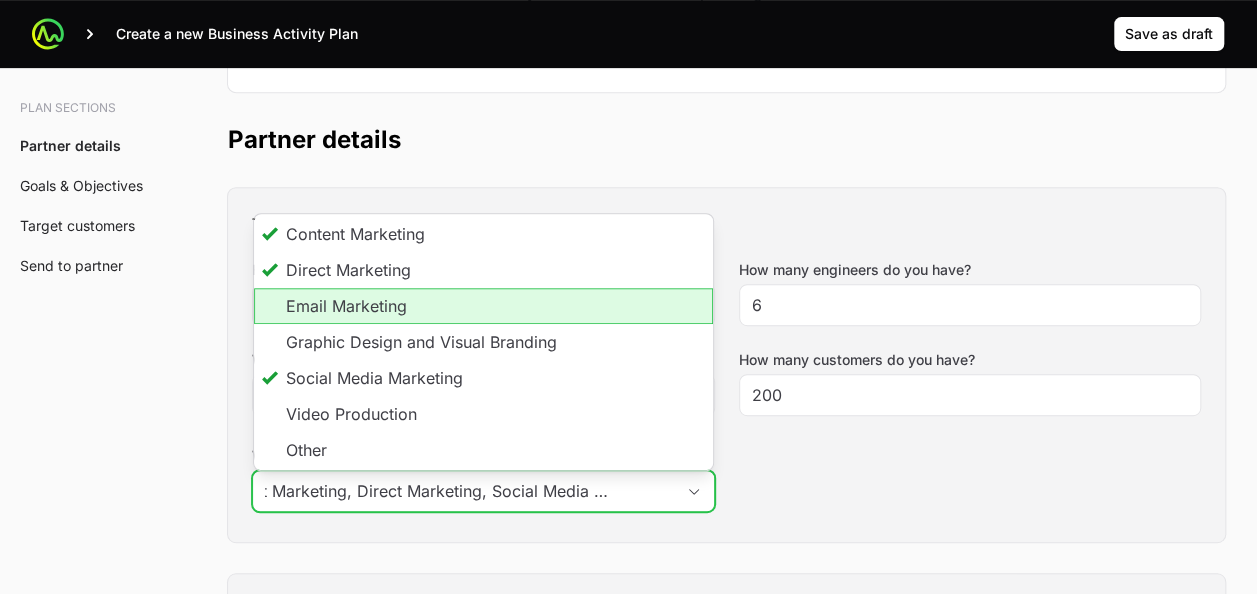 click on "Email Marketing" 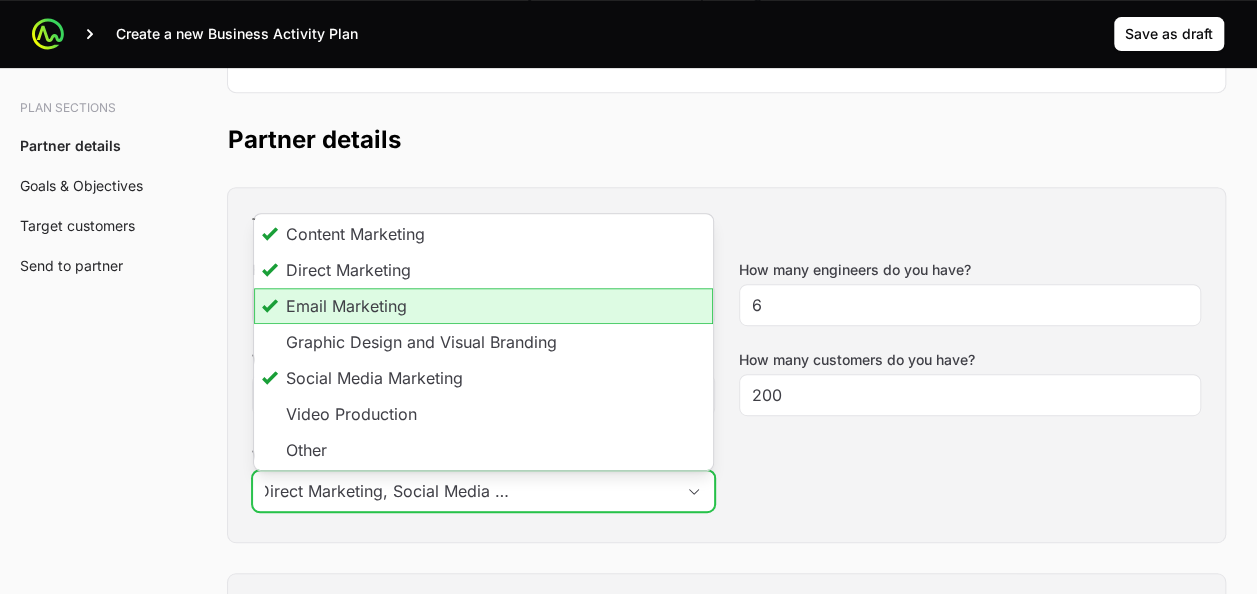 scroll, scrollTop: 0, scrollLeft: 190, axis: horizontal 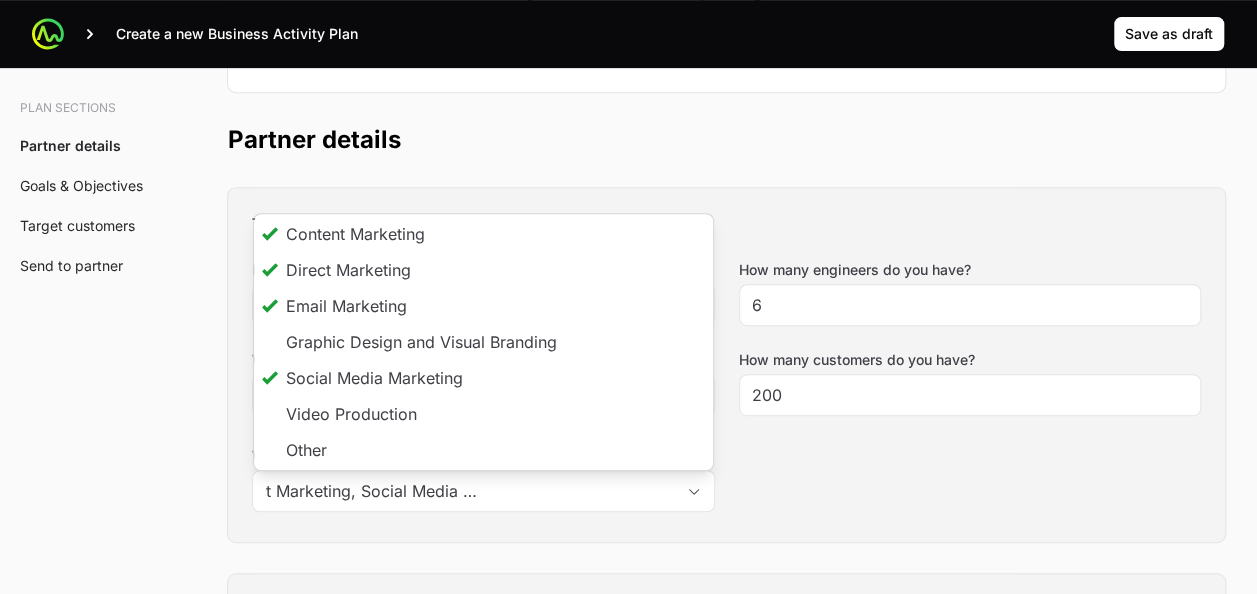 type on "Content Marketing, Direct Marketing, Social Media Marketing, Email Marketing" 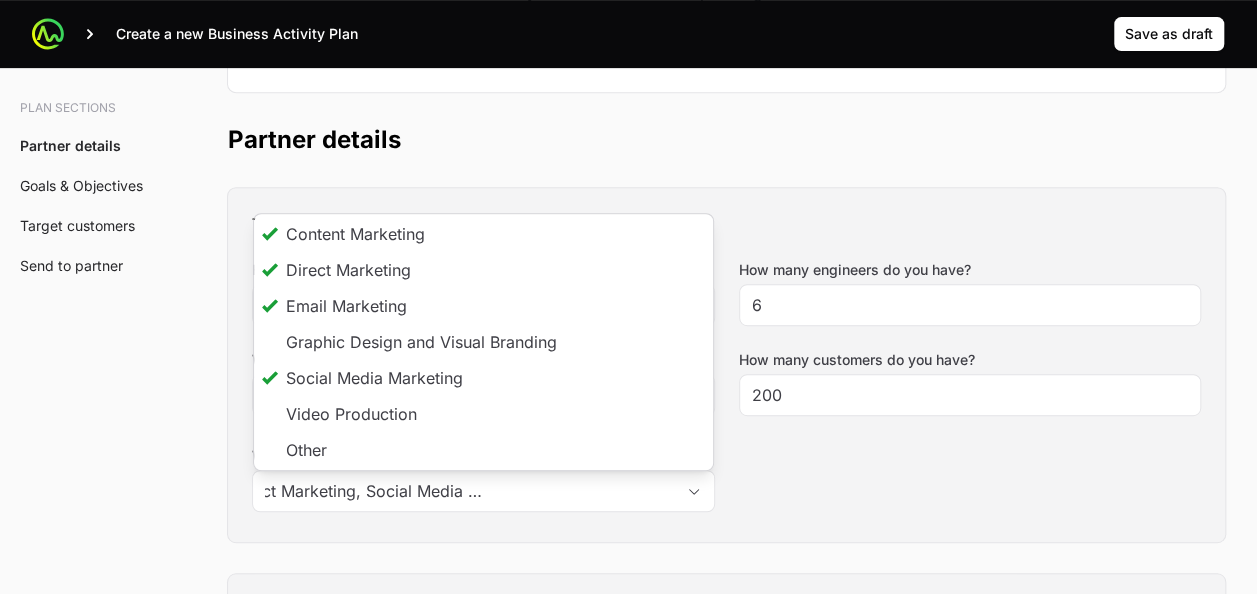 click on "Tell us about your business How many salespeople do you have? 7 How many engineers do you have? 6 Which country do you operate in? Poland How many customers do you have? 200 What are your marketing capabilities? Content Marketing, Direct Marketing, Social Media Marketing, Email Marketing Content Marketing Direct Marketing Email Marketing Graphic Design and Visual Branding Social Media Marketing Video Production Other What are your goals for the APEX initiative? How many new deals will you register? (Minimum 10) How many Championship points will you earn? What is the total value of deals you will close? (Minimum $50,000 USD) Other notes on your team’s plan for APEX Training and enablement targets How familiar are you with CrowdStrike solutions? How many enablement sessions will you run? How many Engineers will be CrowdStrike accredited? How many Salespeople will be CrowdStrike accredited? Describe your approach to enablement this year: Target offering What offerings do you want to be ready to take to market?" 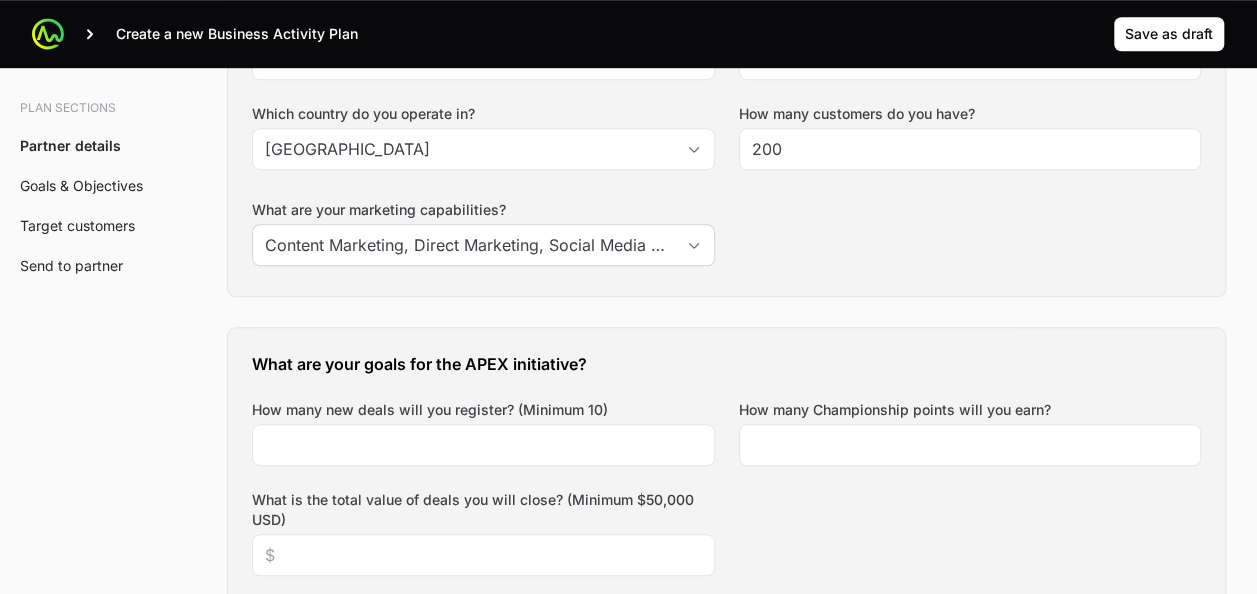 scroll, scrollTop: 700, scrollLeft: 0, axis: vertical 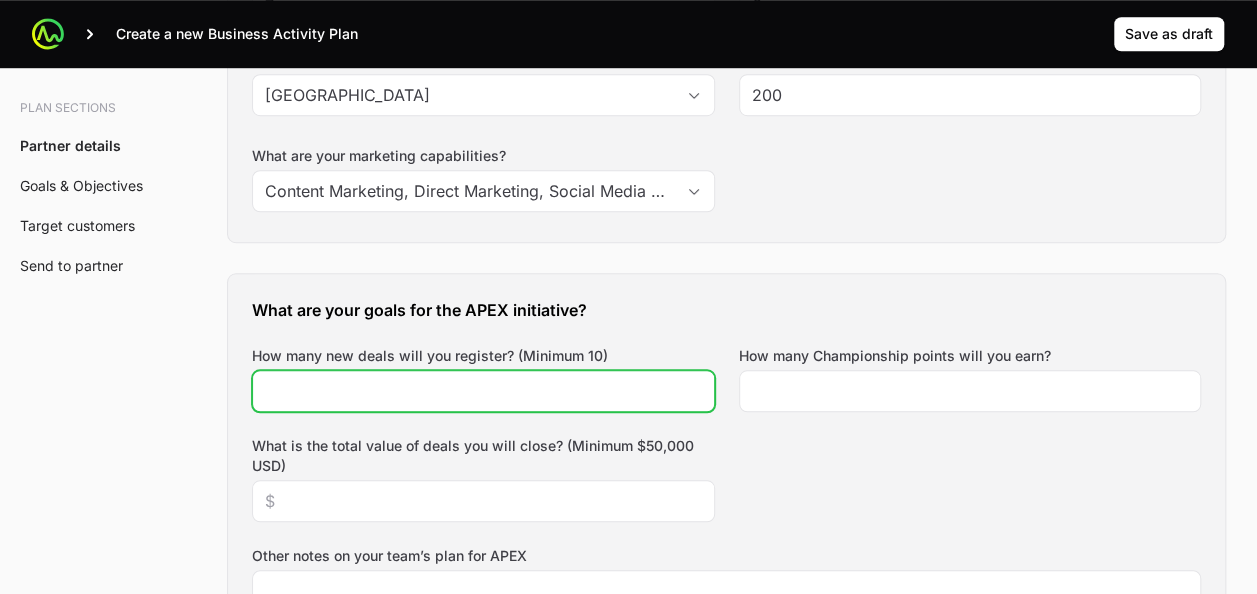 click on "How many new deals will you register? (Minimum 10)" 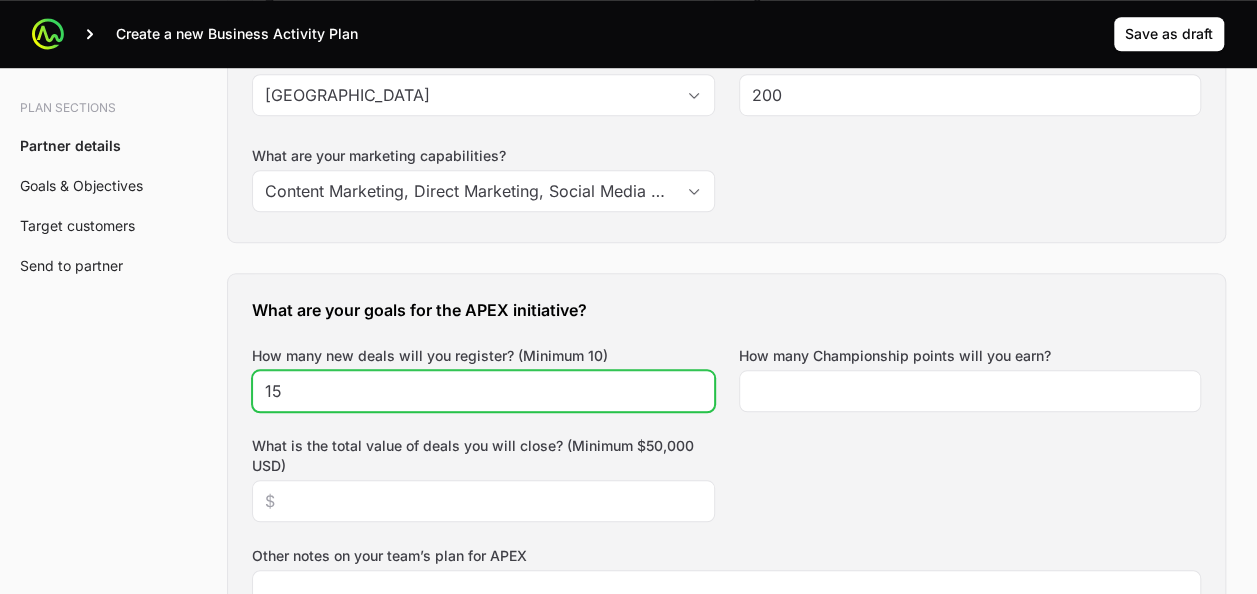 type on "15" 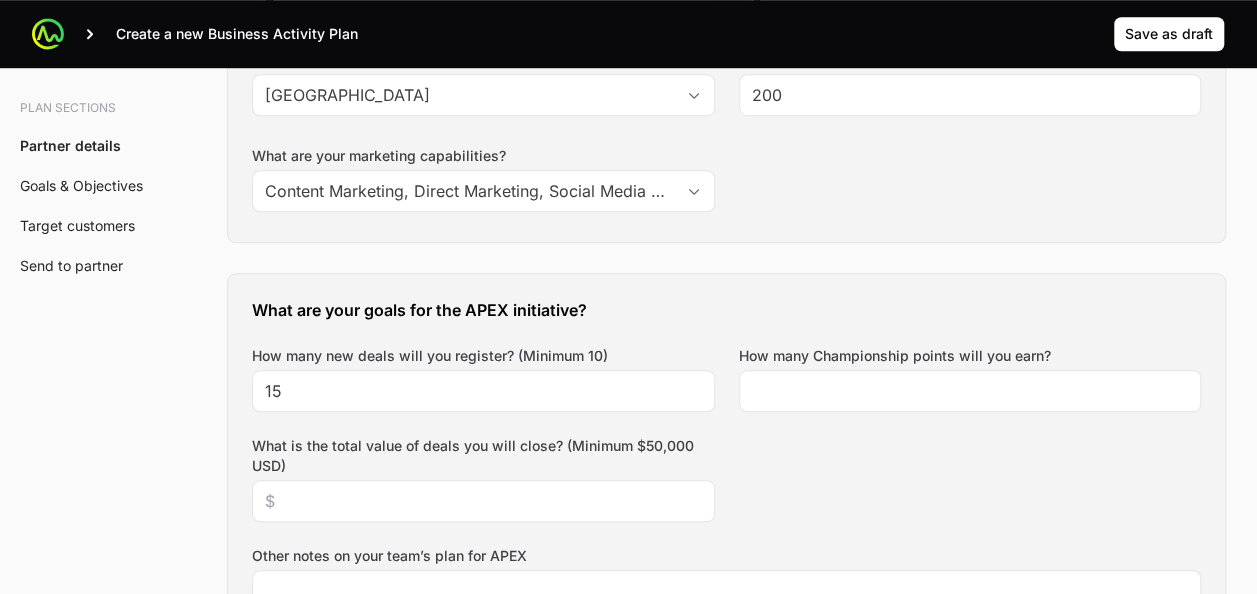 click on "How many Championship points will you earn?" 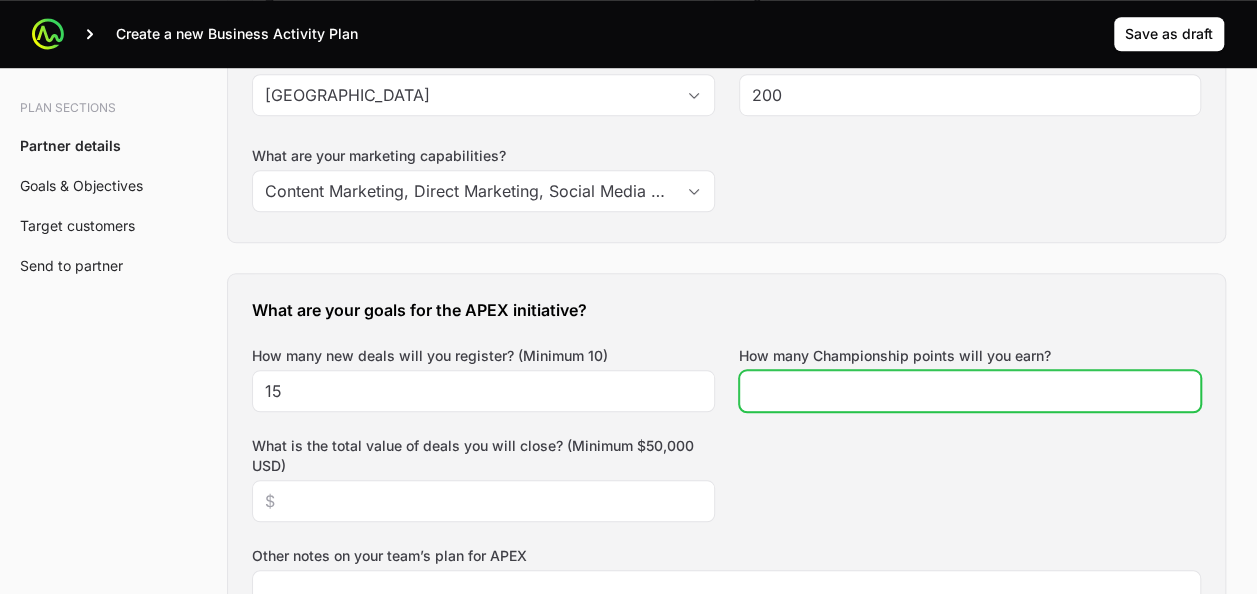 click on "How many Championship points will you earn?" 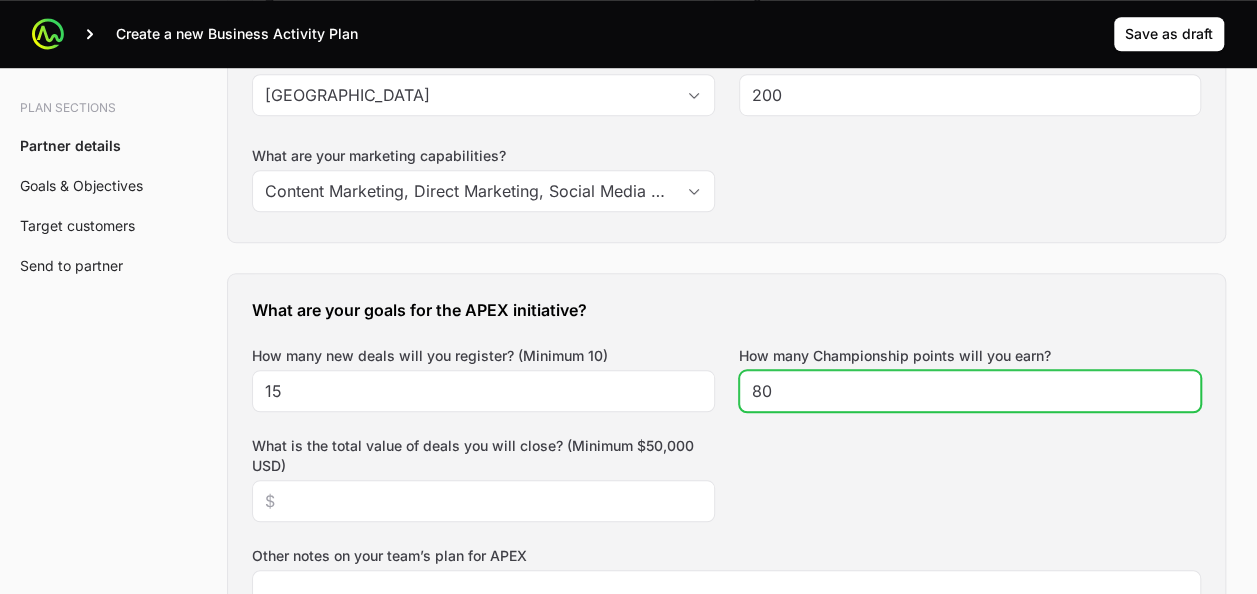 type on "8" 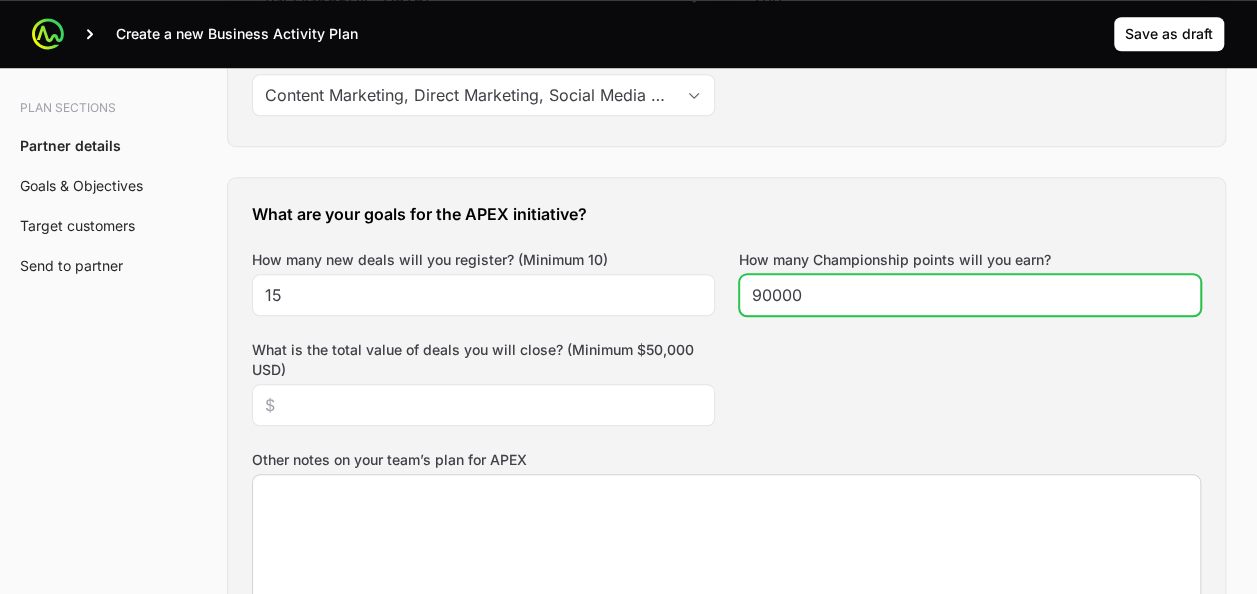 scroll, scrollTop: 900, scrollLeft: 0, axis: vertical 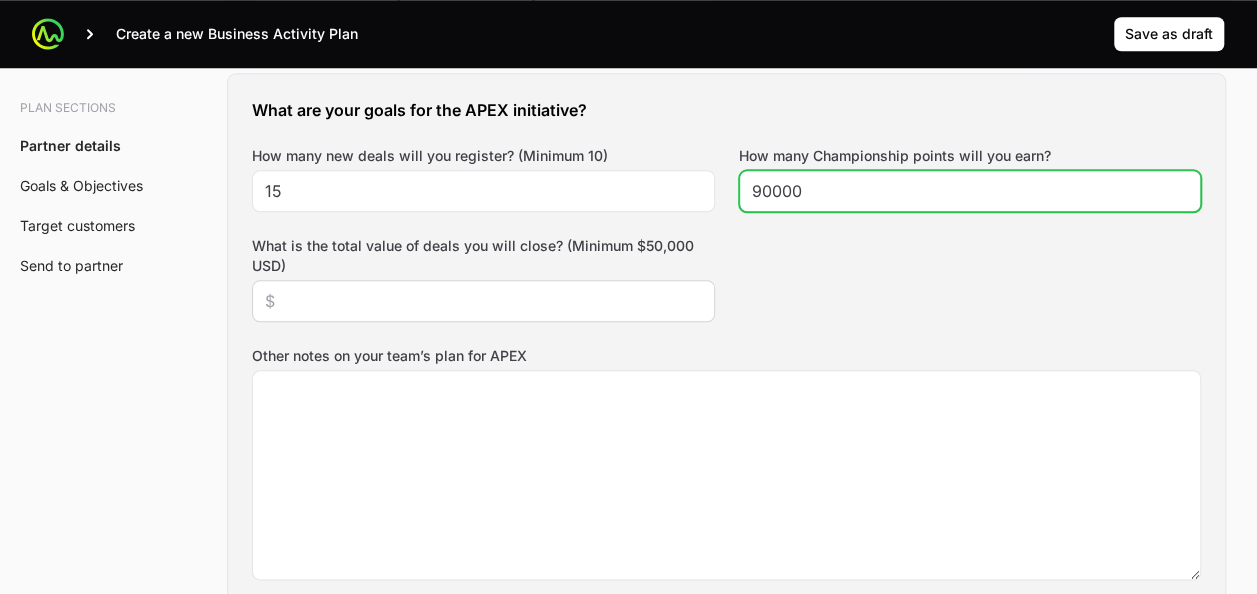 type on "90000" 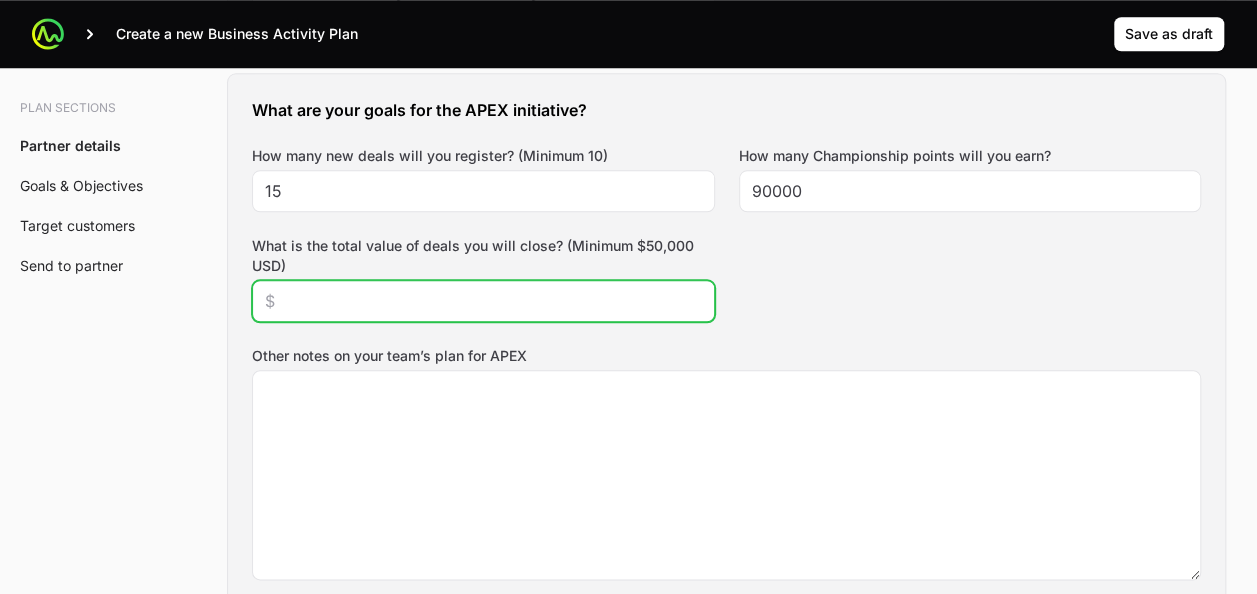 click on "What is the total value of deals you will close? (Minimum $50,000 USD)" 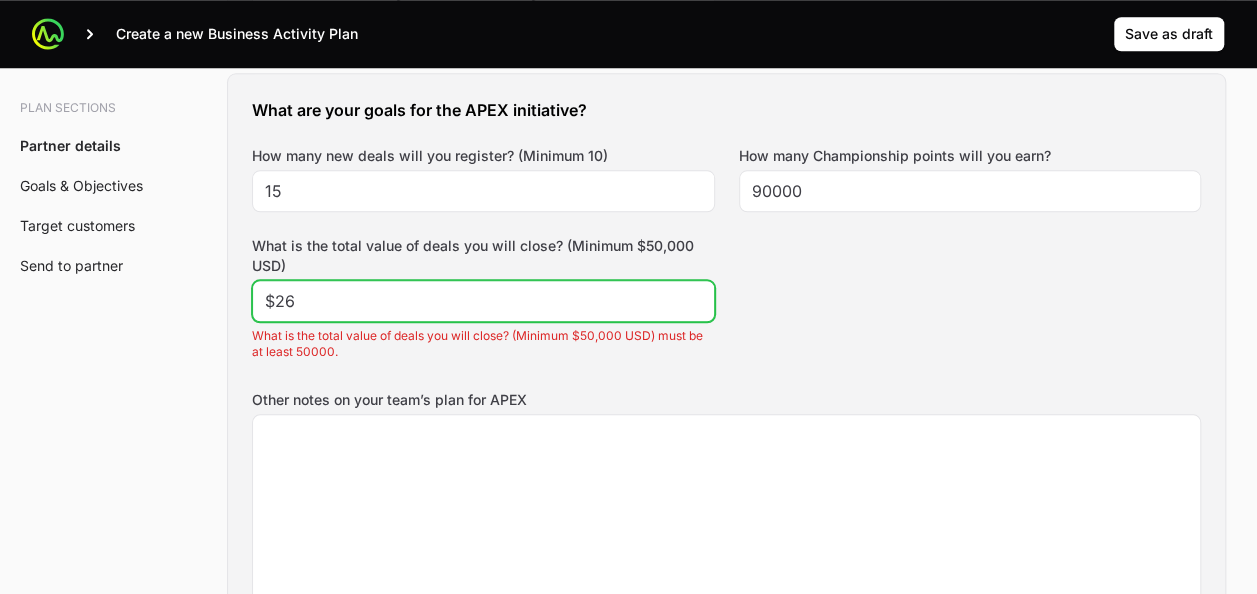 type on "$2" 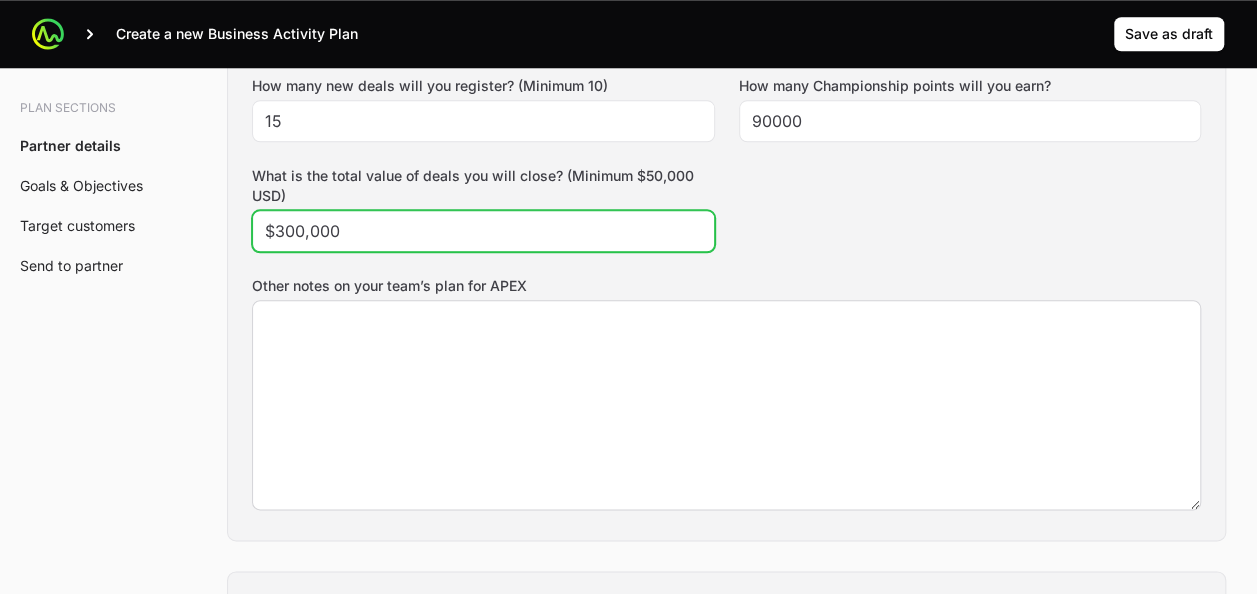 scroll, scrollTop: 1000, scrollLeft: 0, axis: vertical 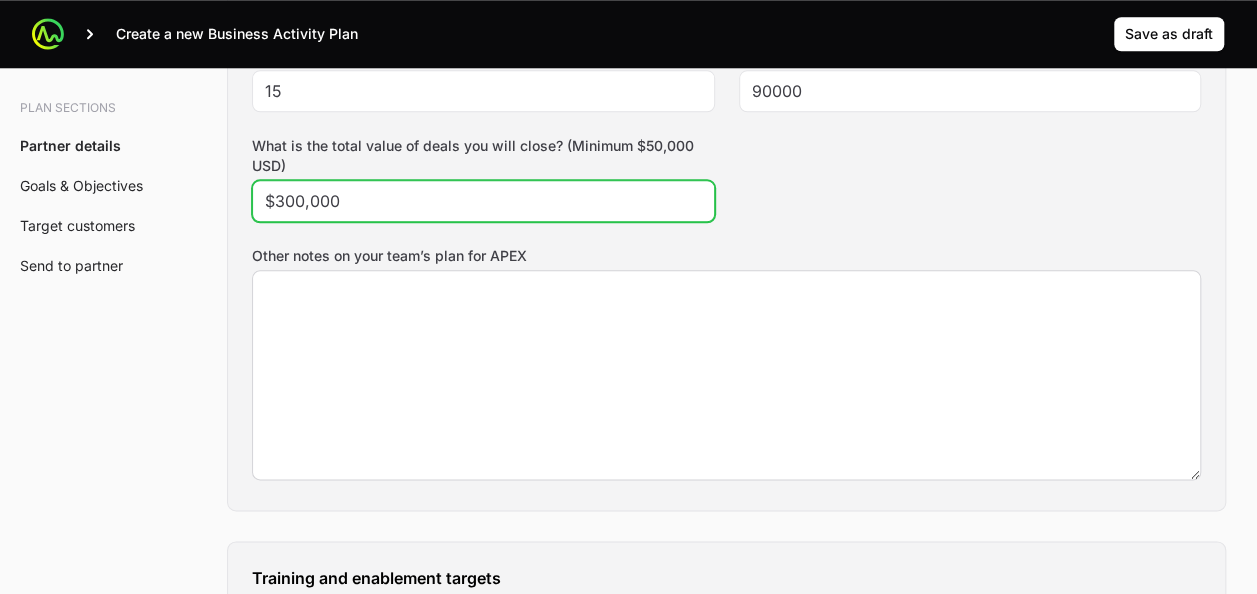 type on "$300,000" 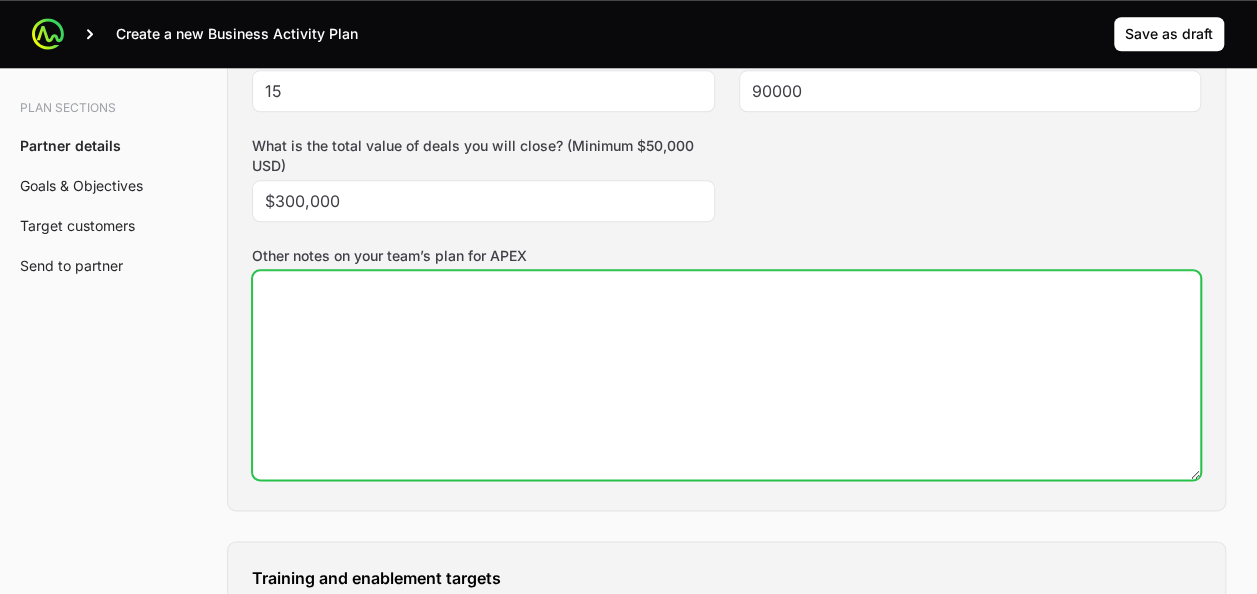 click on "Other notes on your team’s plan for APEX" 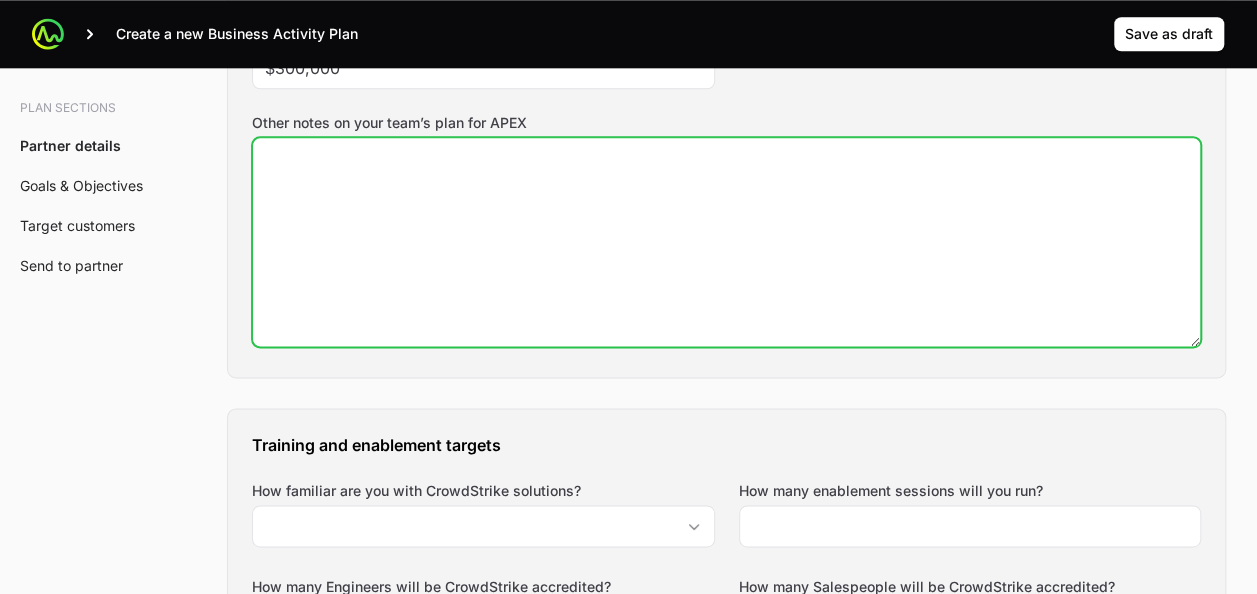 scroll, scrollTop: 1300, scrollLeft: 0, axis: vertical 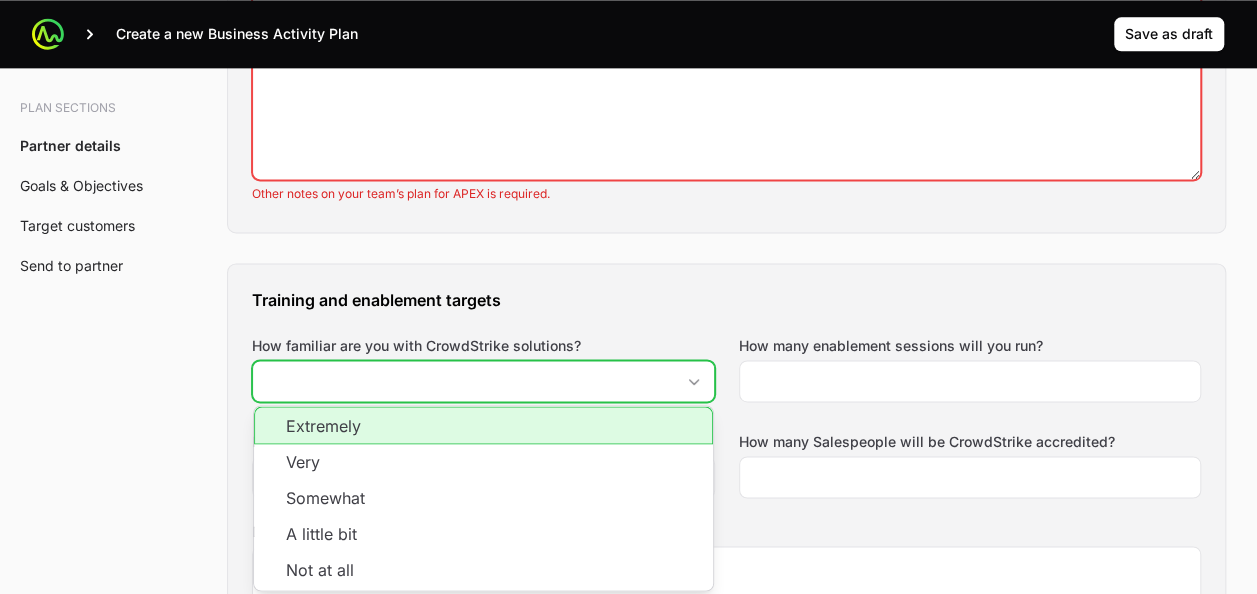 click on "How familiar are you with CrowdStrike solutions?" 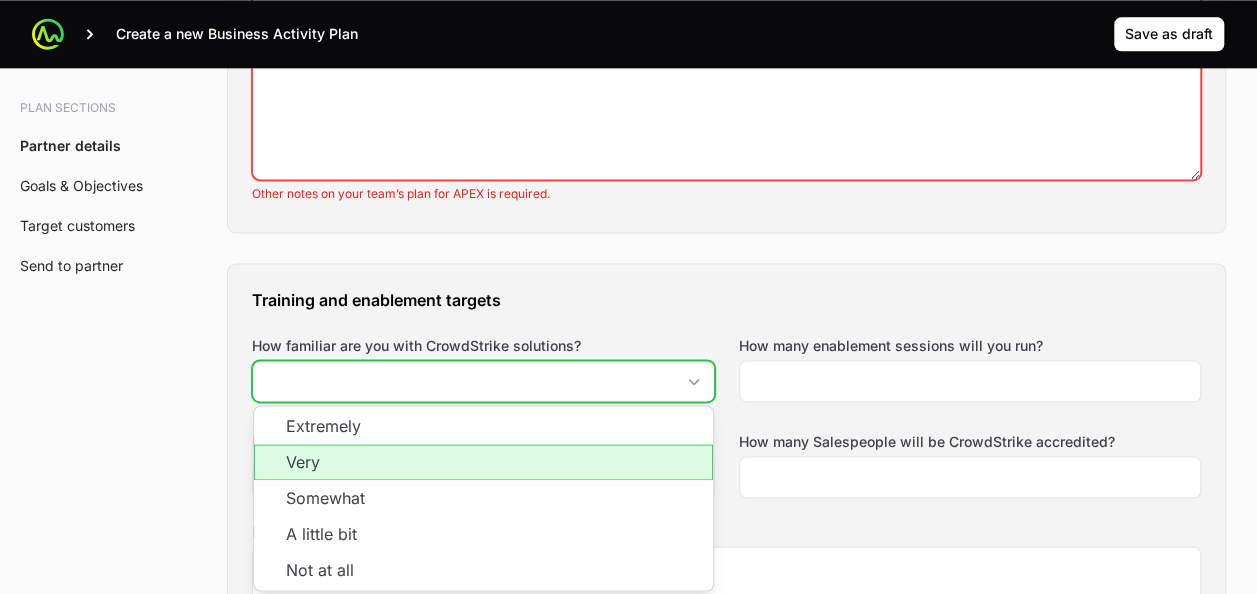 click on "Very" 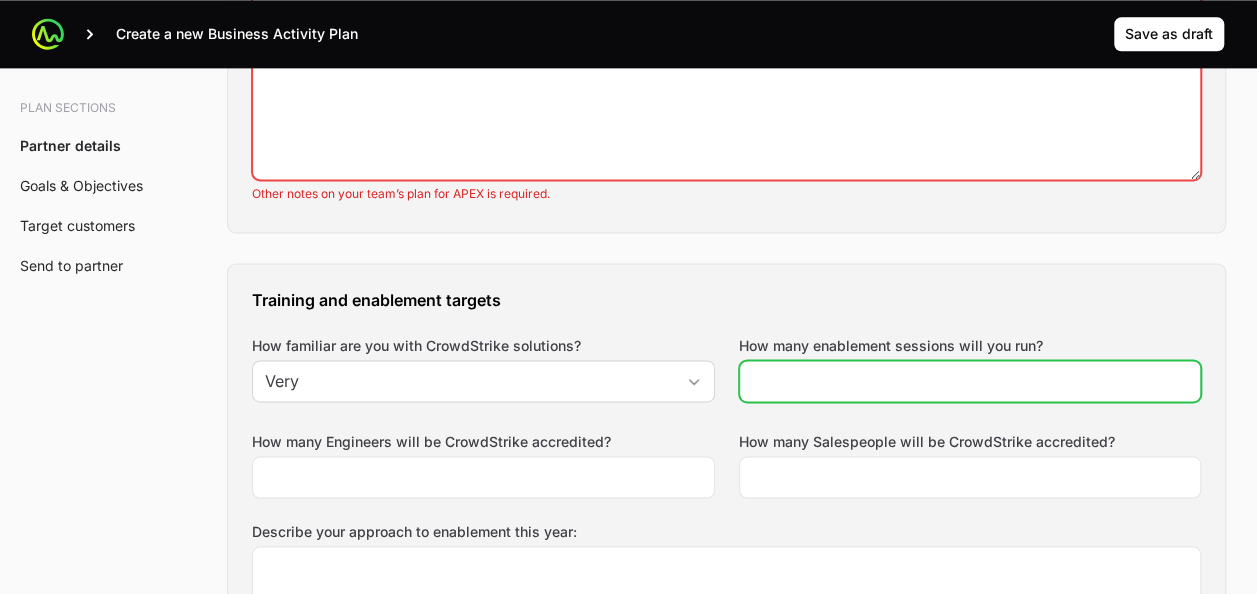 click on "How many enablement sessions will you run?" 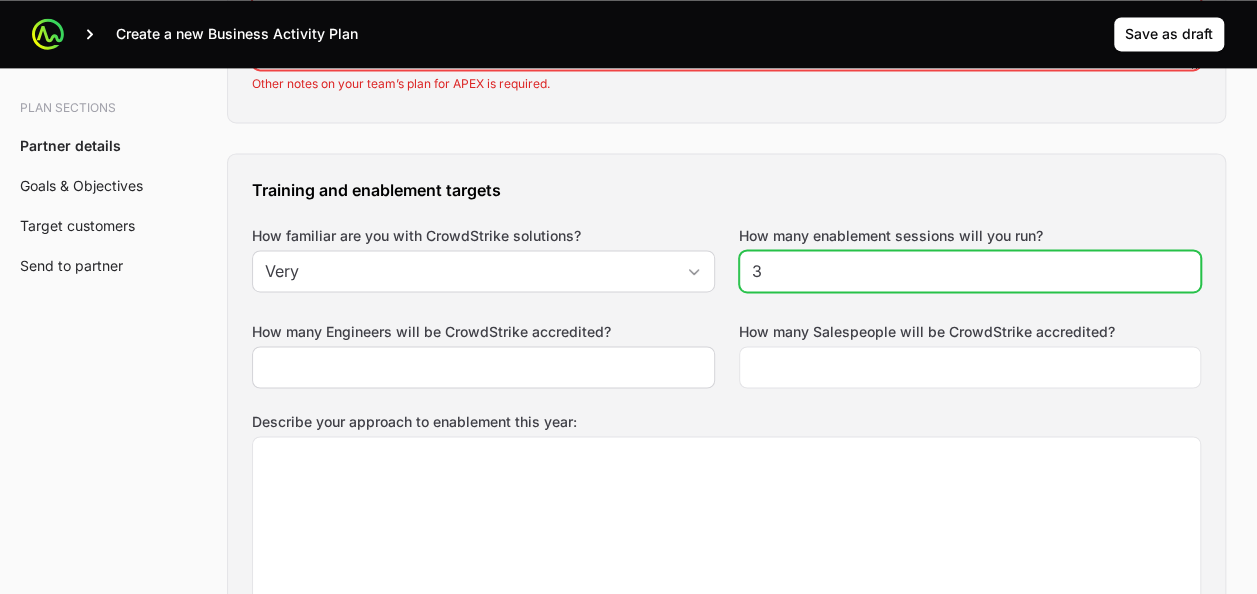 scroll, scrollTop: 1500, scrollLeft: 0, axis: vertical 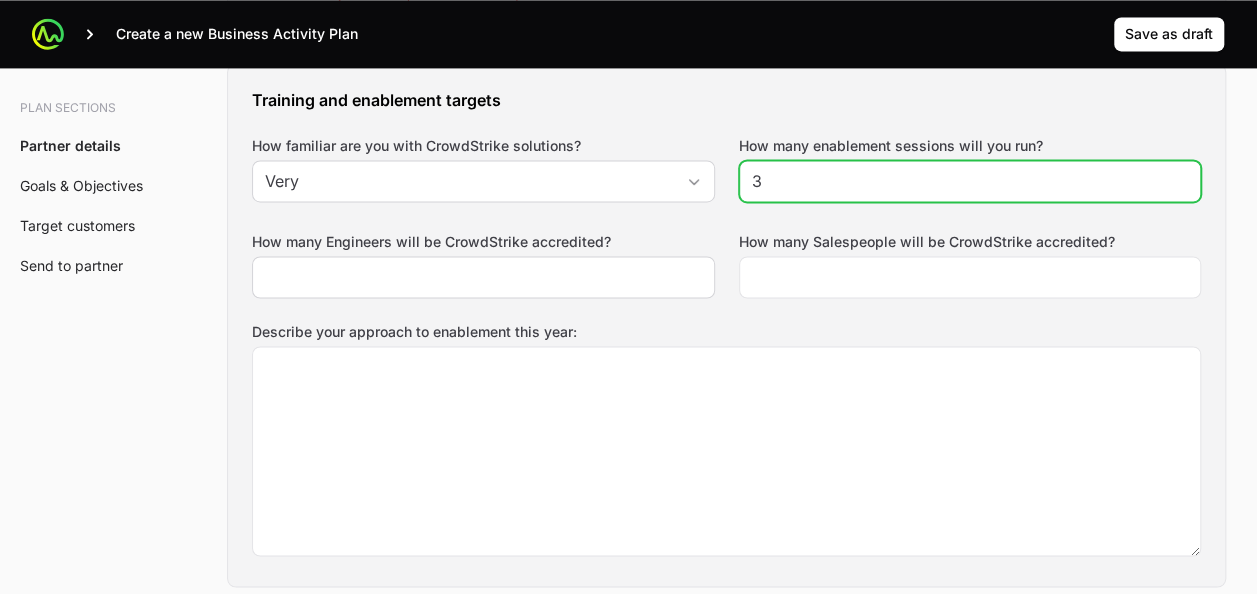 type on "3" 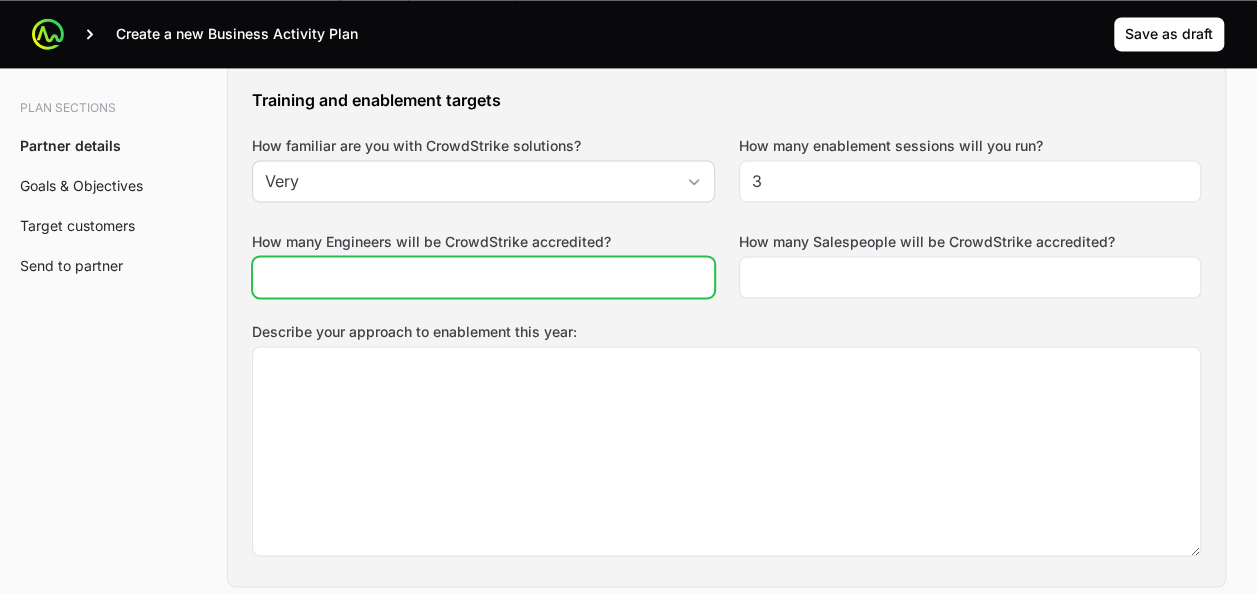 click on "How many Engineers will be CrowdStrike accredited?" 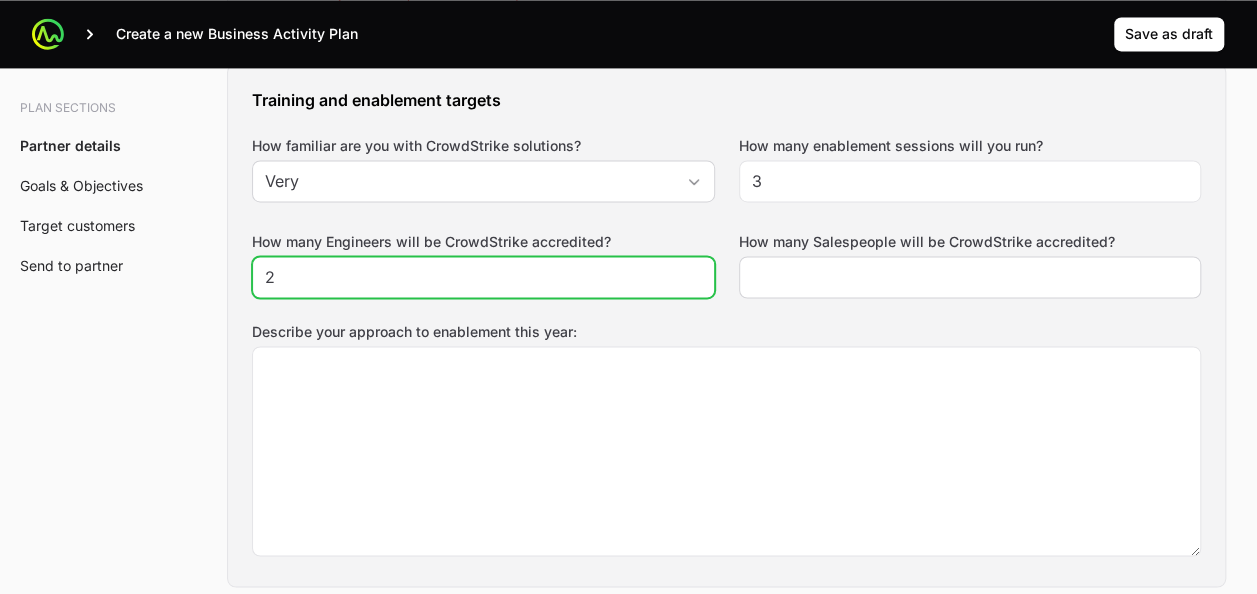 type on "2" 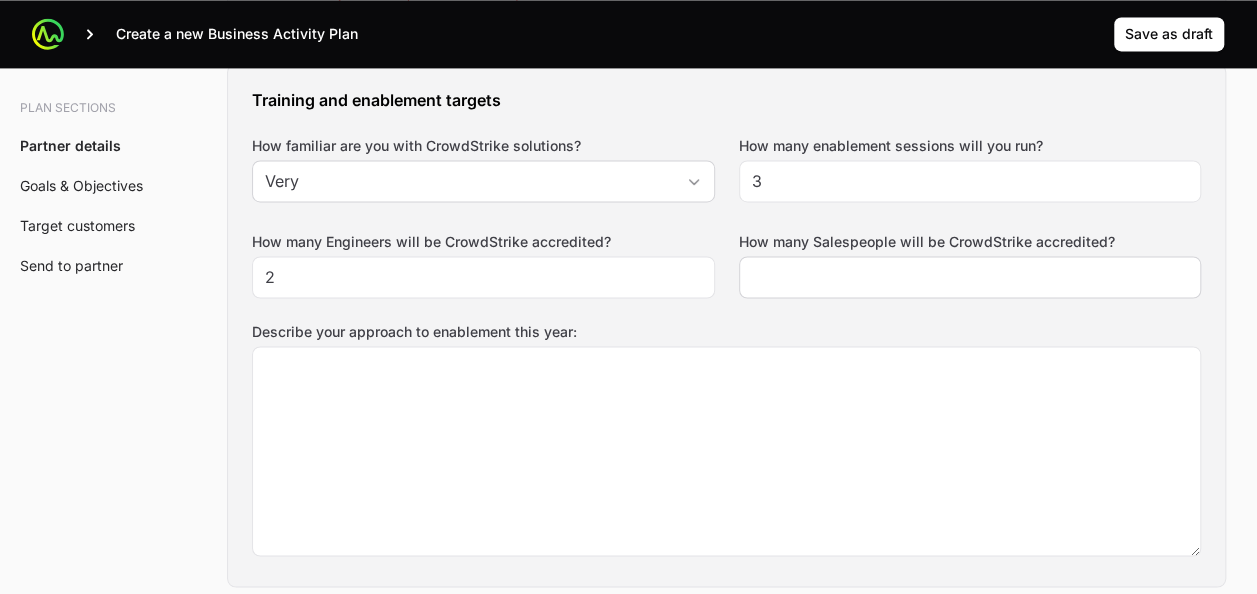 click 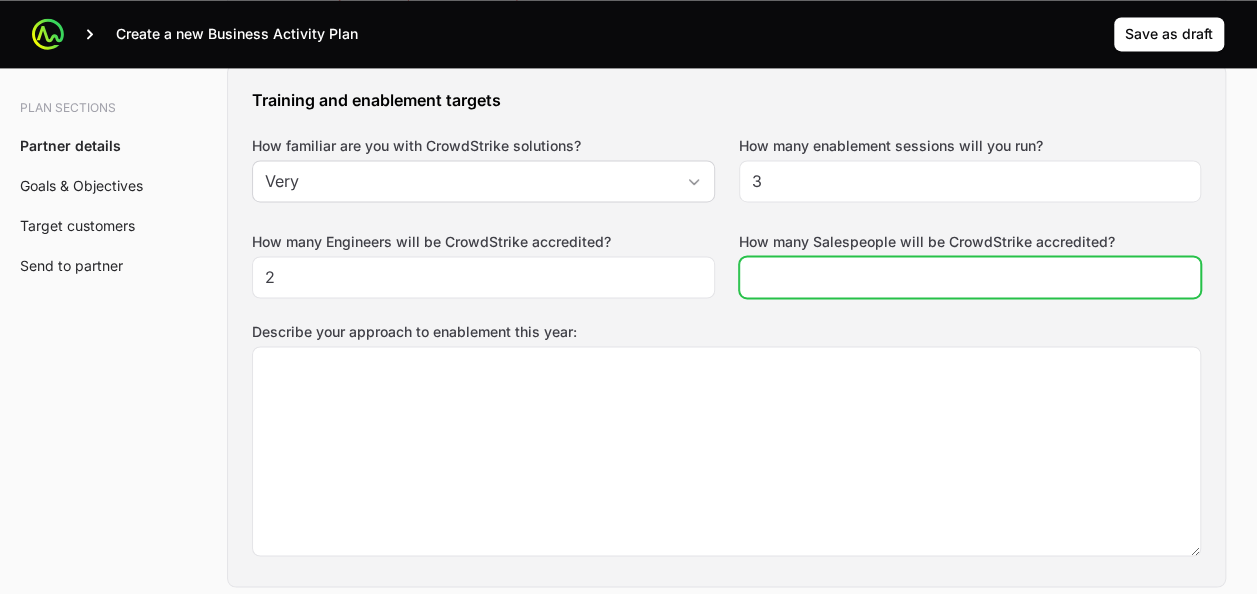 click on "How many Salespeople will be CrowdStrike accredited?" 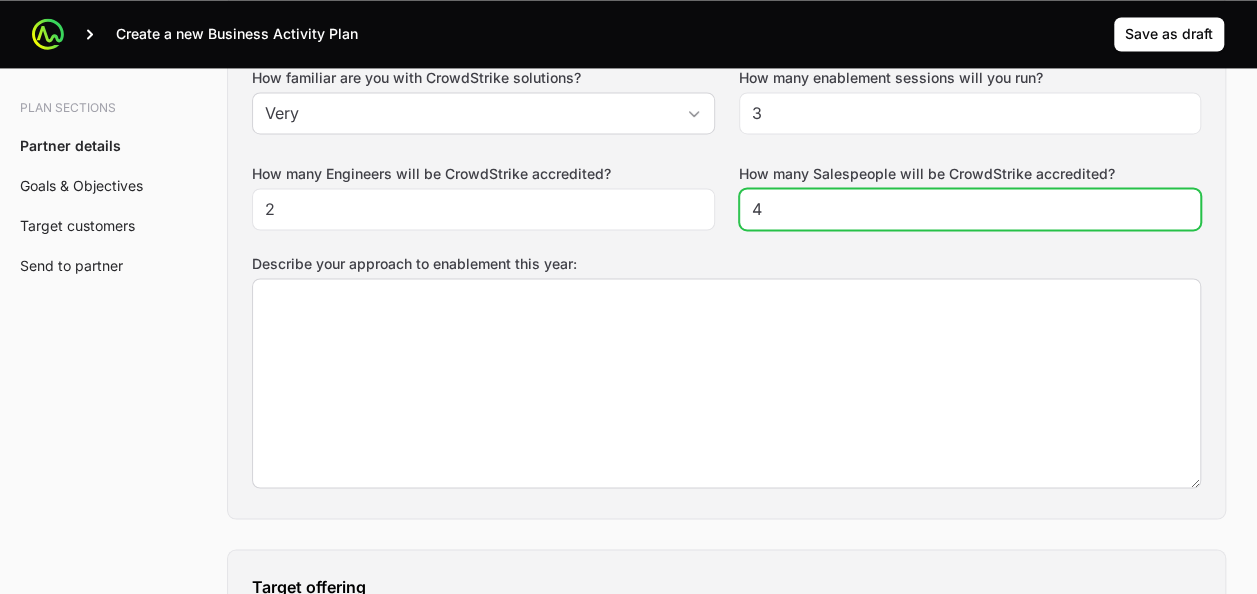 scroll, scrollTop: 1600, scrollLeft: 0, axis: vertical 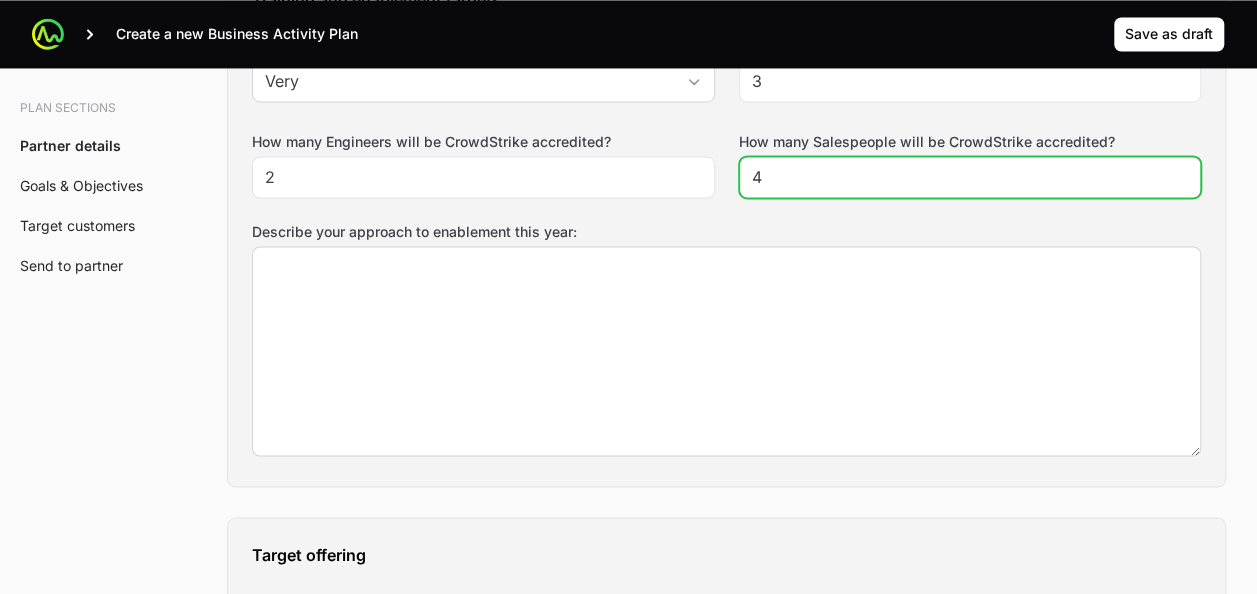 type on "4" 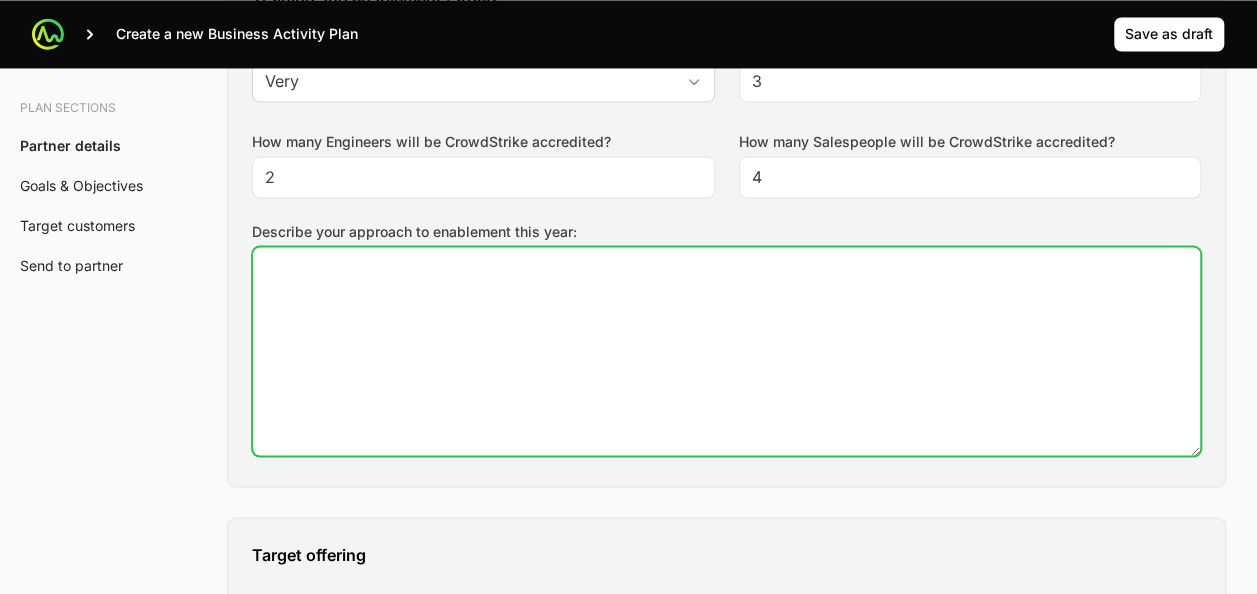 click on "Describe your approach to enablement this year:" 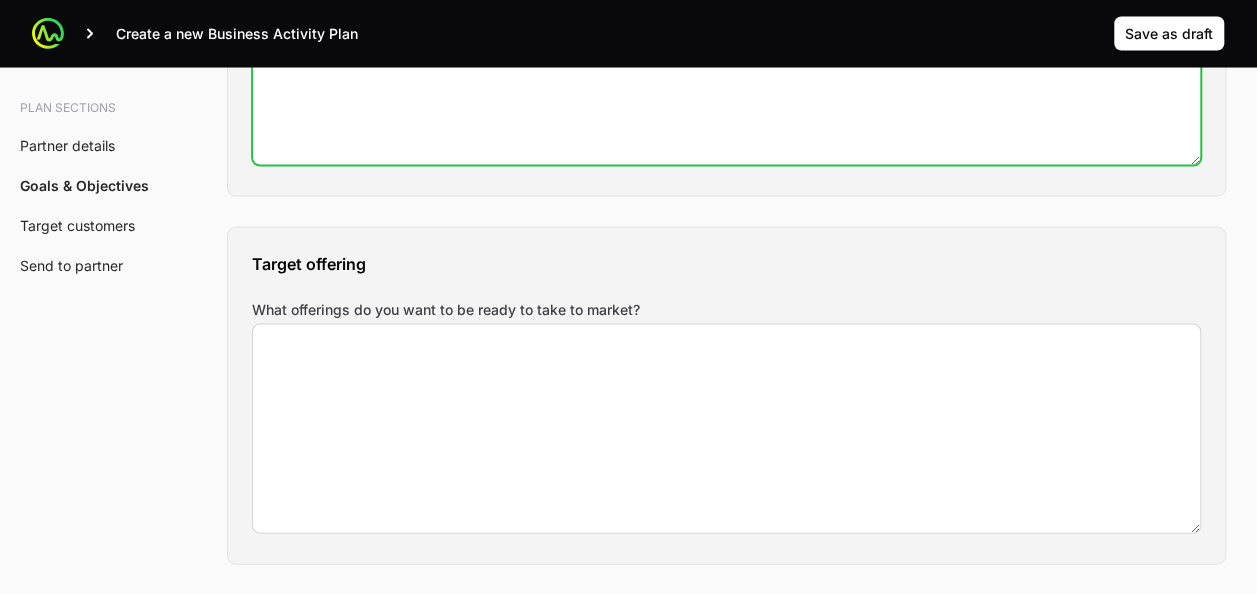 scroll, scrollTop: 2100, scrollLeft: 0, axis: vertical 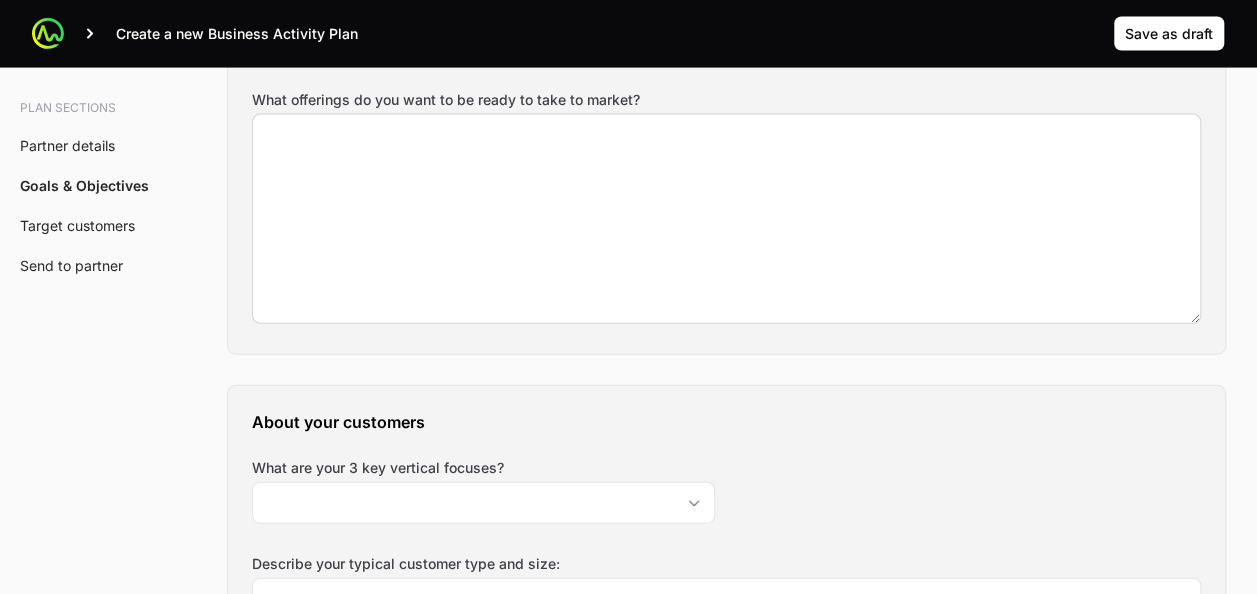 type on "Getting full knowledge about CrowdStrike technology" 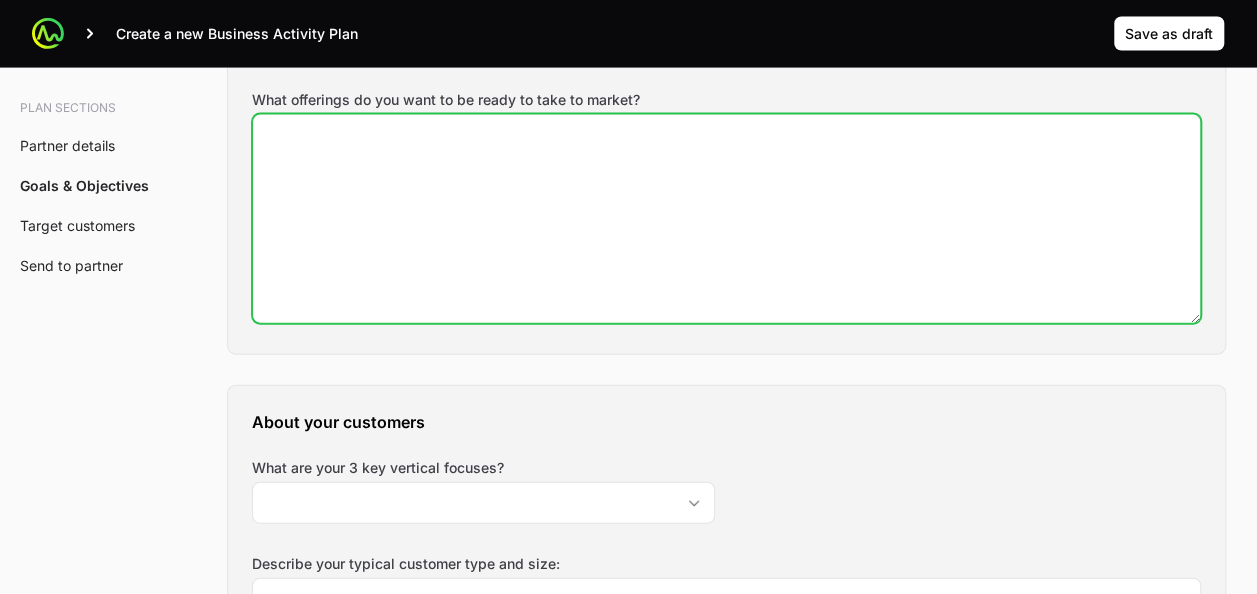 click on "What offerings do you want to be ready to take to market?" 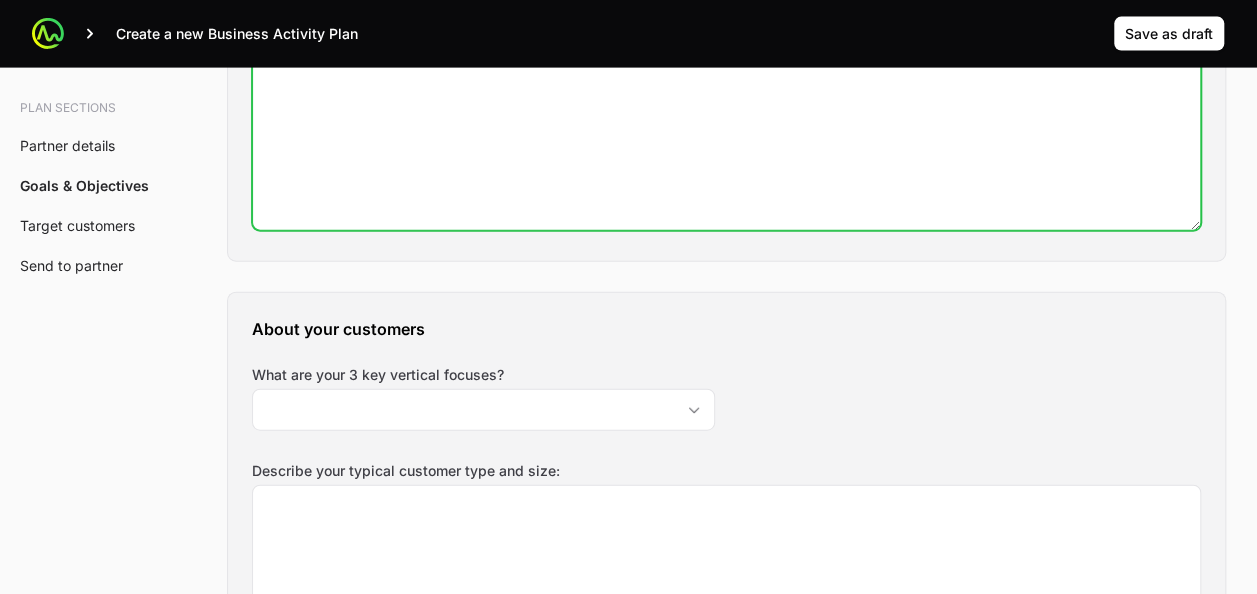 scroll, scrollTop: 2300, scrollLeft: 0, axis: vertical 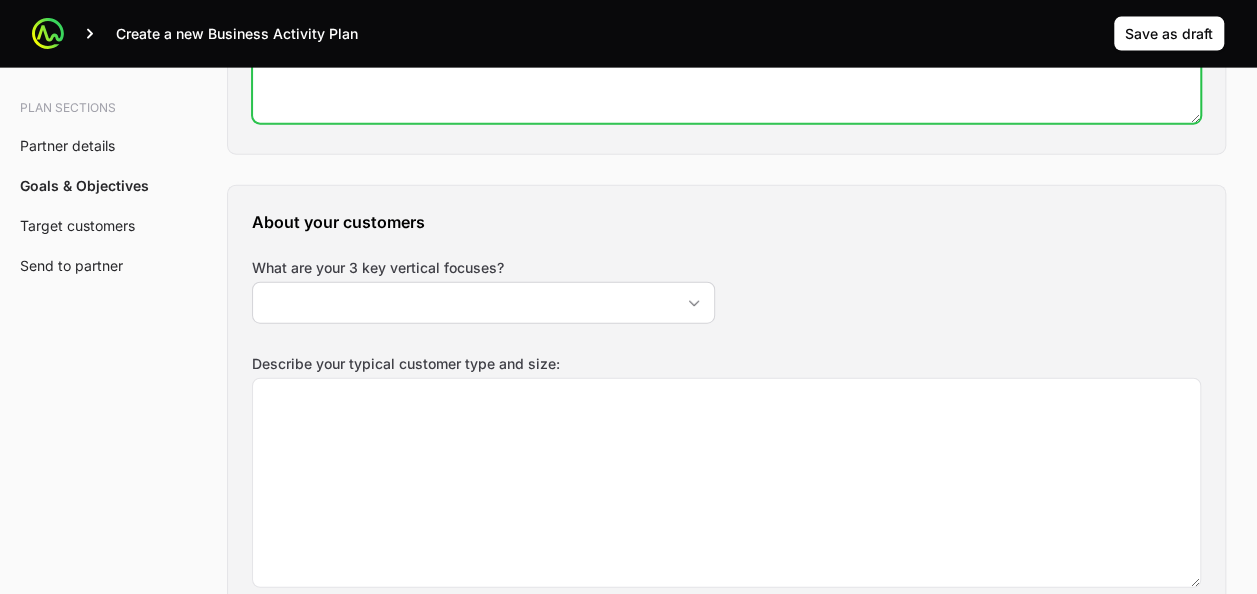 type on "Local GOV and corporate companies" 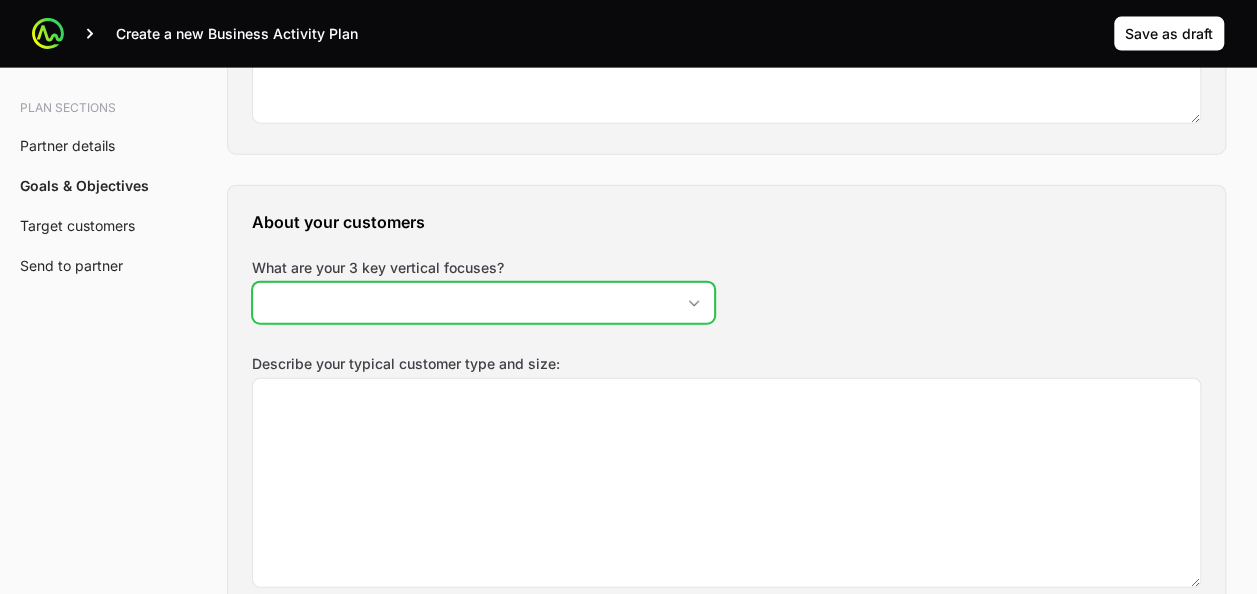 click on "What are your 3 key vertical focuses?" 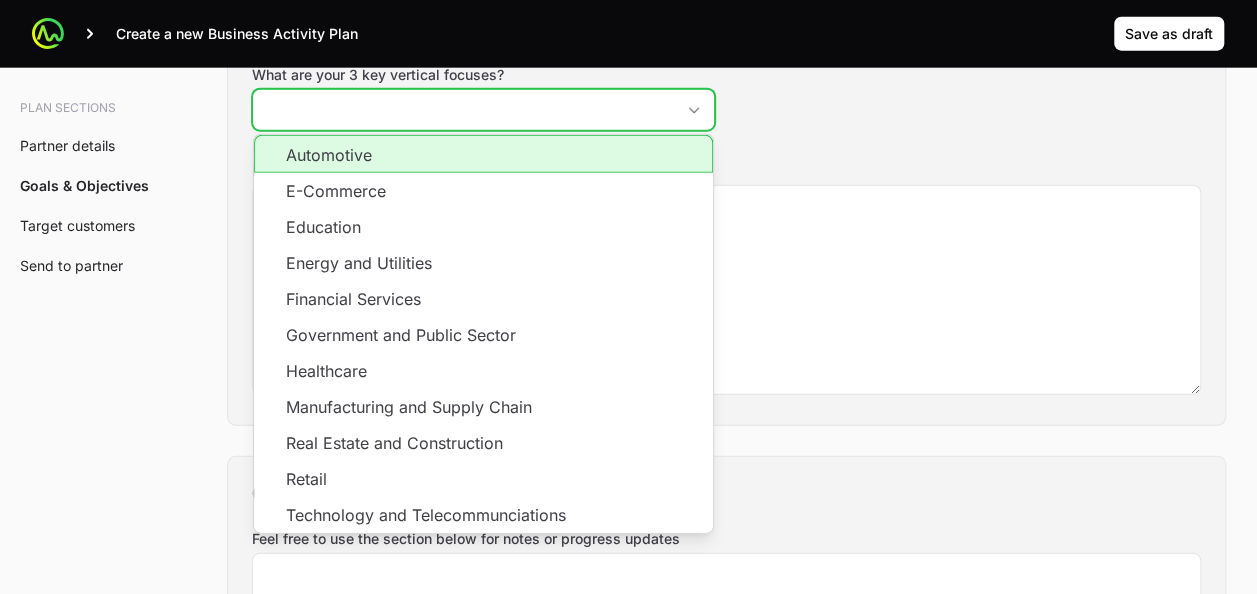 scroll, scrollTop: 2500, scrollLeft: 0, axis: vertical 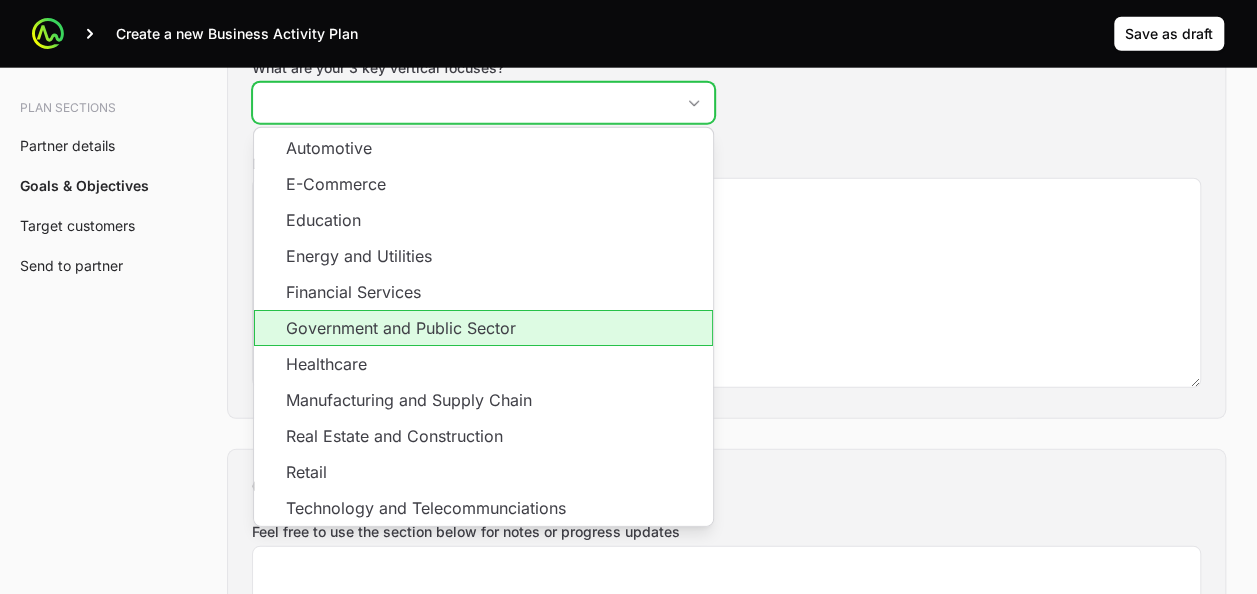 drag, startPoint x: 450, startPoint y: 312, endPoint x: 449, endPoint y: 301, distance: 11.045361 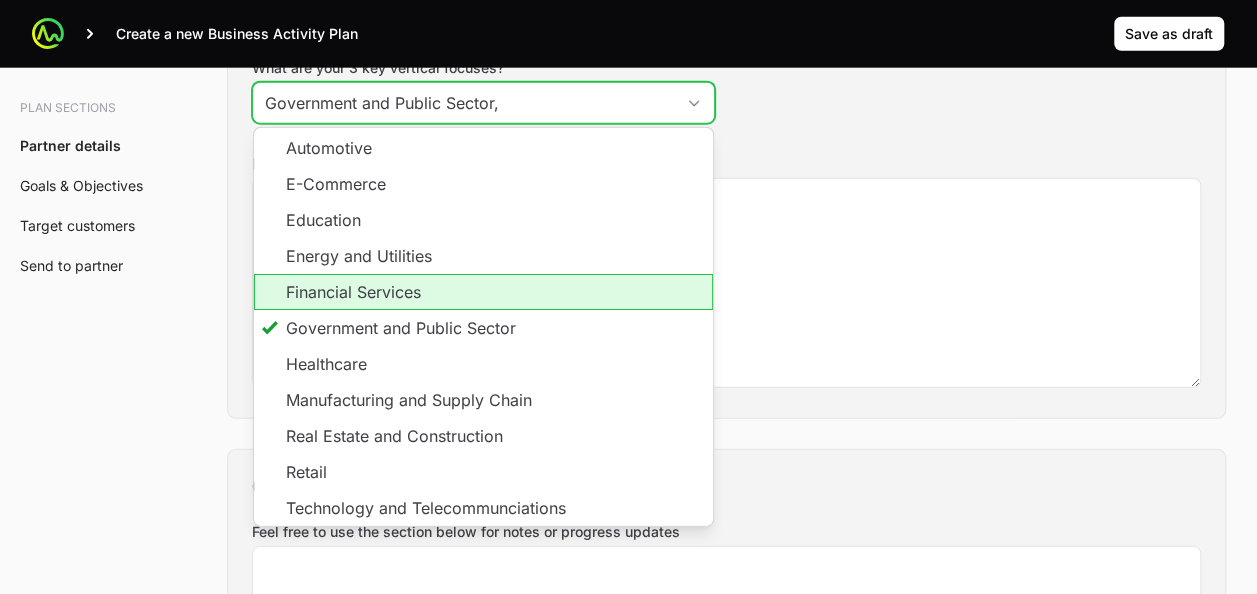 scroll, scrollTop: 2489, scrollLeft: 0, axis: vertical 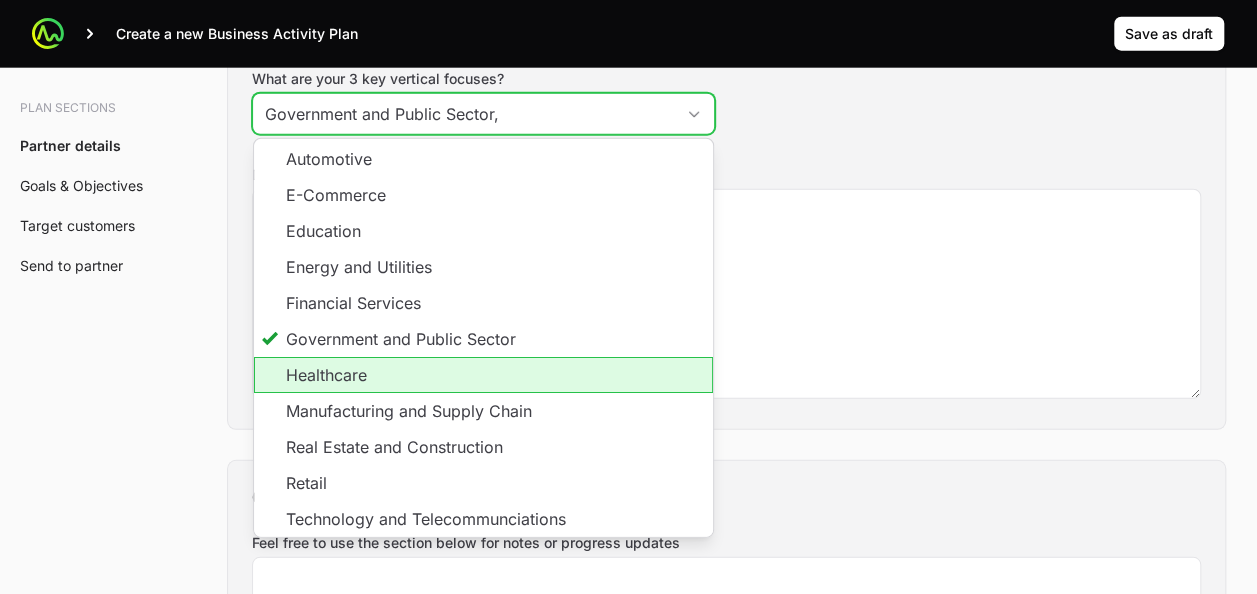 click on "Healthcare" 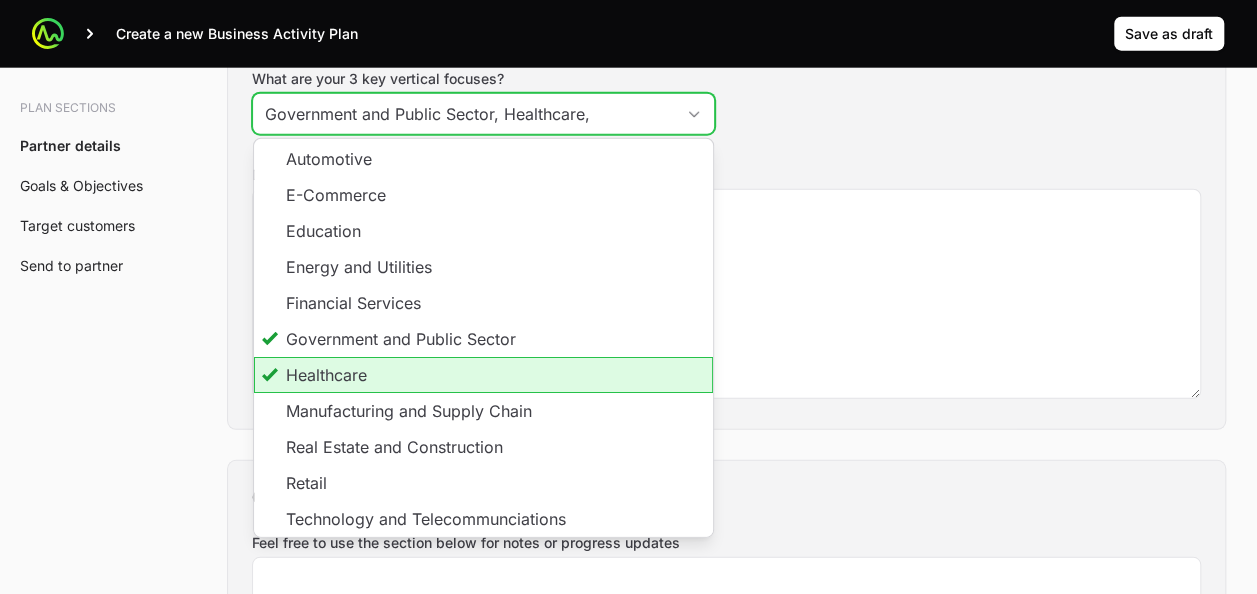 scroll, scrollTop: 2479, scrollLeft: 0, axis: vertical 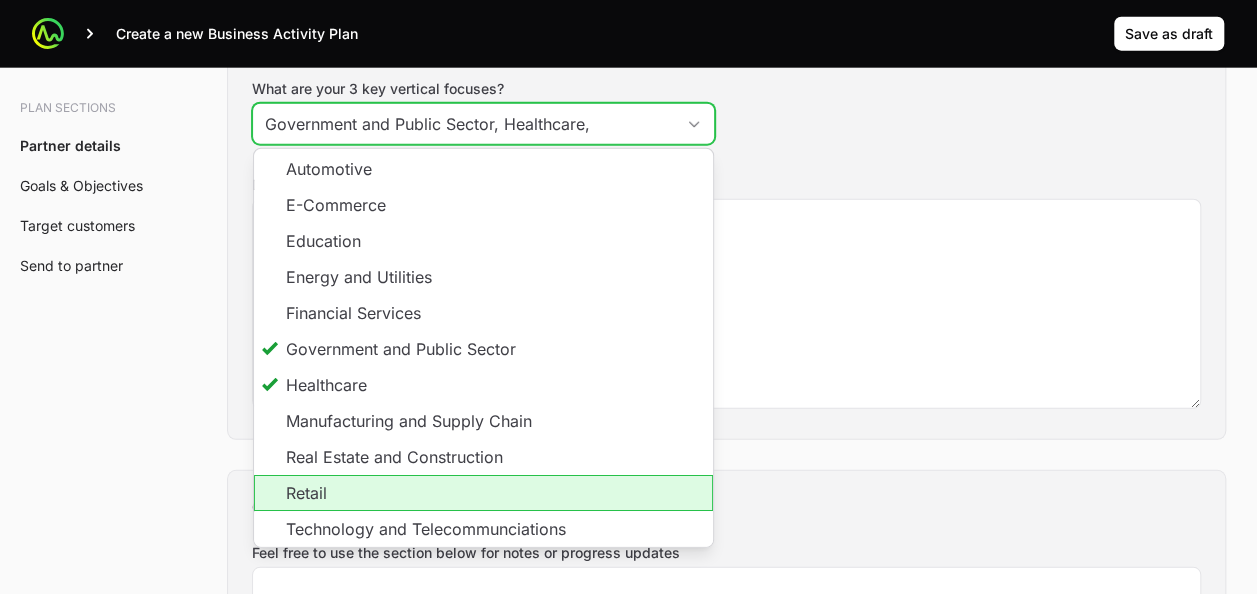 click on "Retail" 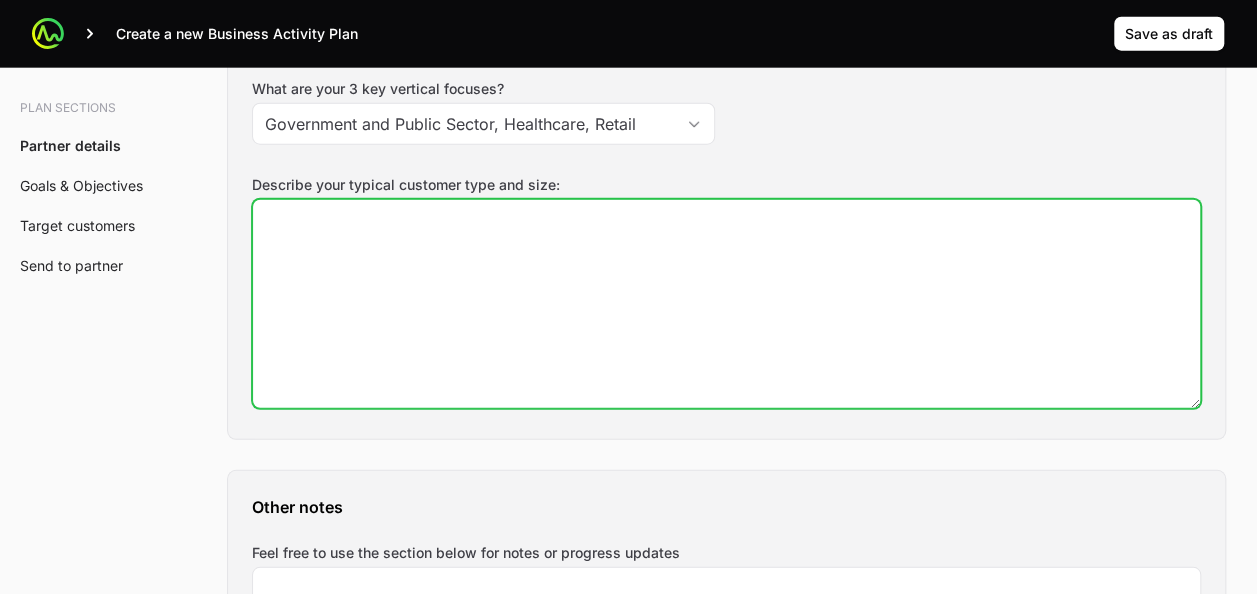 type on "Government and Public Sector, Healthcare, Retail" 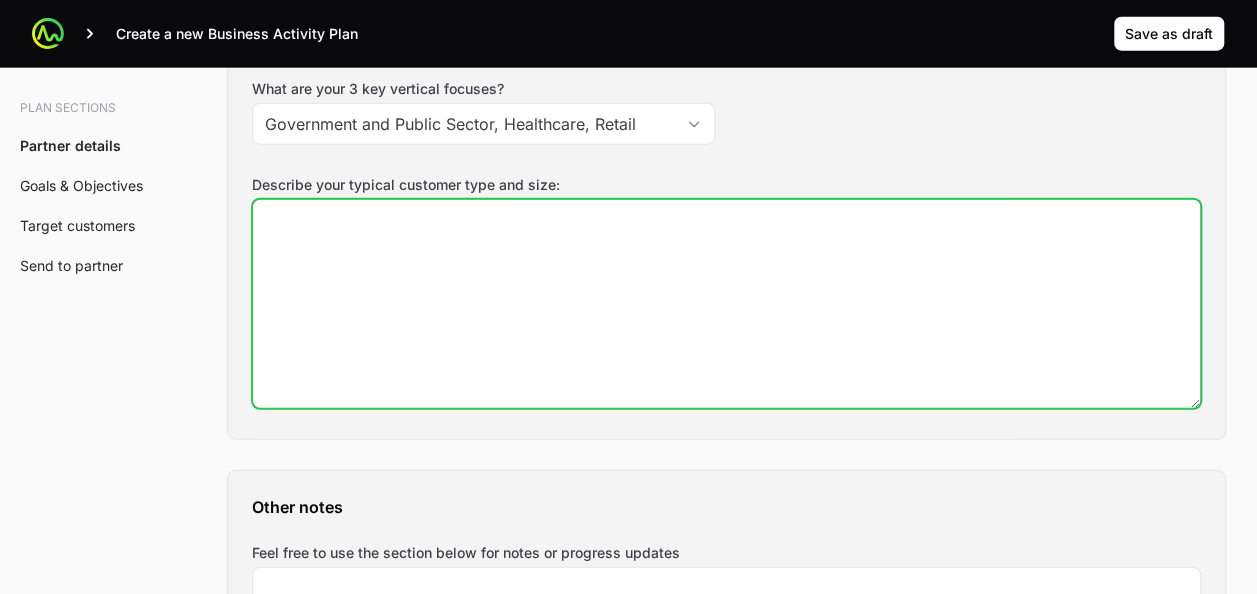 type on "c" 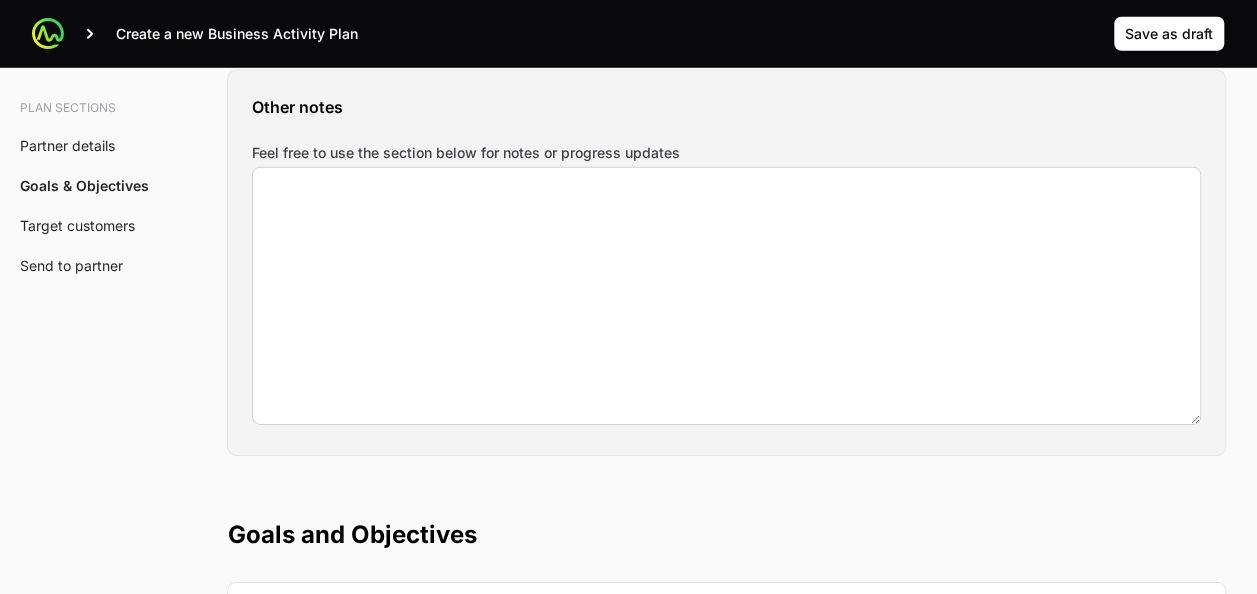 type on "Customer between 200-400 EP" 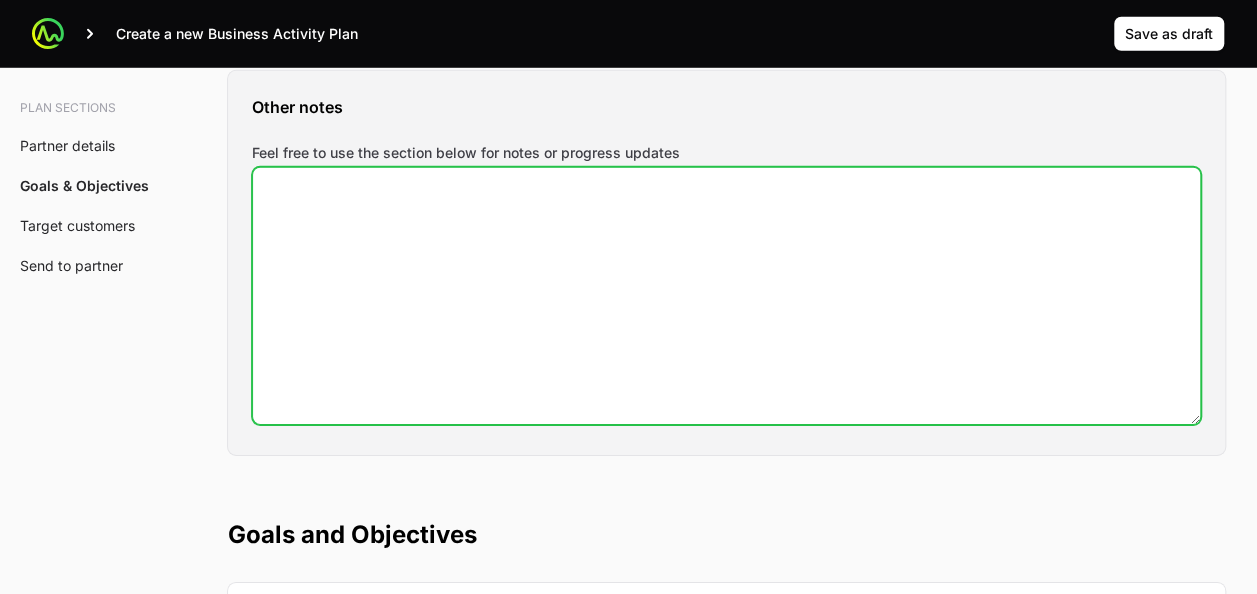 click on "Feel free to use the section below for notes or progress updates" 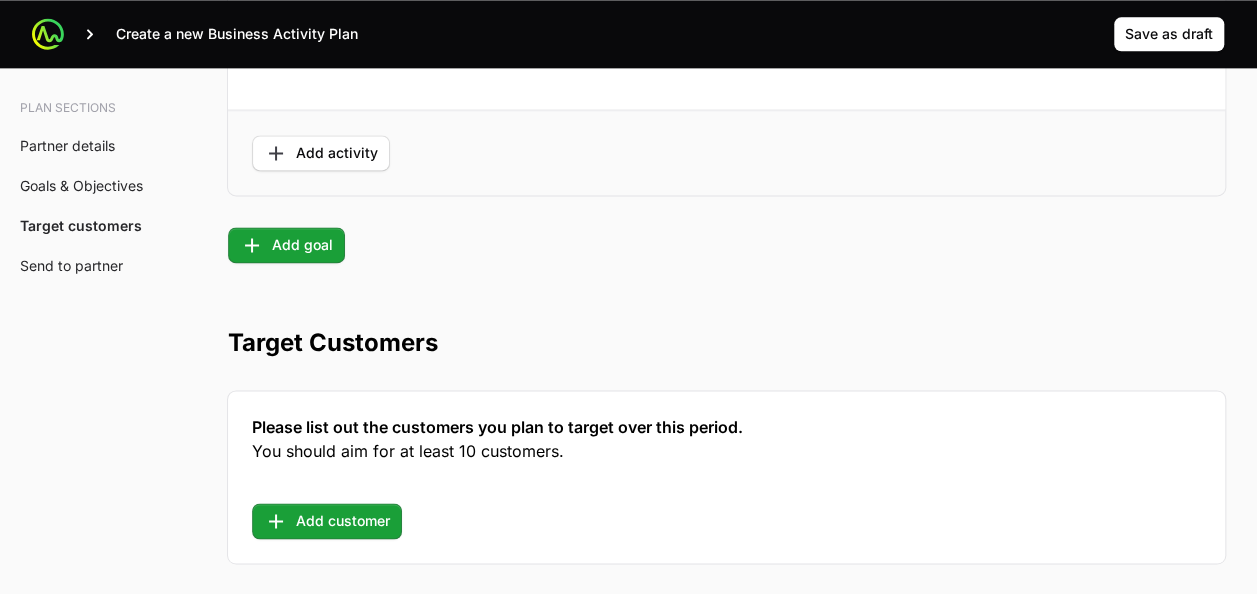 scroll, scrollTop: 5179, scrollLeft: 0, axis: vertical 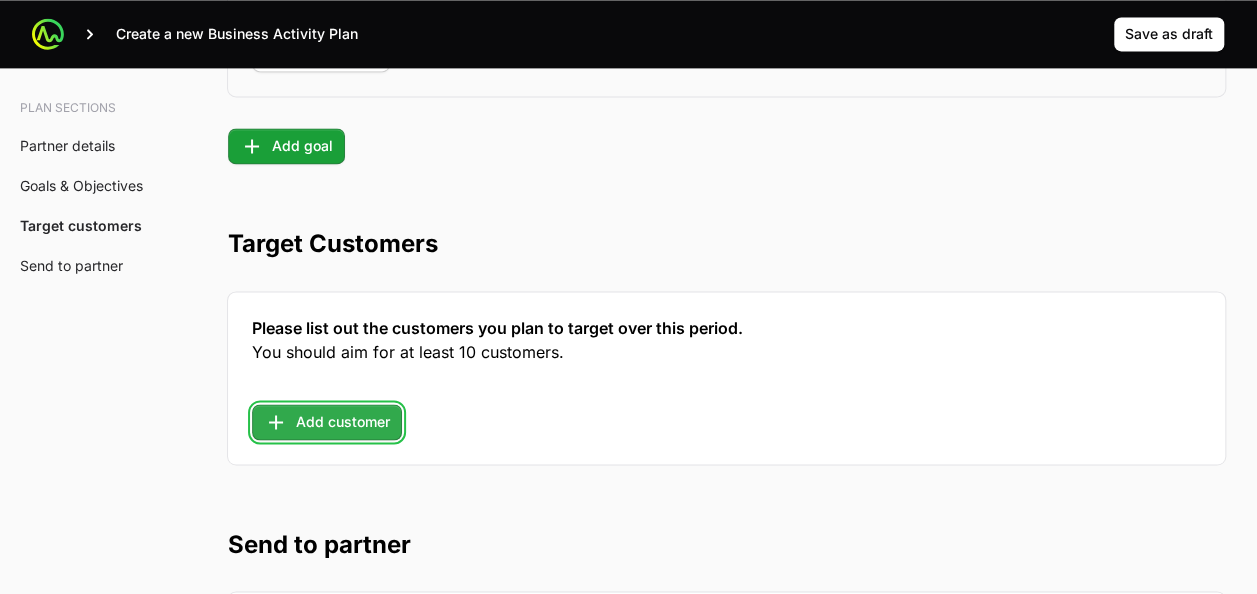click on "Add customer" 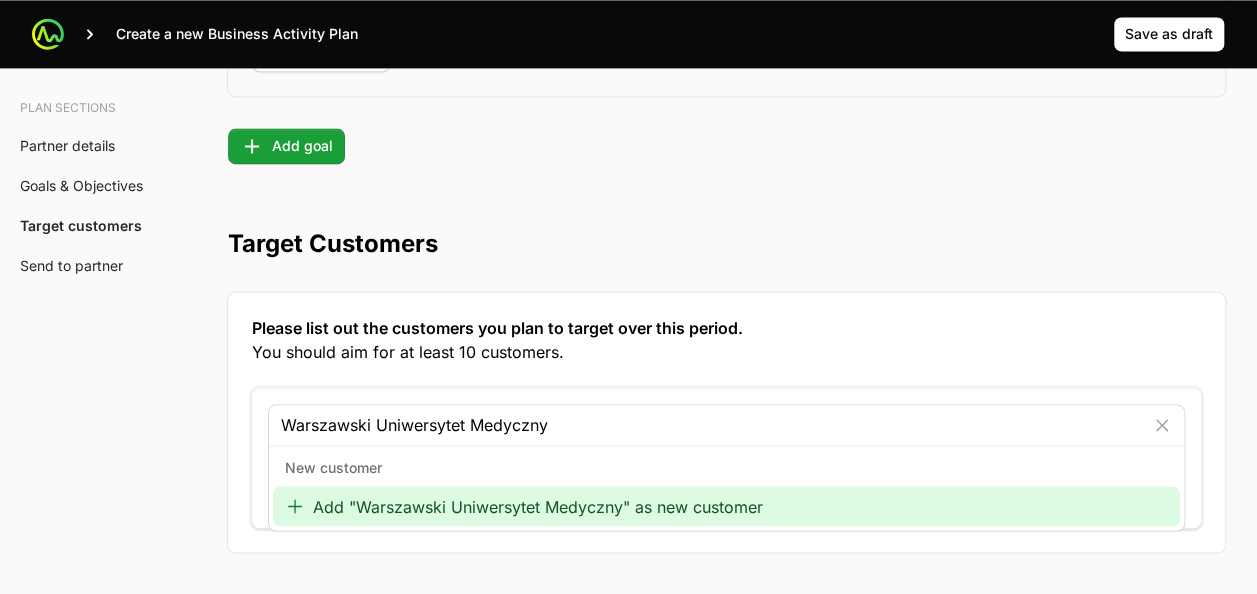 type on "Warszawski Uniwersytet Medyczny" 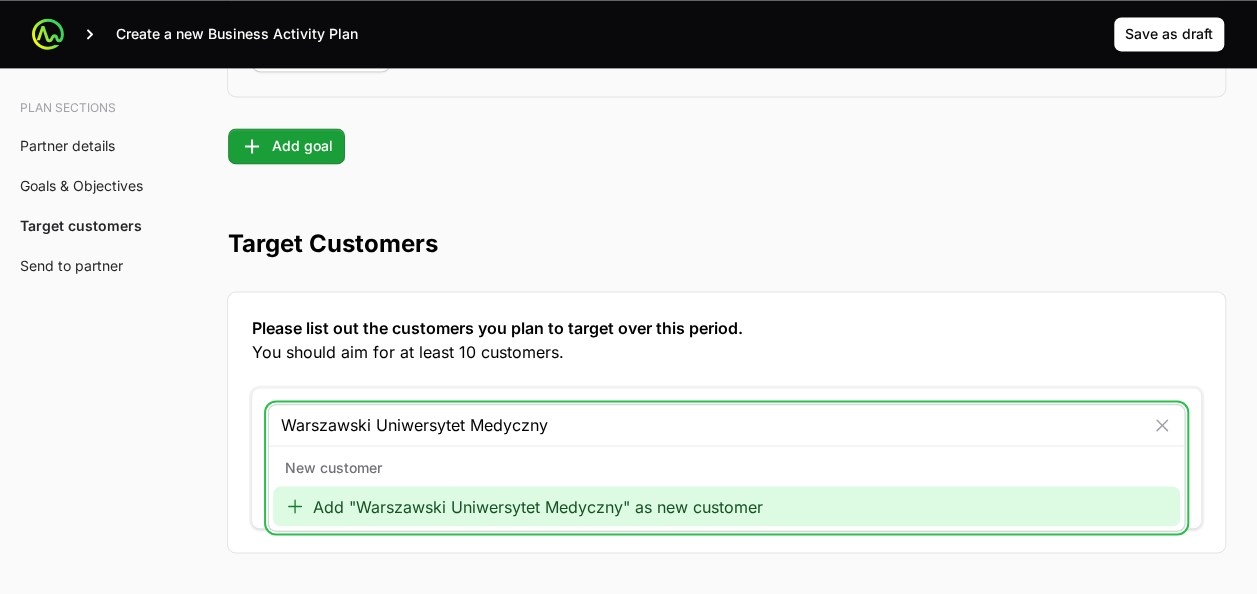 click on "Add "Warszawski Uniwersytet Medyczny" as new customer" 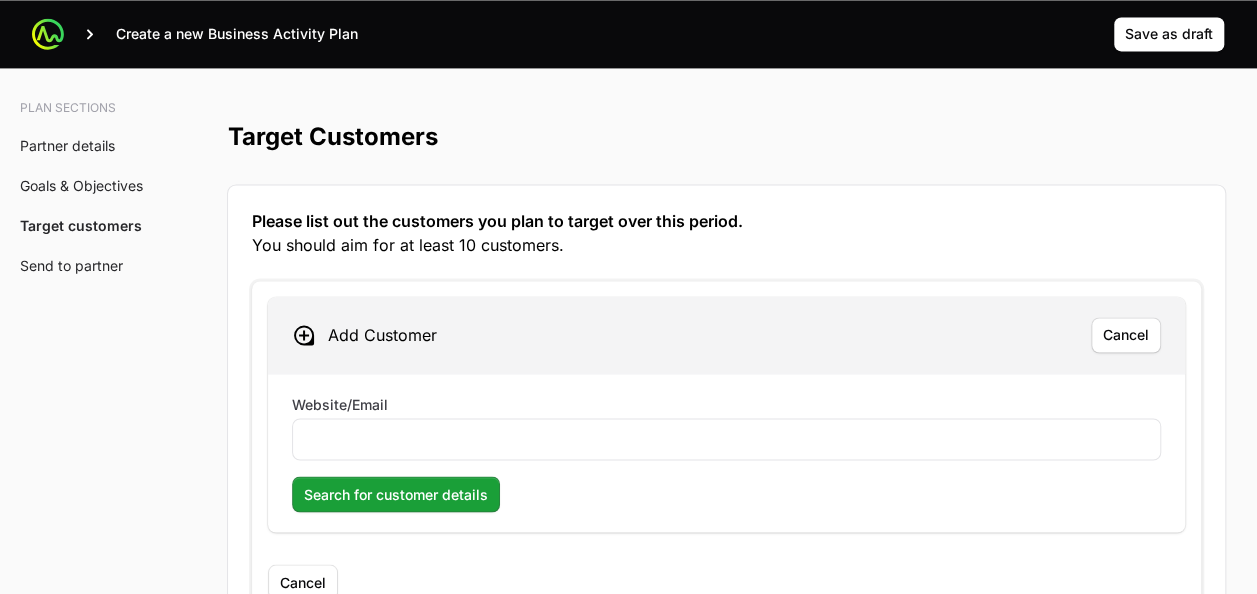 scroll, scrollTop: 5379, scrollLeft: 0, axis: vertical 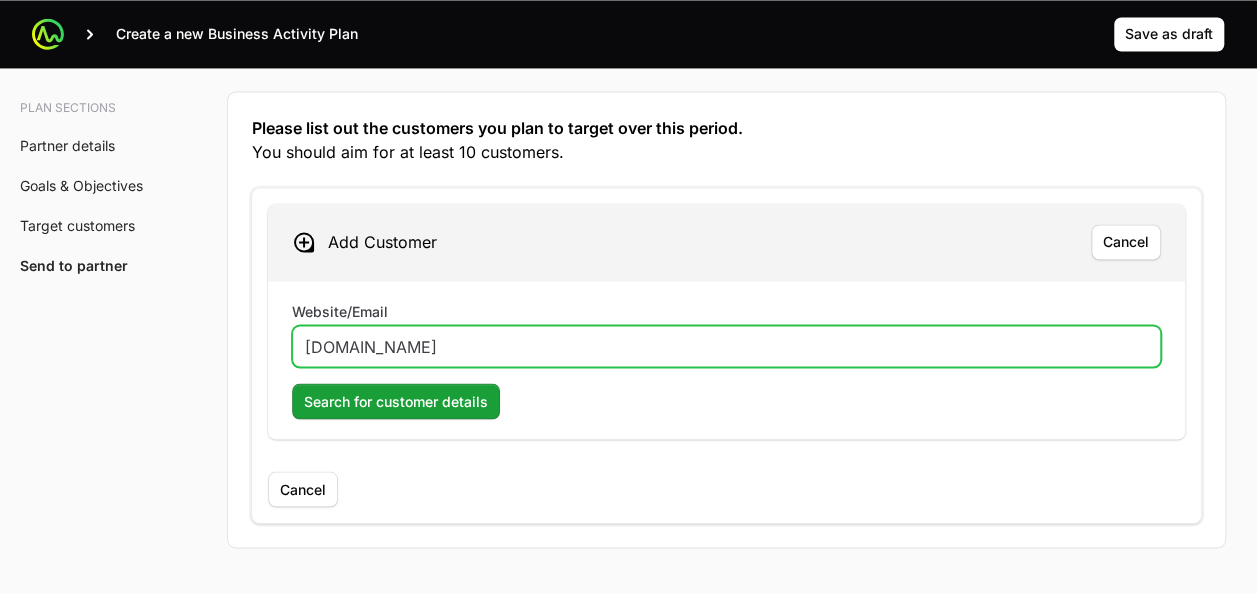 click on "[DOMAIN_NAME]" 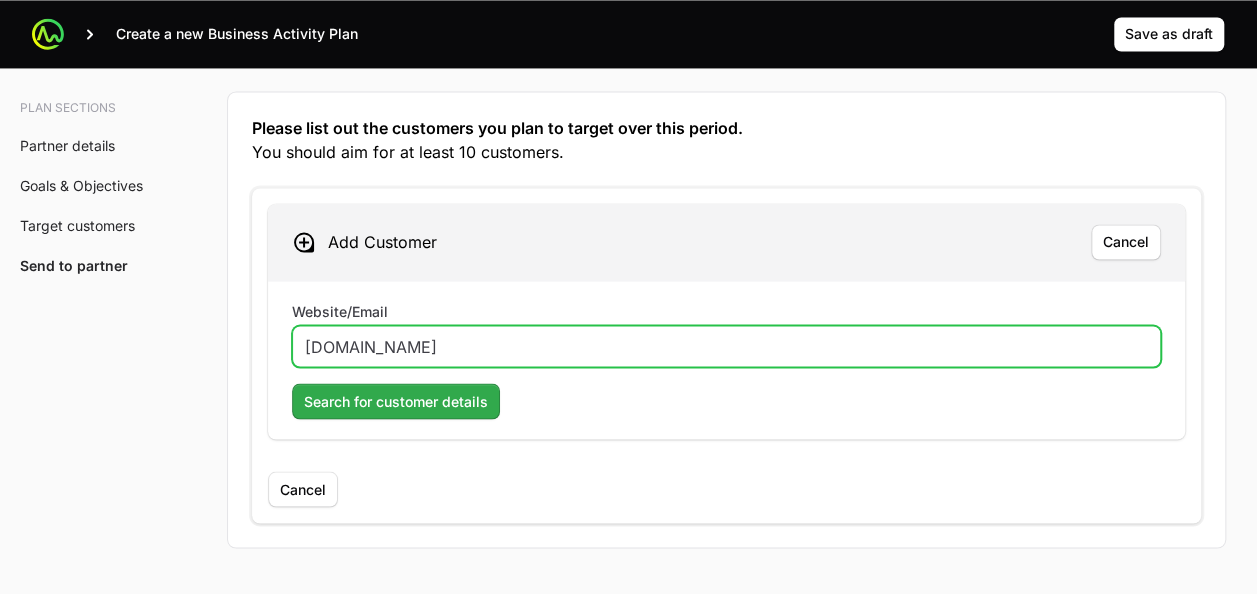 type on "[DOMAIN_NAME]" 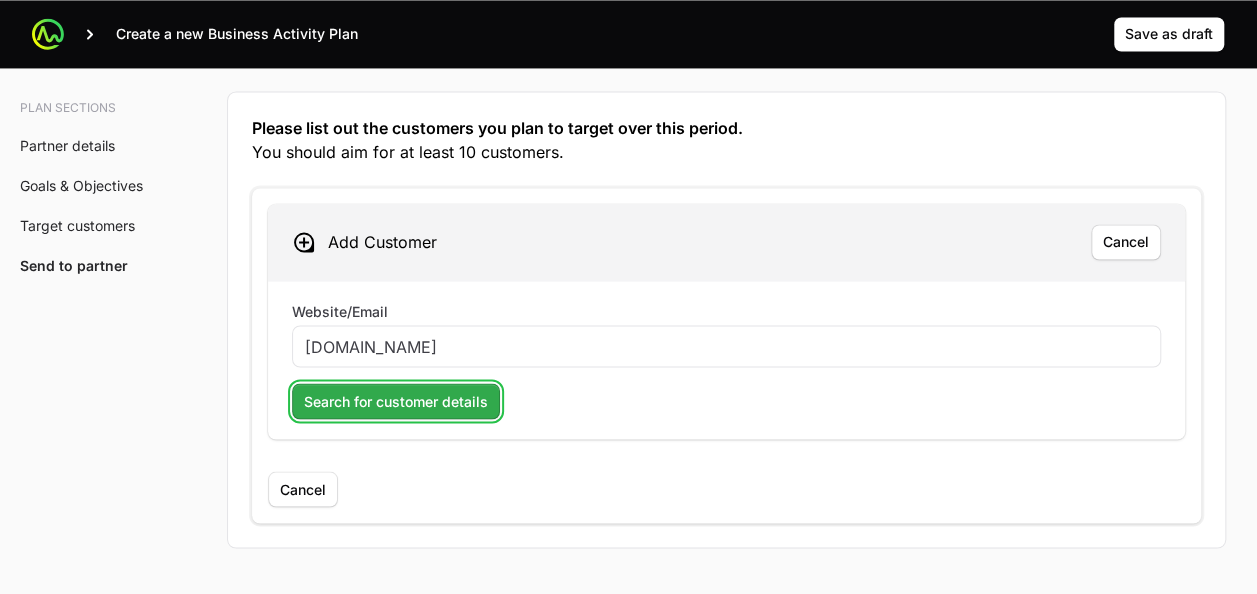 click on "Search for customer details" 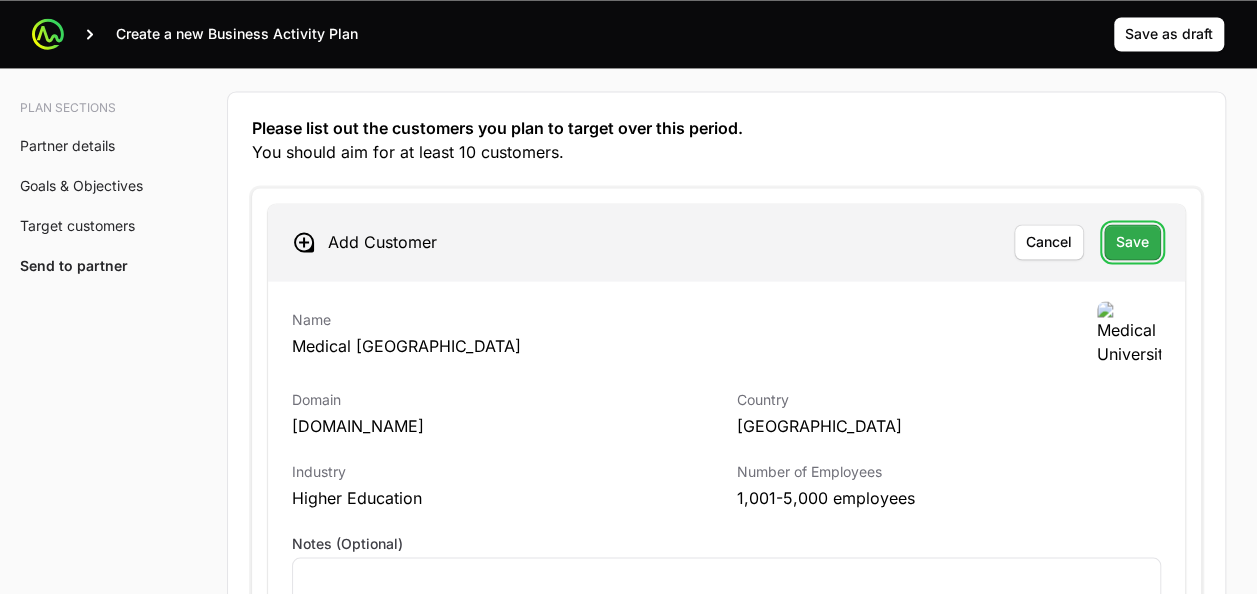 click on "Save" 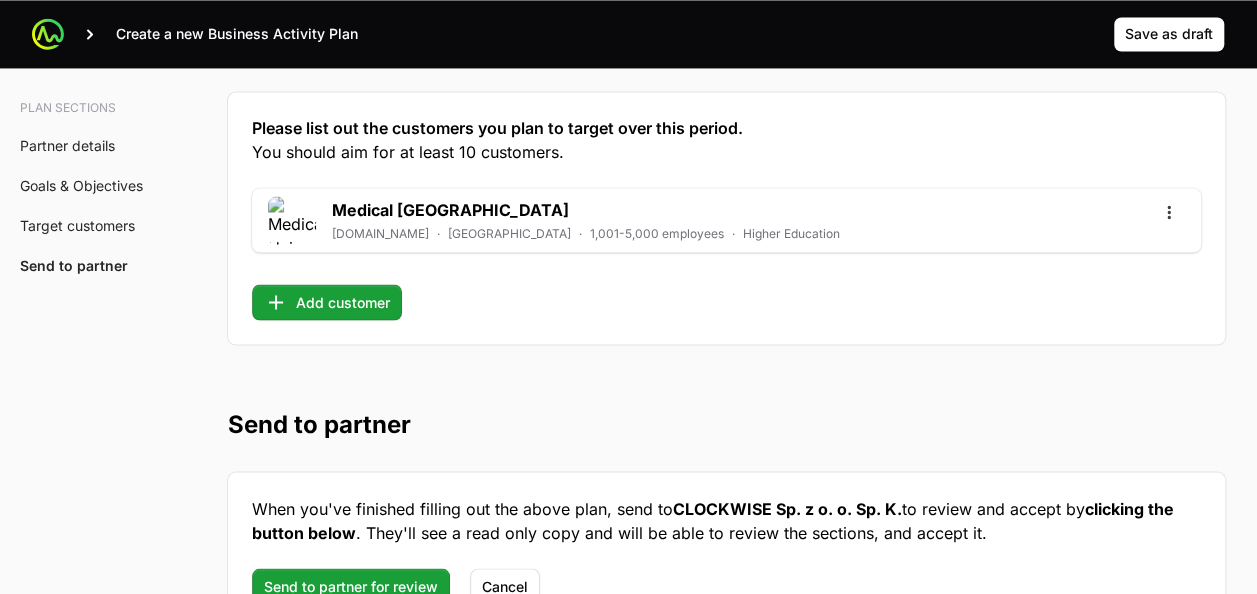 click on "Medical [GEOGRAPHIC_DATA] [DOMAIN_NAME] · [GEOGRAPHIC_DATA] · 1,001-5,000 employees · Higher Education  Add customer" 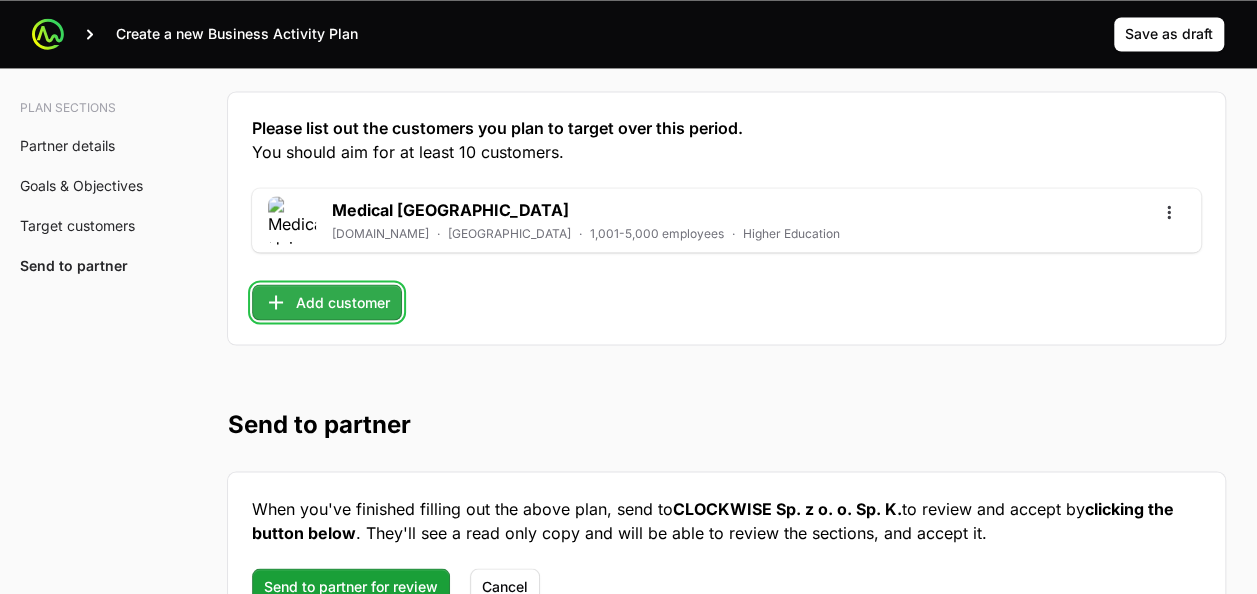 click on "Add customer" 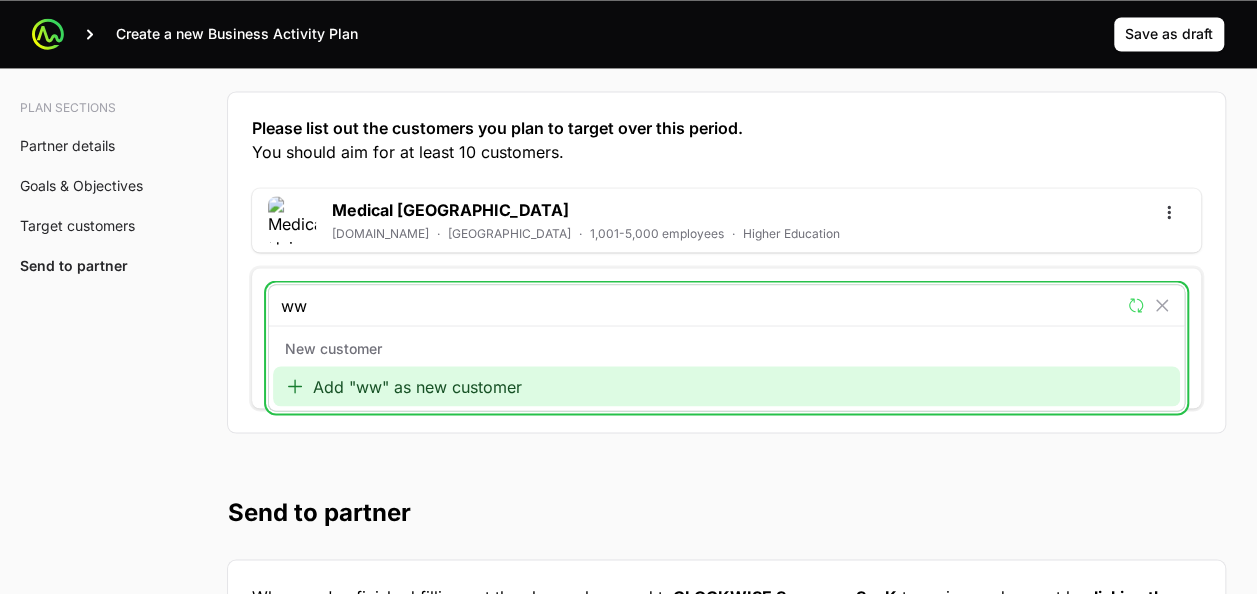 type on "w" 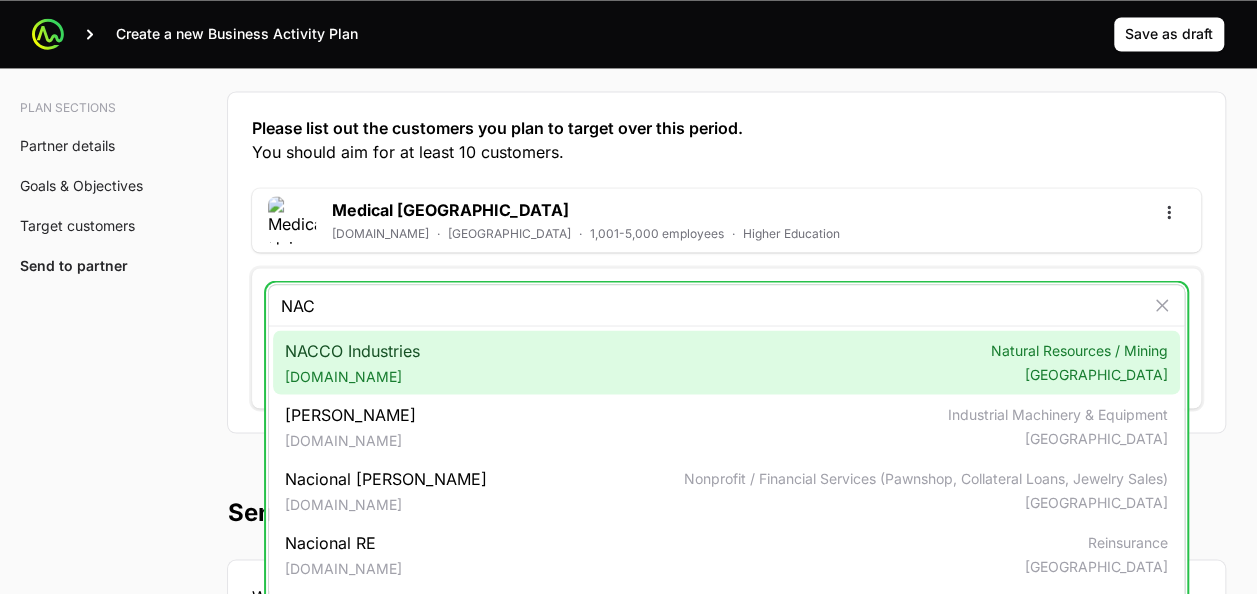 type on "NAC" 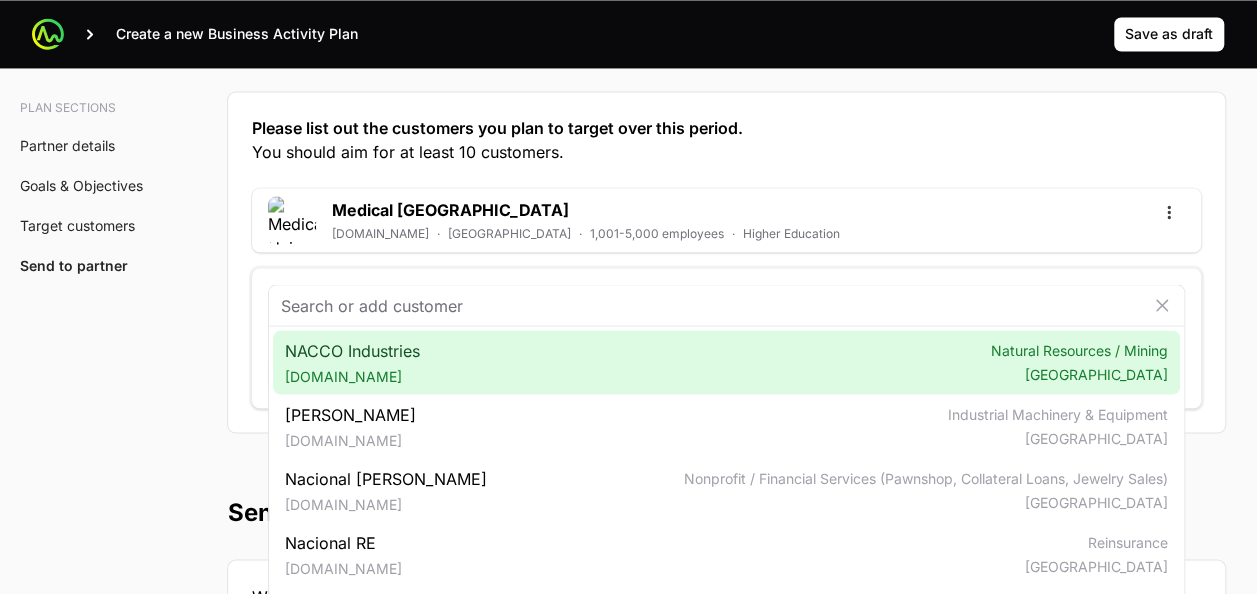 click on "Plan sections Partner details Goals & Objectives Target customers Send to partner A  Business Activity Plan  is an agreement between the partner and the distributor about the targets they will aim for and the activities they will run to hit those targets. The Distributor will arrange a meeting to talk through the business activity plan below. This BAP will be filled out by the the Distributor Rep during the call. The BAP will be assigned to the Partner to review on the portal. Partner will then accept the BAP in the portal. Partner details Tell us about your business How many salespeople do you have? 7 How many engineers do you have? 6 Which country do you operate in? Poland How many customers do you have? 200 What are your marketing capabilities? Content Marketing, Direct Marketing, Social Media Marketing, Email Marketing What are your goals for the APEX initiative? How many new deals will you register? (Minimum 10) 15 How many Championship points will you earn? 90000 $300,000 Training and enablement targets" 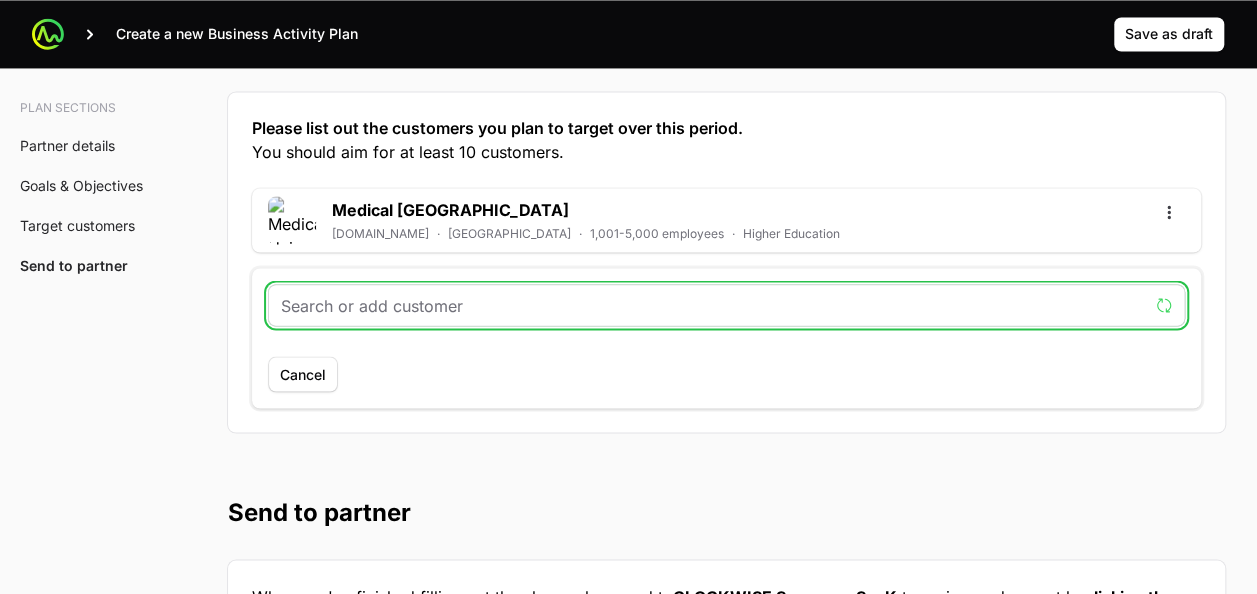 click 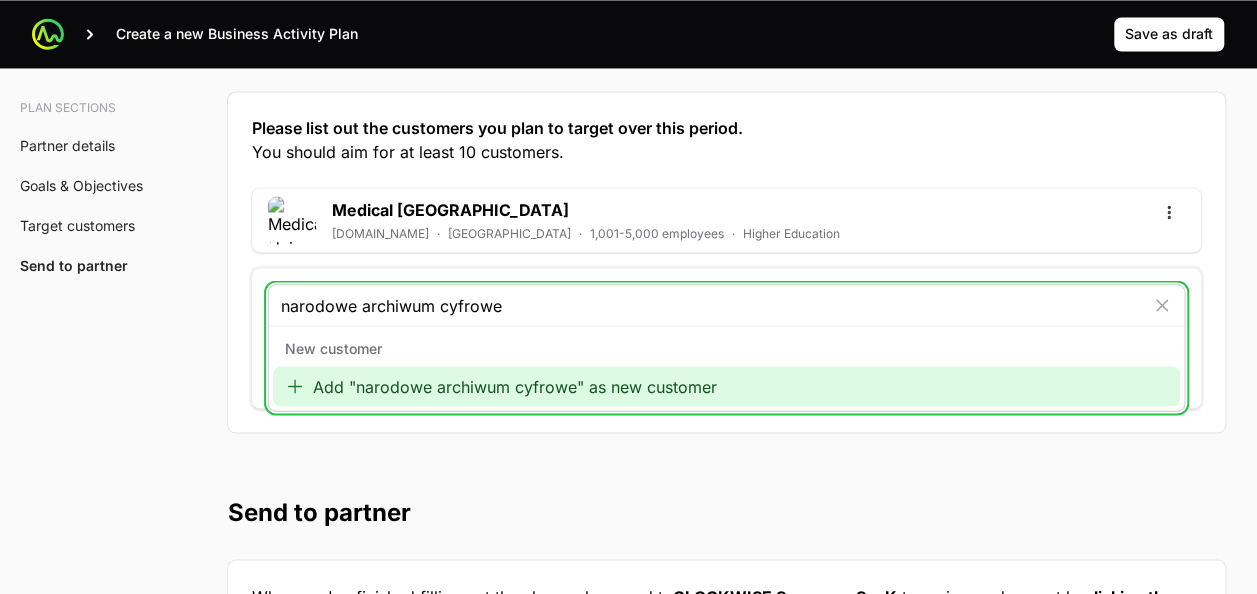 type on "narodowe archiwum cyfrowe" 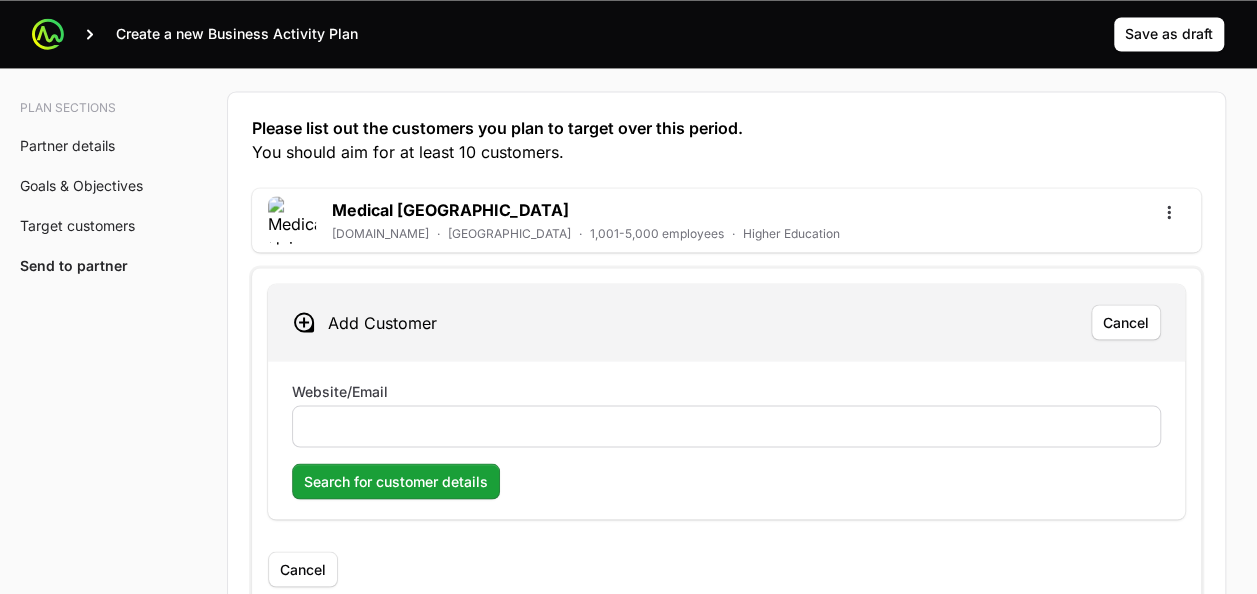 click 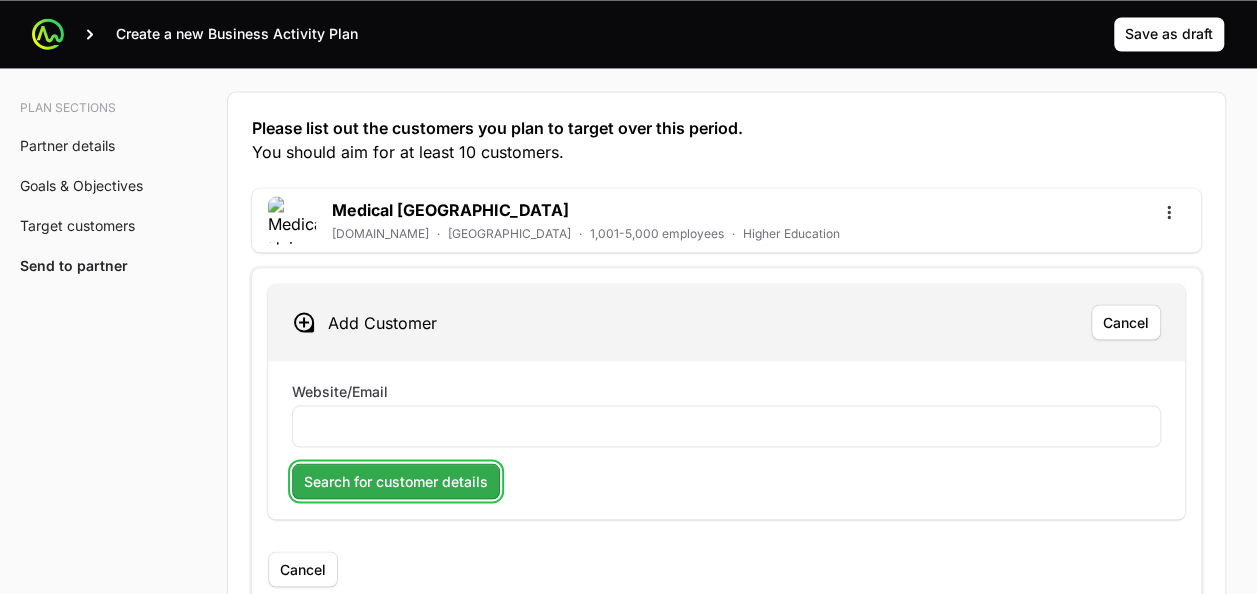 click on "Search for customer details" 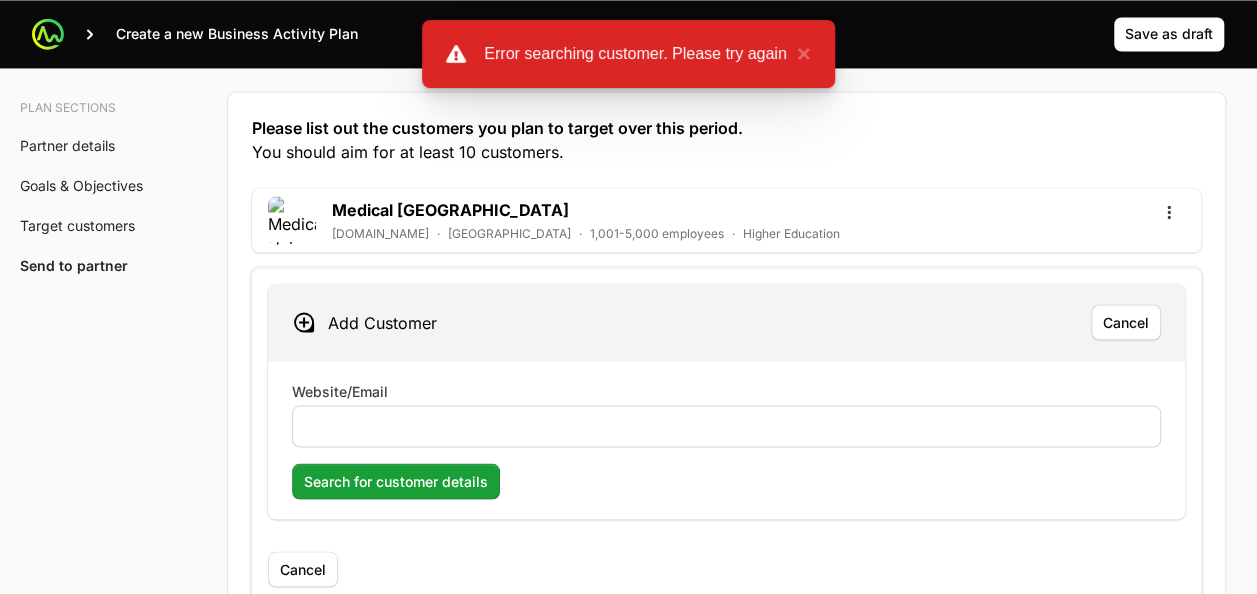 click 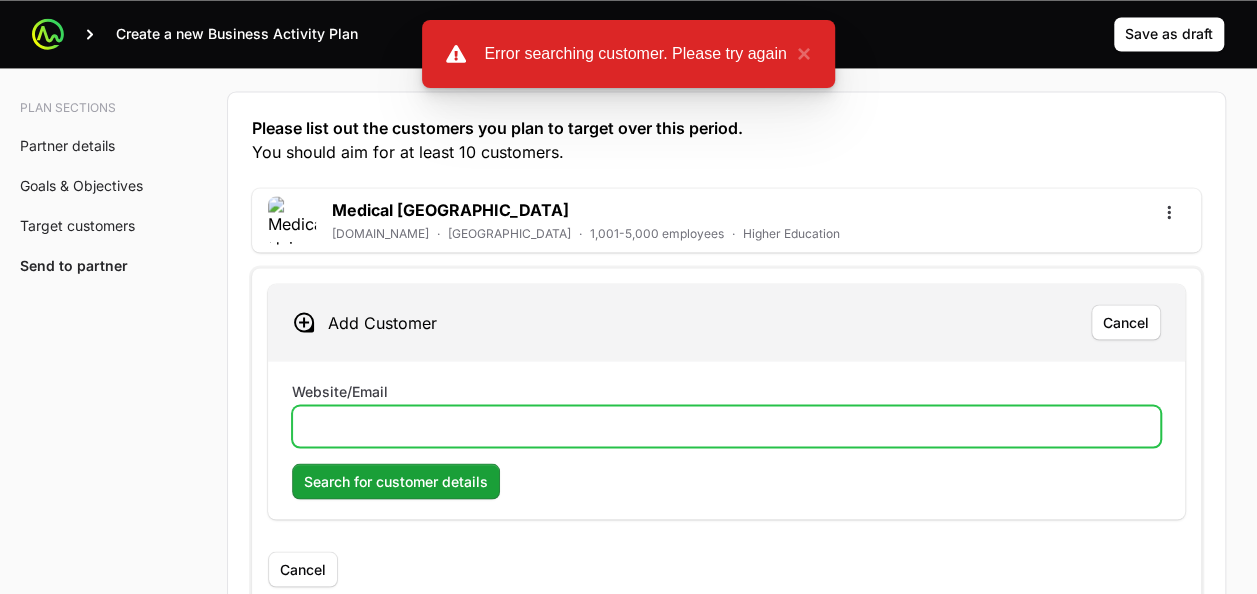 drag, startPoint x: 432, startPoint y: 408, endPoint x: 453, endPoint y: 410, distance: 21.095022 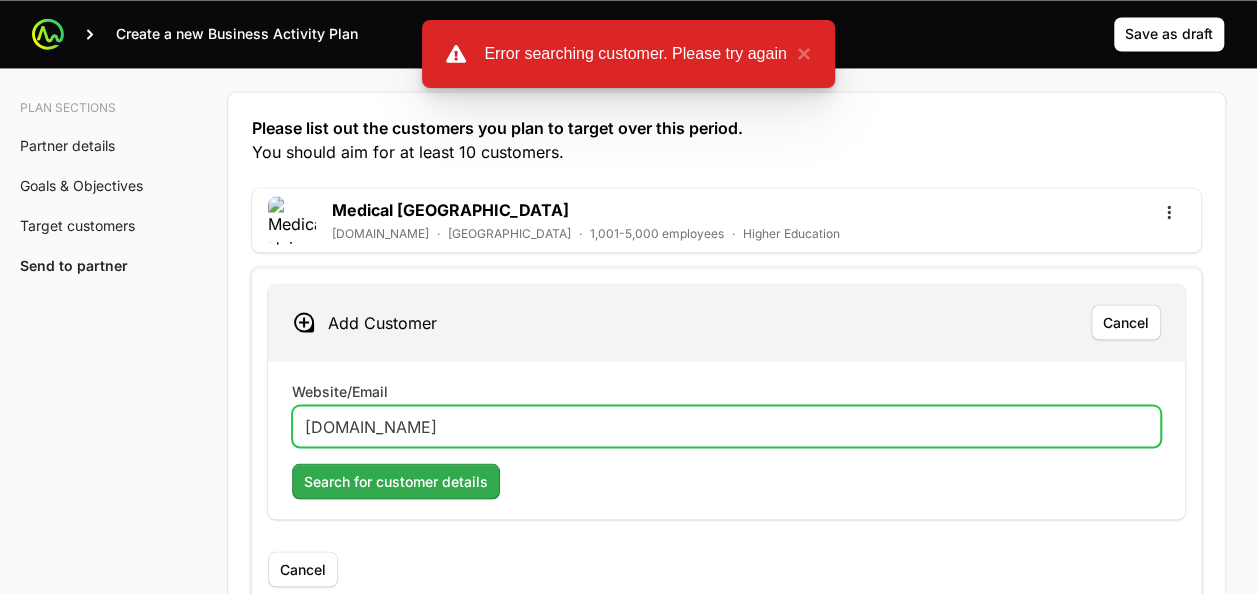type on "[DOMAIN_NAME]" 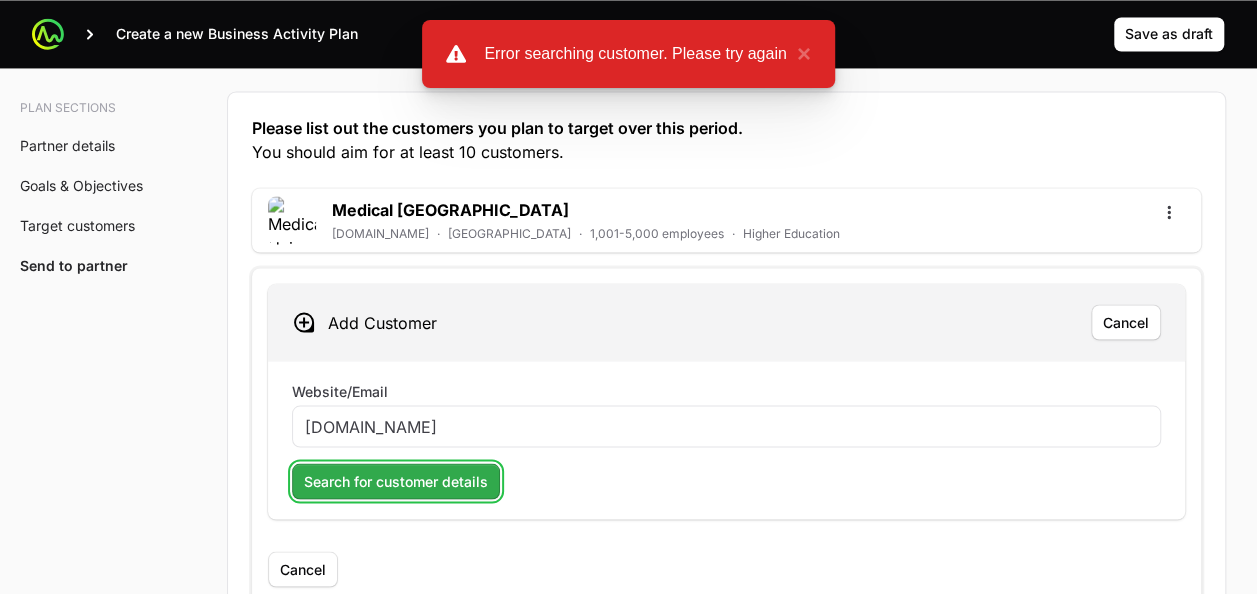 click on "Search for customer details" 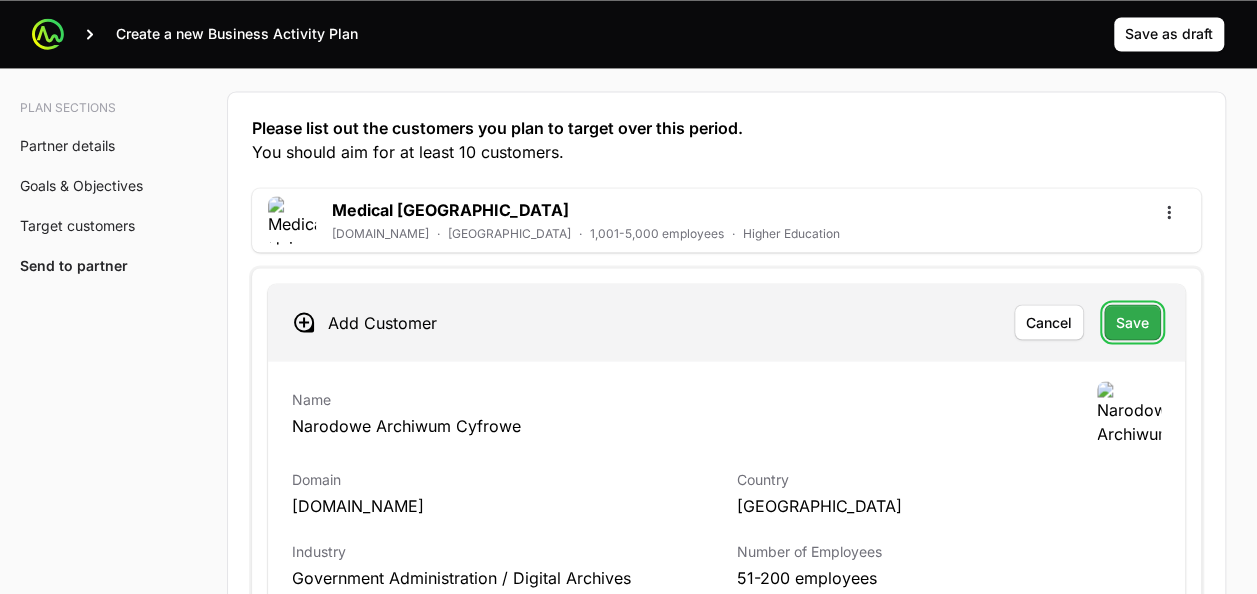 click on "Save" 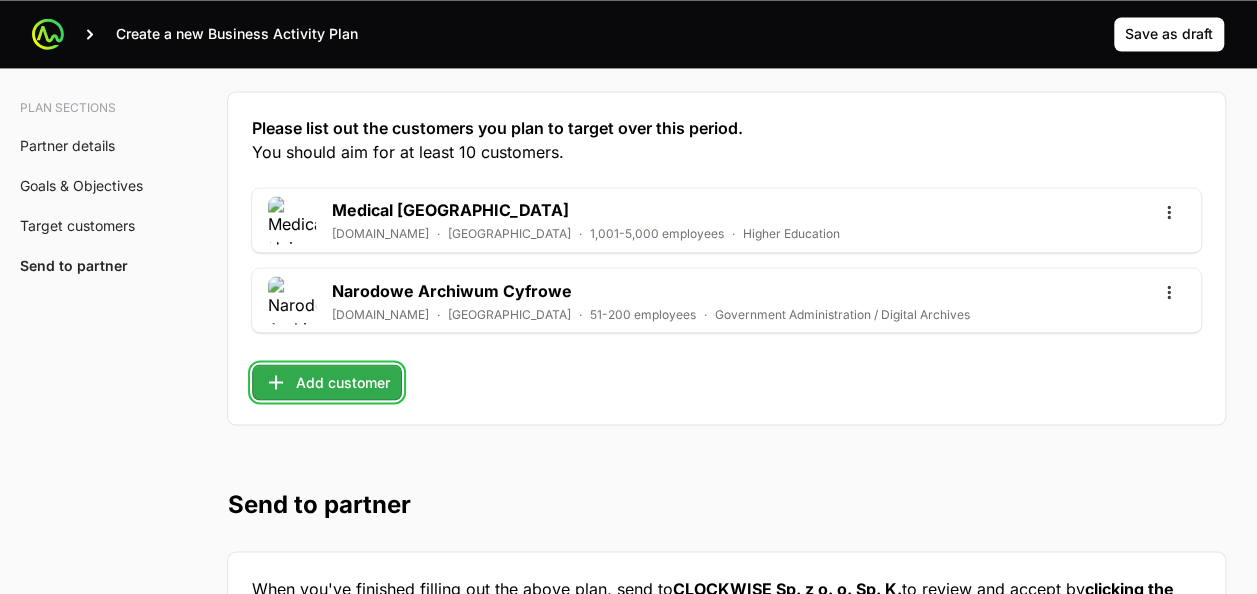 click on "Add customer" 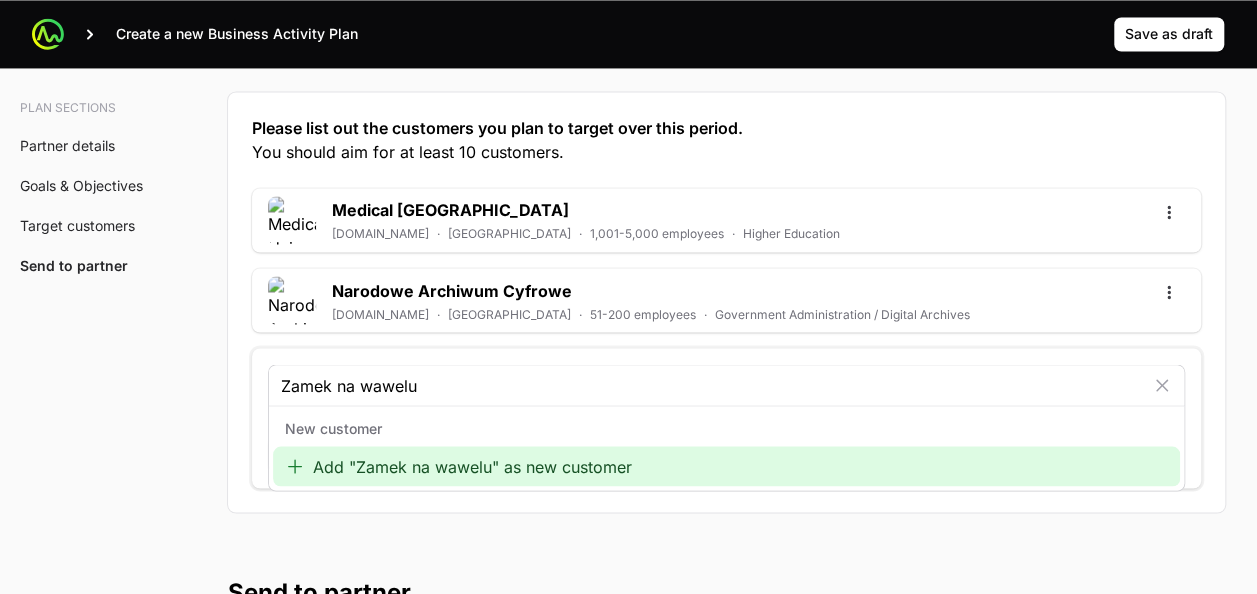type on "Zamek na wawelu" 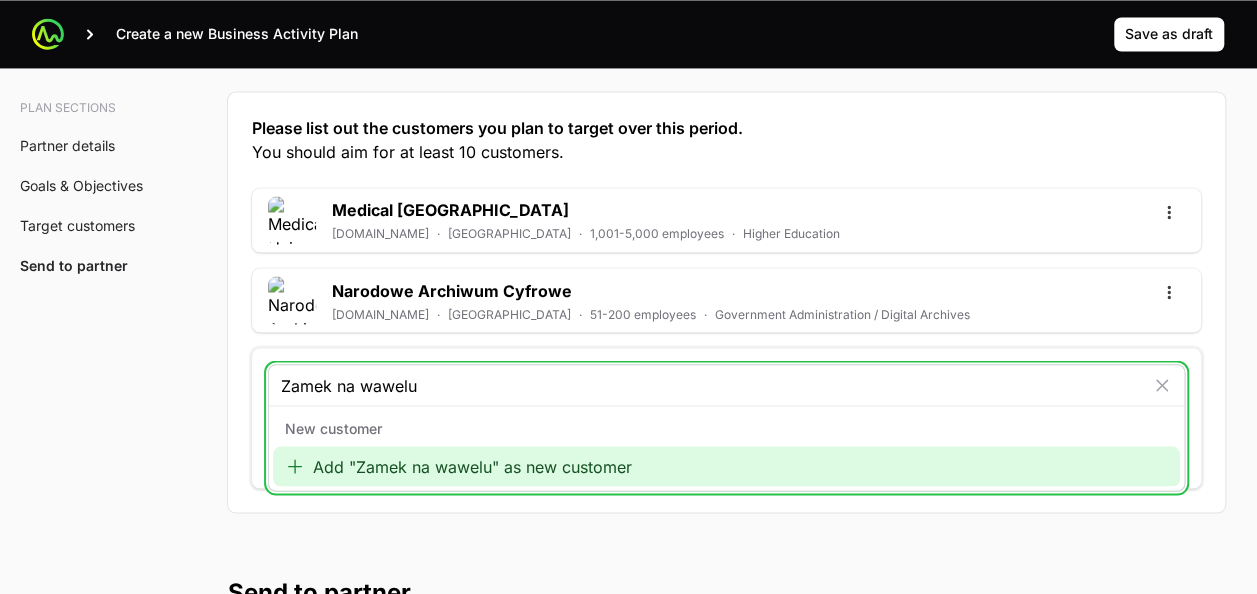 click on "Add "Zamek na wawelu" as new customer" 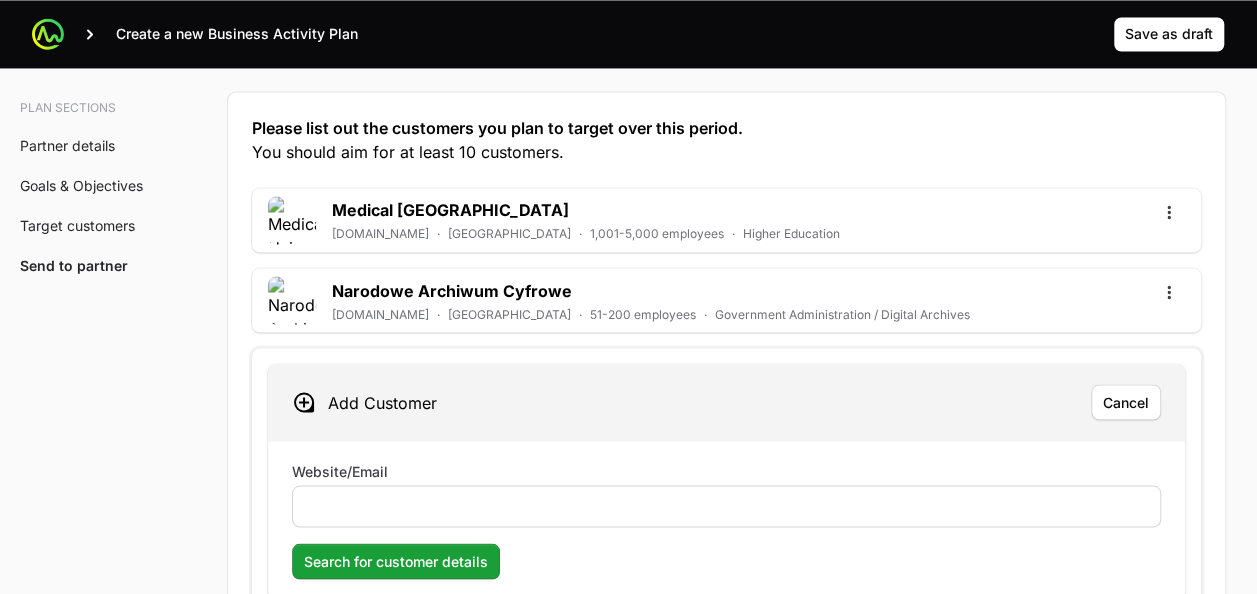 click 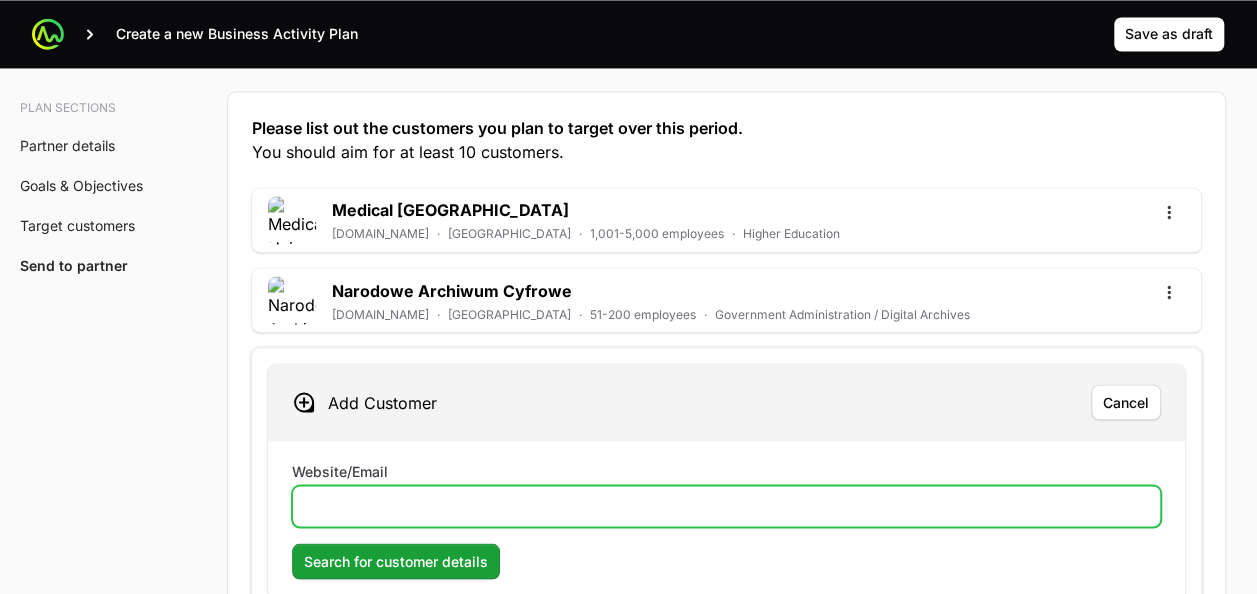click on "Website/Email" 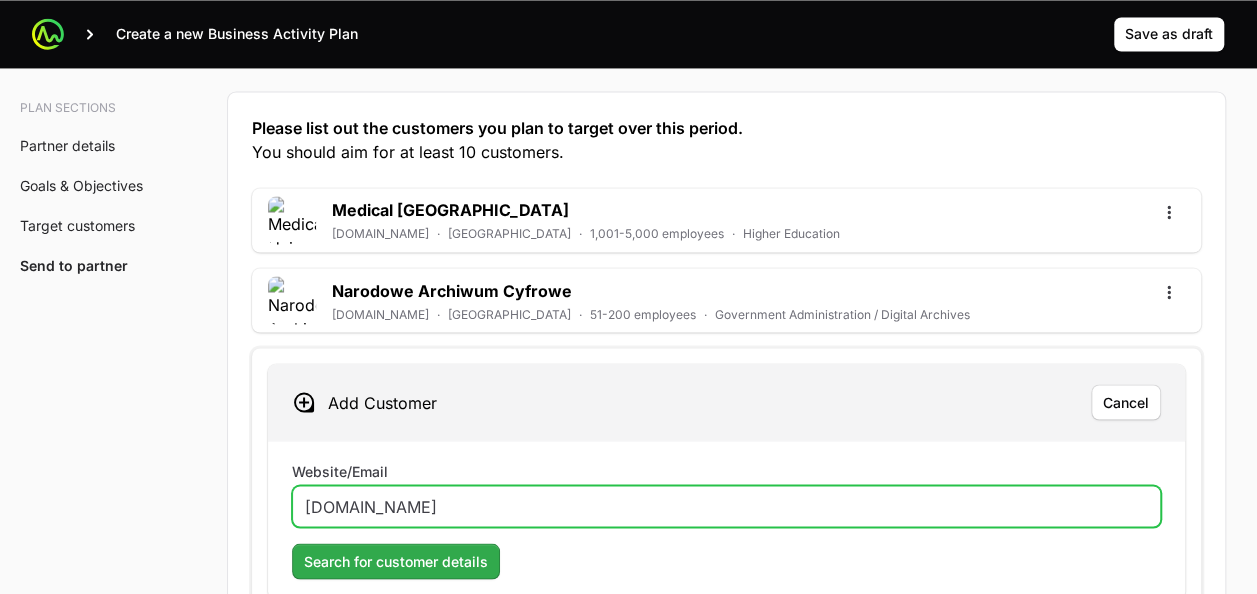 type on "[DOMAIN_NAME]" 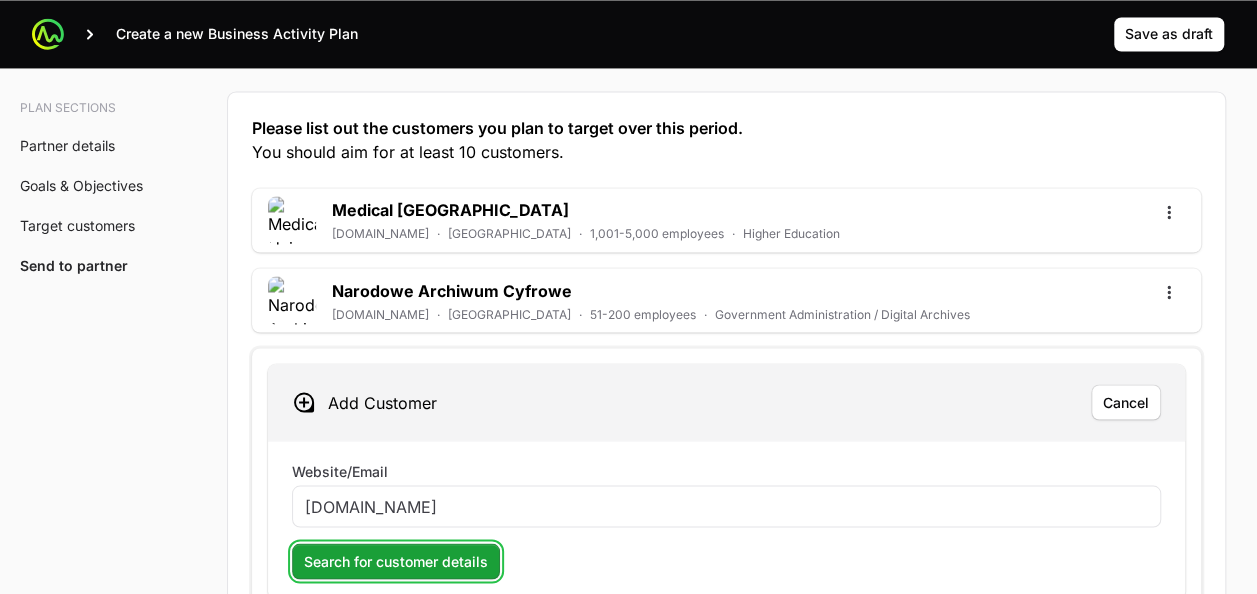 click on "Search for customer details" 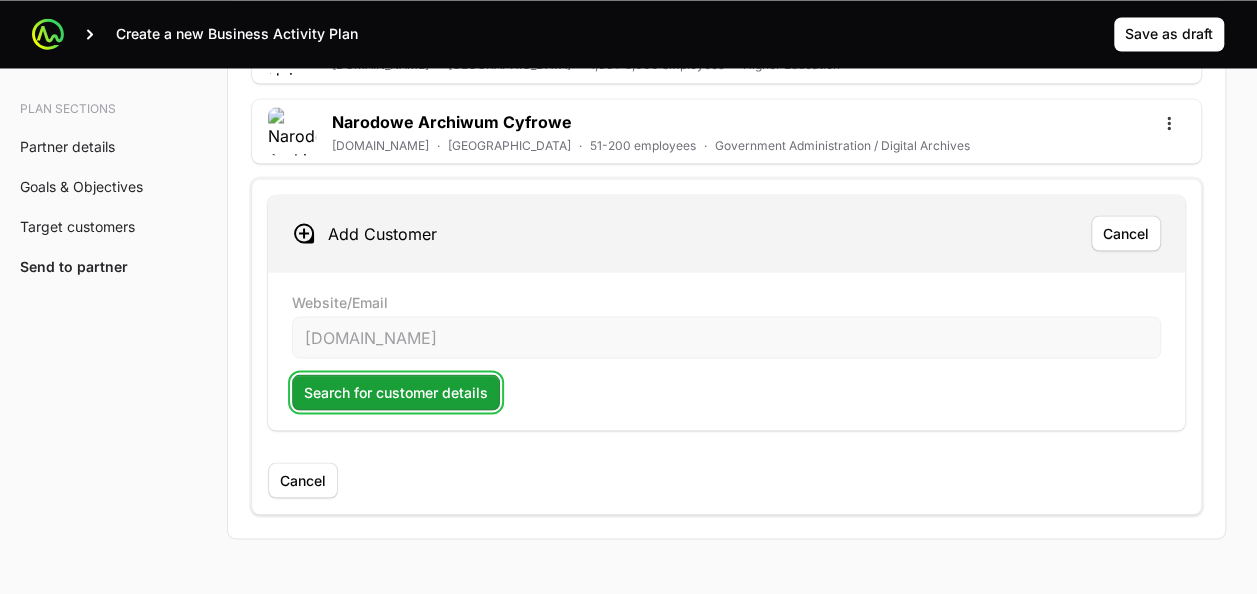 scroll, scrollTop: 5579, scrollLeft: 0, axis: vertical 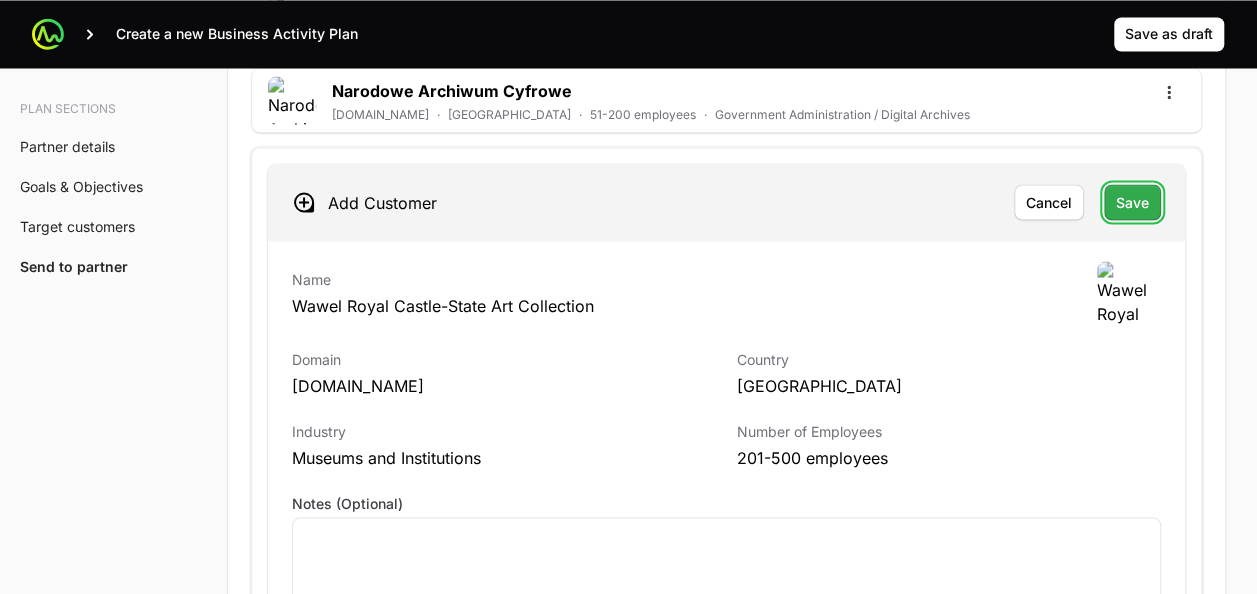 click on "Save" 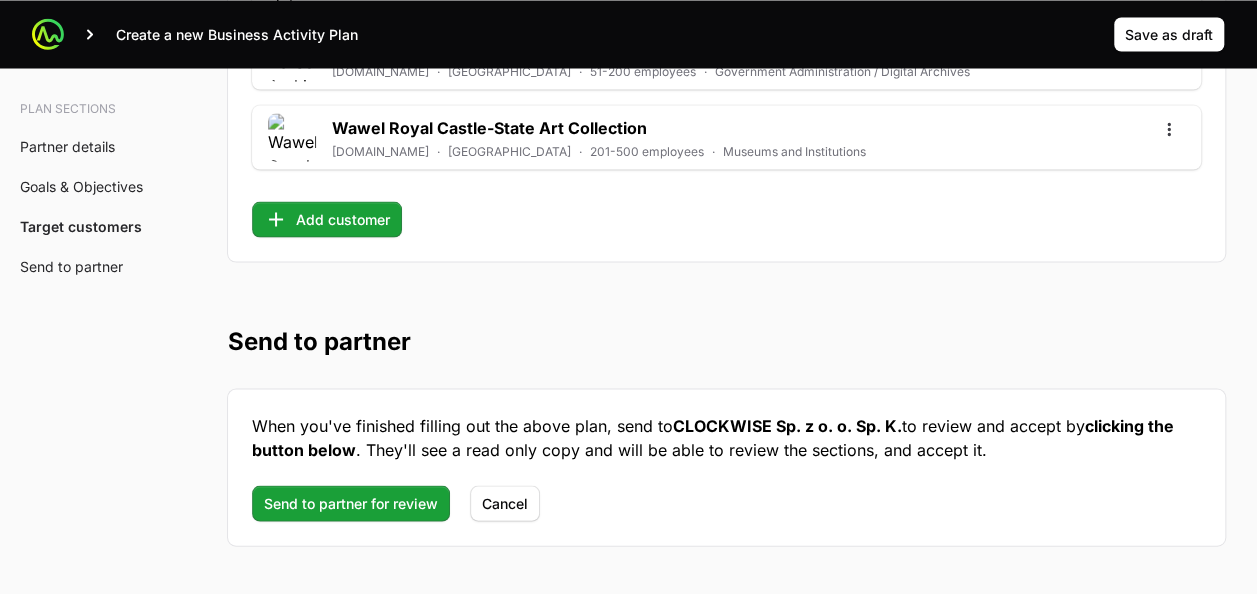 scroll, scrollTop: 5694, scrollLeft: 0, axis: vertical 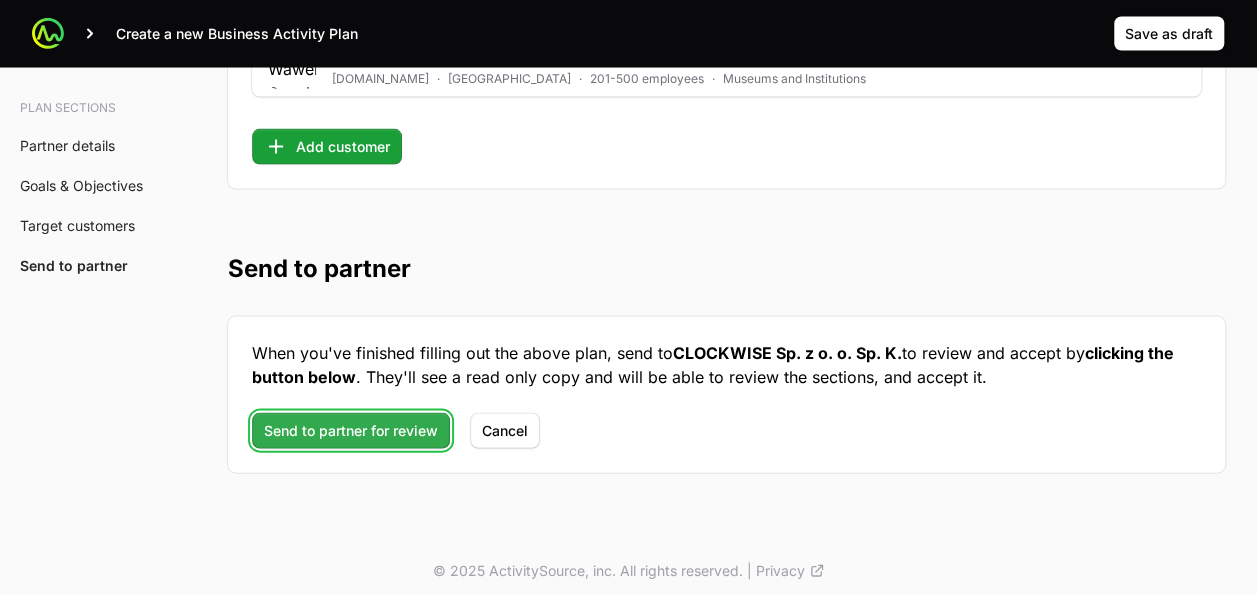 click on "Send to partner for review" 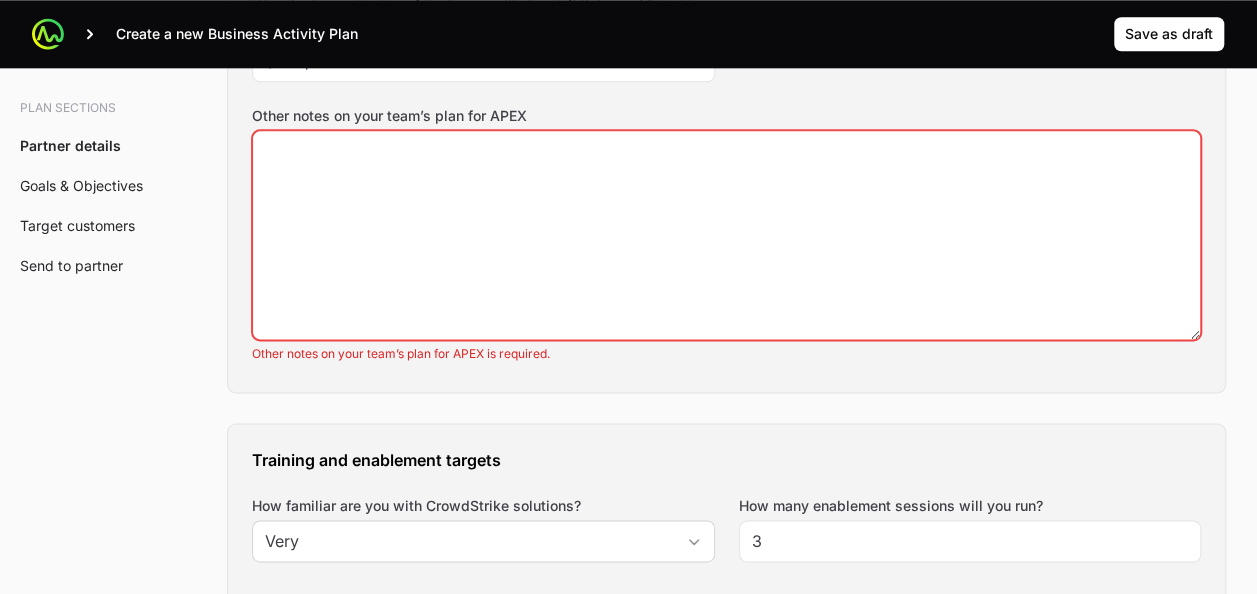 scroll, scrollTop: 1094, scrollLeft: 0, axis: vertical 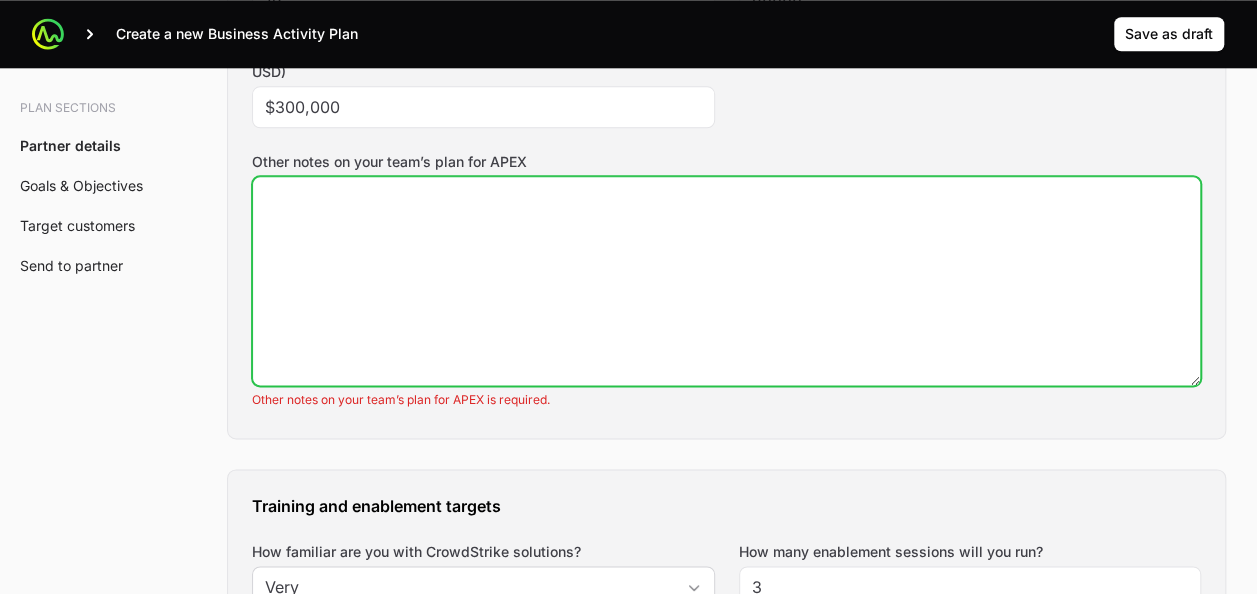 drag, startPoint x: 554, startPoint y: 327, endPoint x: 538, endPoint y: 329, distance: 16.124516 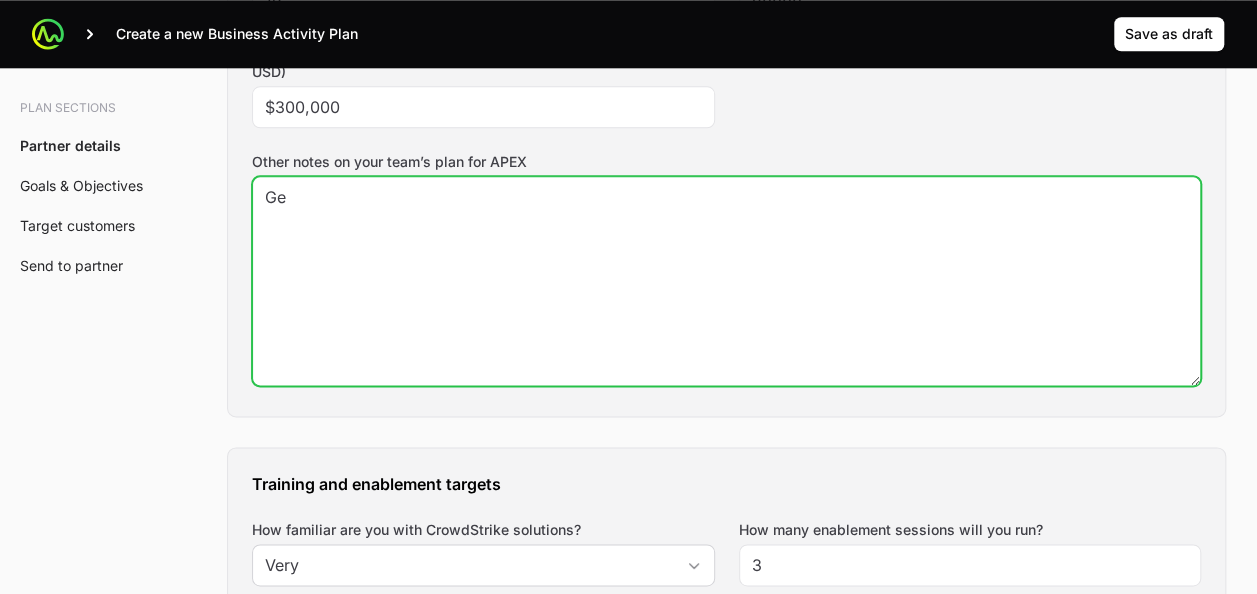 type on "G" 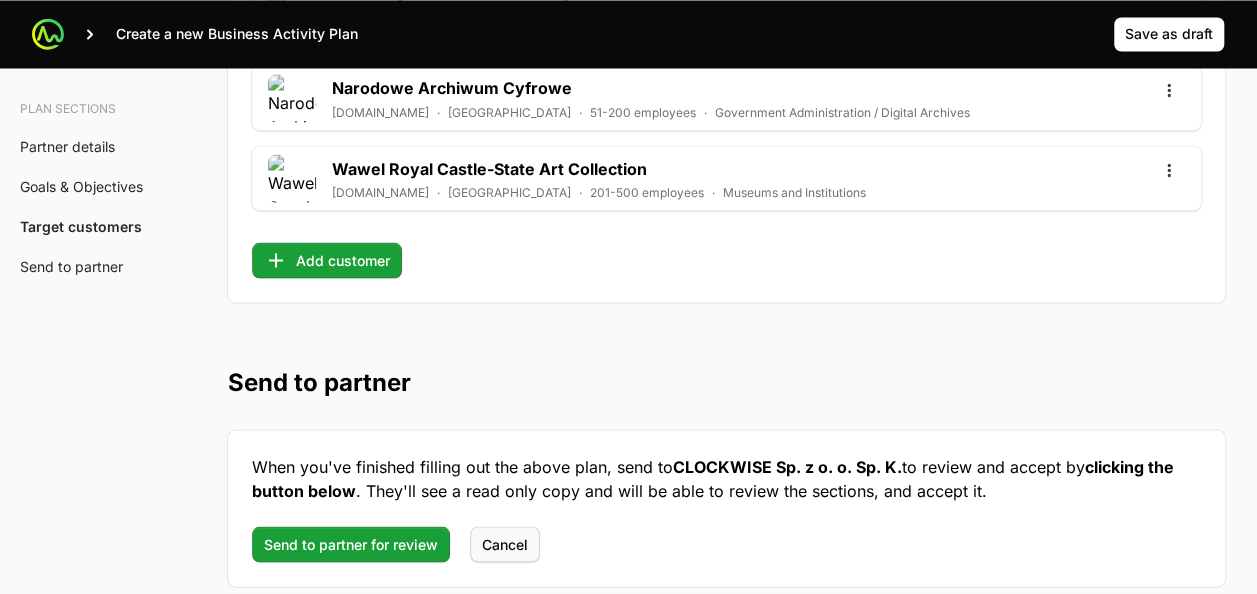 scroll, scrollTop: 5672, scrollLeft: 0, axis: vertical 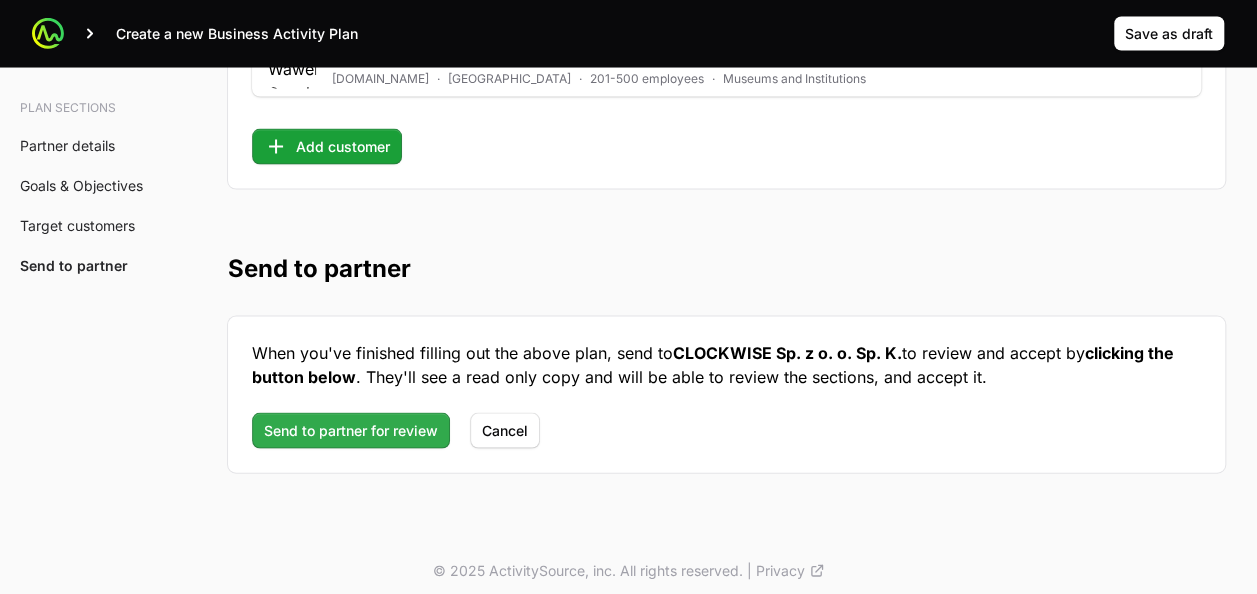 type on "To be in top 3 partner list." 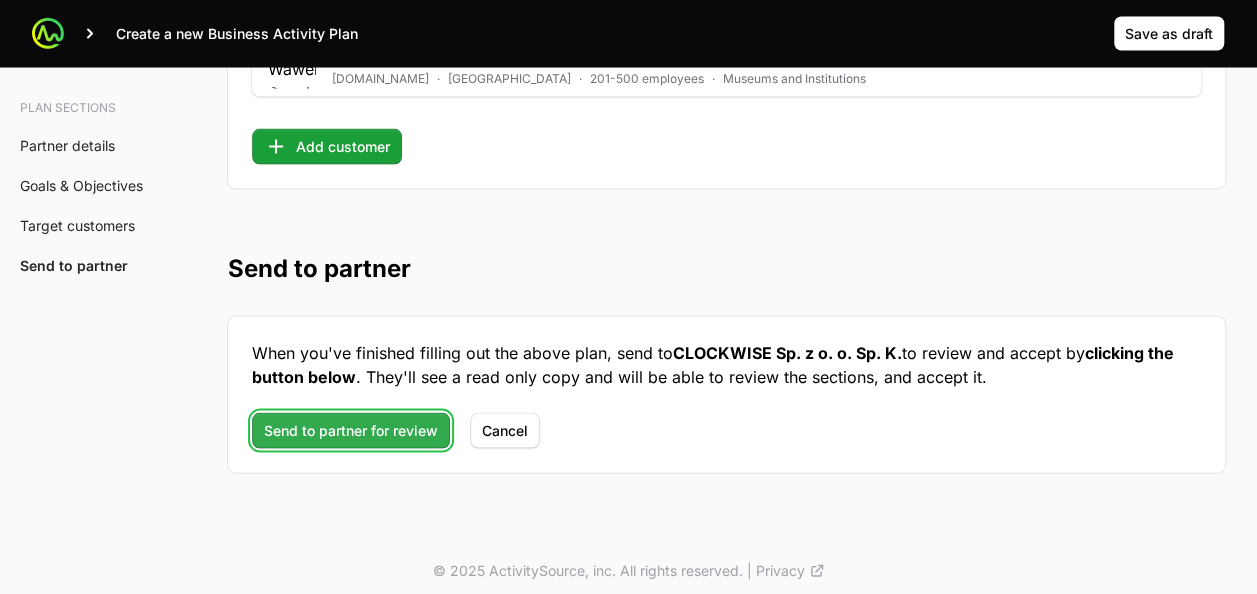 click on "Send to partner for review" 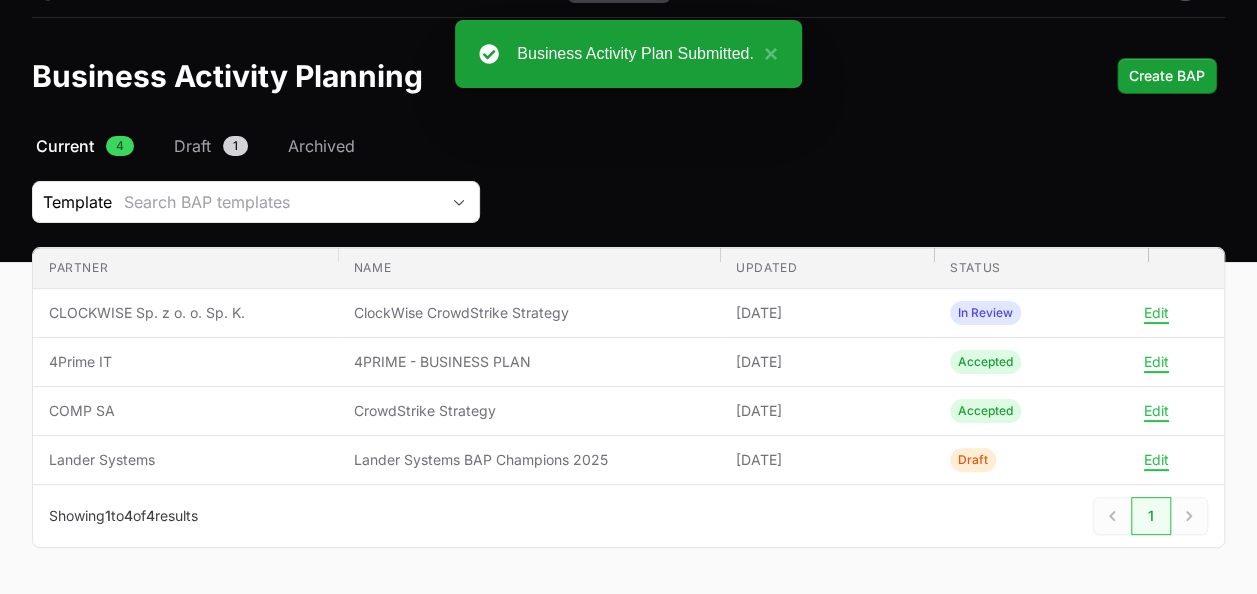 scroll, scrollTop: 0, scrollLeft: 0, axis: both 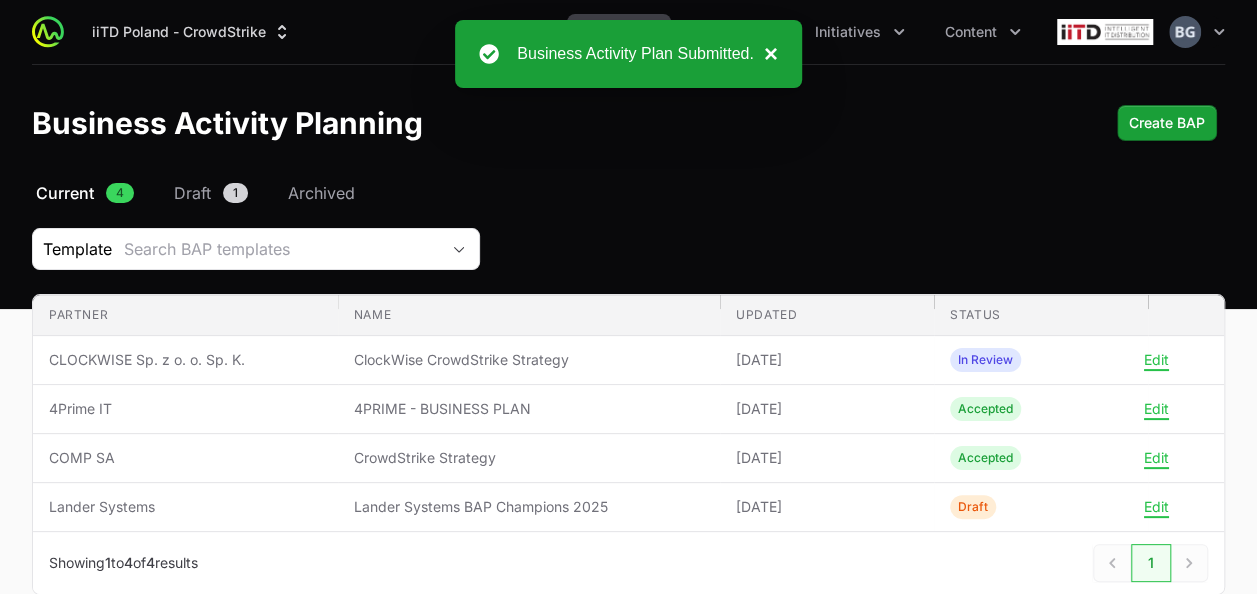 click on "×" at bounding box center [766, 54] 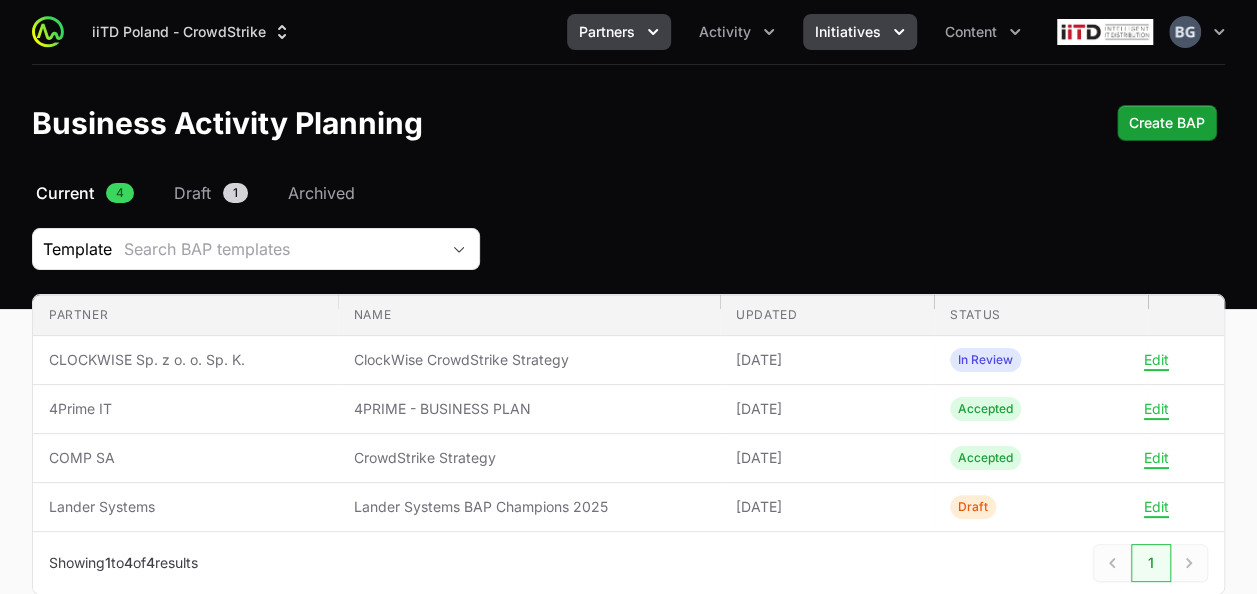 click on "Initiatives" 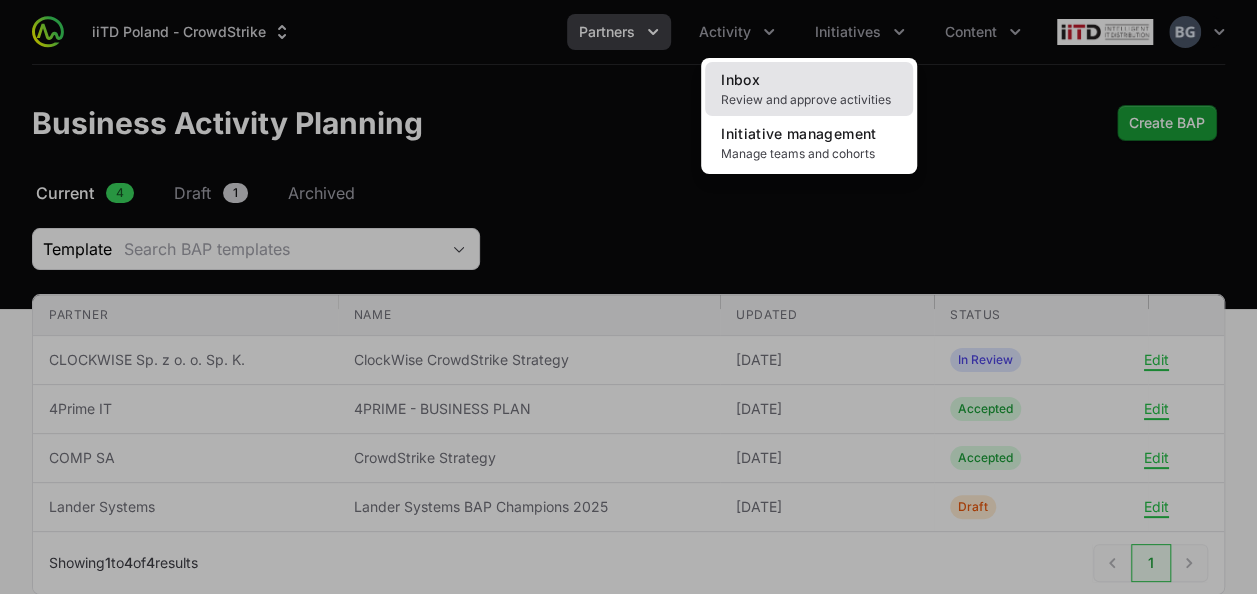 click on "Inbox Review and approve activities" 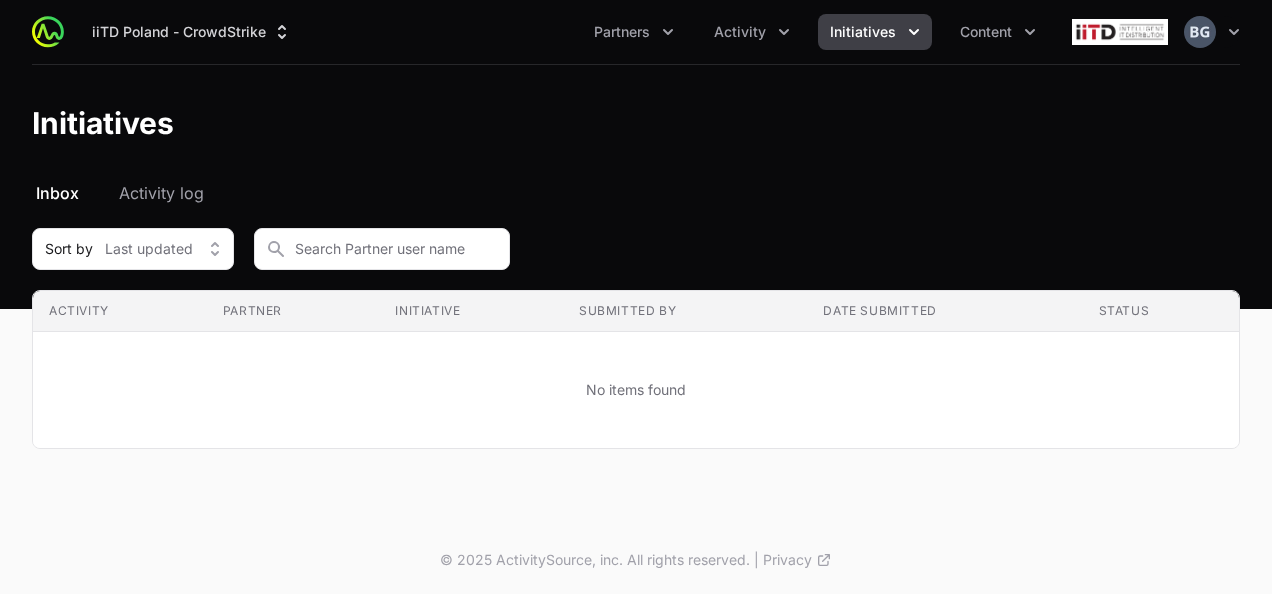 click on "Initiatives" 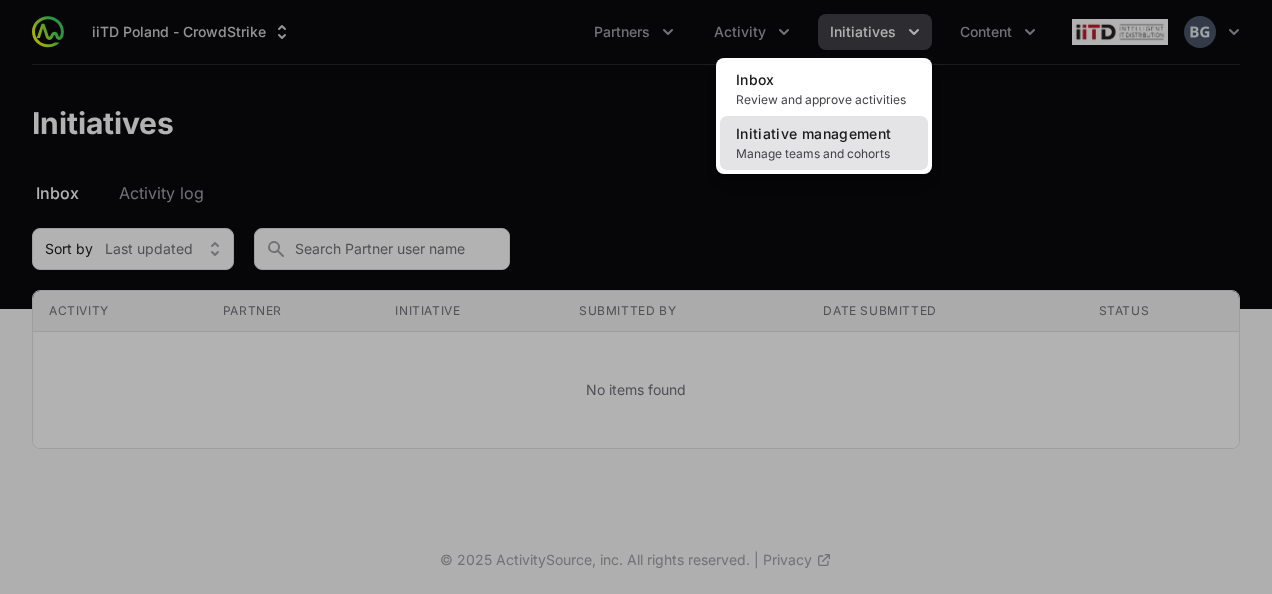 click on "Initiative management" 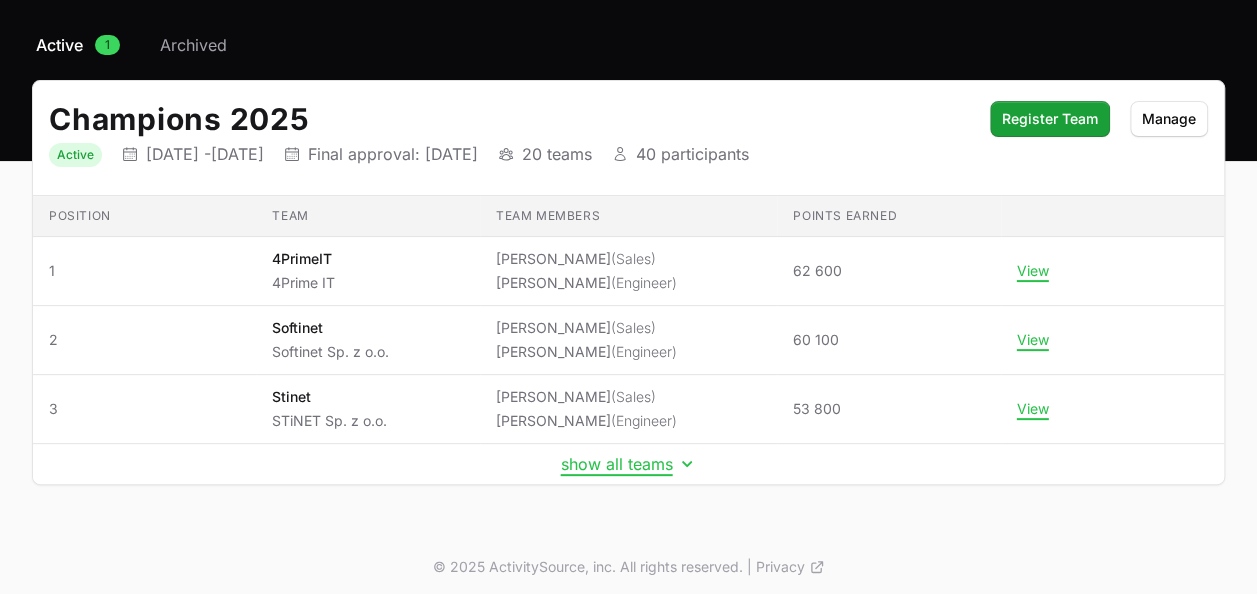 scroll, scrollTop: 152, scrollLeft: 0, axis: vertical 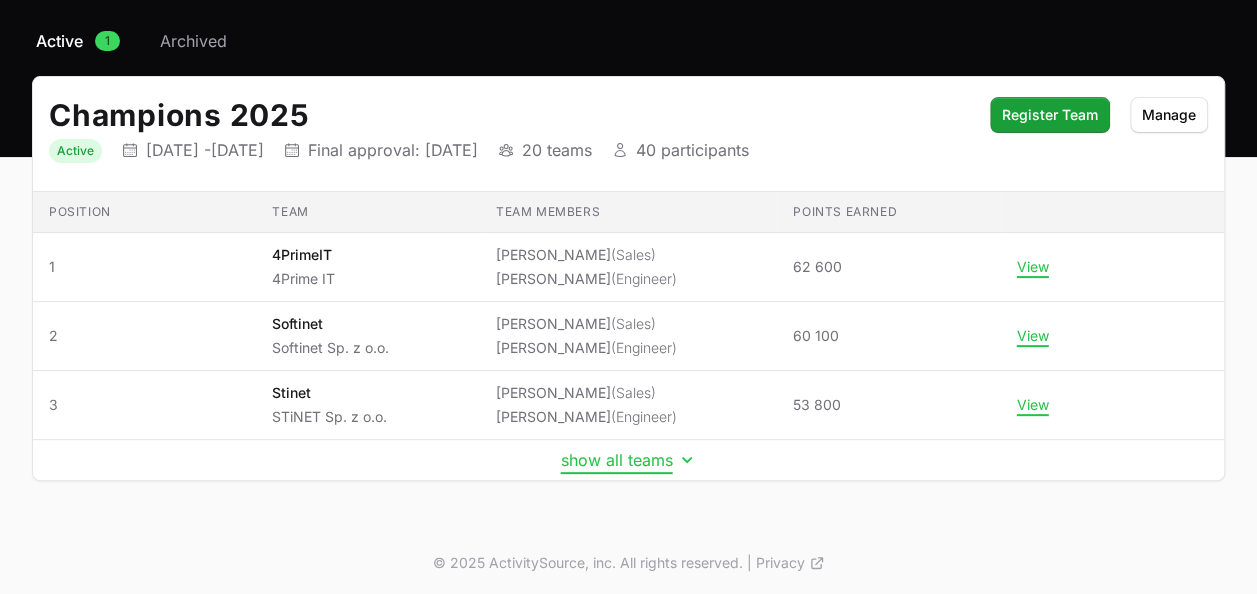click on "show all teams" 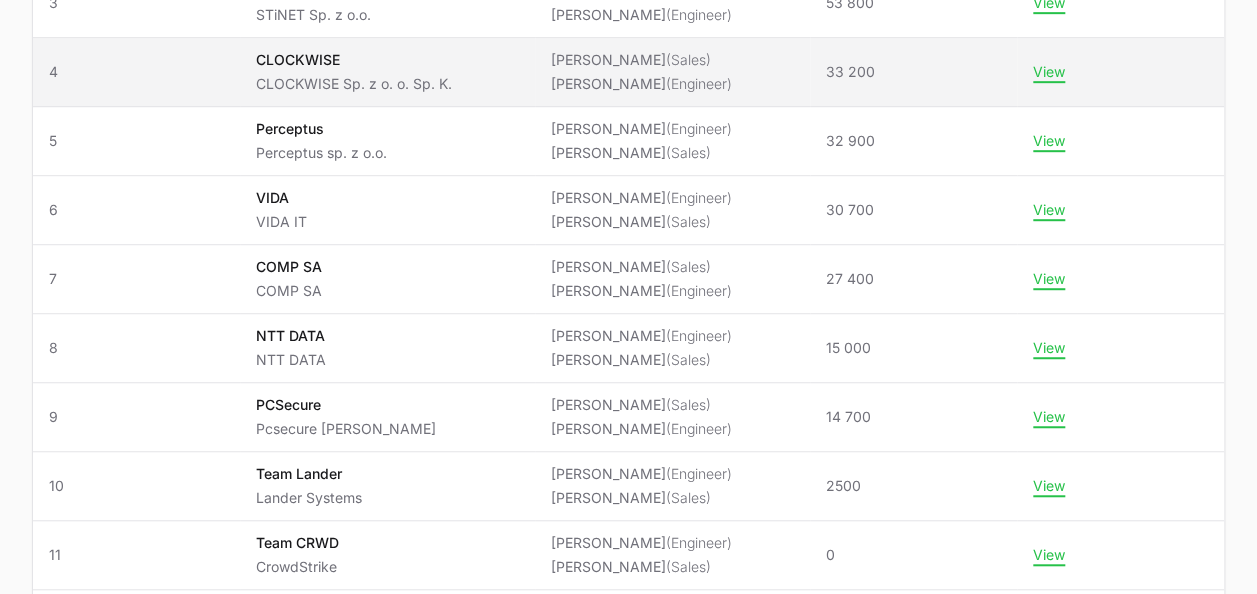 scroll, scrollTop: 352, scrollLeft: 0, axis: vertical 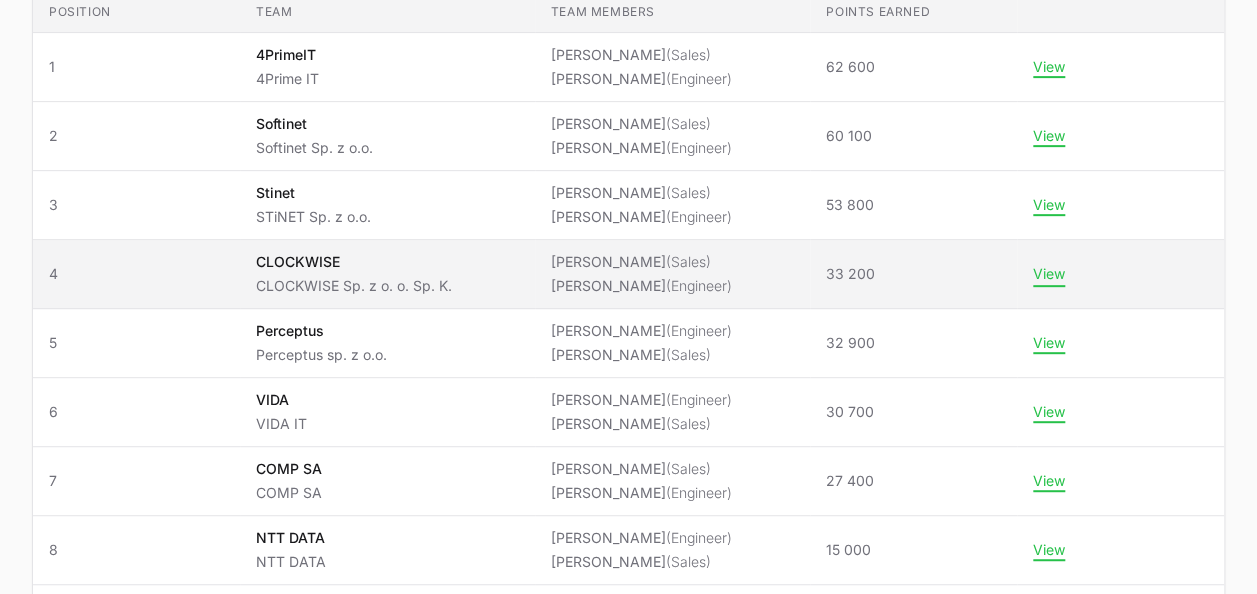 click on "View" 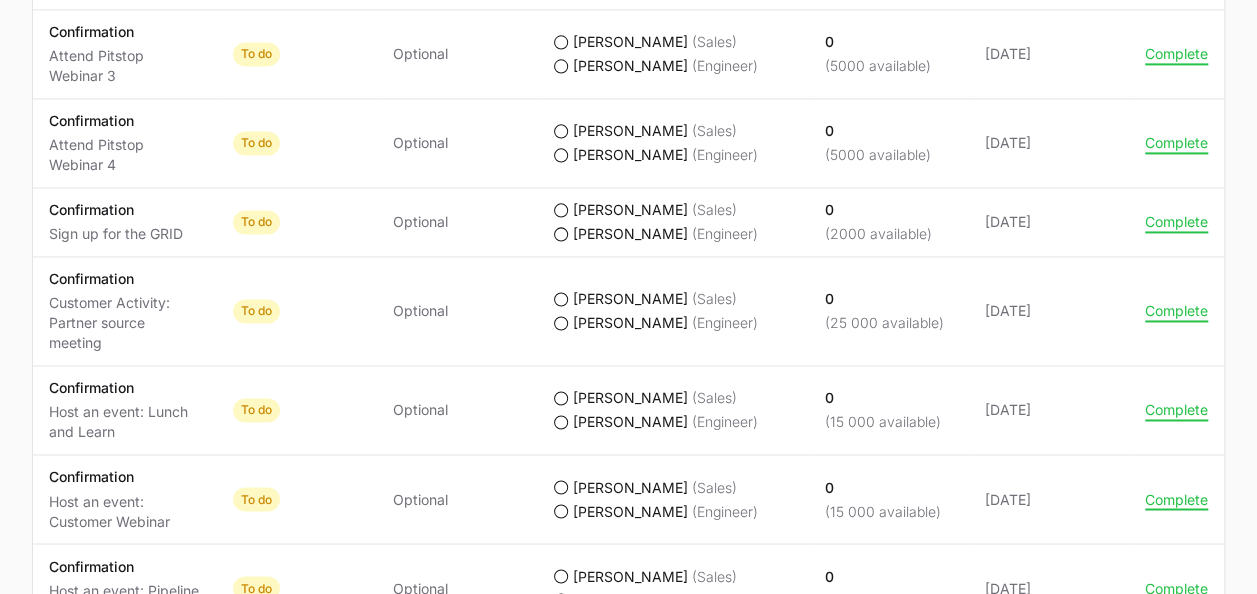 scroll, scrollTop: 1500, scrollLeft: 0, axis: vertical 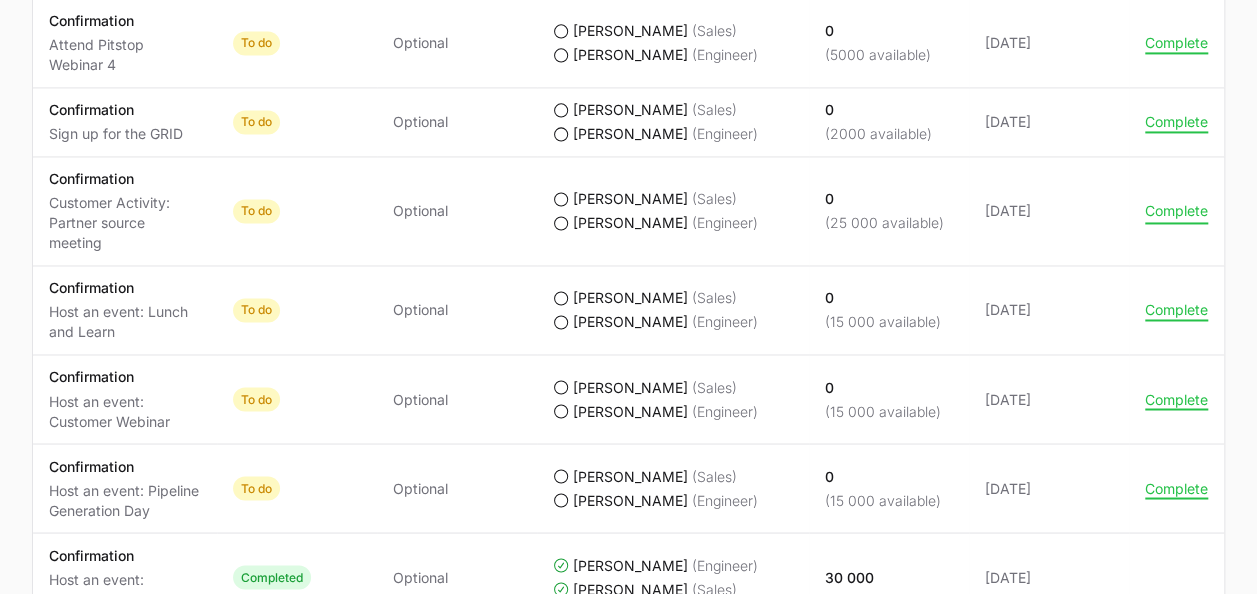 click on "Complete" 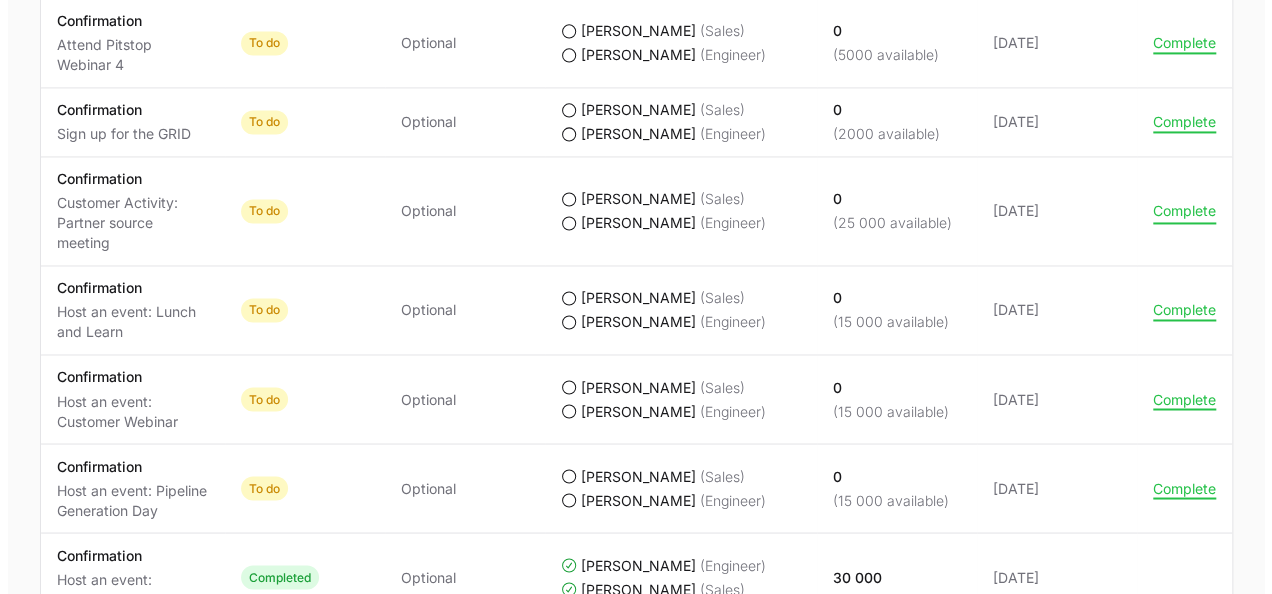 scroll, scrollTop: 1400, scrollLeft: 0, axis: vertical 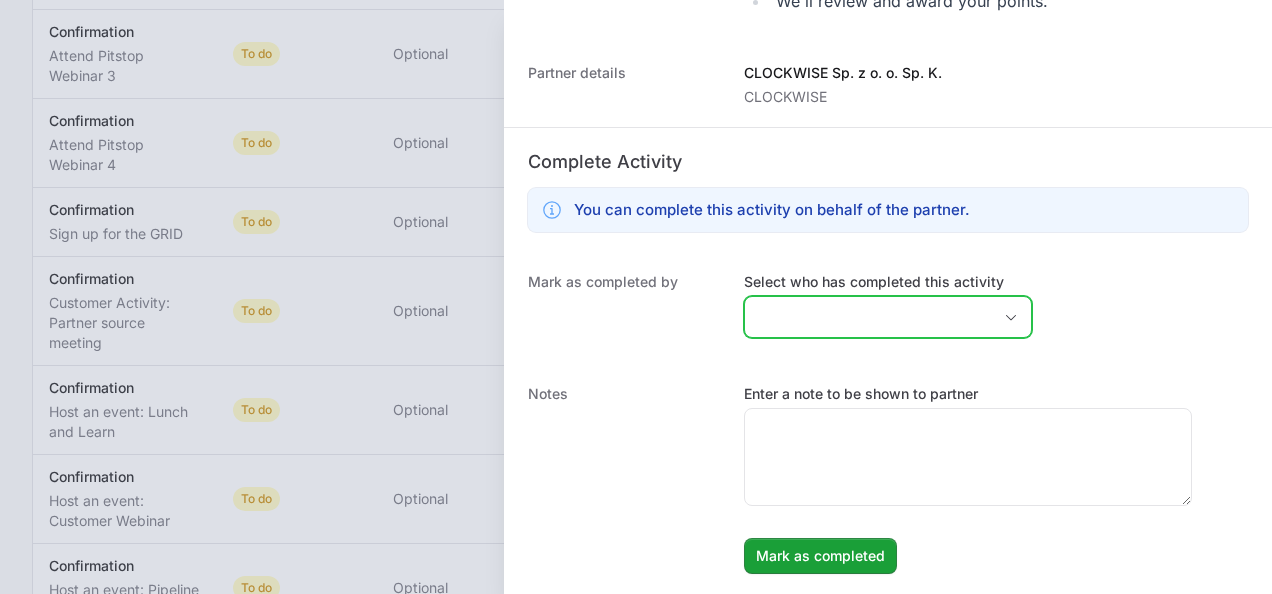 click on "Select who has completed this activity" at bounding box center (868, 317) 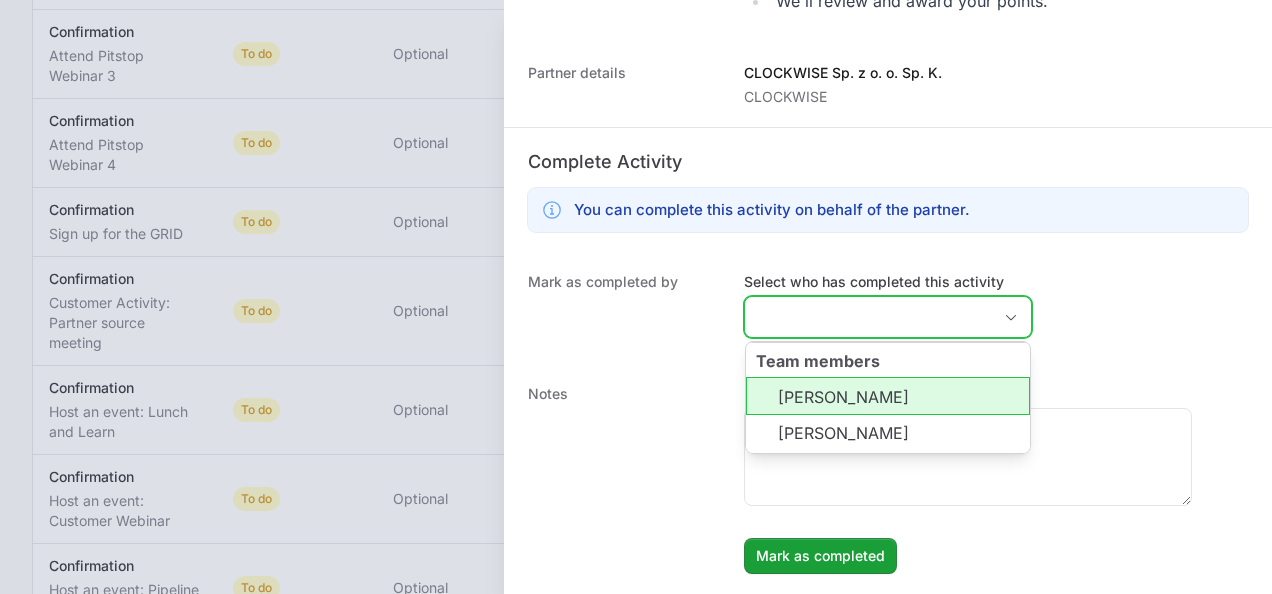 click on "[PERSON_NAME]" 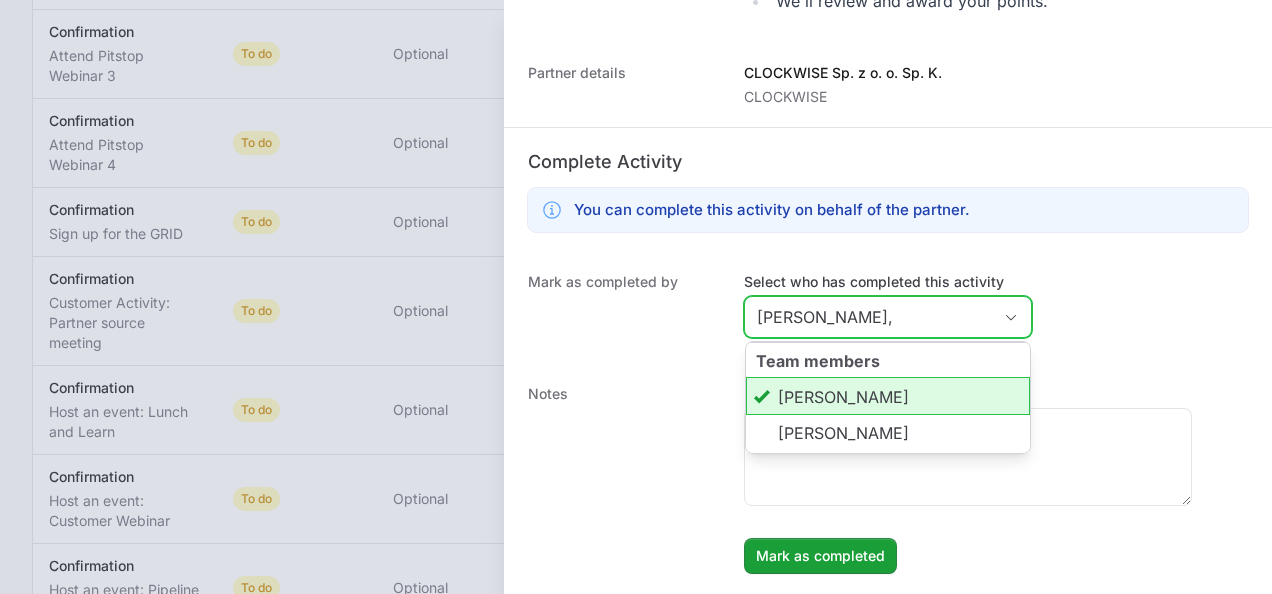 click on "[PERSON_NAME]" 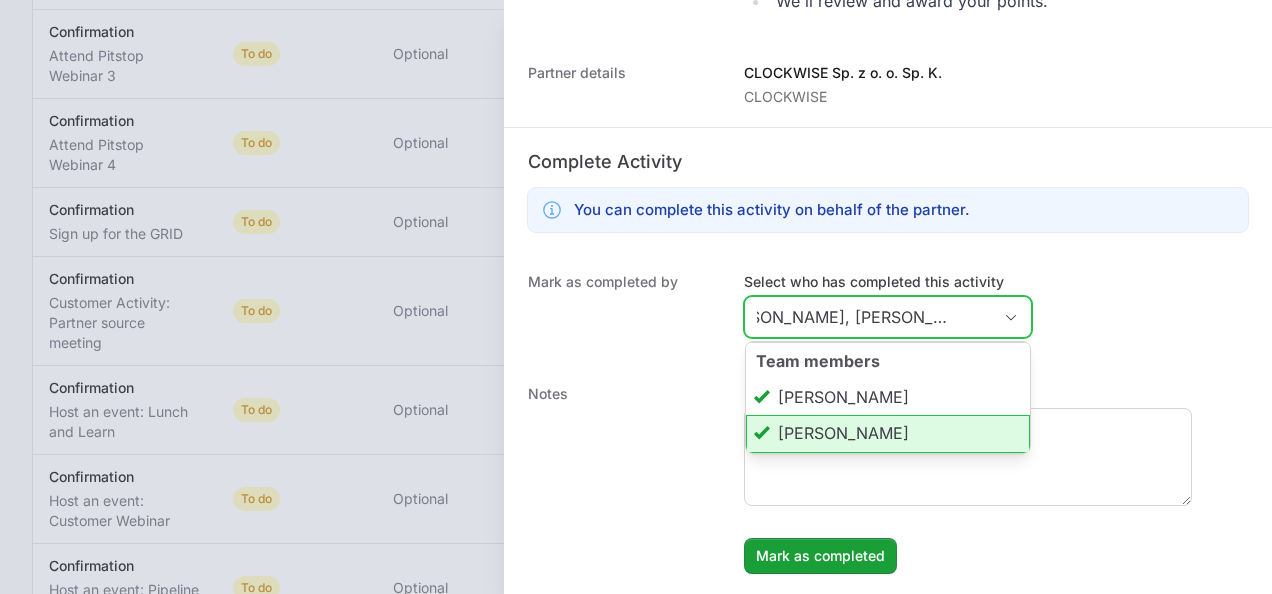 scroll, scrollTop: 0, scrollLeft: 62, axis: horizontal 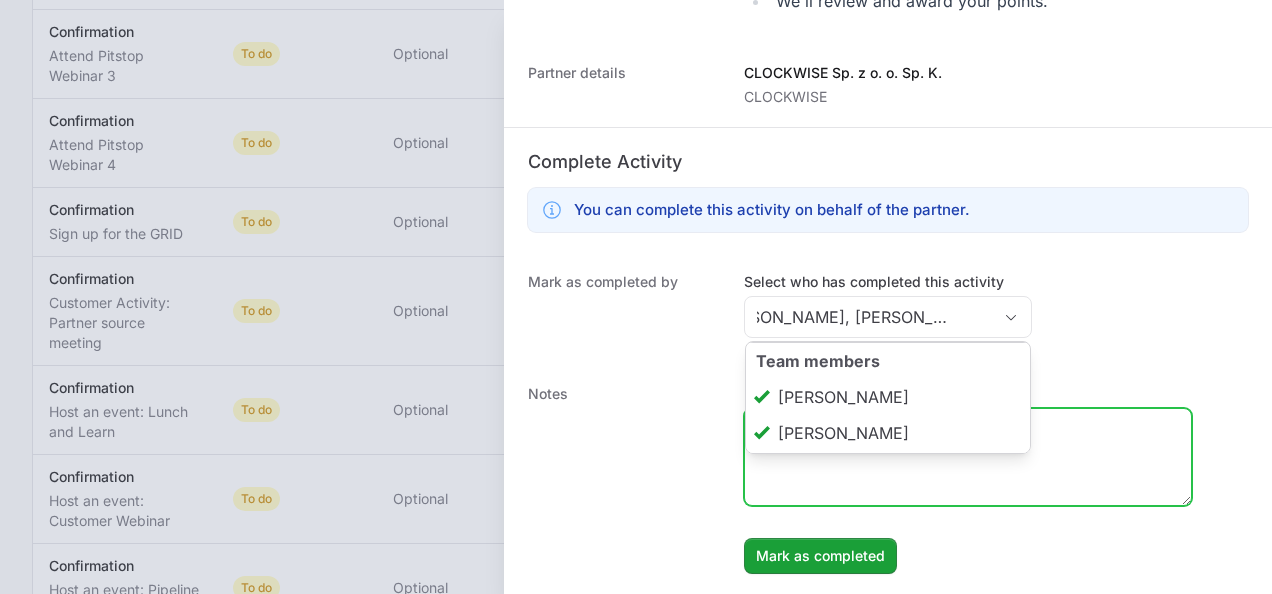 type on "[PERSON_NAME], [PERSON_NAME]" 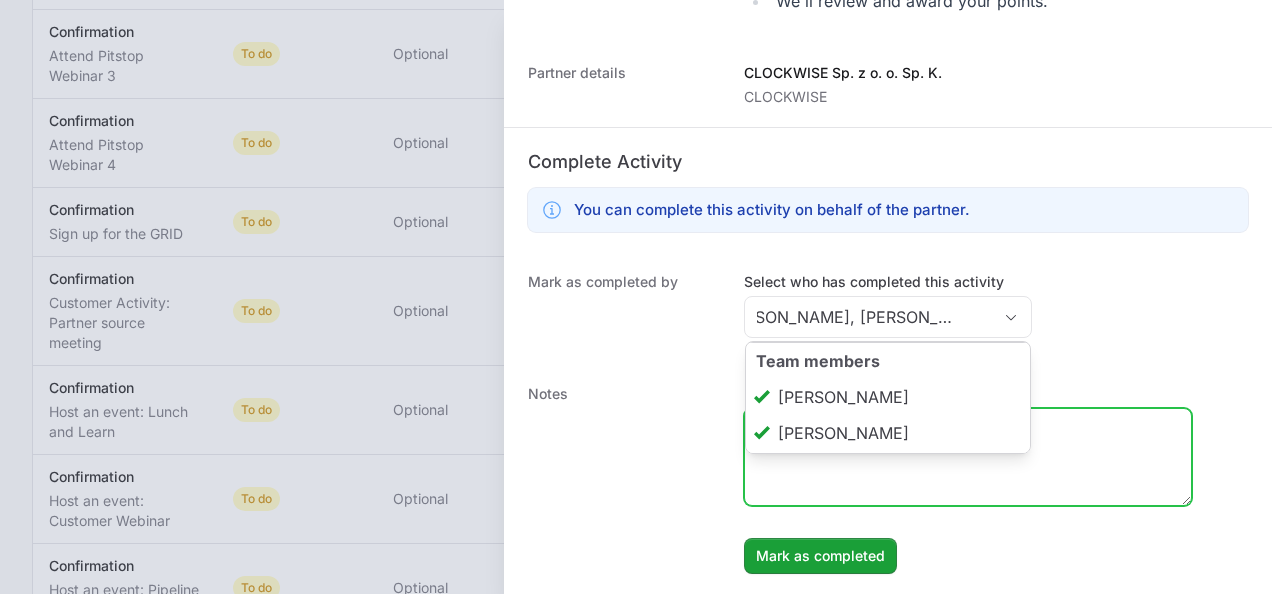 click on "Enter a note to be shown to partner" at bounding box center [968, 457] 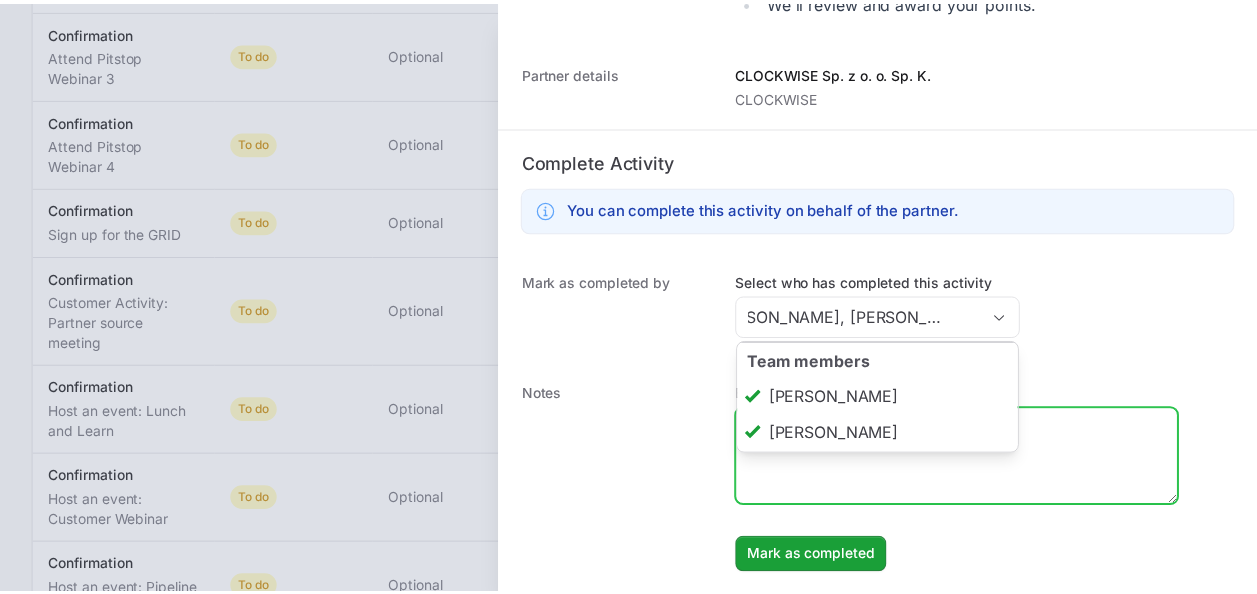 scroll, scrollTop: 0, scrollLeft: 0, axis: both 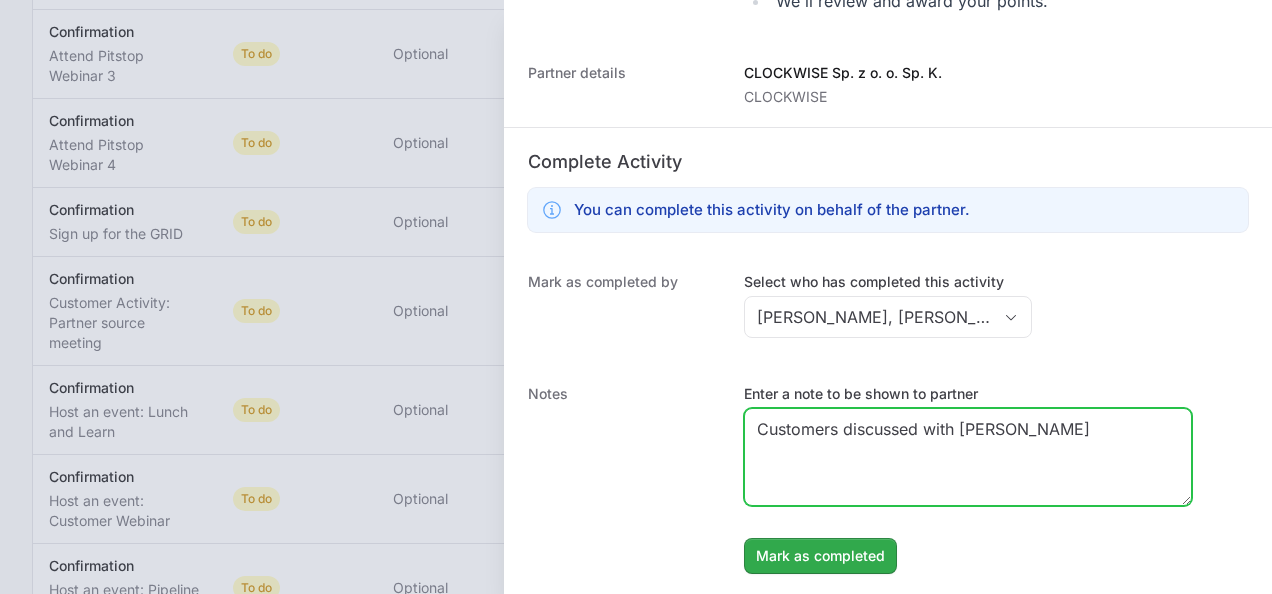 type on "Customers discussed with [PERSON_NAME]" 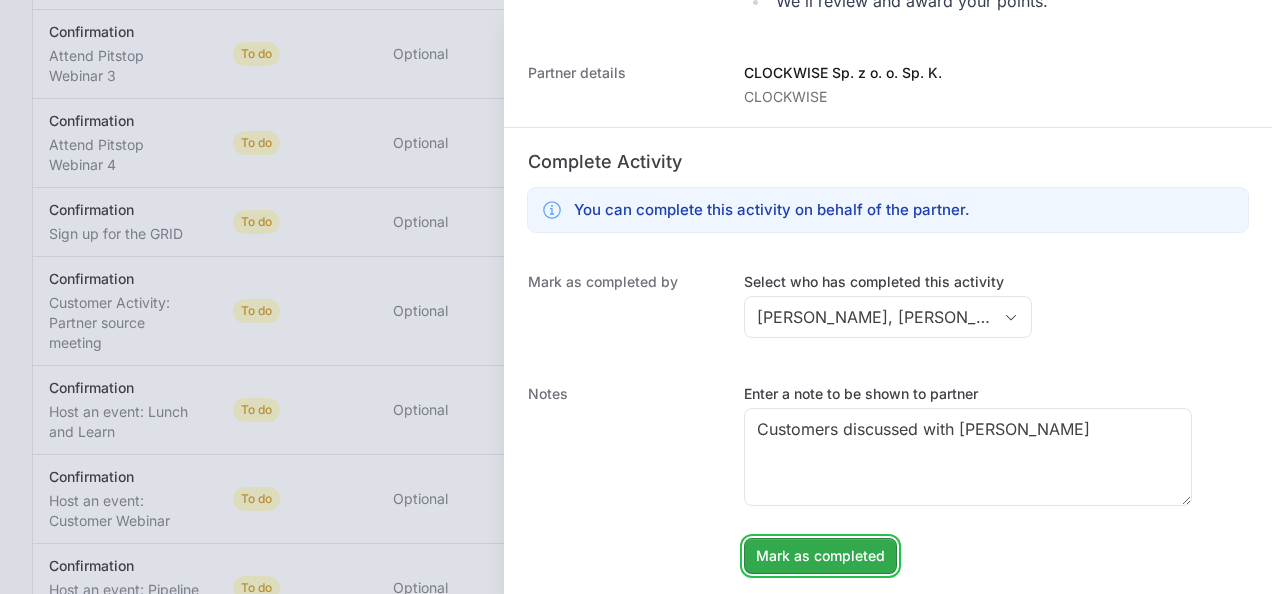 click on "Mark as completed" at bounding box center (820, 556) 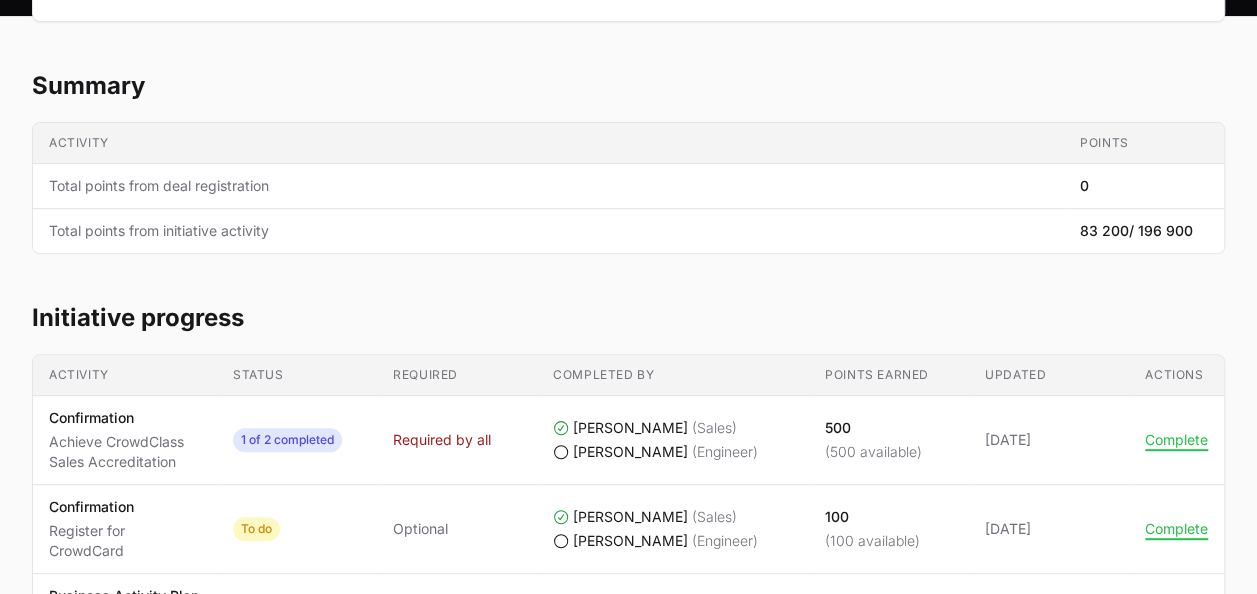 scroll, scrollTop: 0, scrollLeft: 0, axis: both 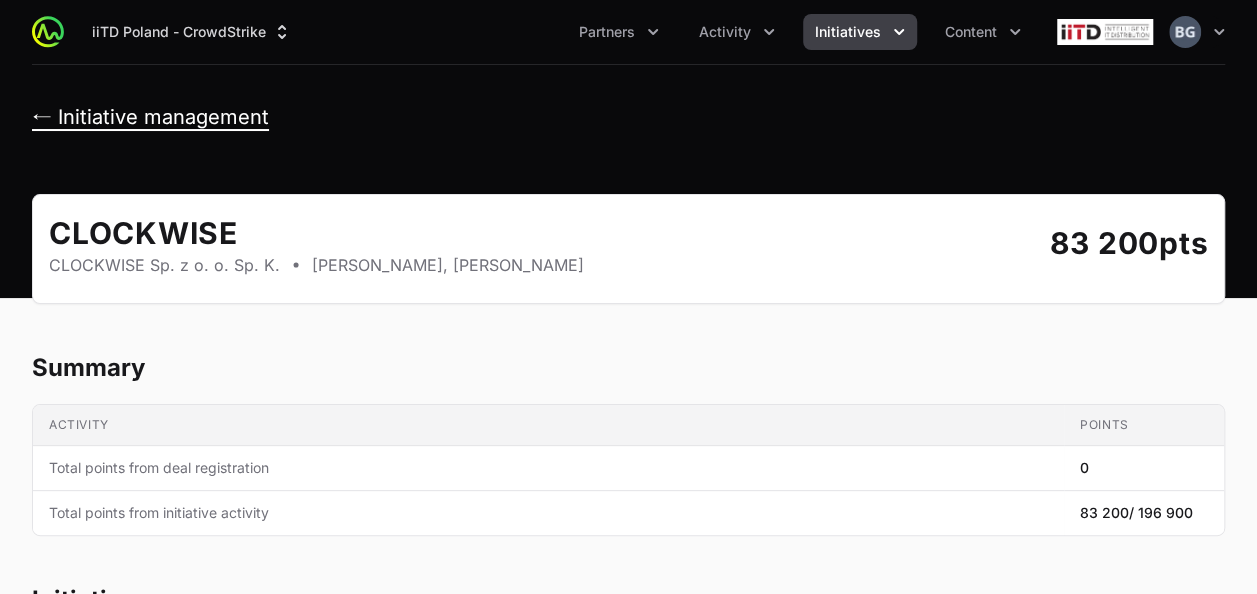 click on "← Initiative management" 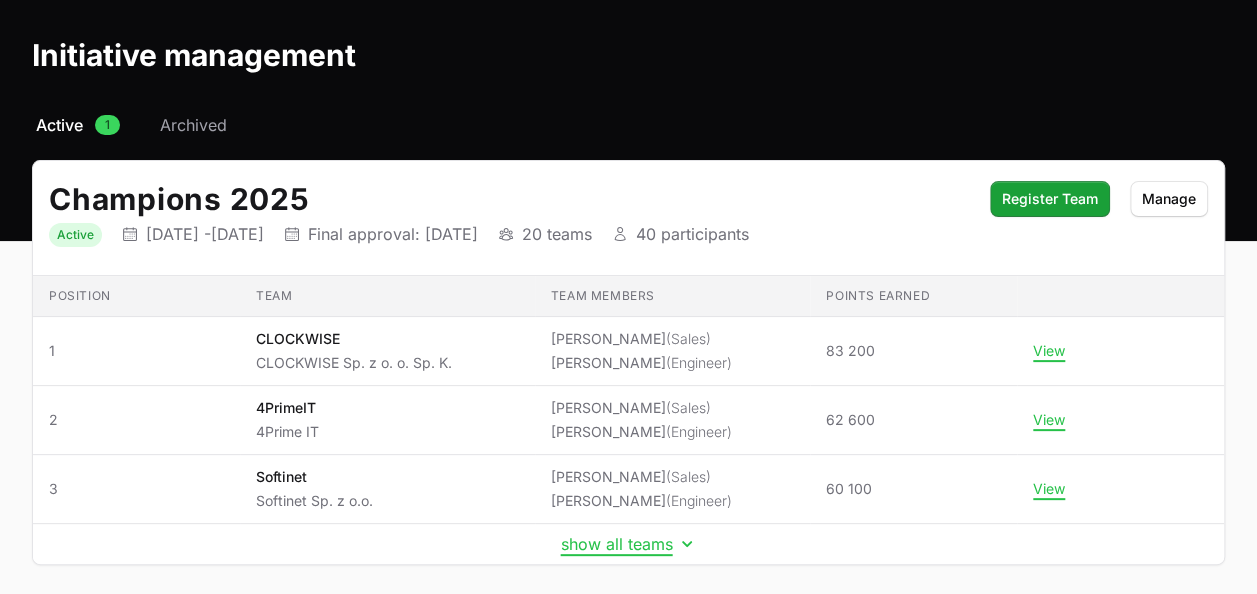 scroll, scrollTop: 100, scrollLeft: 0, axis: vertical 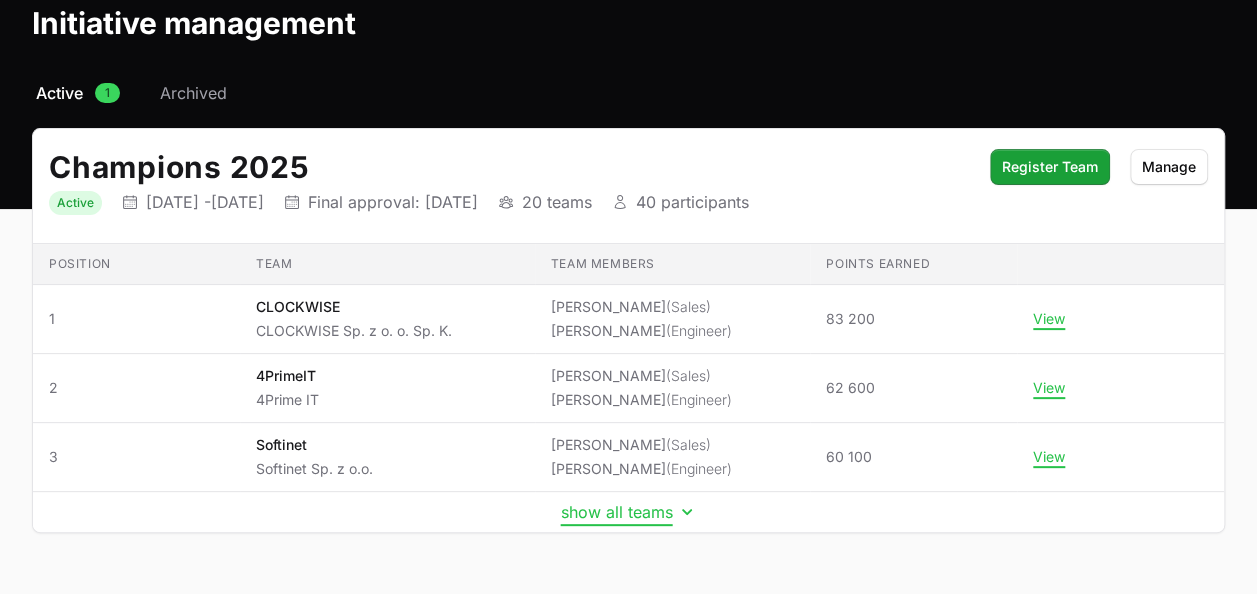 click on "show all teams" 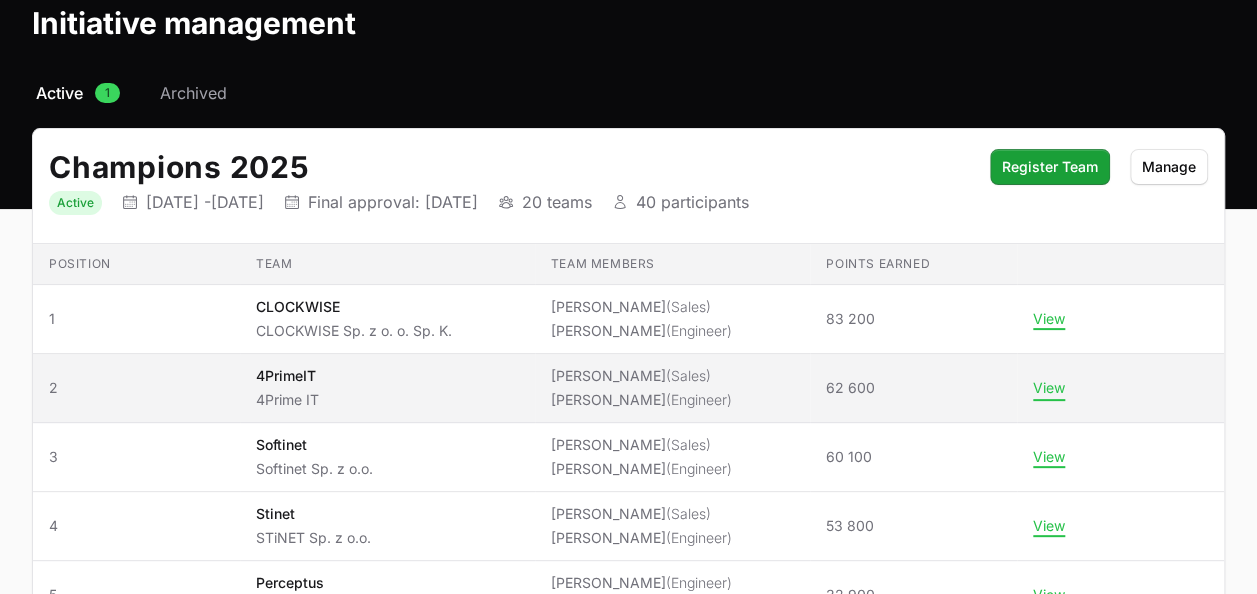 click on "View" 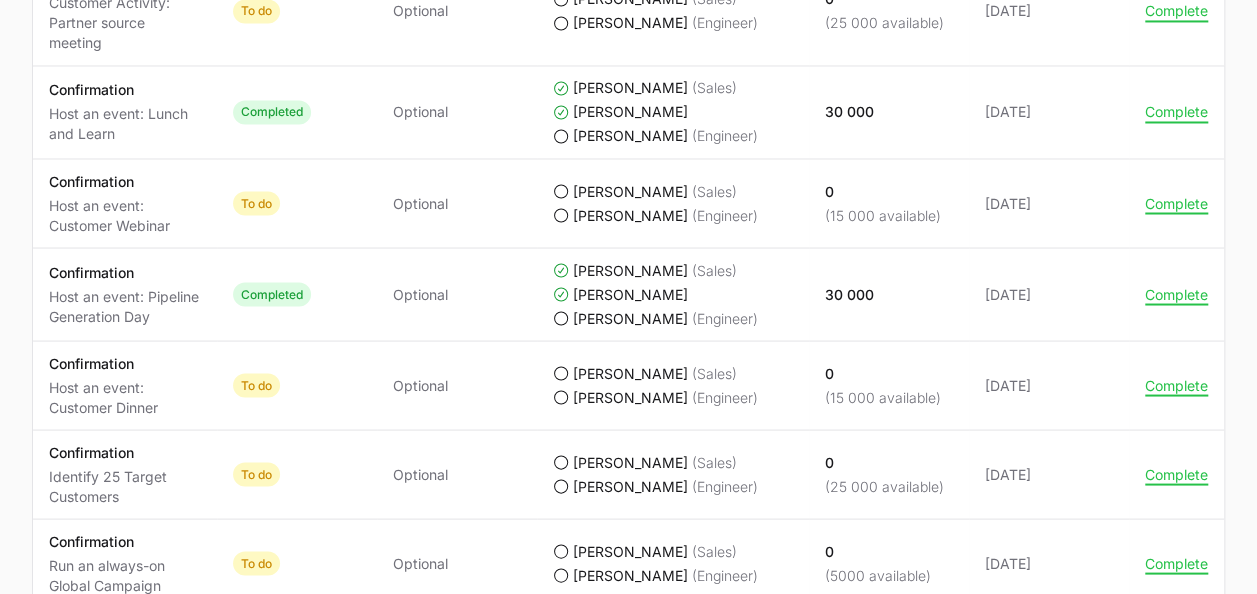 scroll, scrollTop: 1600, scrollLeft: 0, axis: vertical 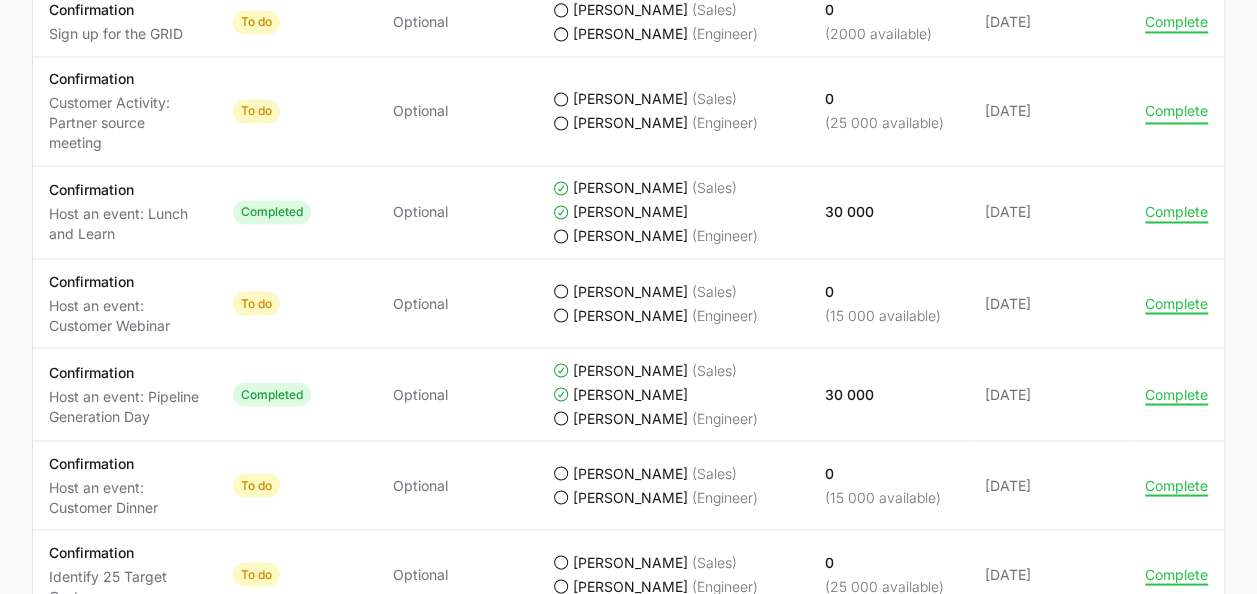 click on "Complete" 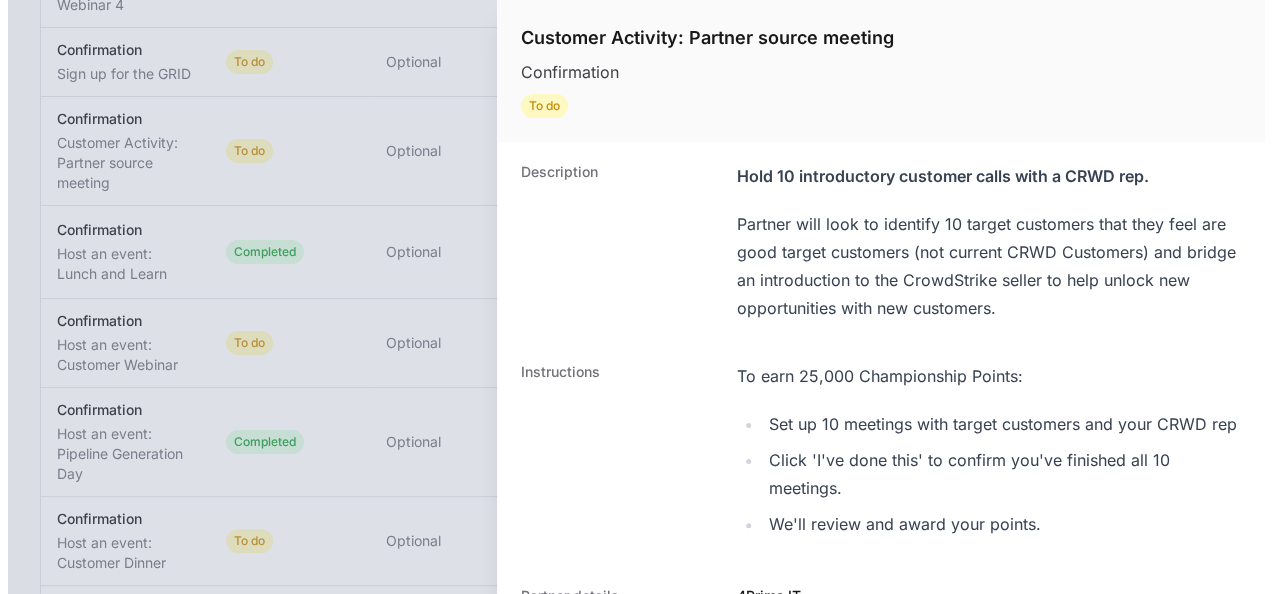 scroll, scrollTop: 1480, scrollLeft: 0, axis: vertical 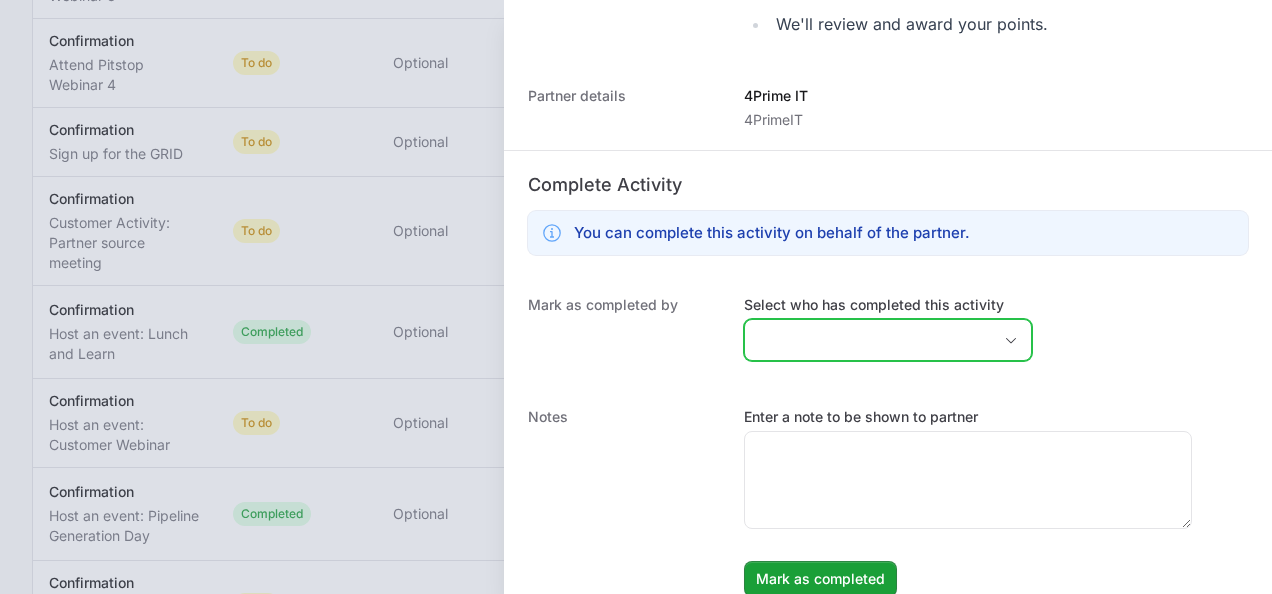 click on "Select who has completed this activity" at bounding box center [868, 340] 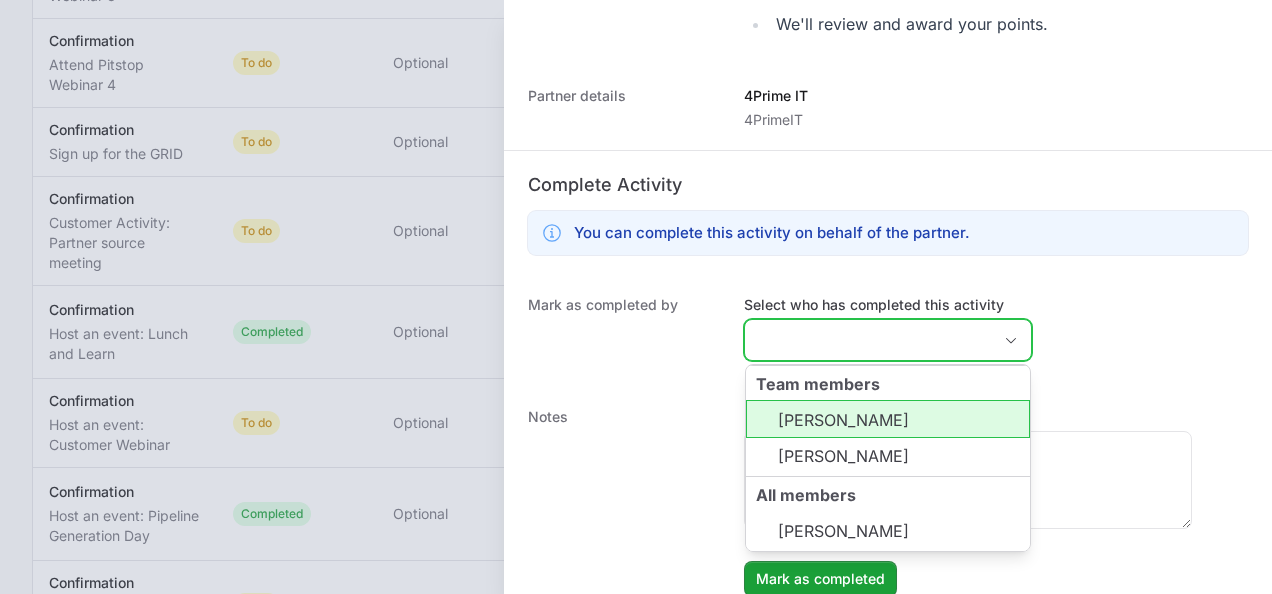 click on "[PERSON_NAME]" 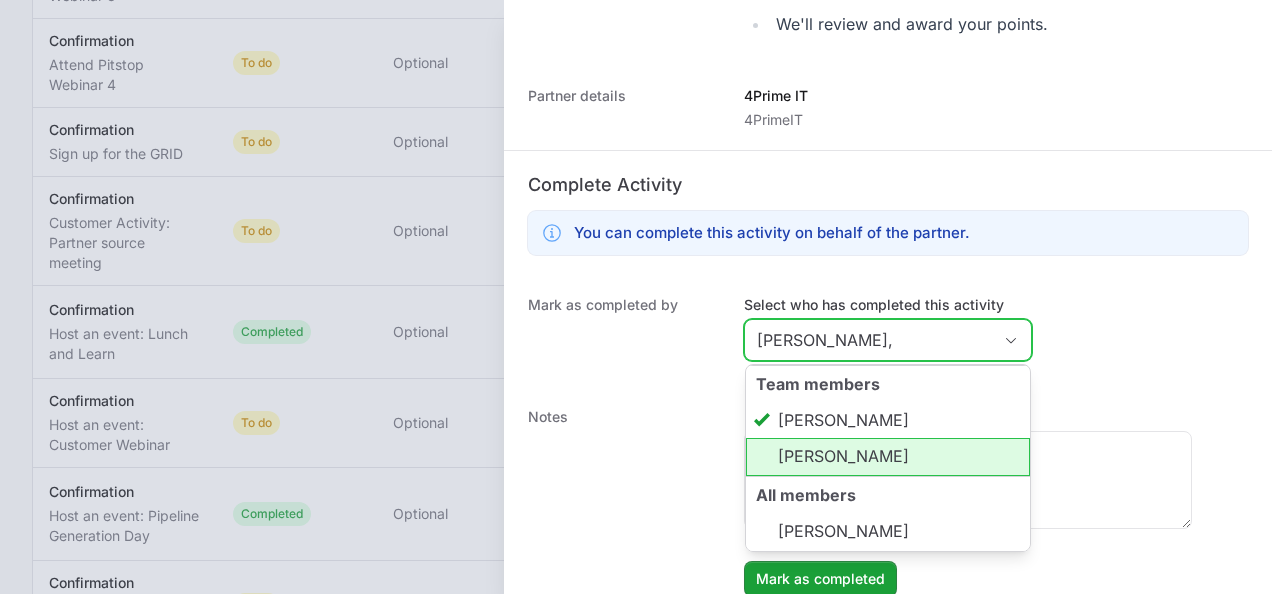 click on "[PERSON_NAME]" 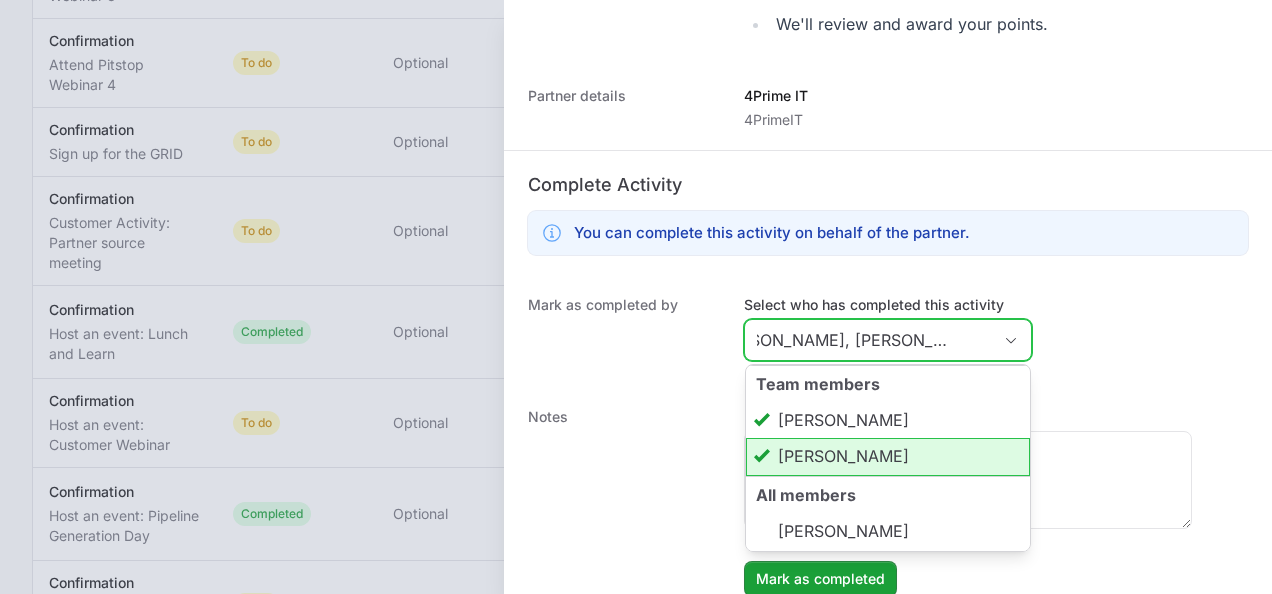 scroll, scrollTop: 0, scrollLeft: 94, axis: horizontal 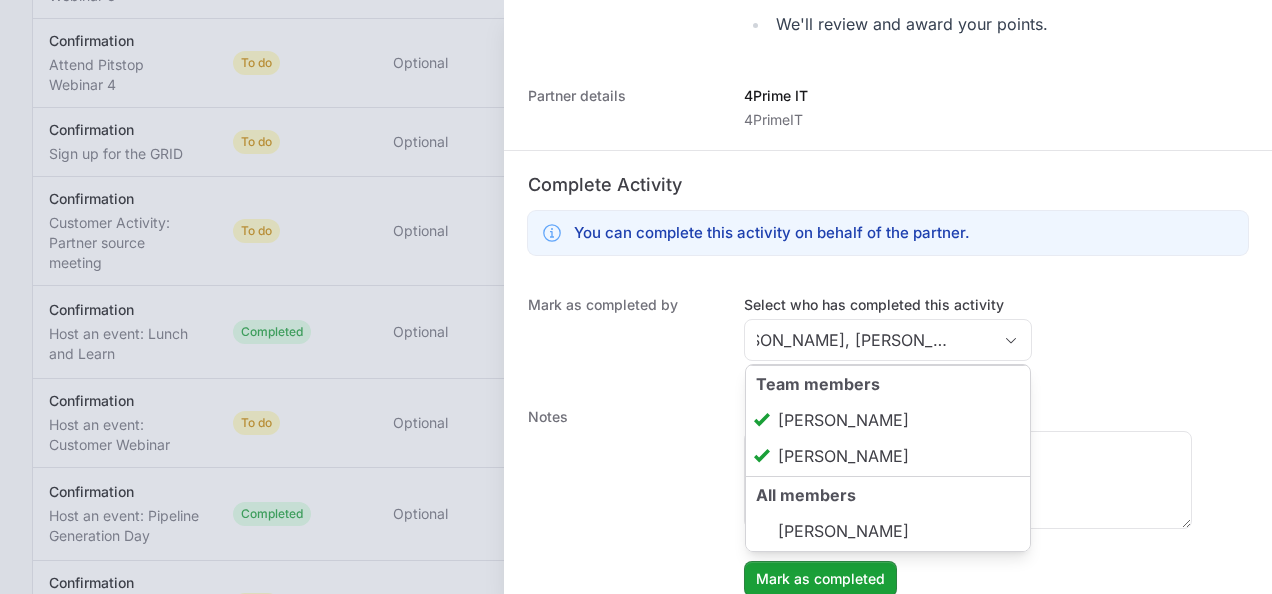 type on "[PERSON_NAME], [PERSON_NAME]" 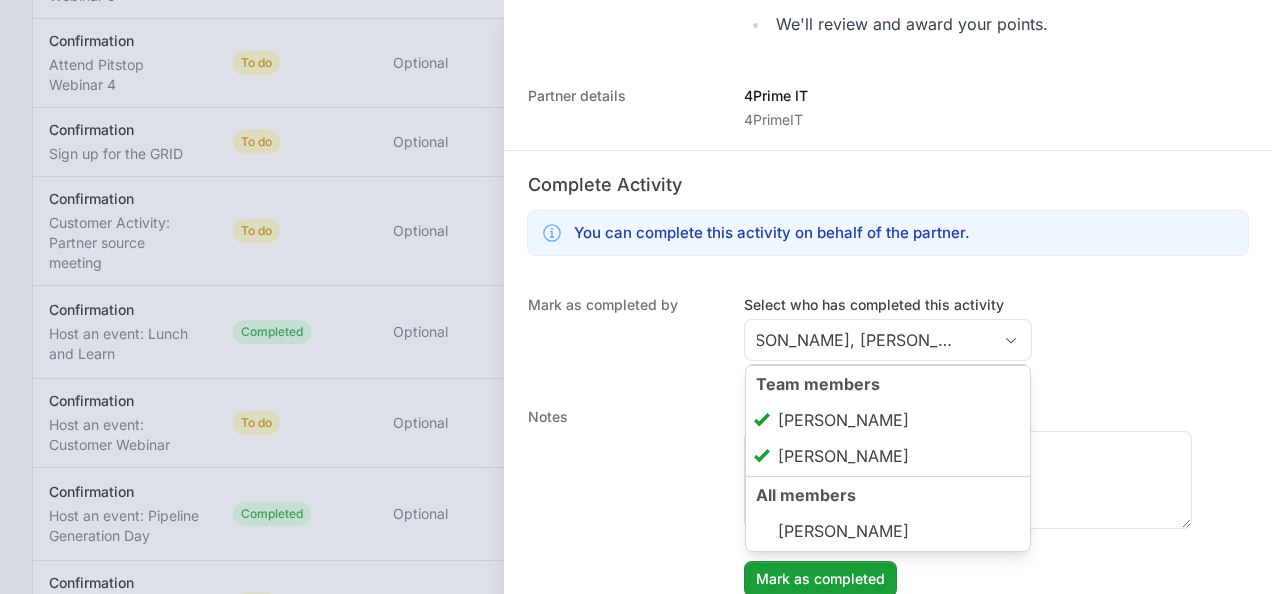 click on "Mark as completed by Select who has completed this activity [PERSON_NAME], [PERSON_NAME] Team members [PERSON_NAME] [PERSON_NAME] All members [PERSON_NAME]" 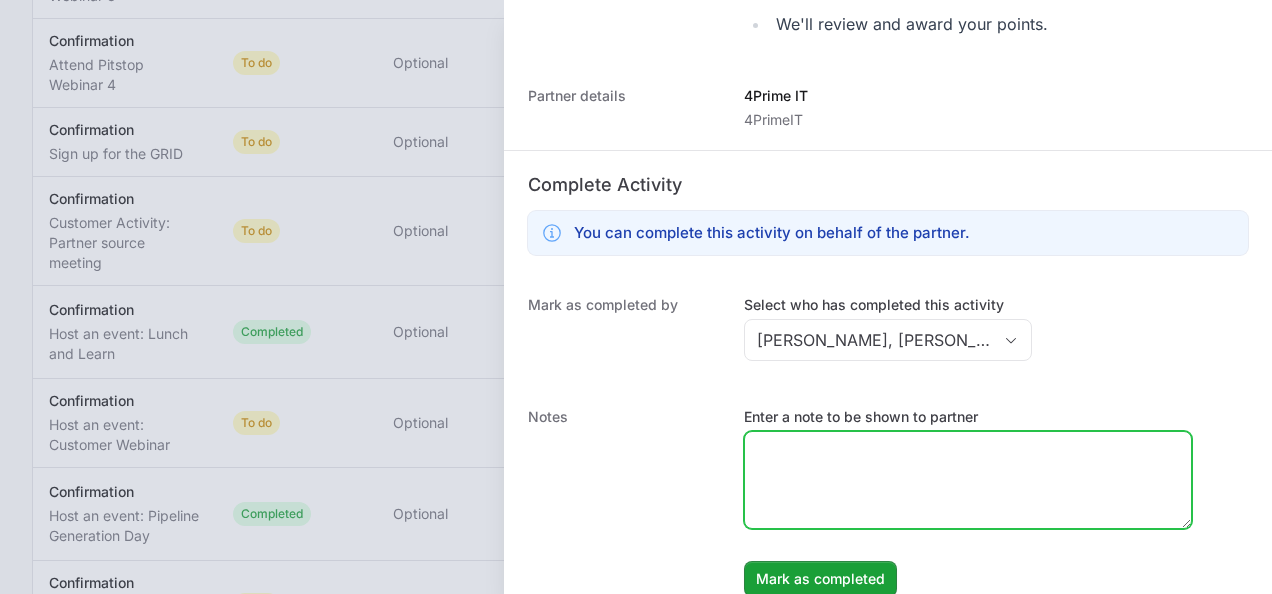 click on "Enter a note to be shown to partner" at bounding box center [968, 480] 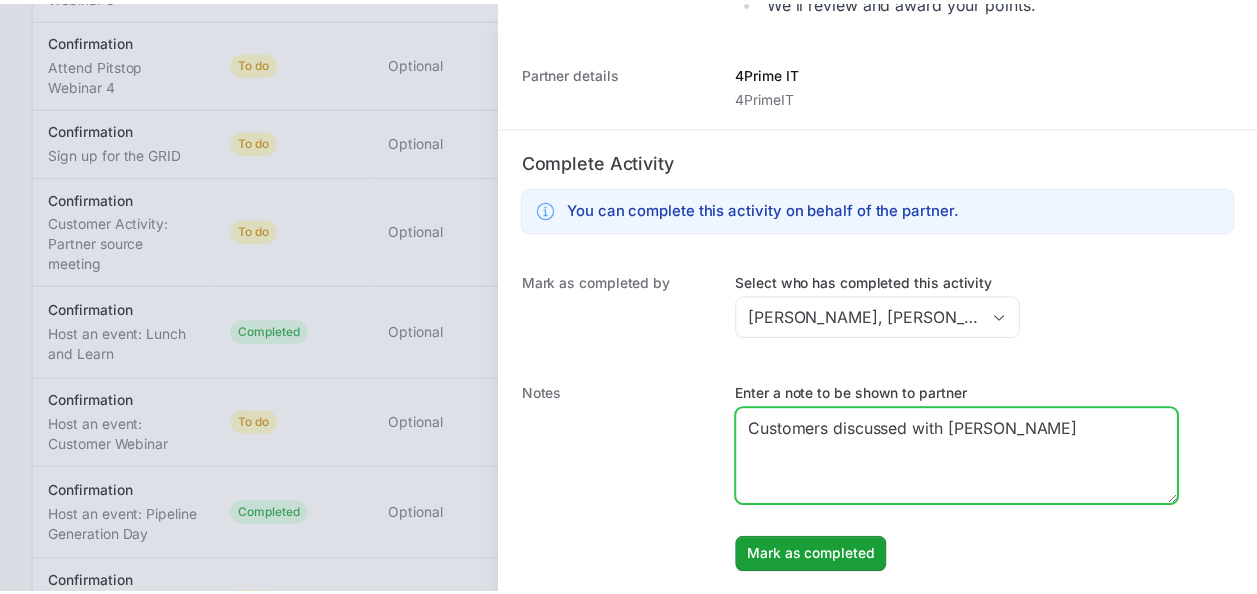 scroll, scrollTop: 548, scrollLeft: 0, axis: vertical 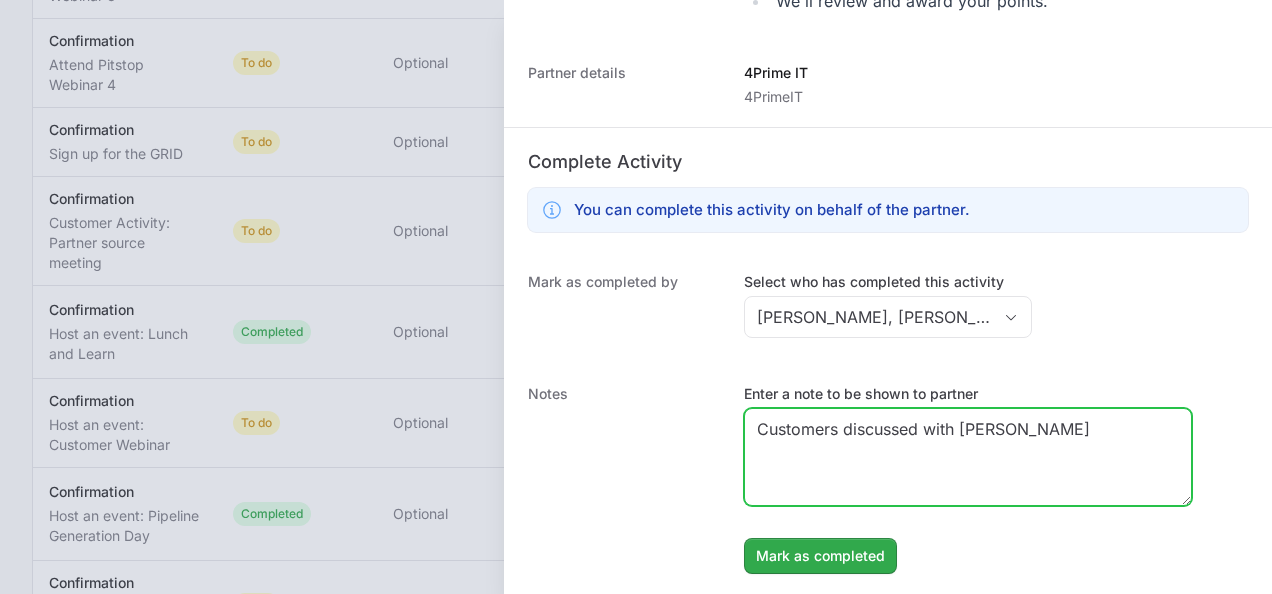 type on "Customers discussed with [PERSON_NAME]" 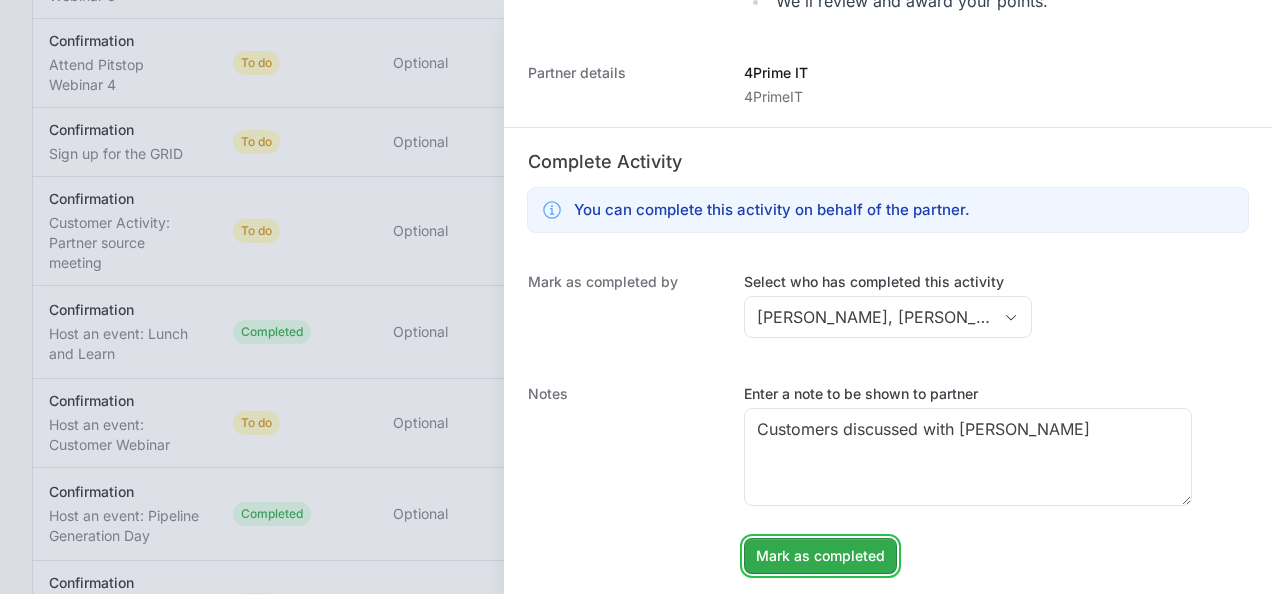 click on "Mark as completed" at bounding box center (820, 556) 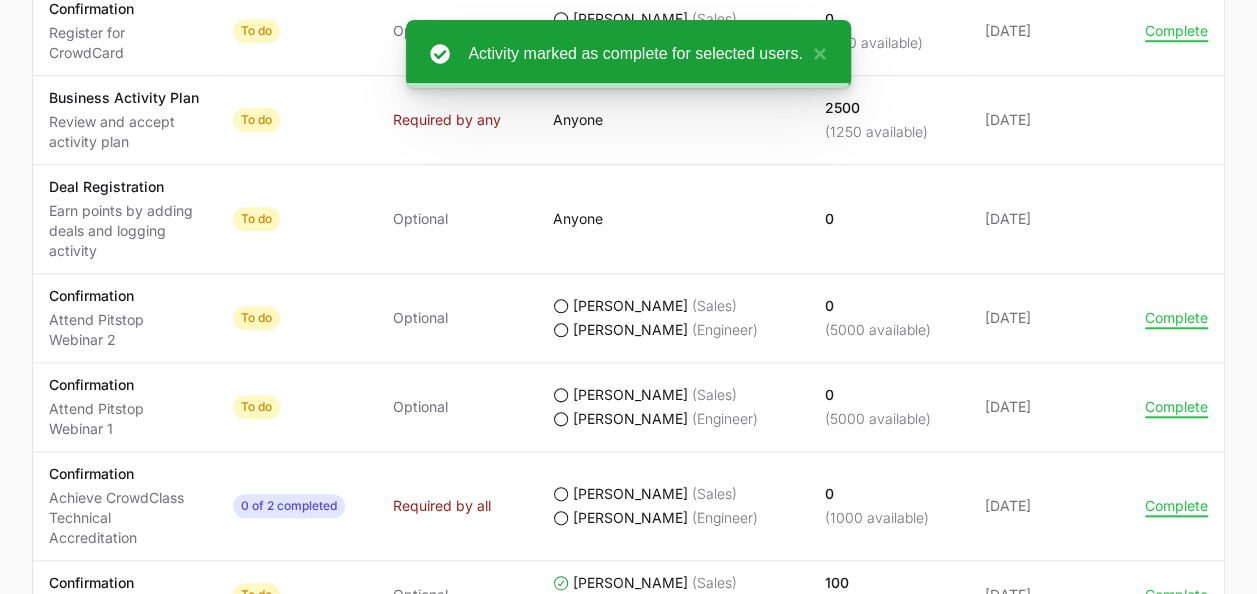 scroll, scrollTop: 0, scrollLeft: 0, axis: both 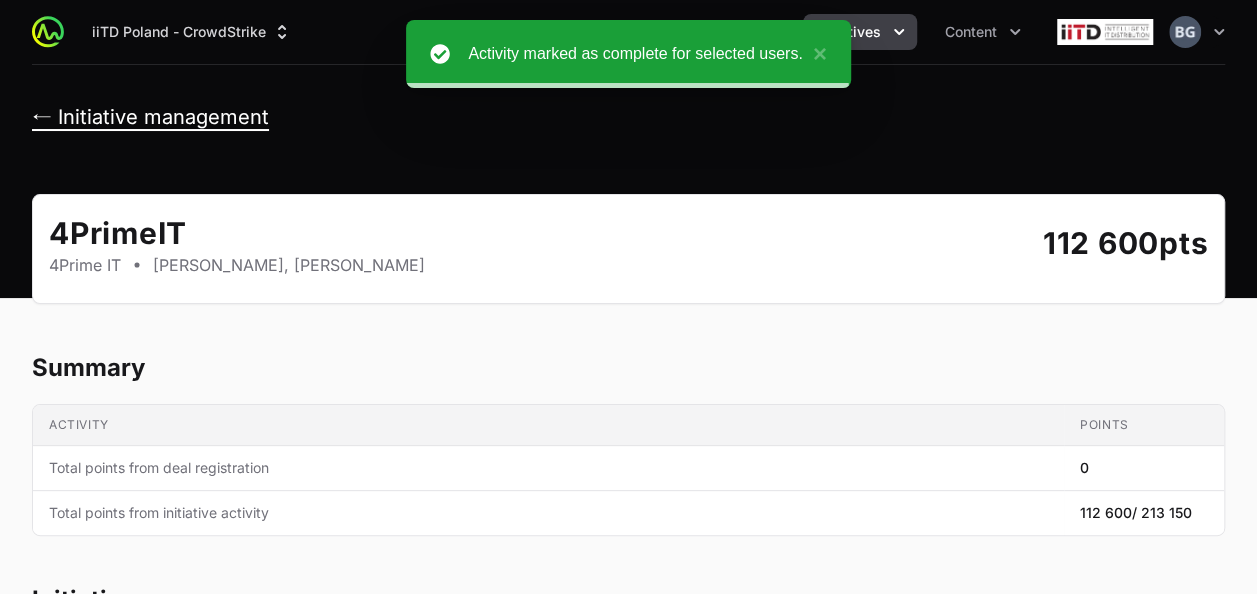 click on "← Initiative management" 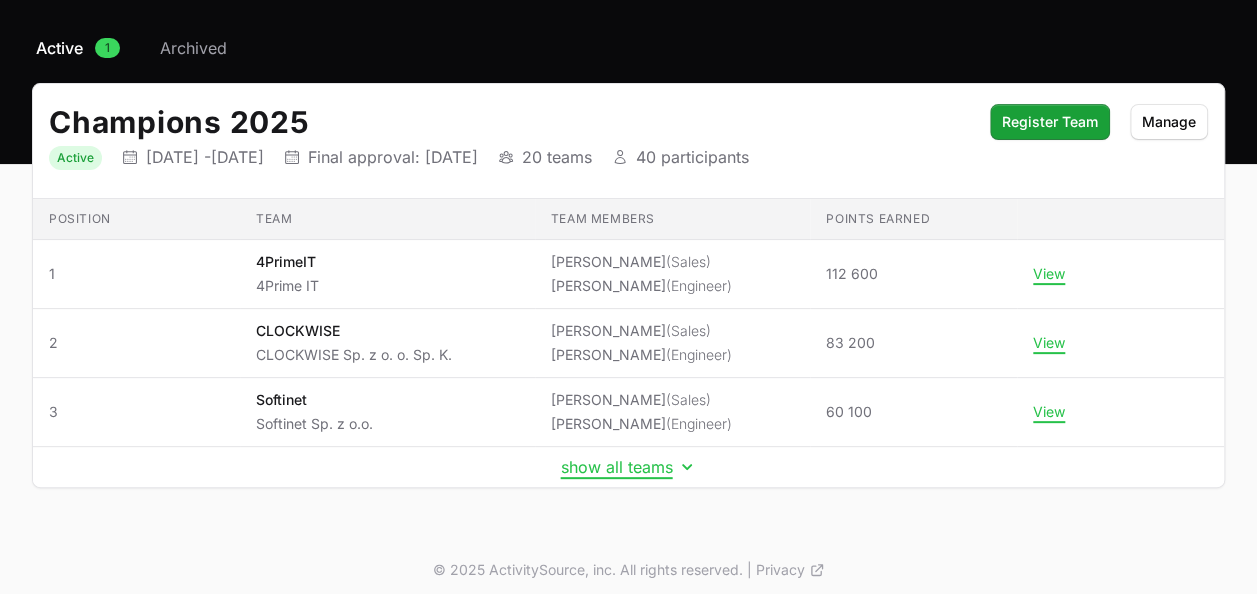 scroll, scrollTop: 152, scrollLeft: 0, axis: vertical 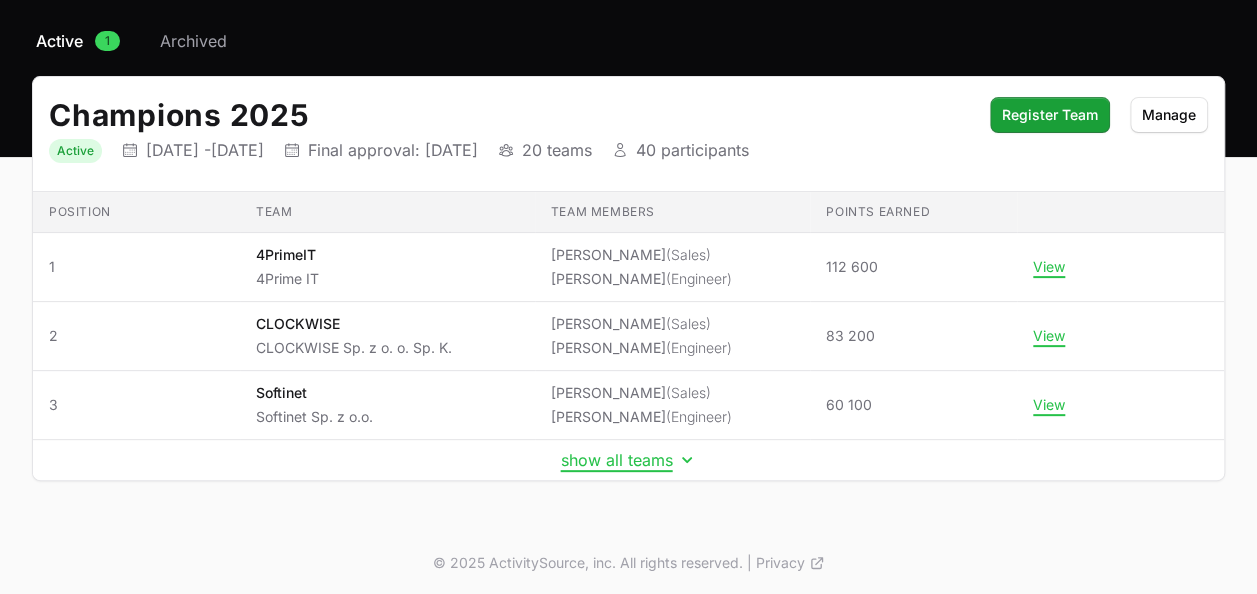 click on "show all teams" 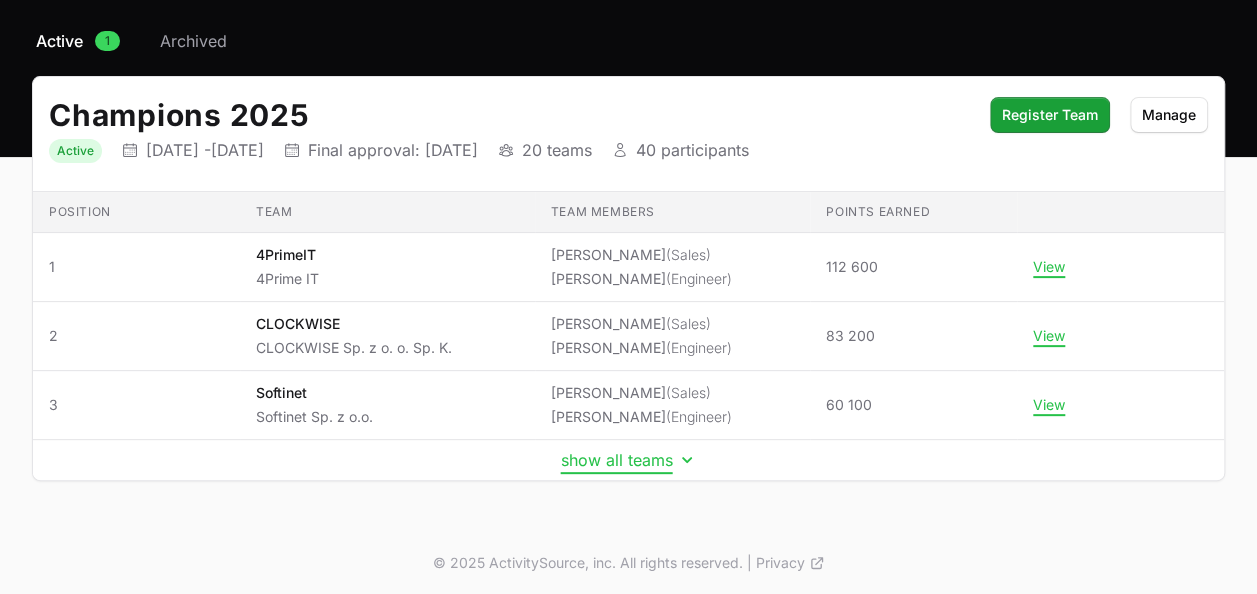 click on "show all teams" 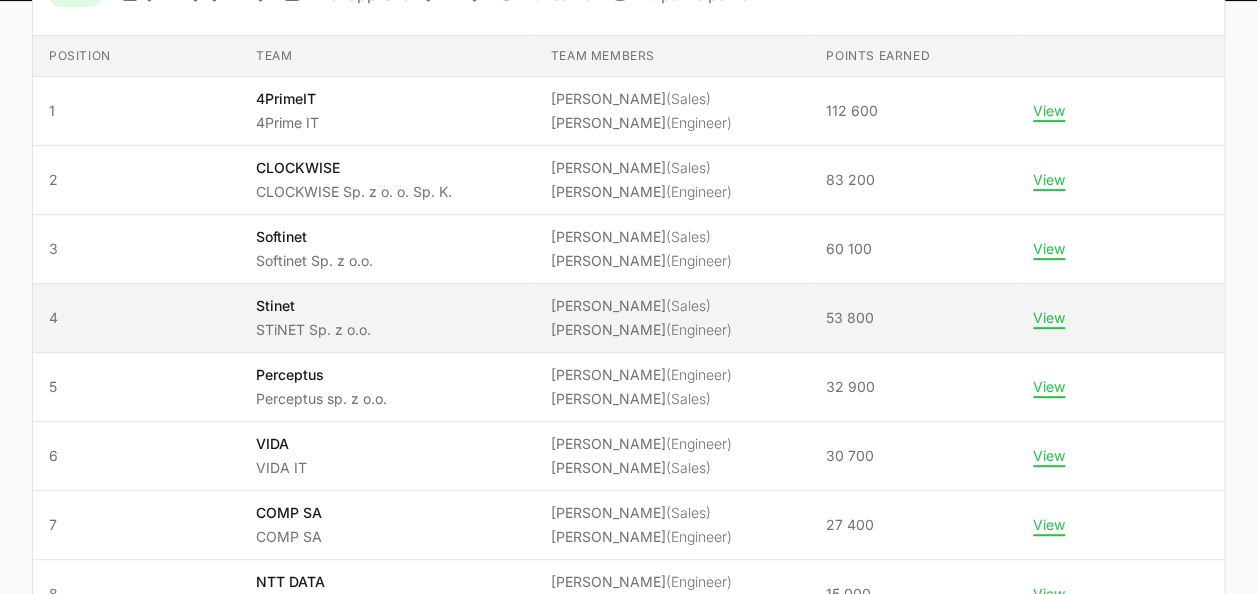 scroll, scrollTop: 352, scrollLeft: 0, axis: vertical 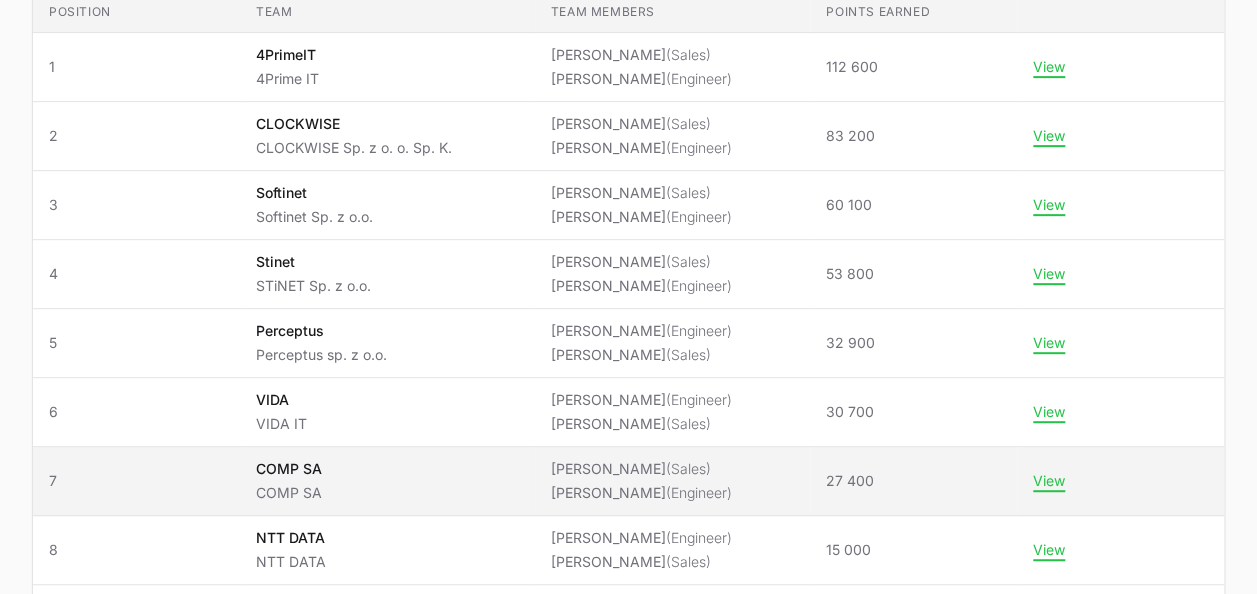 drag, startPoint x: 1057, startPoint y: 276, endPoint x: 394, endPoint y: 449, distance: 685.1992 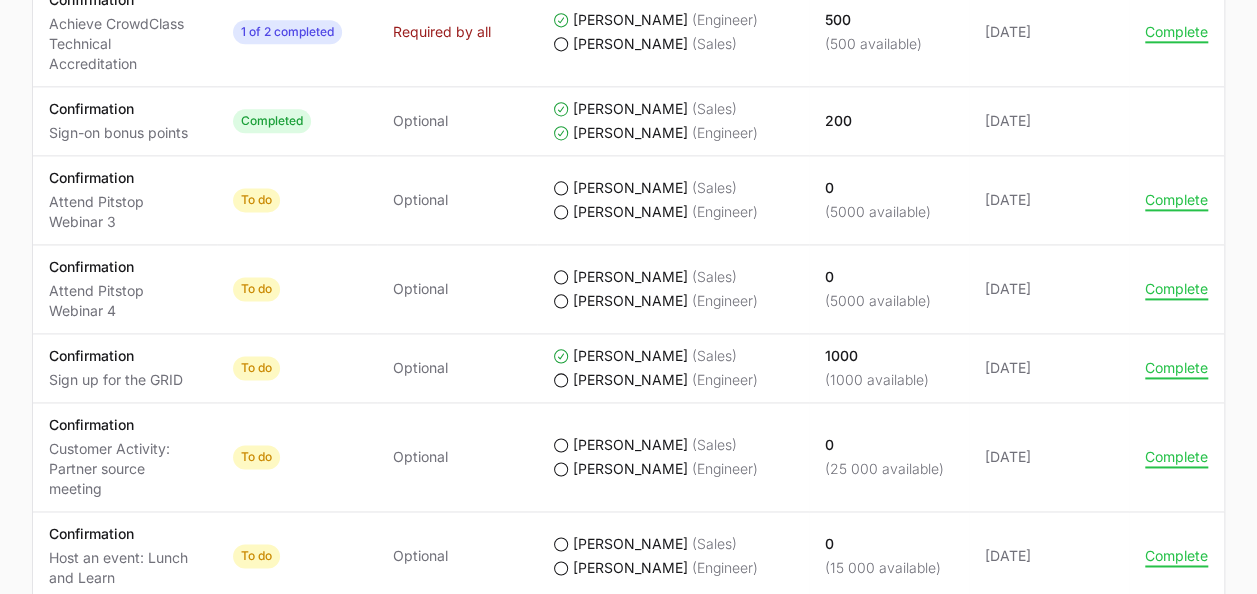 scroll, scrollTop: 1300, scrollLeft: 0, axis: vertical 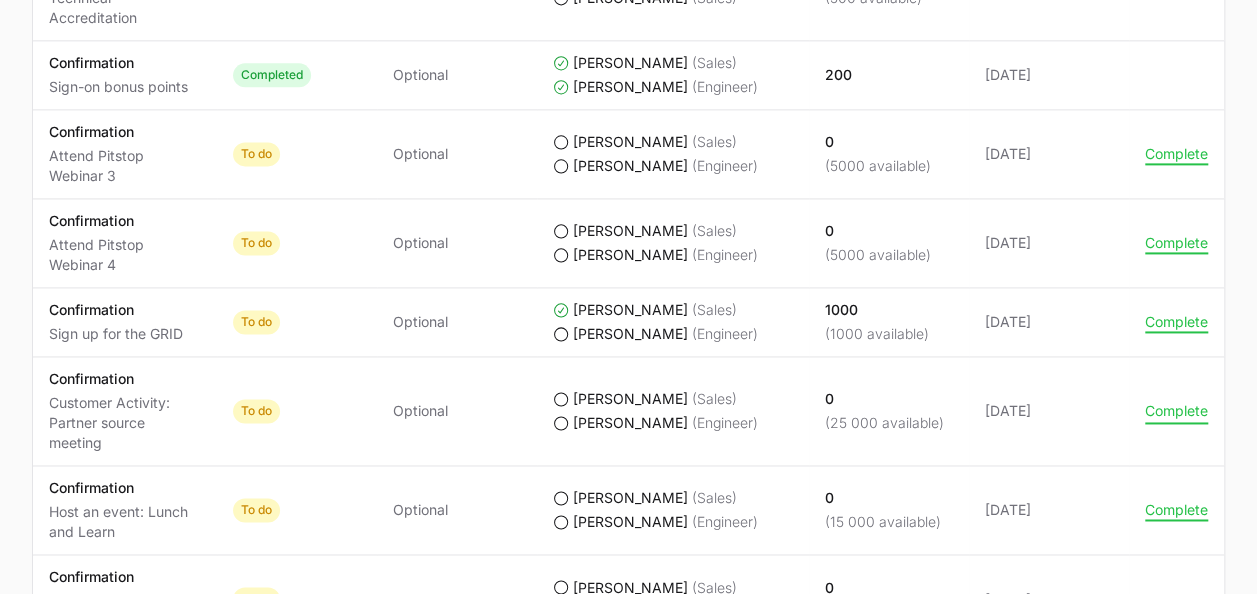 click on "Complete" 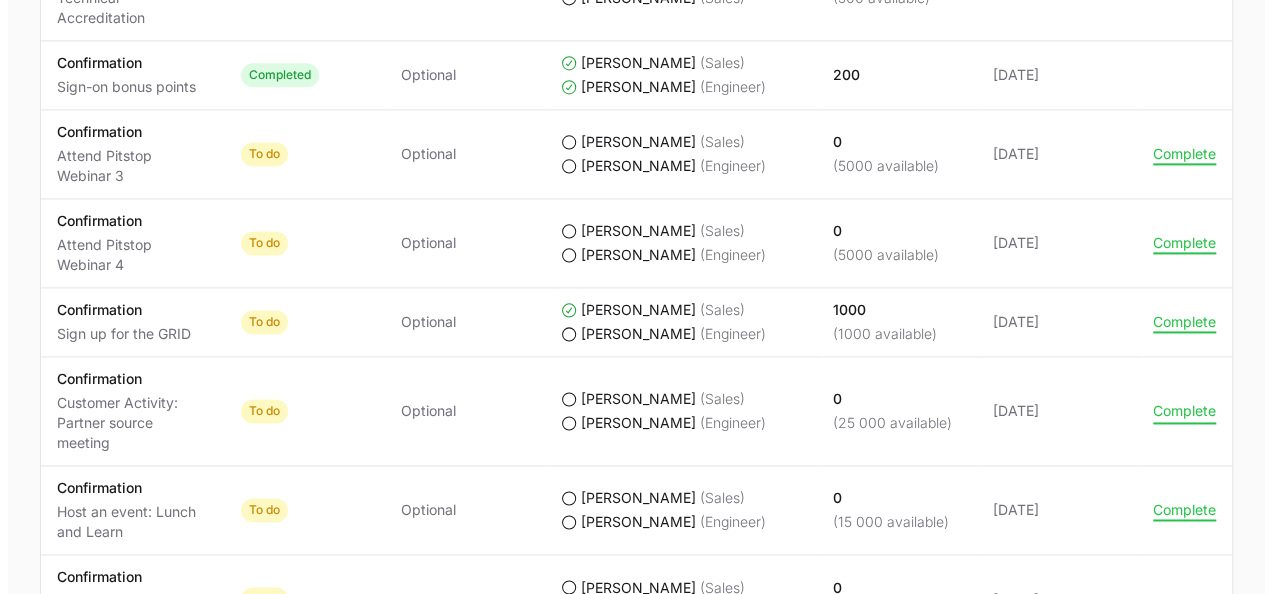 scroll, scrollTop: 1240, scrollLeft: 0, axis: vertical 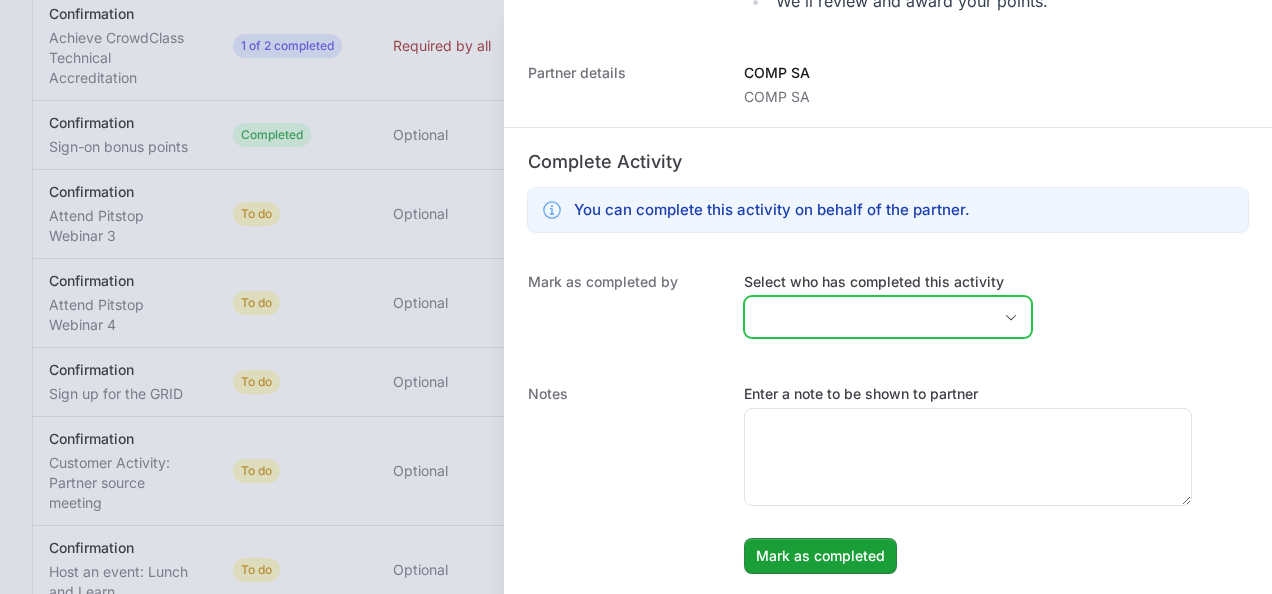 click on "Select who has completed this activity" at bounding box center (868, 317) 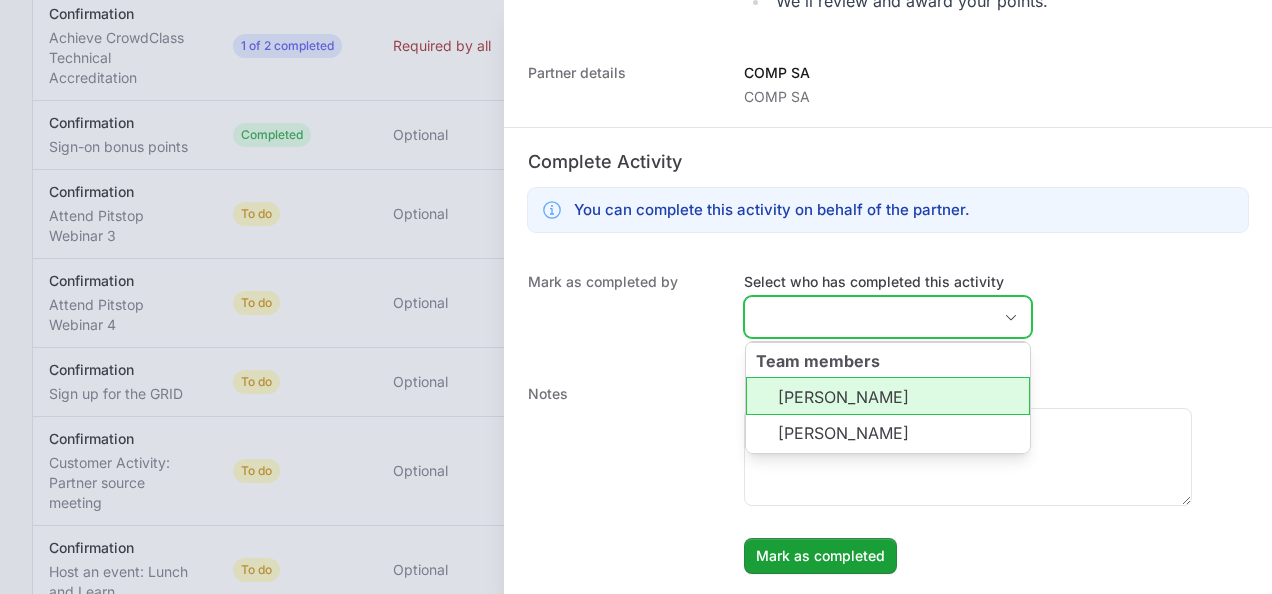 click on "[PERSON_NAME]" 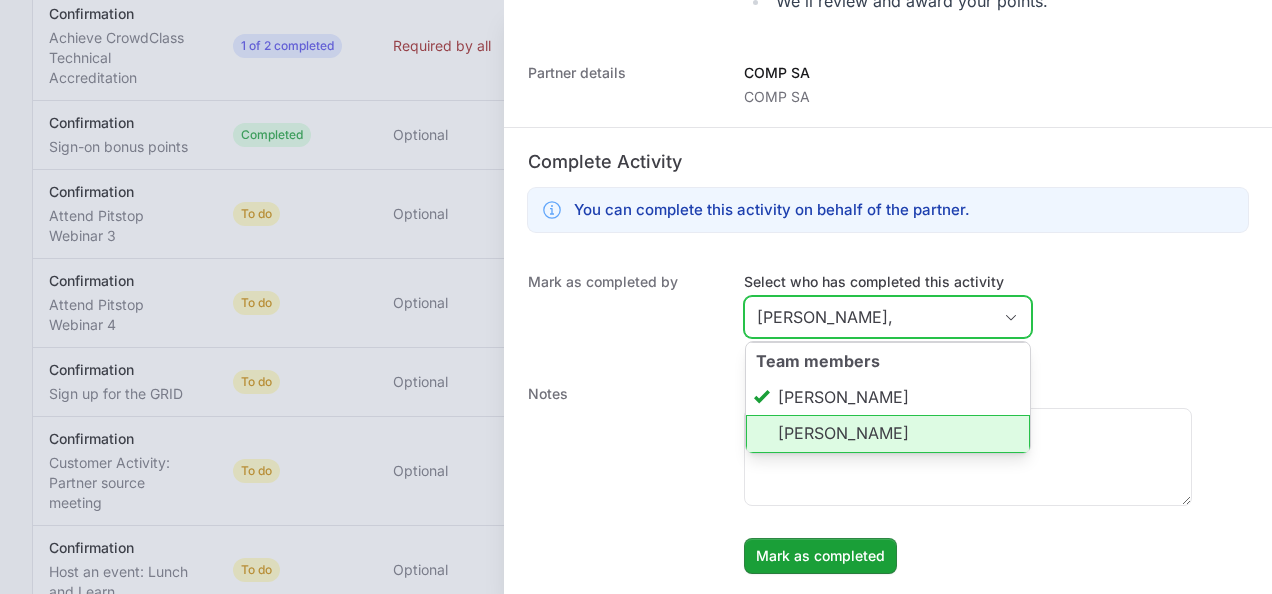click on "[PERSON_NAME]" 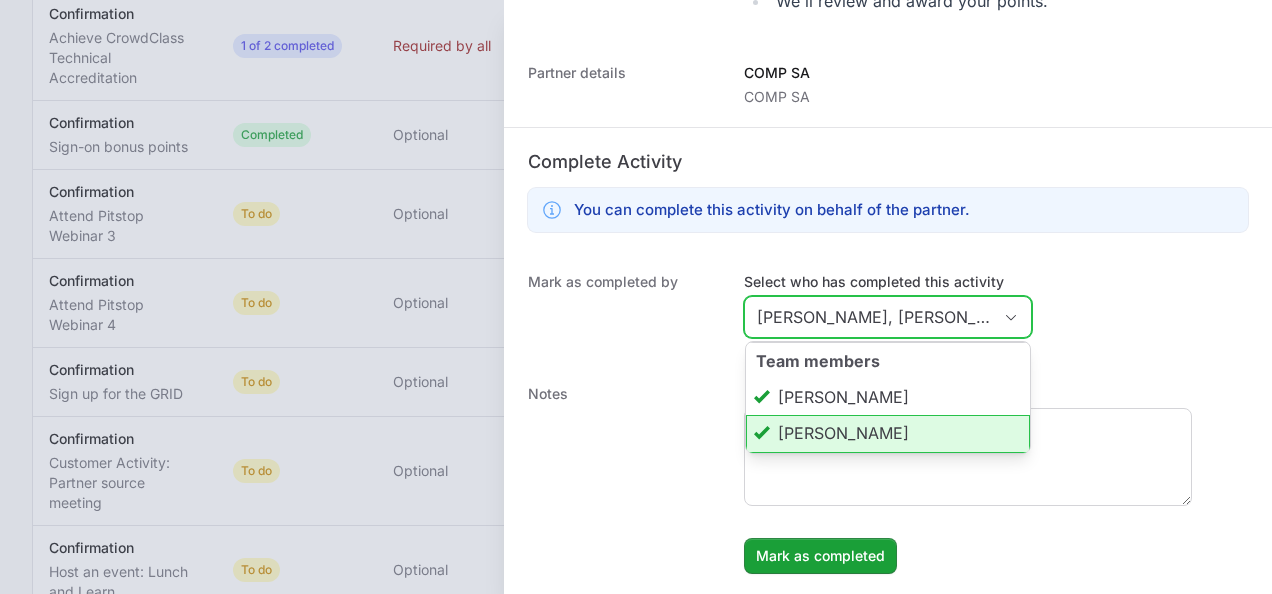 scroll, scrollTop: 0, scrollLeft: 35, axis: horizontal 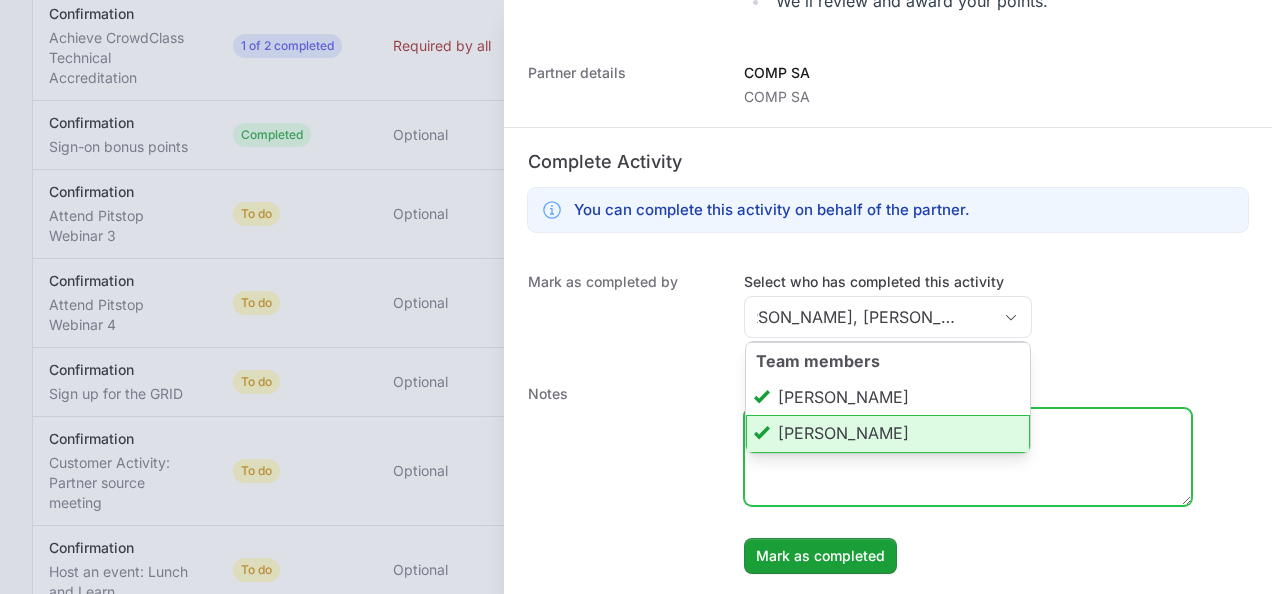 type on "[PERSON_NAME], [PERSON_NAME]" 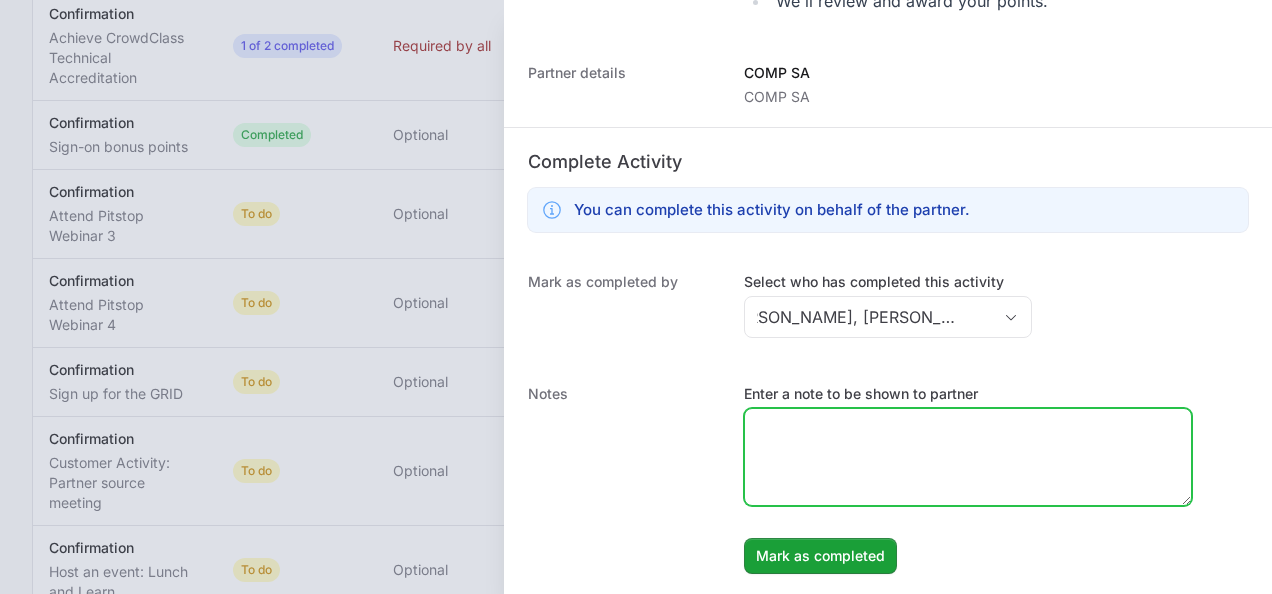 click on "Enter a note to be shown to partner" at bounding box center (968, 457) 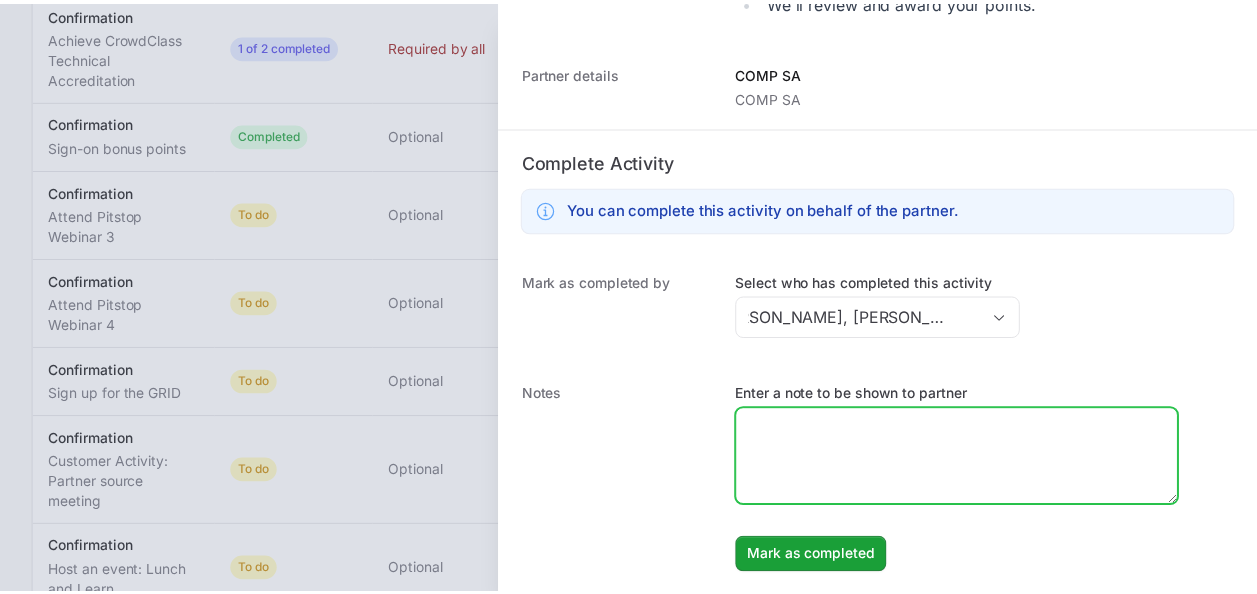 scroll, scrollTop: 0, scrollLeft: 0, axis: both 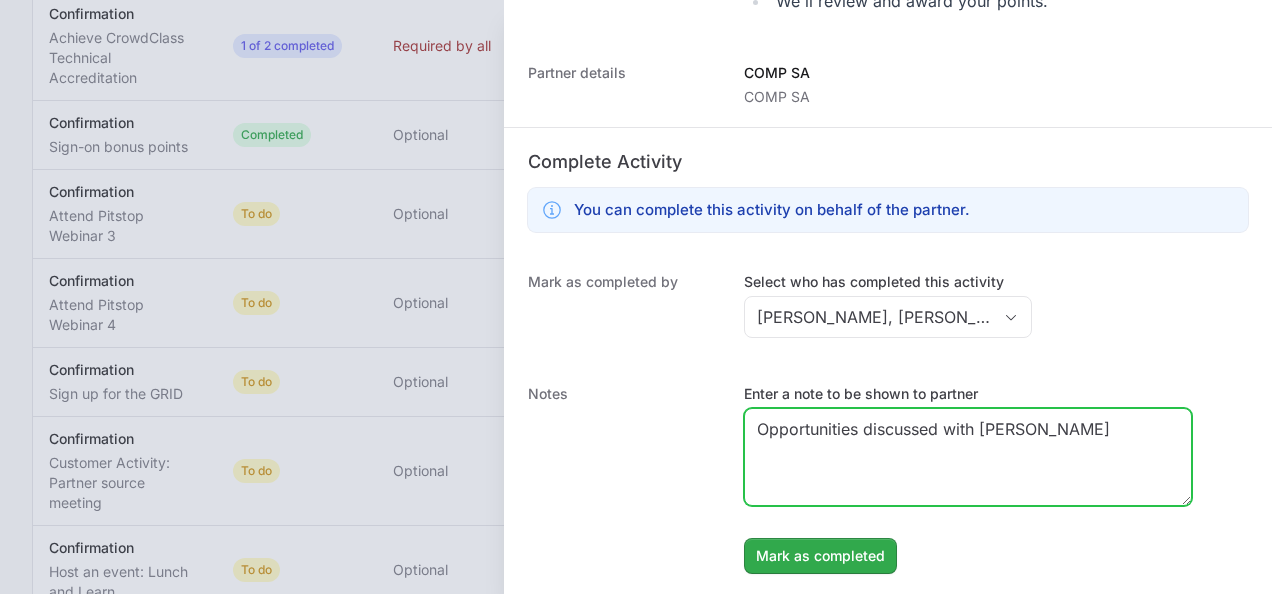 type on "Opportunities discussed with [PERSON_NAME]" 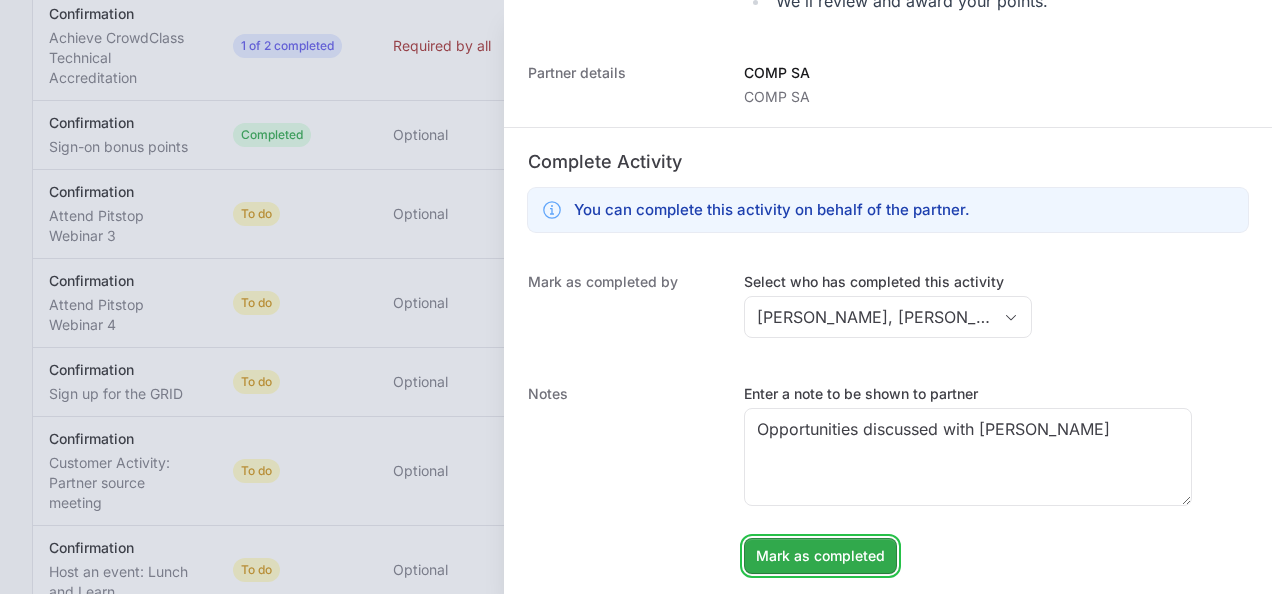 click on "Mark as completed" at bounding box center [820, 556] 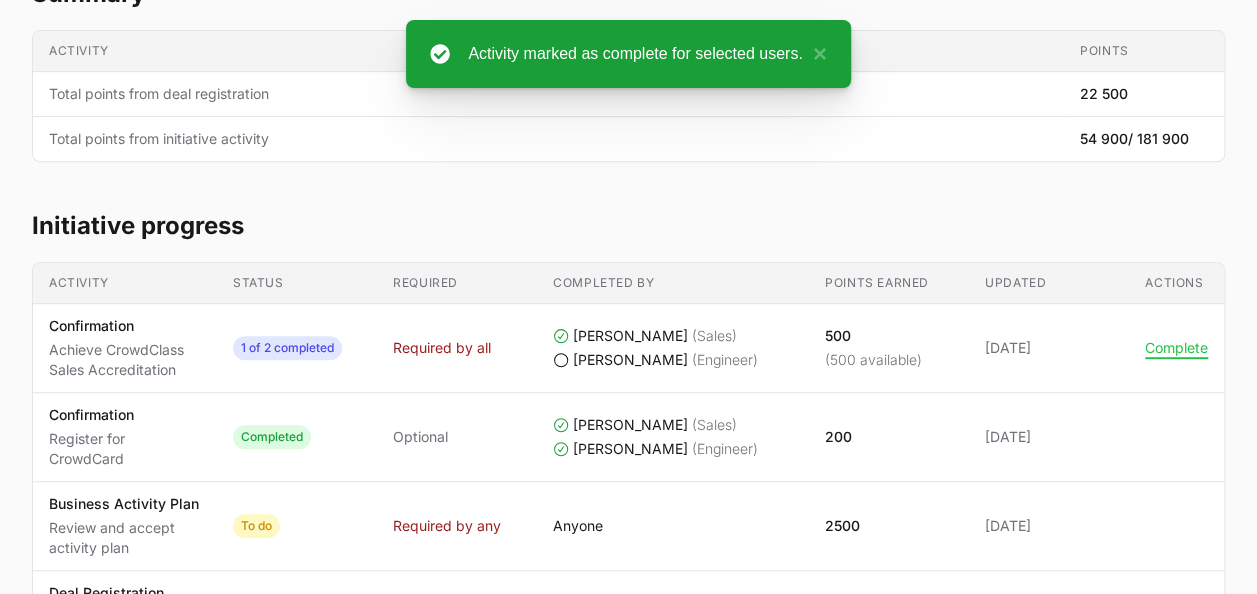 scroll, scrollTop: 0, scrollLeft: 0, axis: both 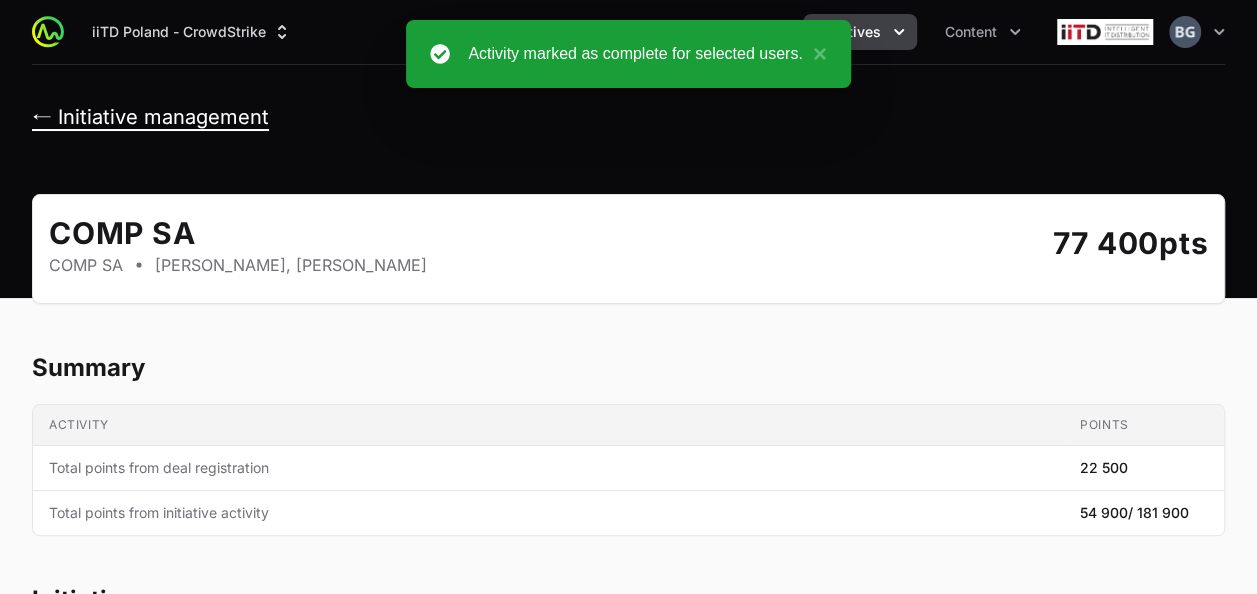 click on "← Initiative management" 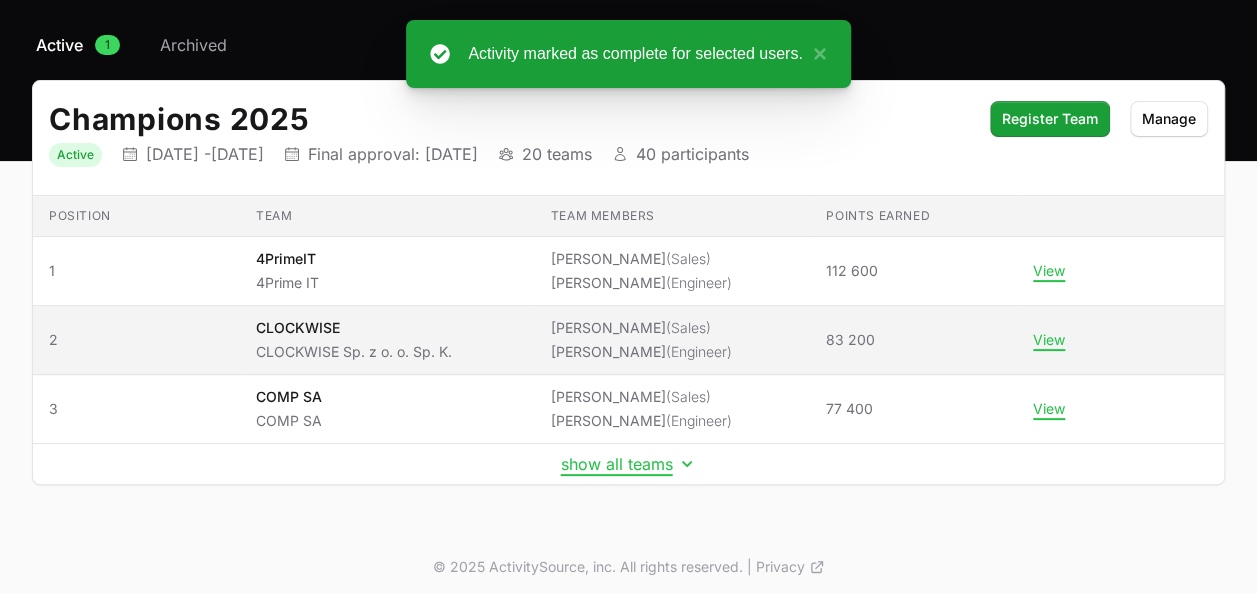 scroll, scrollTop: 152, scrollLeft: 0, axis: vertical 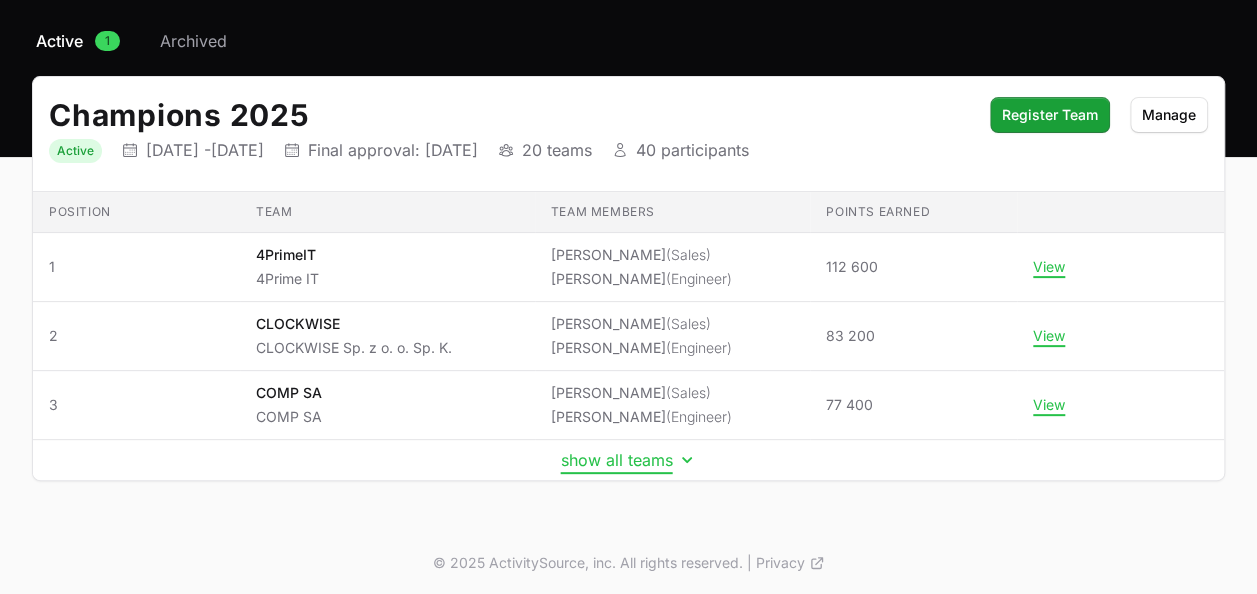 click on "show all teams" 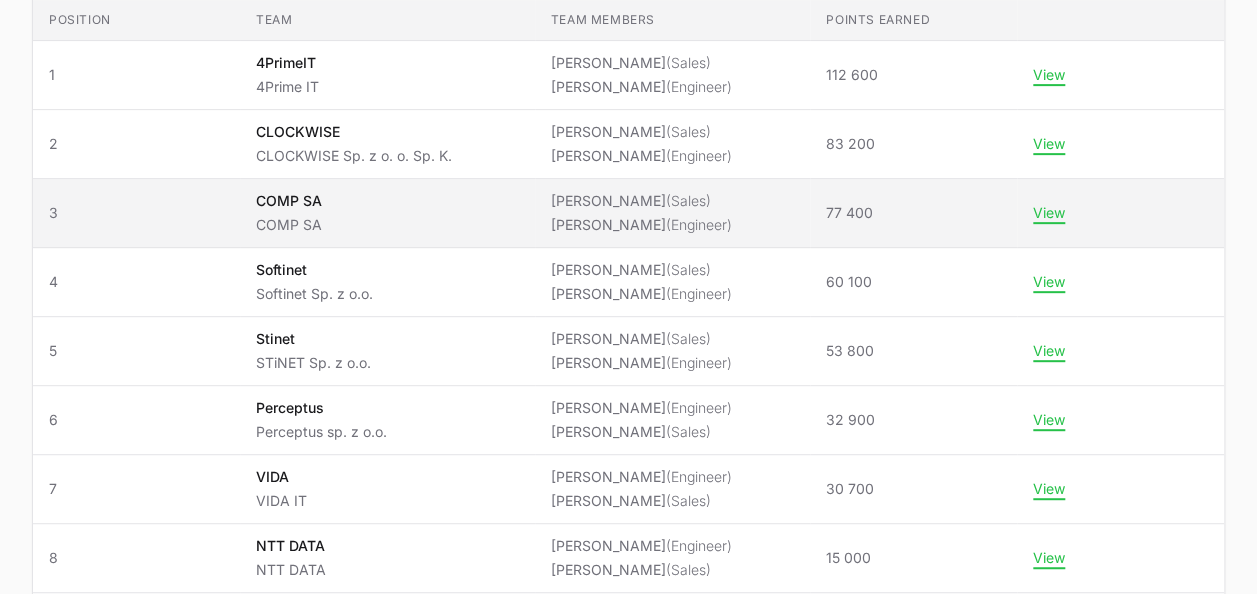 scroll, scrollTop: 352, scrollLeft: 0, axis: vertical 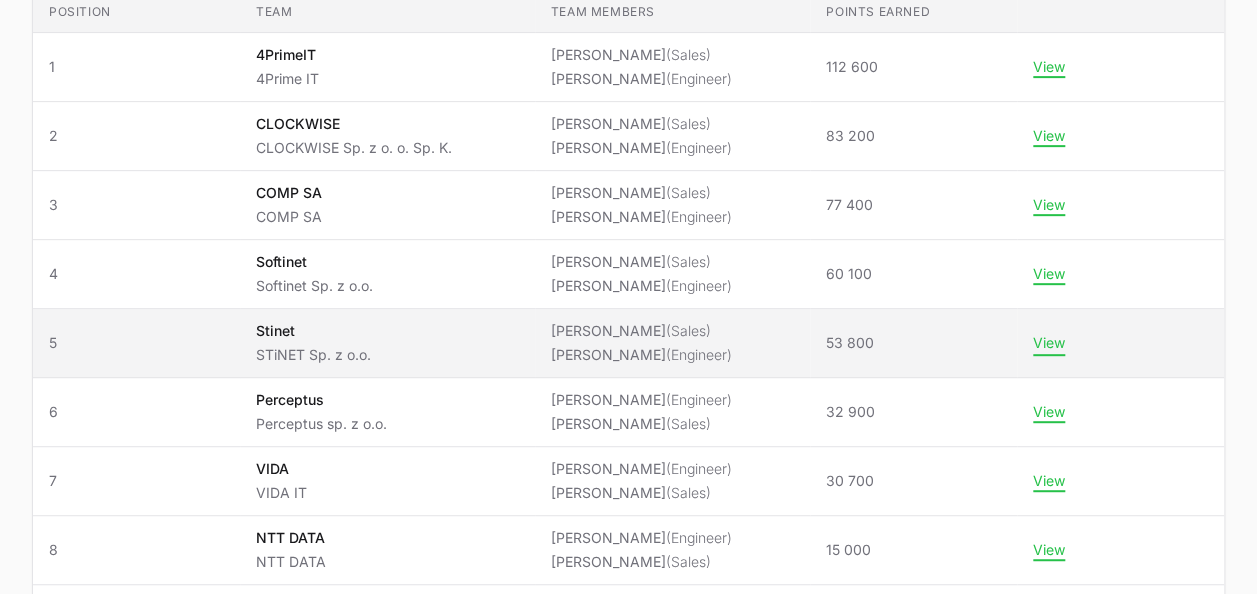 click on "View" 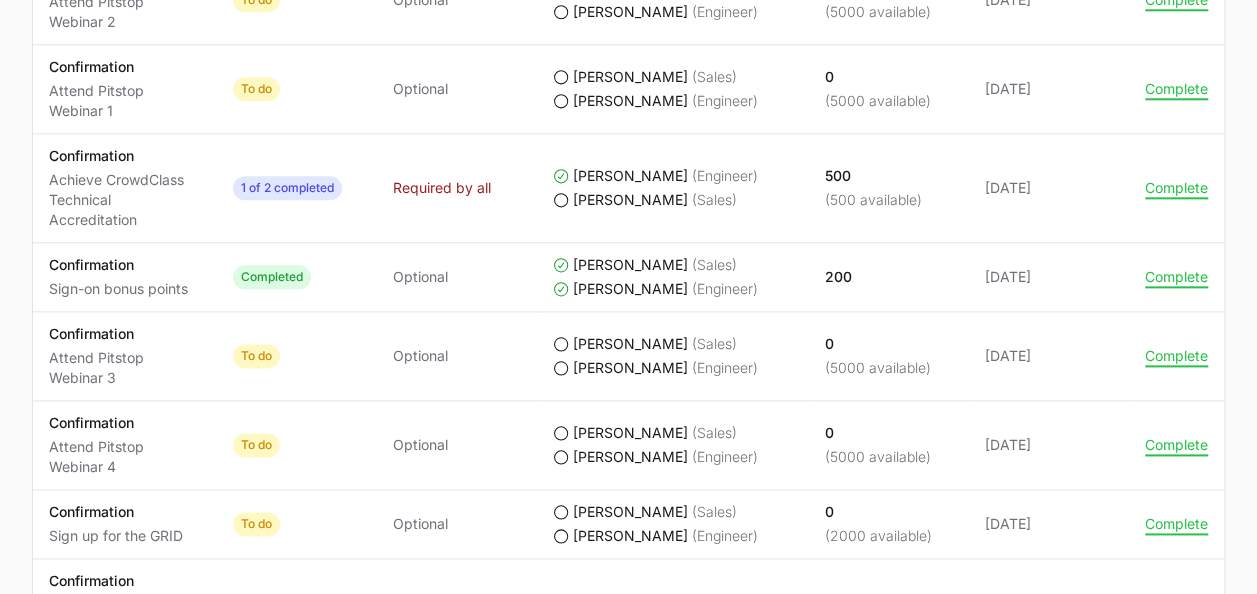 scroll, scrollTop: 1200, scrollLeft: 0, axis: vertical 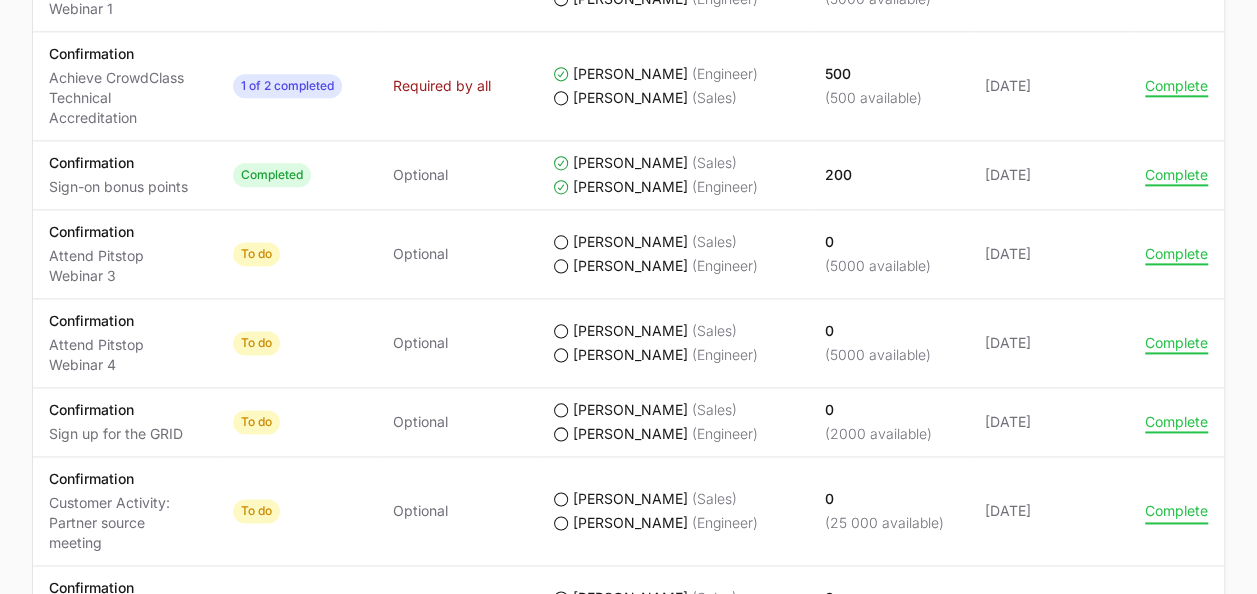 click on "Complete" 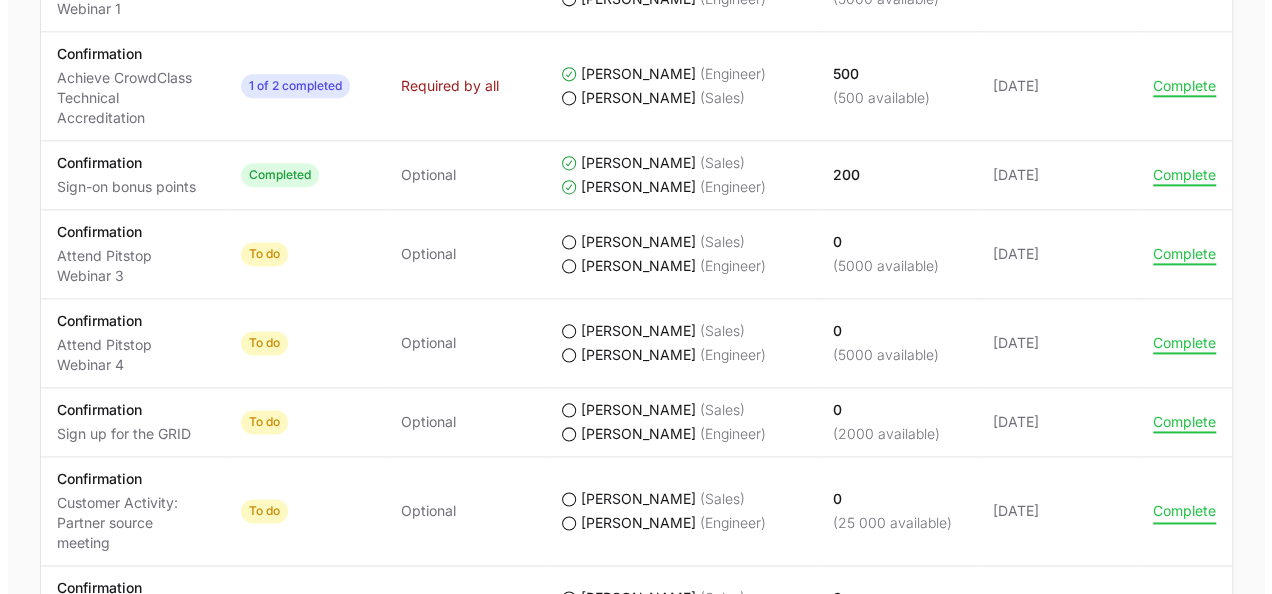 scroll, scrollTop: 1160, scrollLeft: 0, axis: vertical 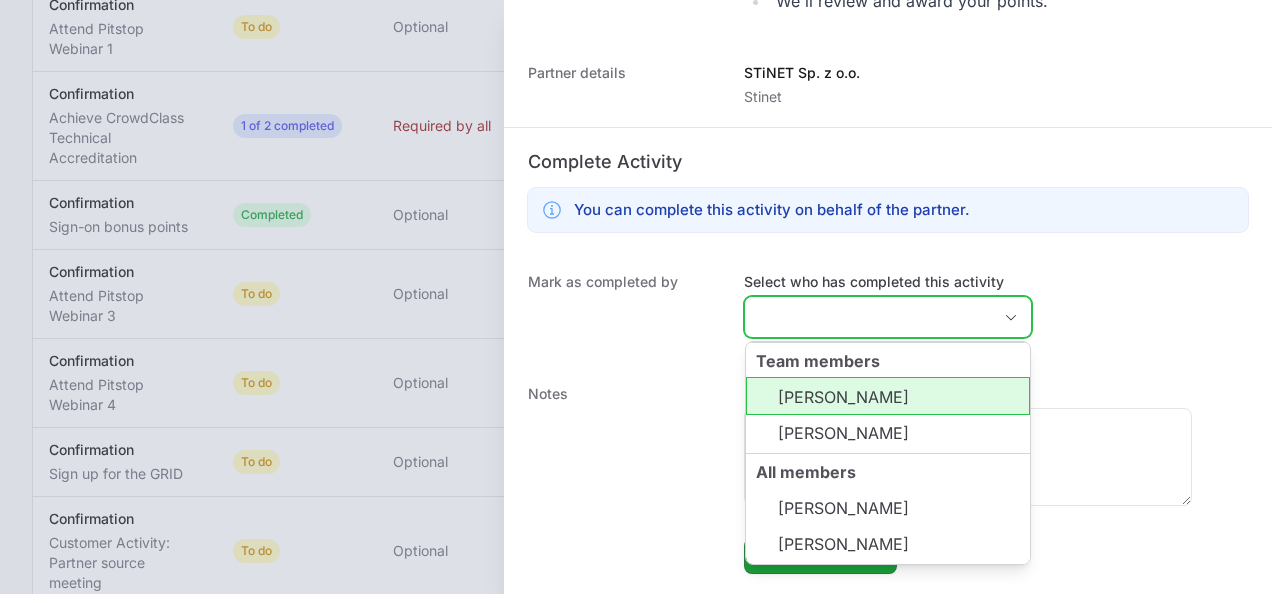 drag, startPoint x: 878, startPoint y: 302, endPoint x: 890, endPoint y: 320, distance: 21.633308 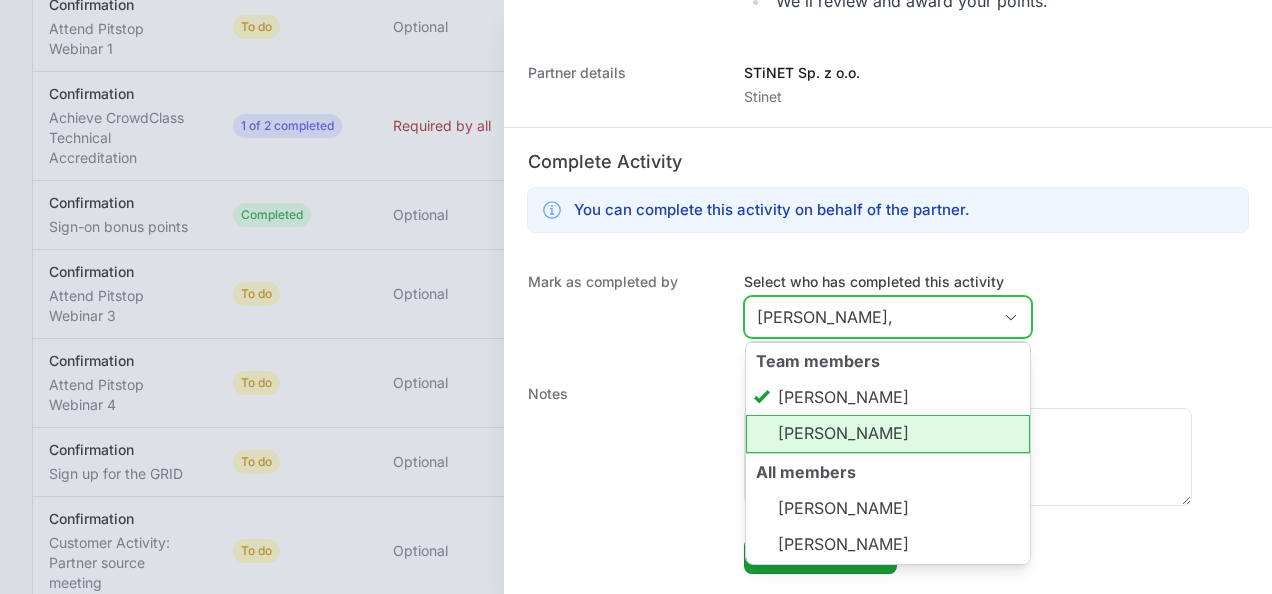 click on "[PERSON_NAME]" 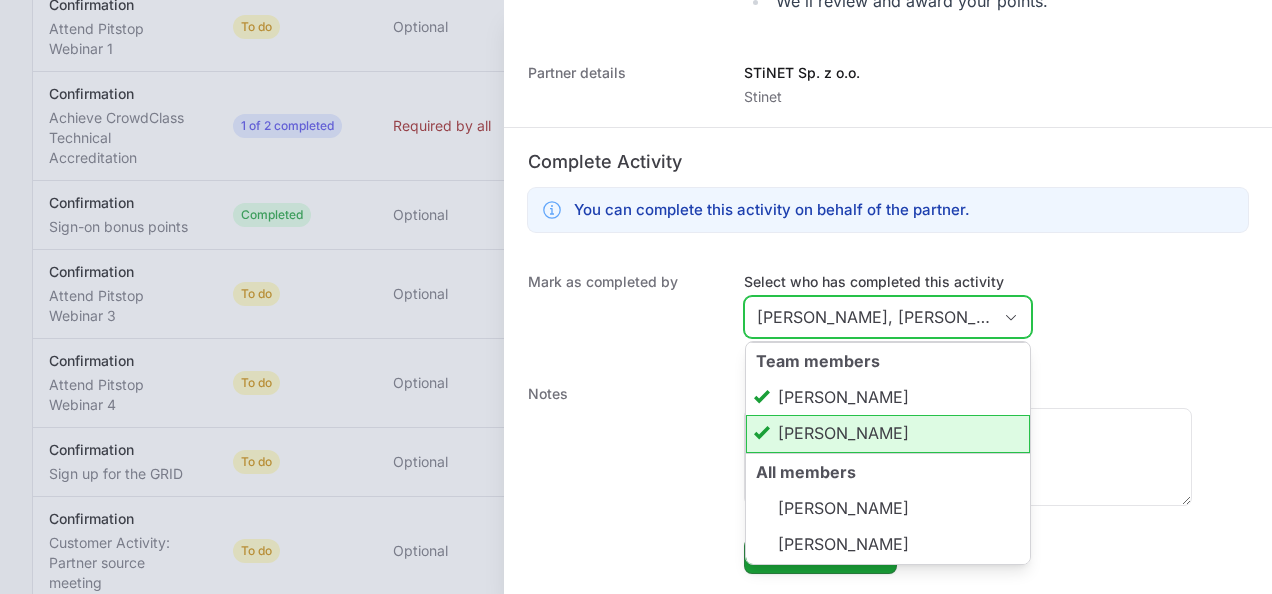 scroll, scrollTop: 0, scrollLeft: 36, axis: horizontal 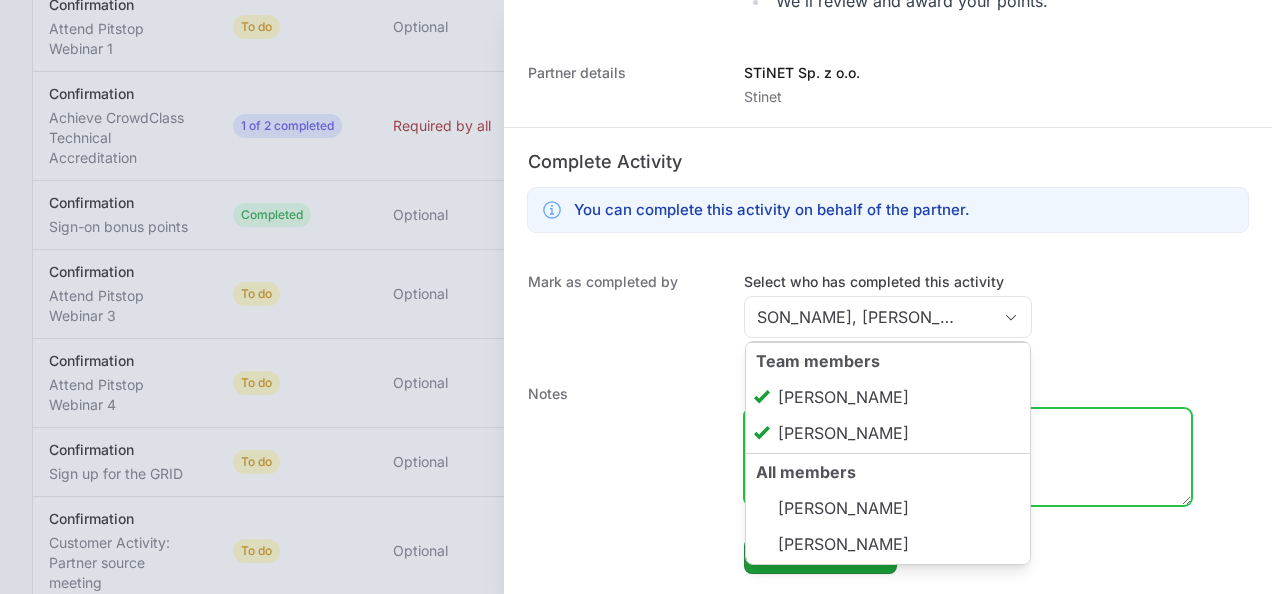 type on "[PERSON_NAME], [PERSON_NAME]" 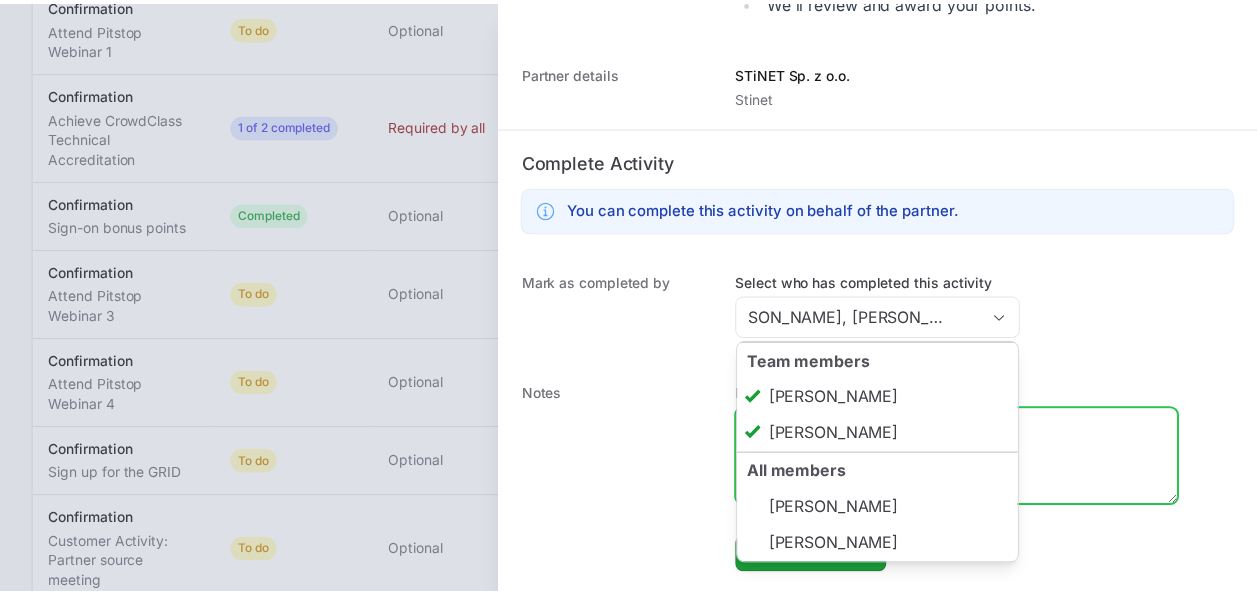 scroll, scrollTop: 0, scrollLeft: 0, axis: both 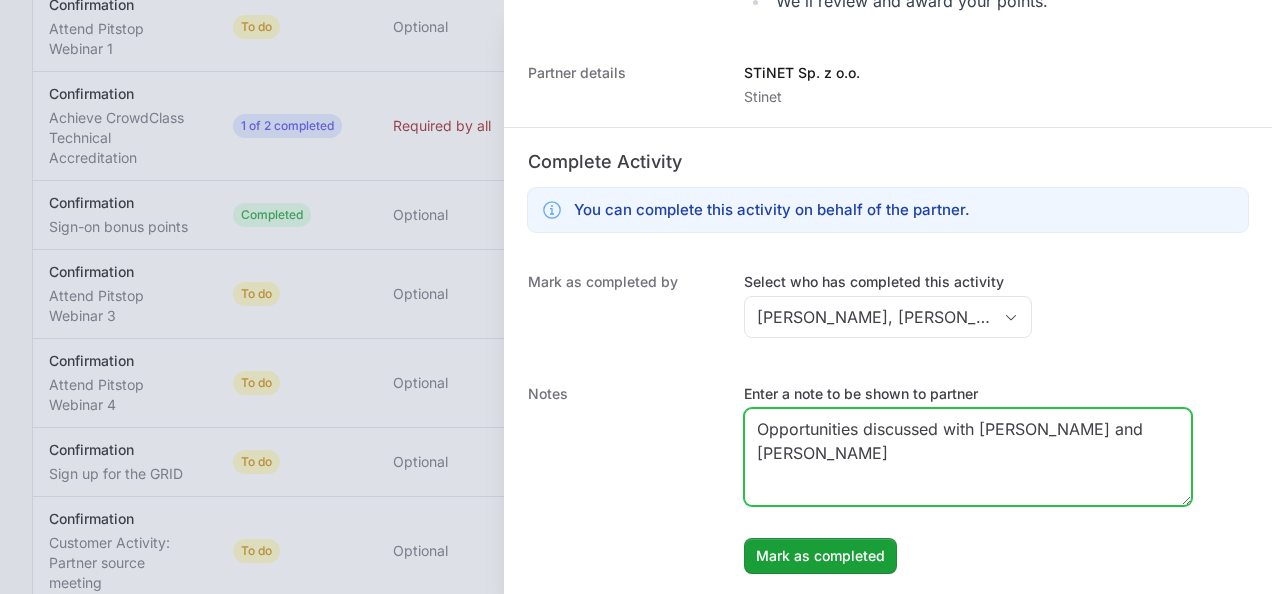 type on "Opportunities discussed with [PERSON_NAME] and [PERSON_NAME]" 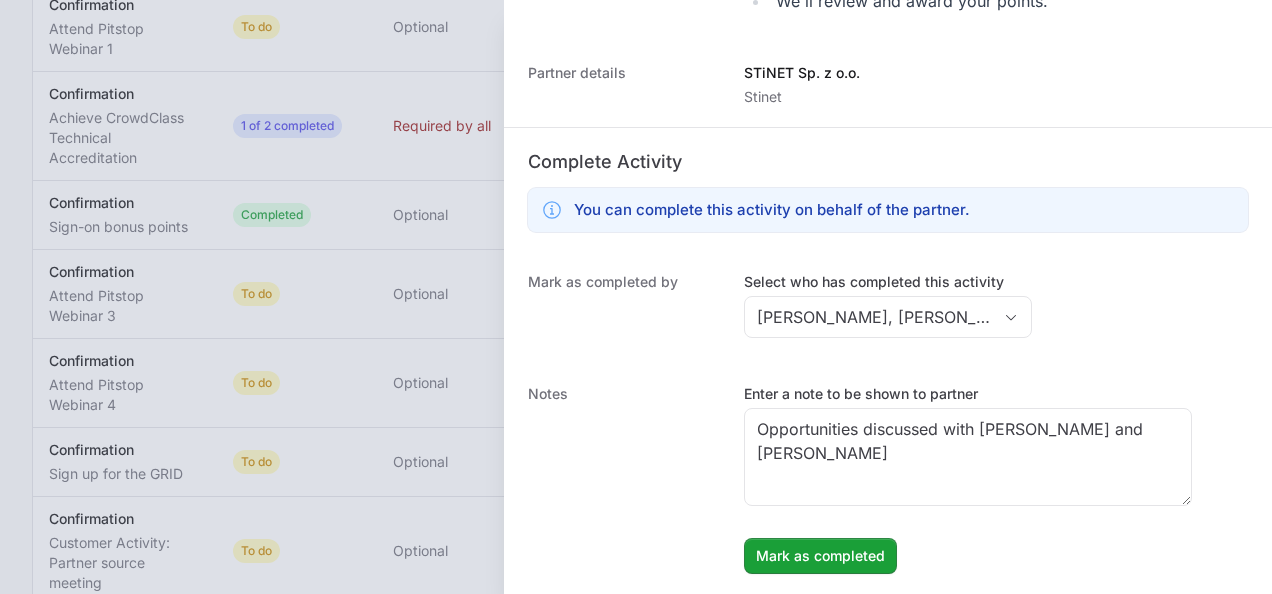 click on "Enter a note to be shown to partner Opportunities discussed with [PERSON_NAME] and [PERSON_NAME] [PERSON_NAME] as completed" 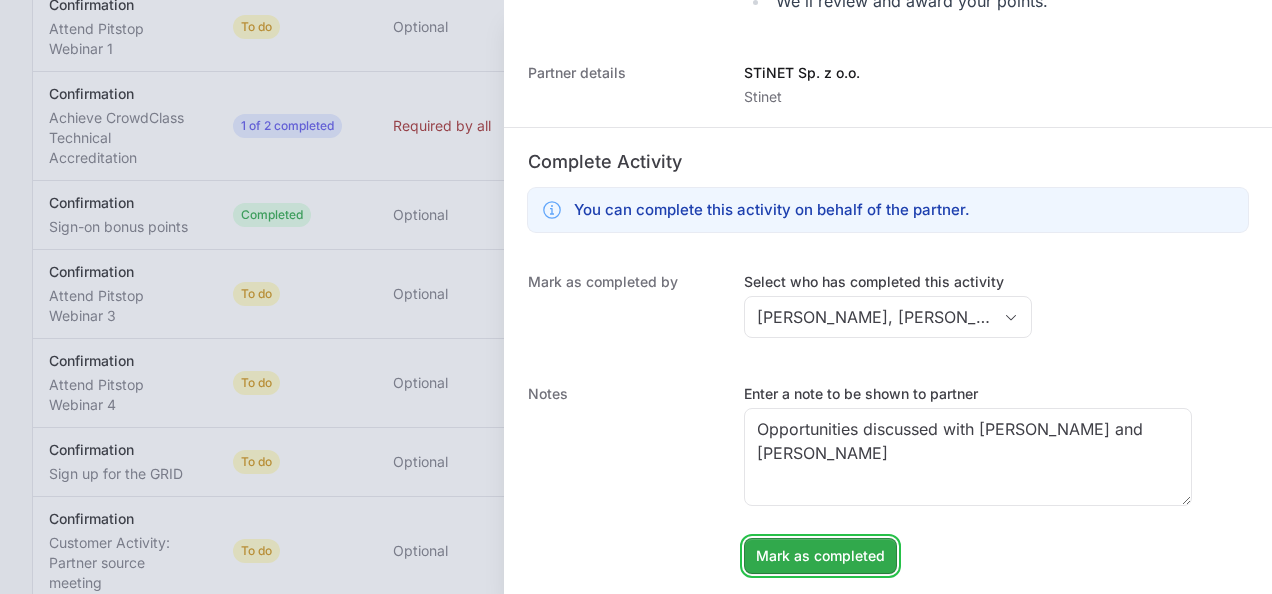 click on "Mark as completed" at bounding box center [820, 556] 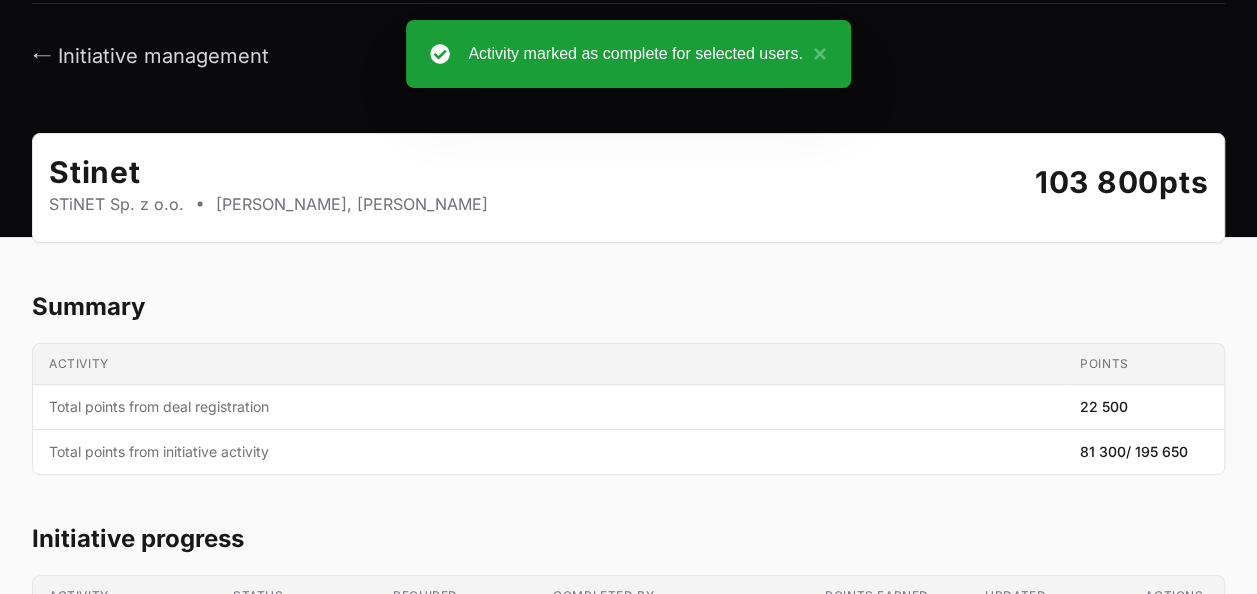 scroll, scrollTop: 0, scrollLeft: 0, axis: both 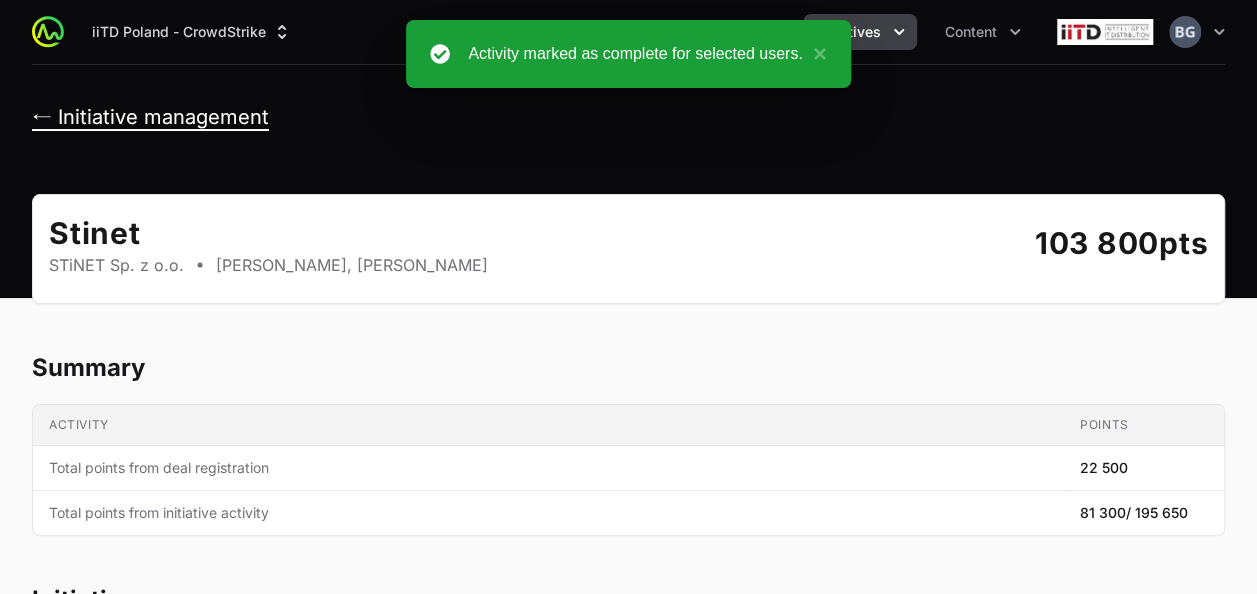 click on "← Initiative management" 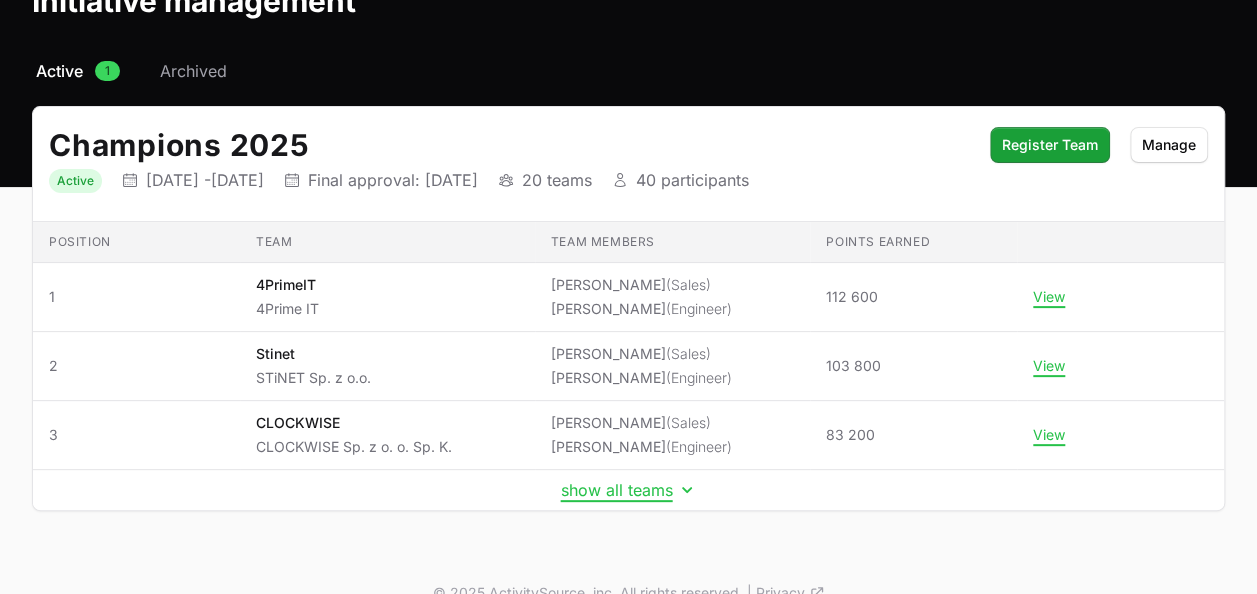 scroll, scrollTop: 152, scrollLeft: 0, axis: vertical 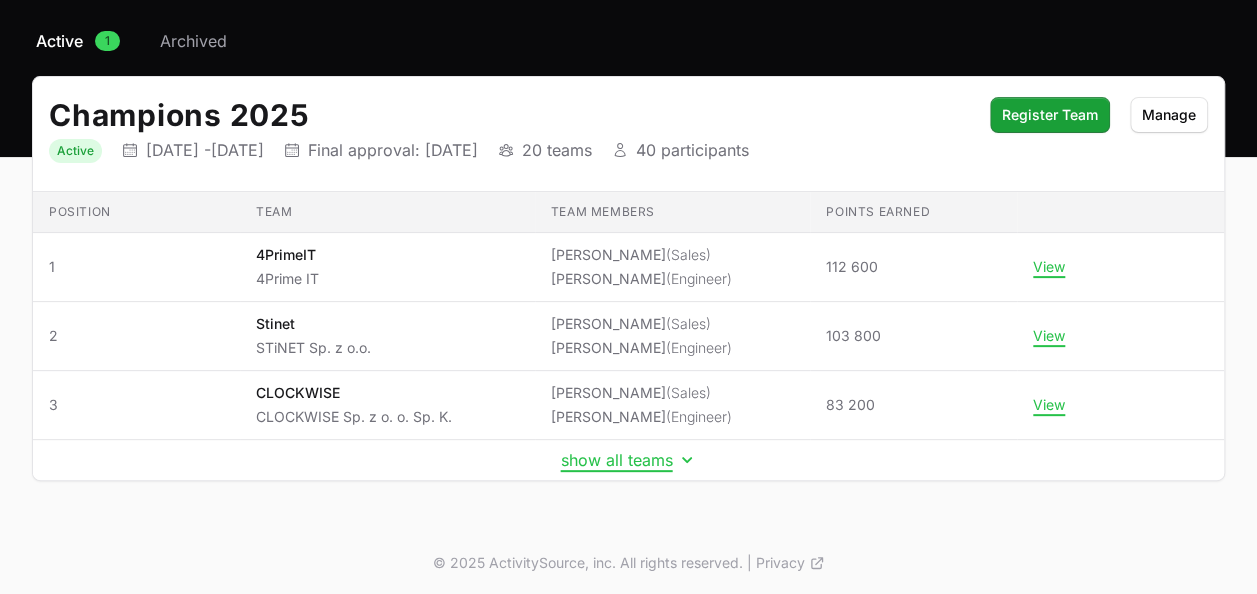 click on "show all teams" 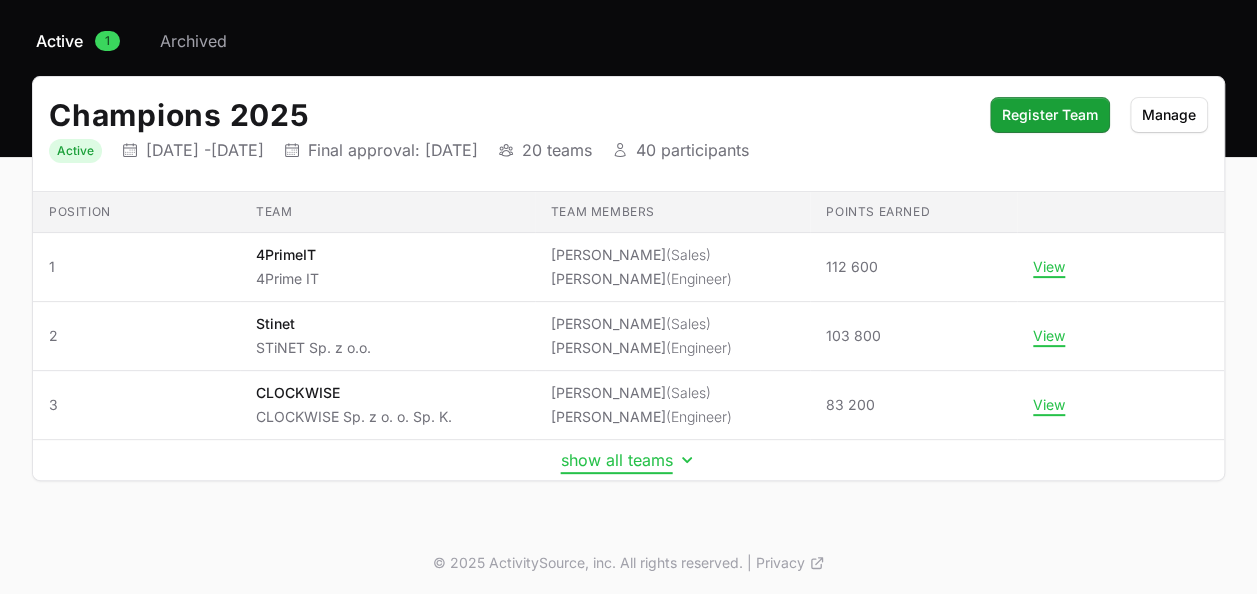 click on "show all teams" 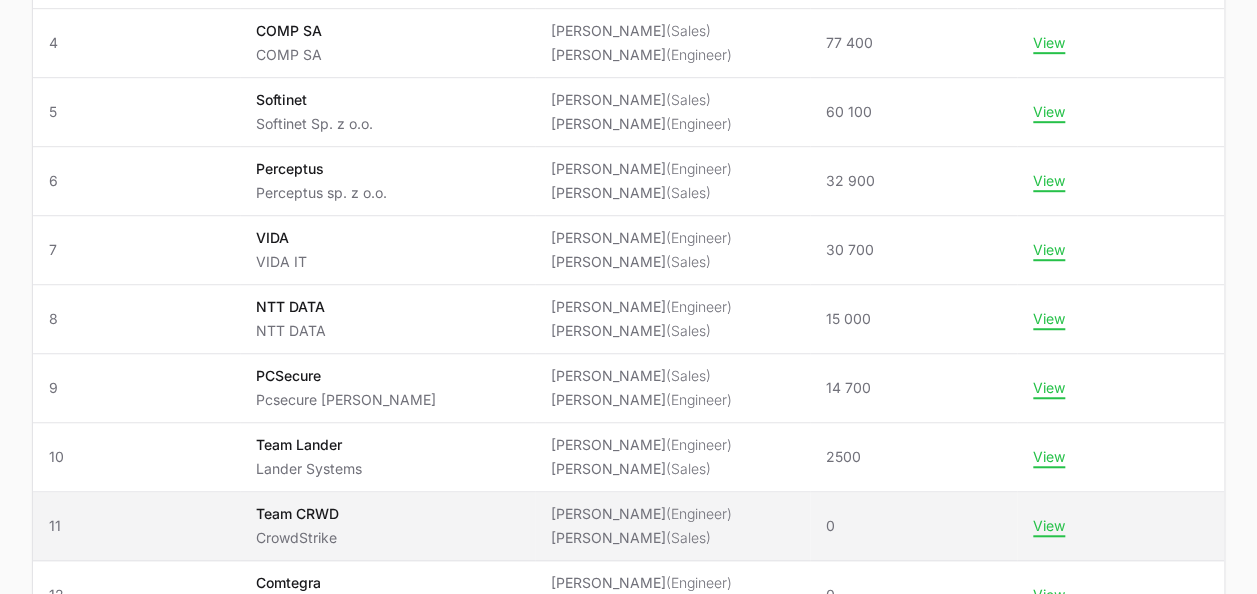 scroll, scrollTop: 552, scrollLeft: 0, axis: vertical 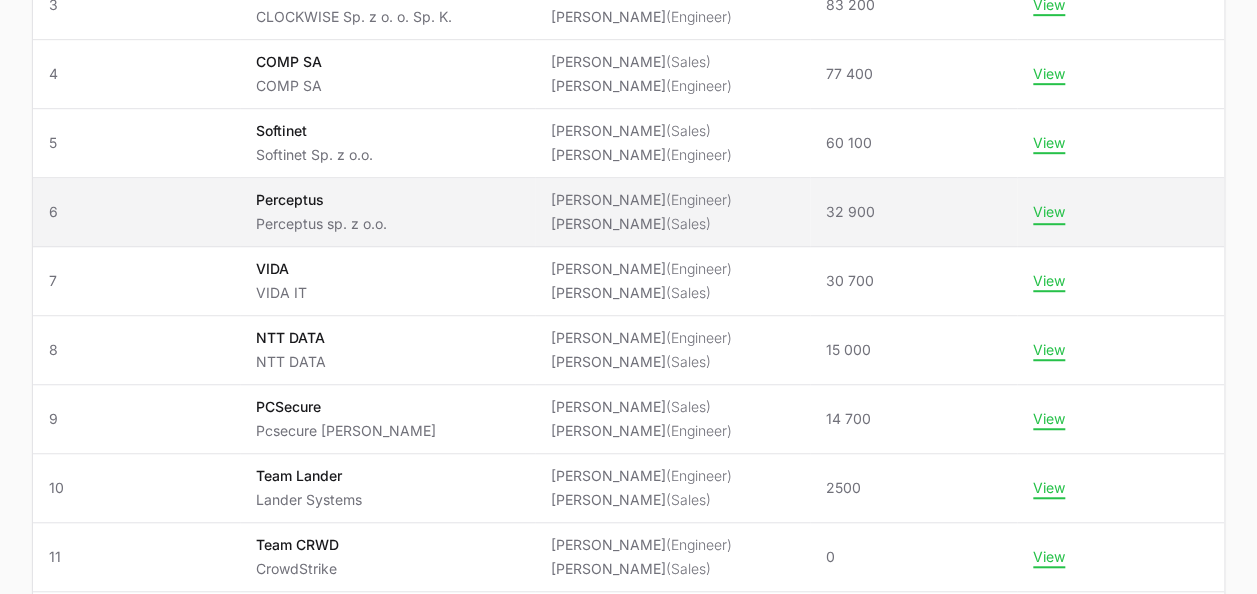 click on "View" 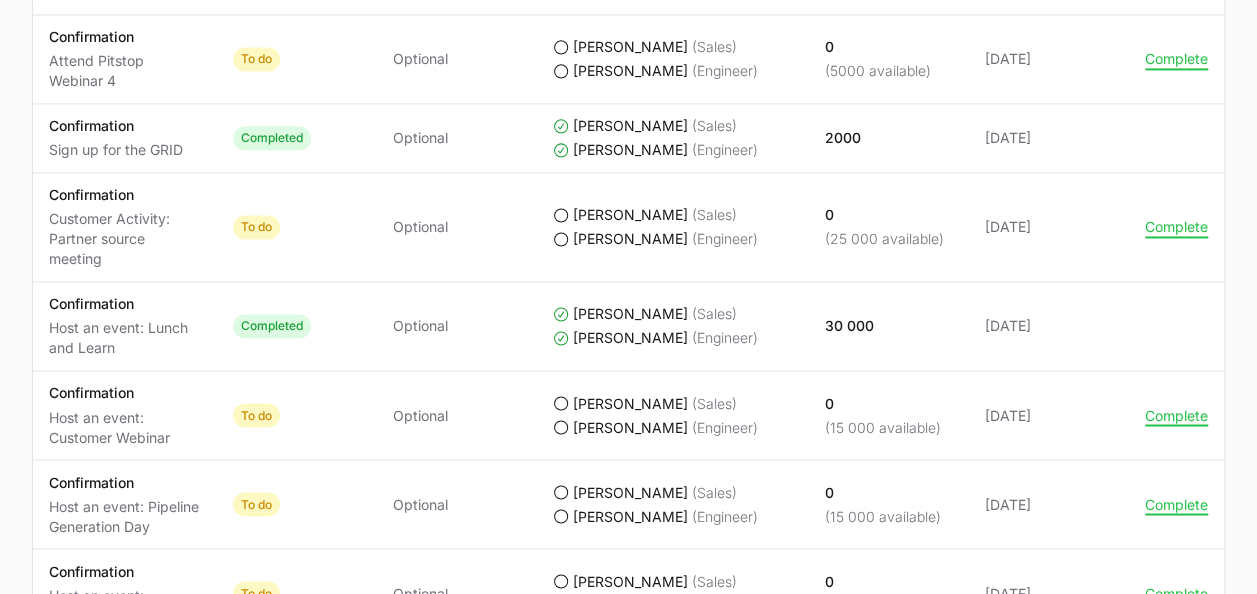 scroll, scrollTop: 1500, scrollLeft: 0, axis: vertical 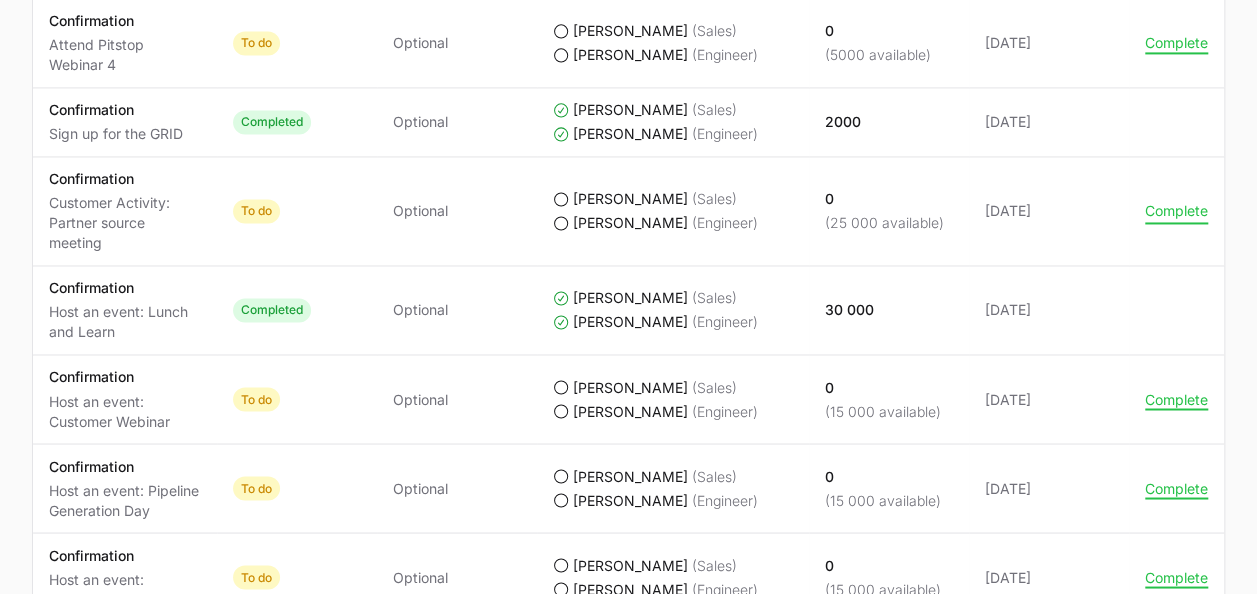 click on "Complete" 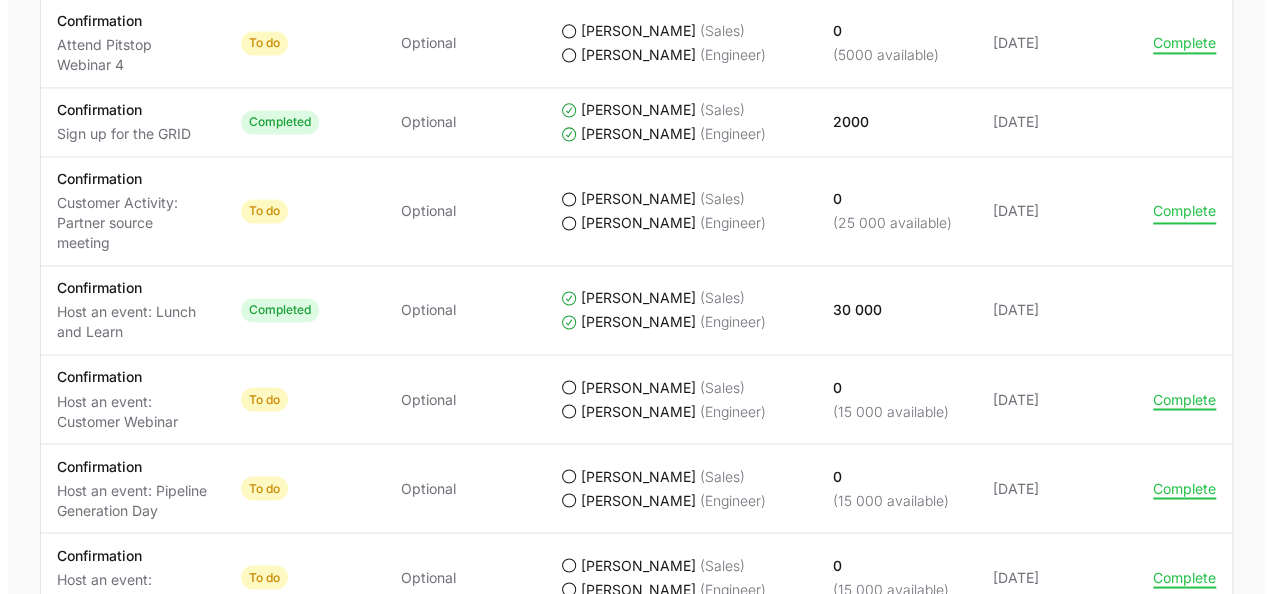 scroll, scrollTop: 1400, scrollLeft: 0, axis: vertical 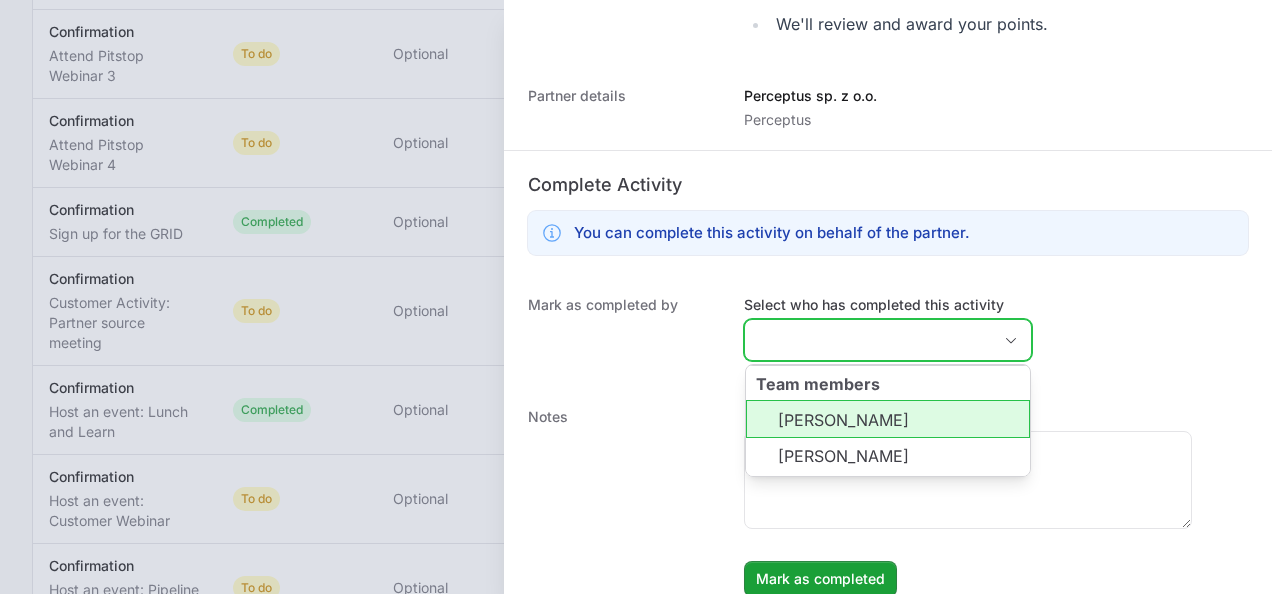 click on "Select who has completed this activity" at bounding box center [868, 340] 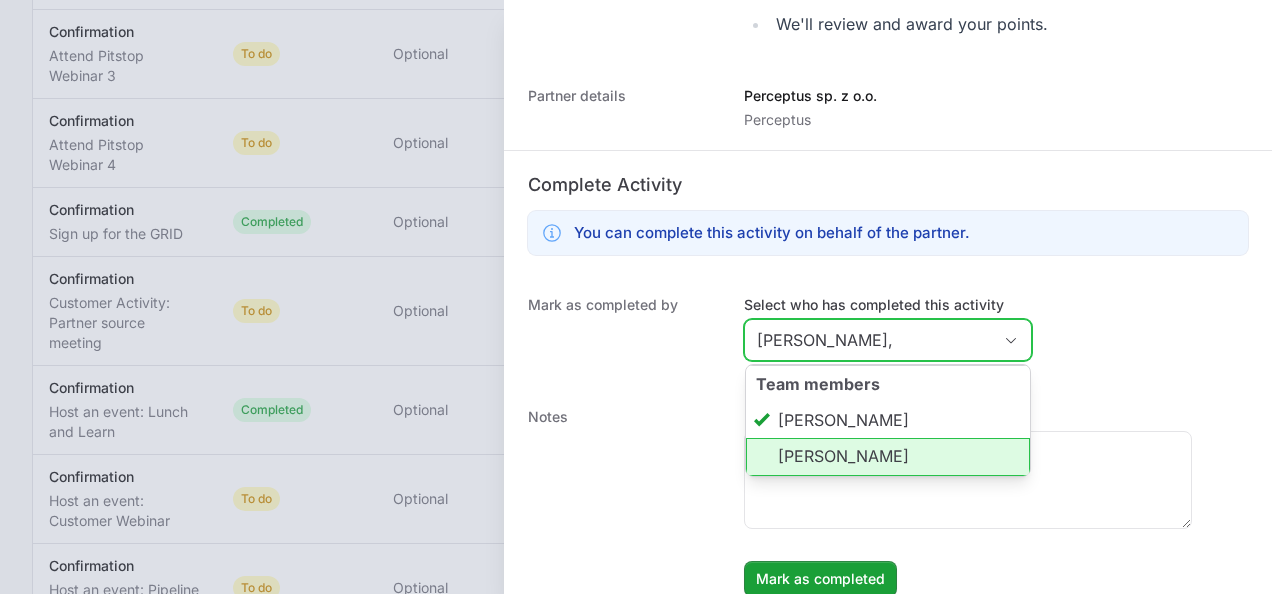 click on "[PERSON_NAME]" 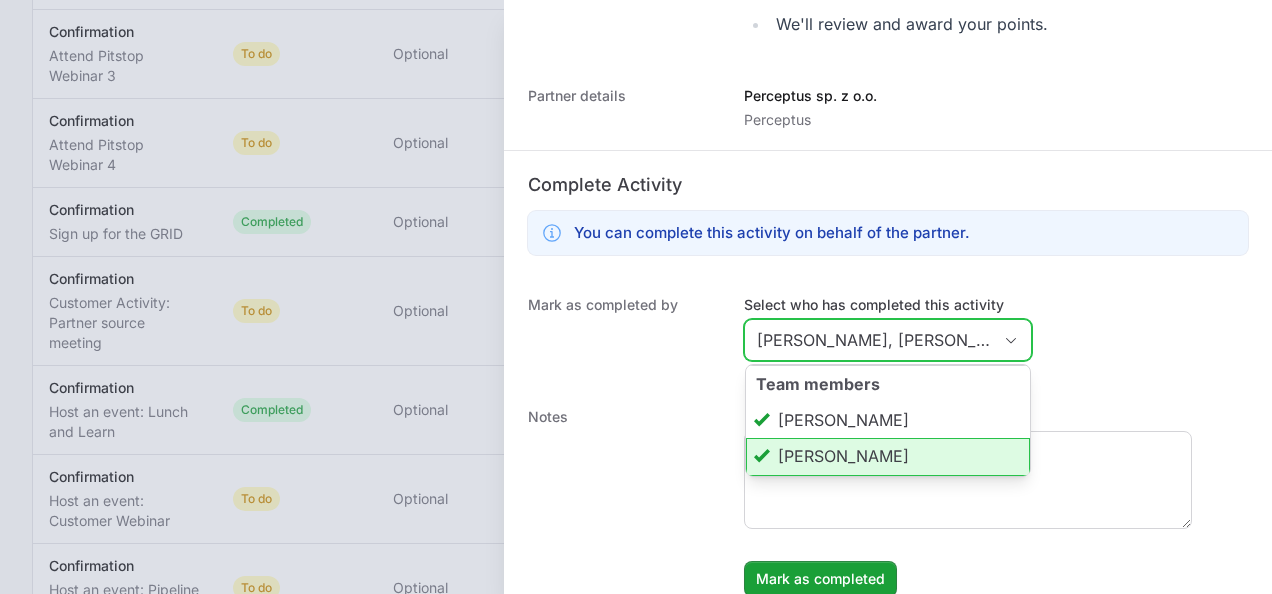 scroll, scrollTop: 0, scrollLeft: 8, axis: horizontal 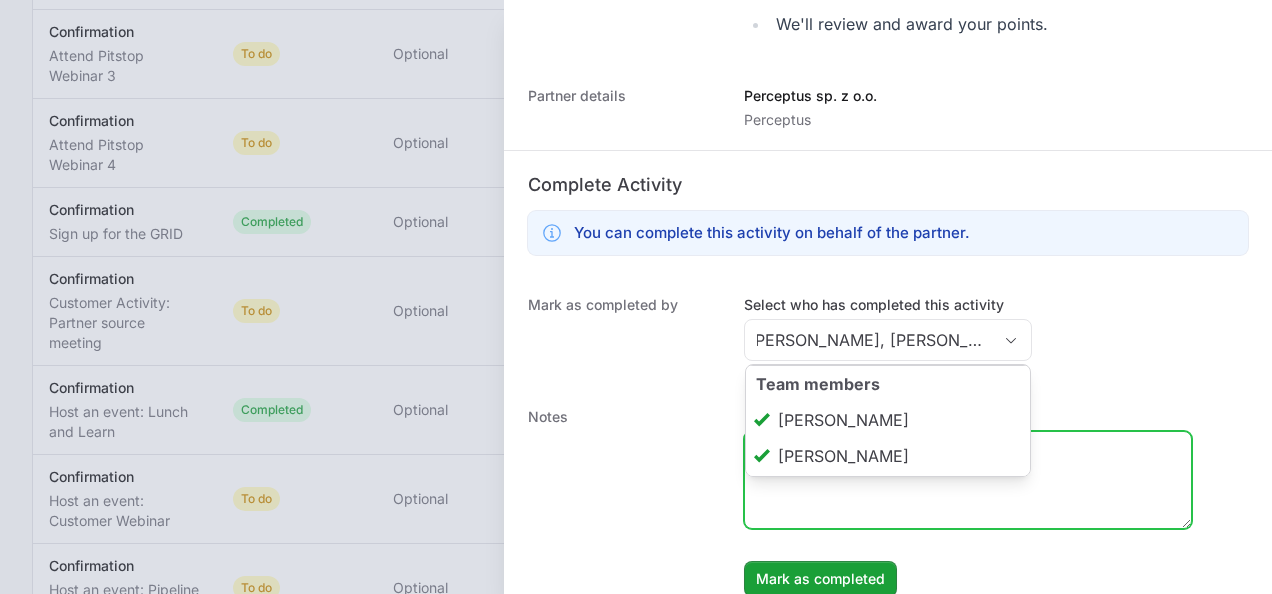 type on "[PERSON_NAME], [PERSON_NAME]" 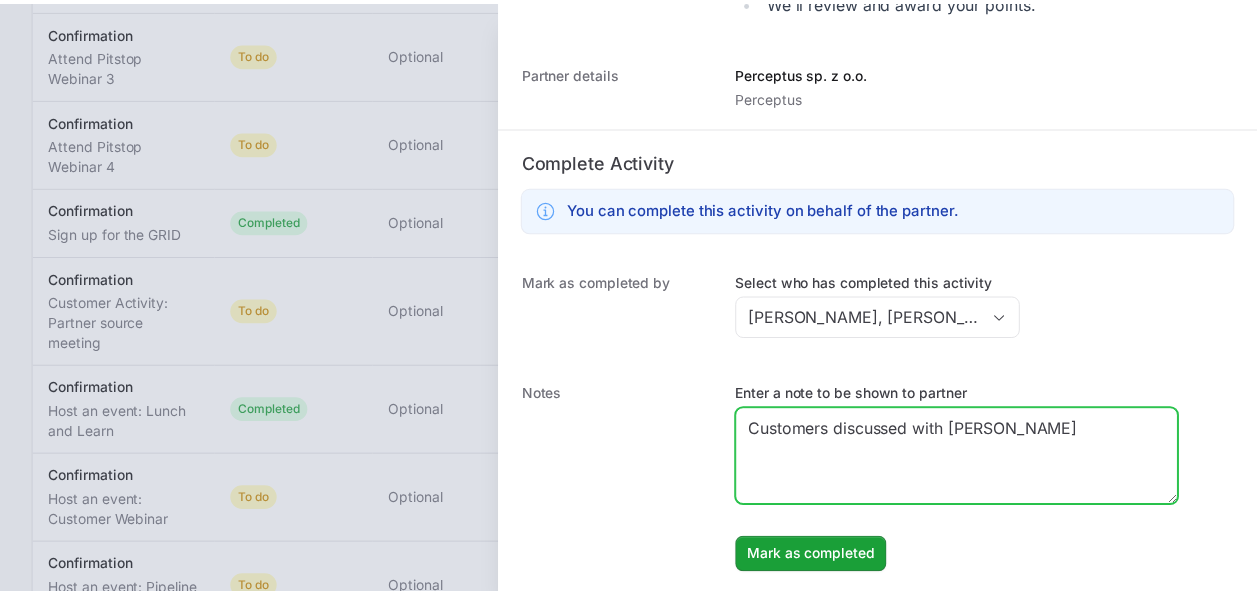 scroll, scrollTop: 548, scrollLeft: 0, axis: vertical 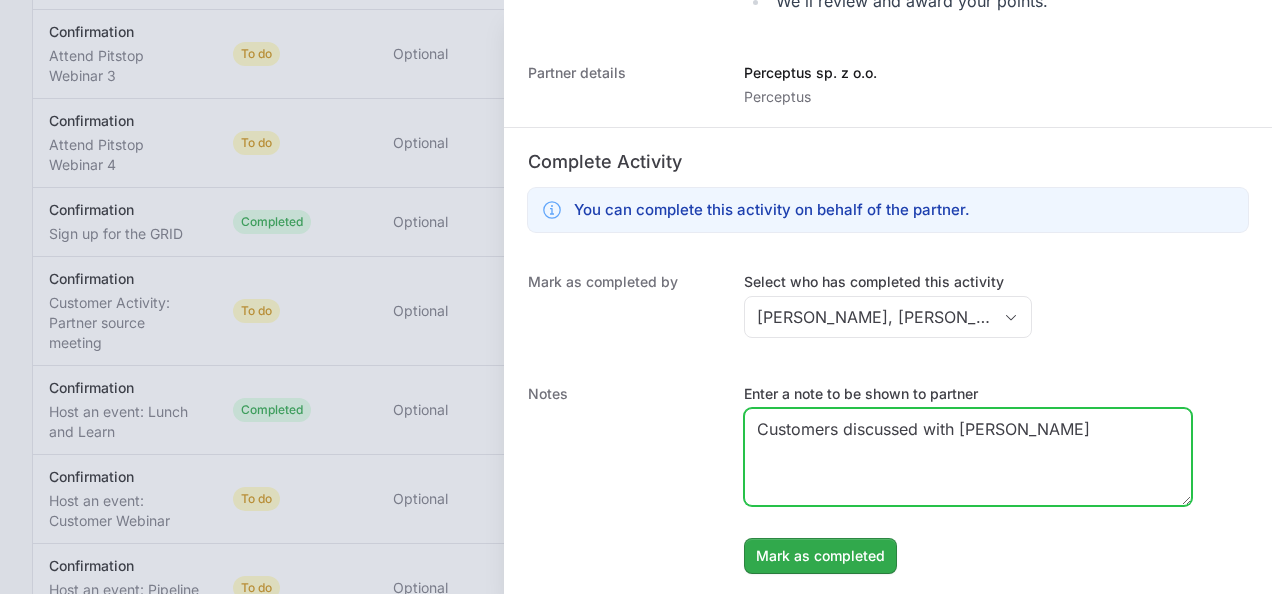 type on "Customers discussed with [PERSON_NAME]" 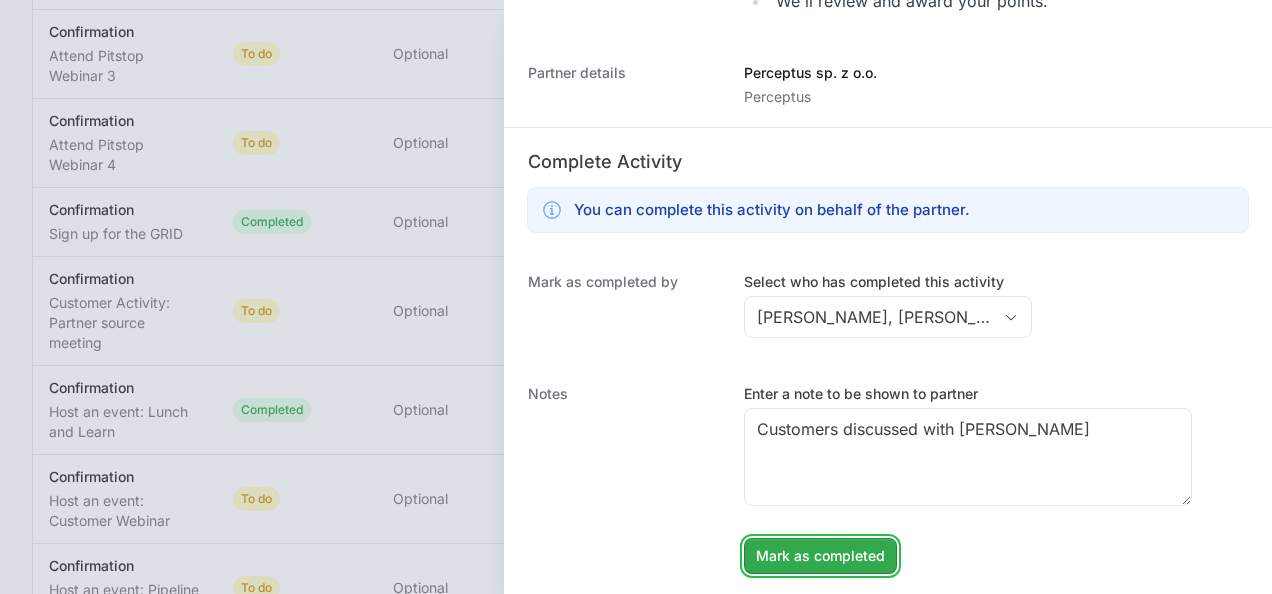 click on "Mark as completed" at bounding box center (820, 556) 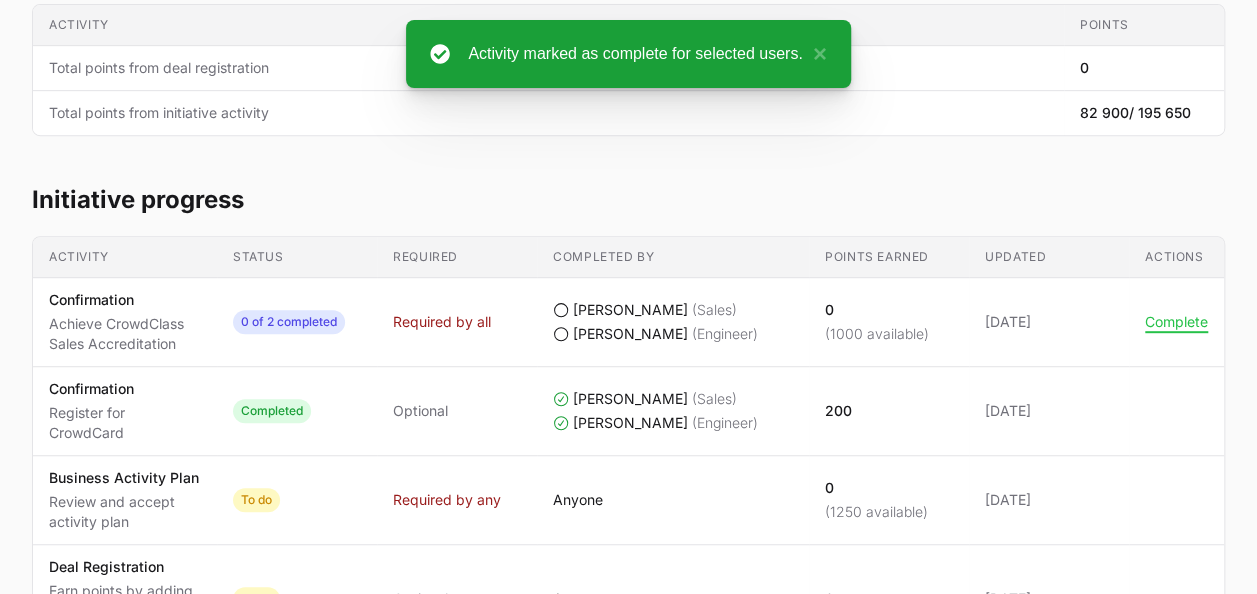 scroll, scrollTop: 0, scrollLeft: 0, axis: both 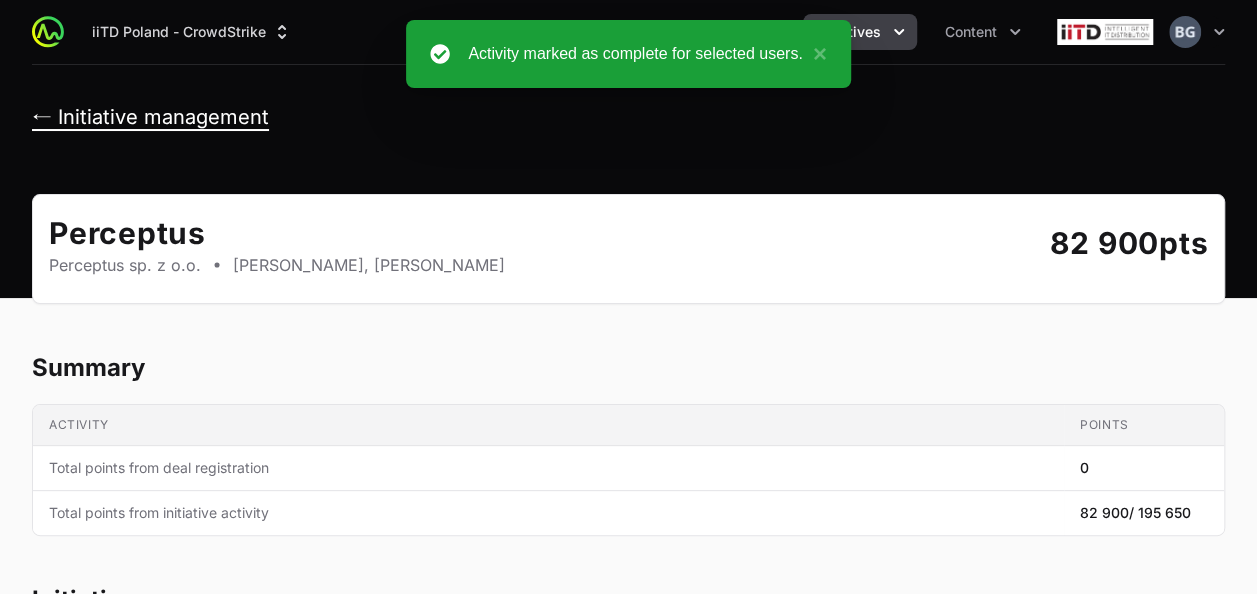 click on "← Initiative management" 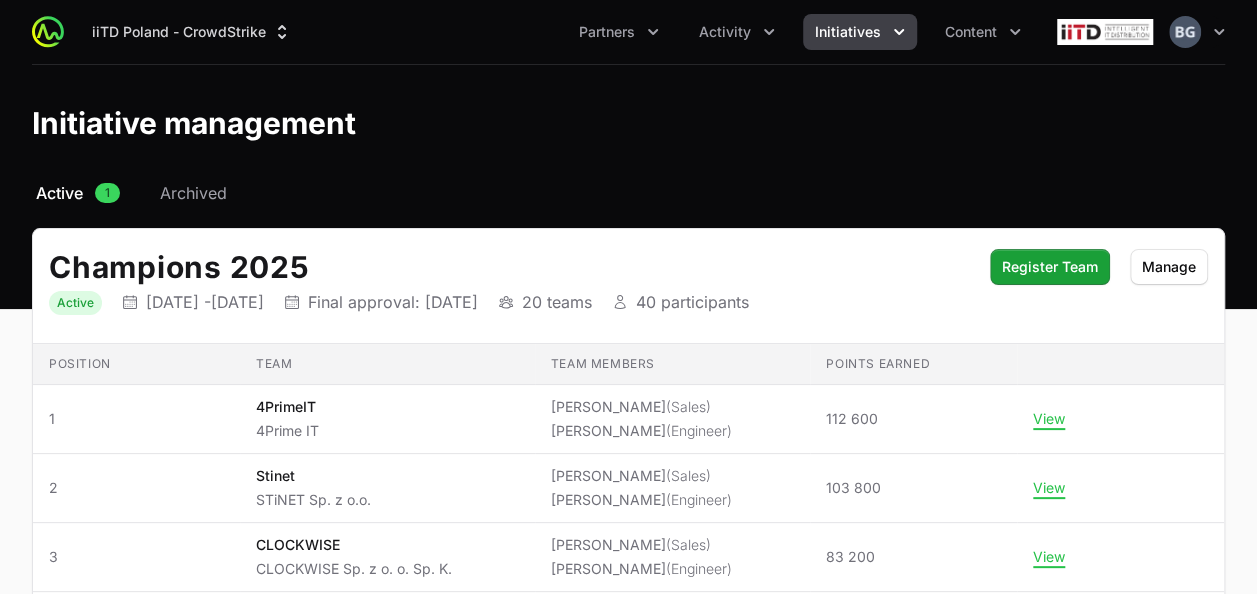 scroll, scrollTop: 152, scrollLeft: 0, axis: vertical 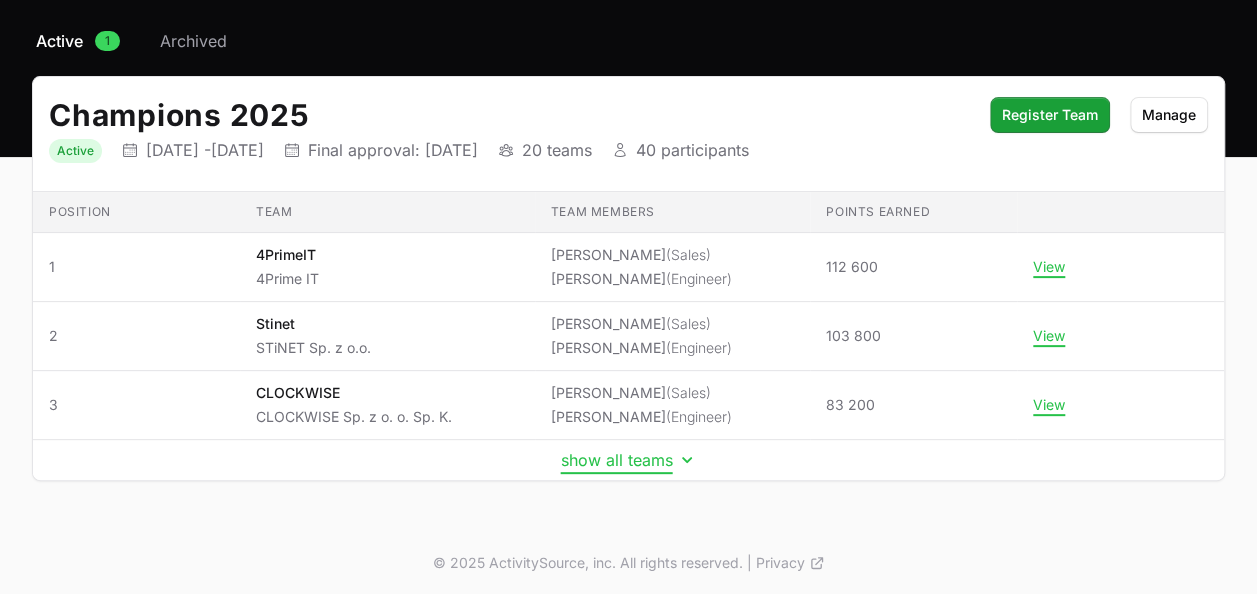 click on "show all teams" 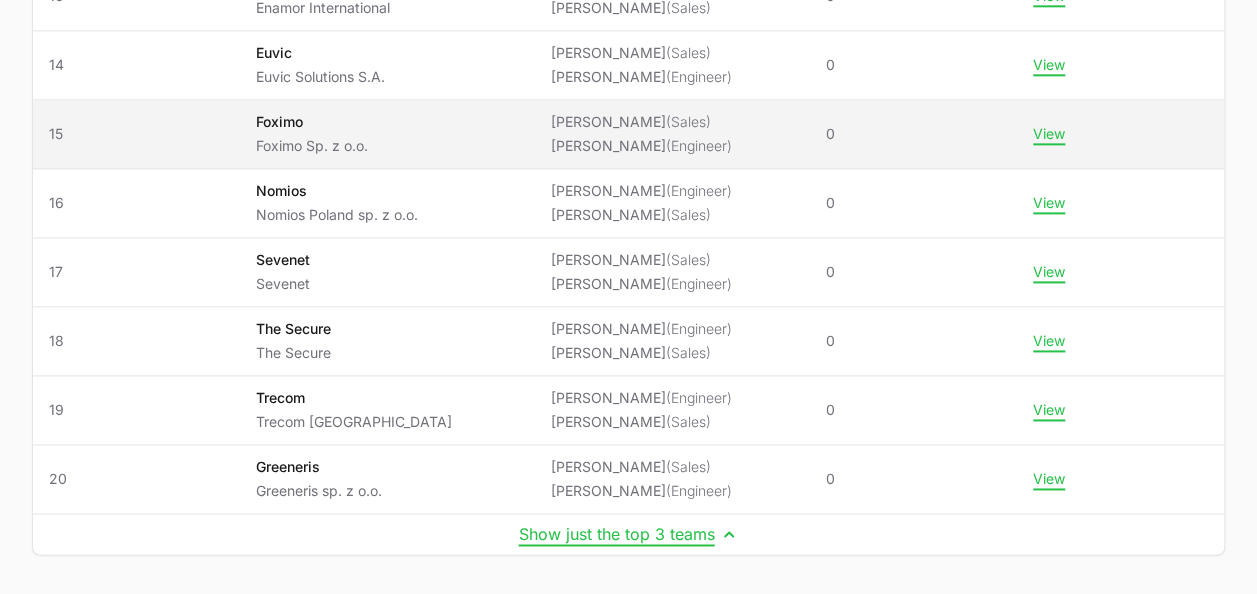 scroll, scrollTop: 1252, scrollLeft: 0, axis: vertical 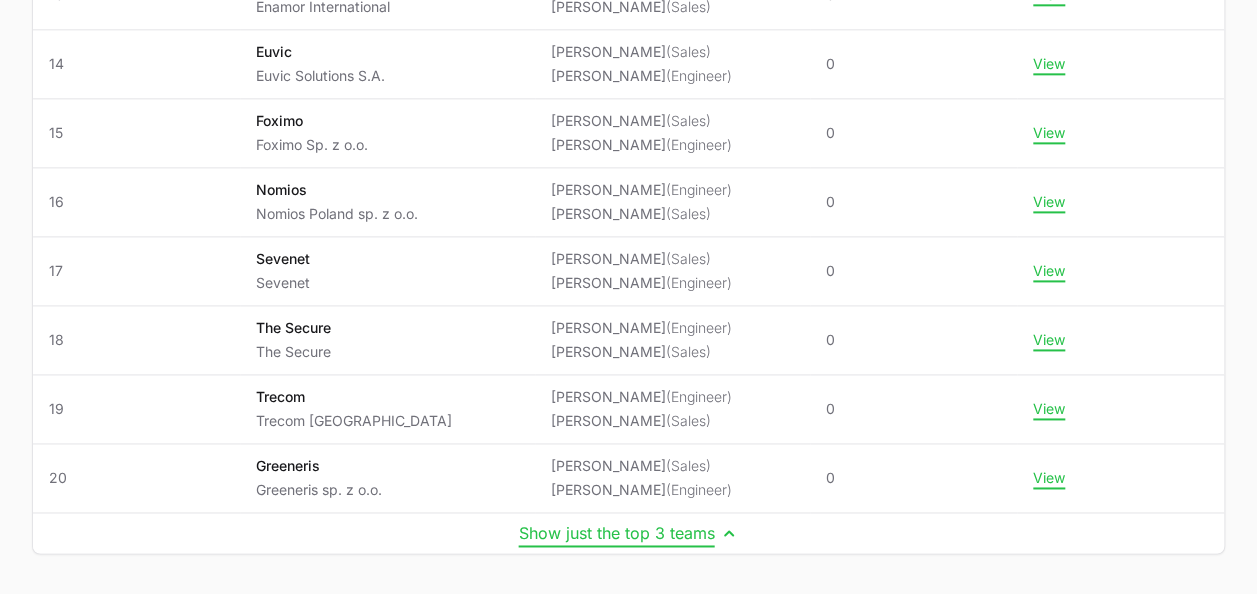 click on "Show just the top 3 teams" 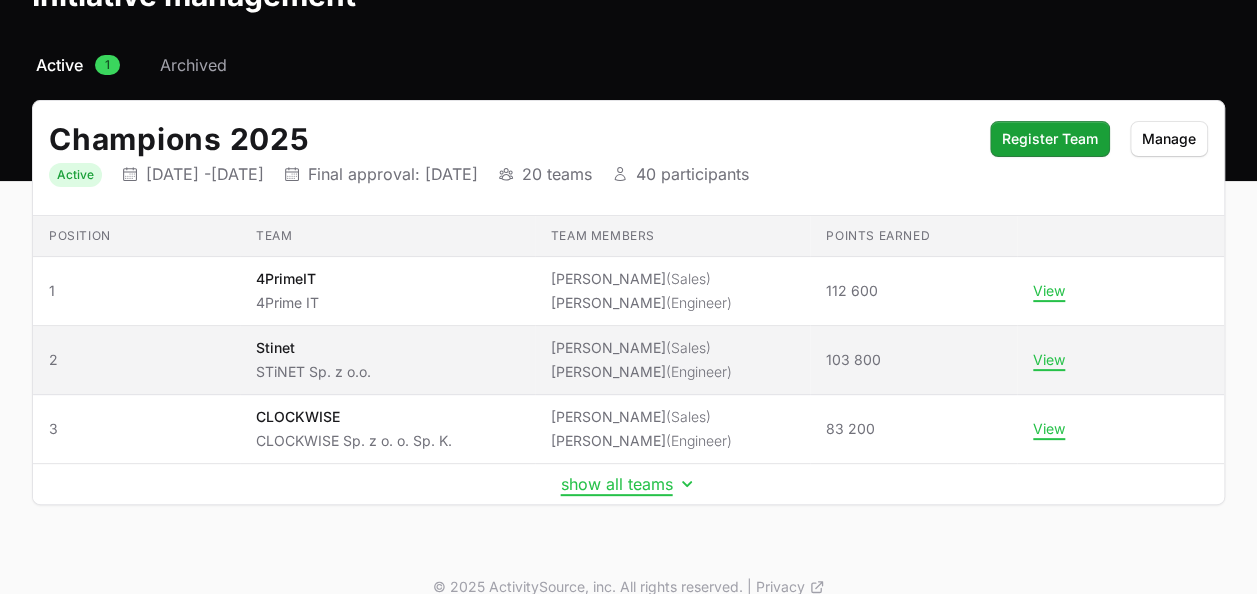 scroll, scrollTop: 152, scrollLeft: 0, axis: vertical 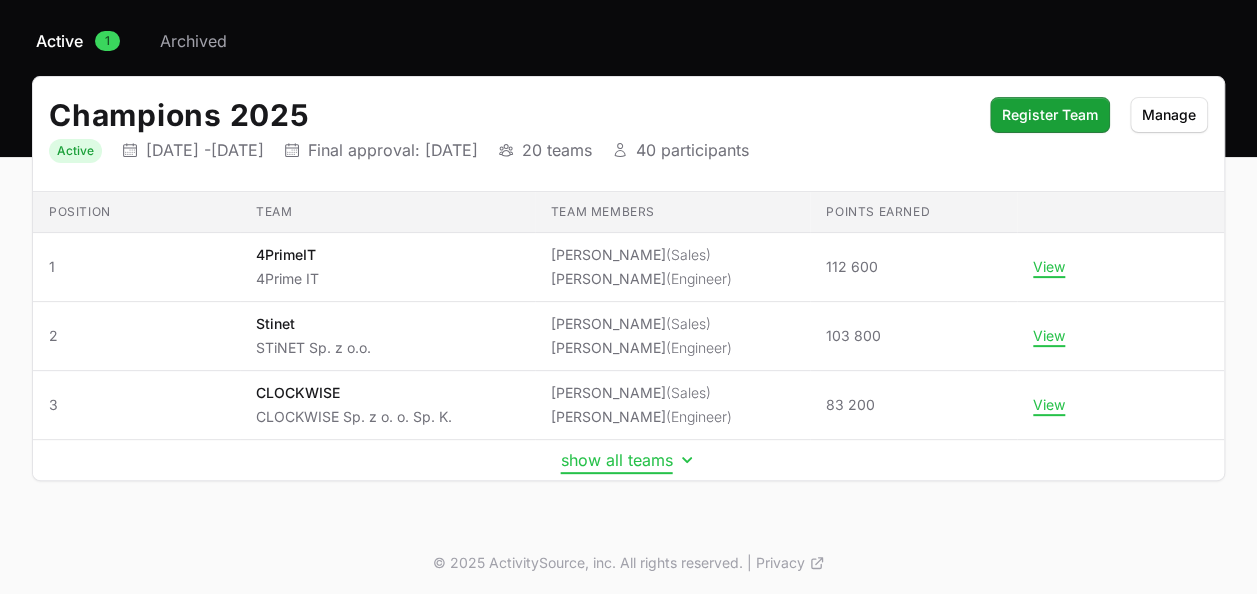 click on "show all teams" 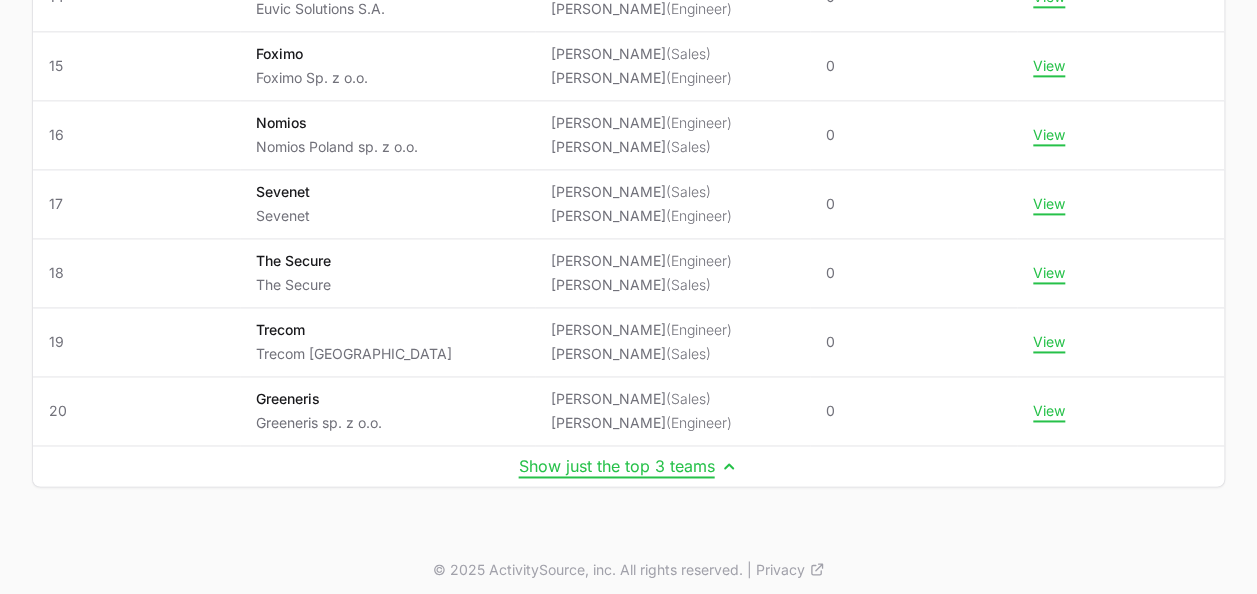 scroll, scrollTop: 919, scrollLeft: 0, axis: vertical 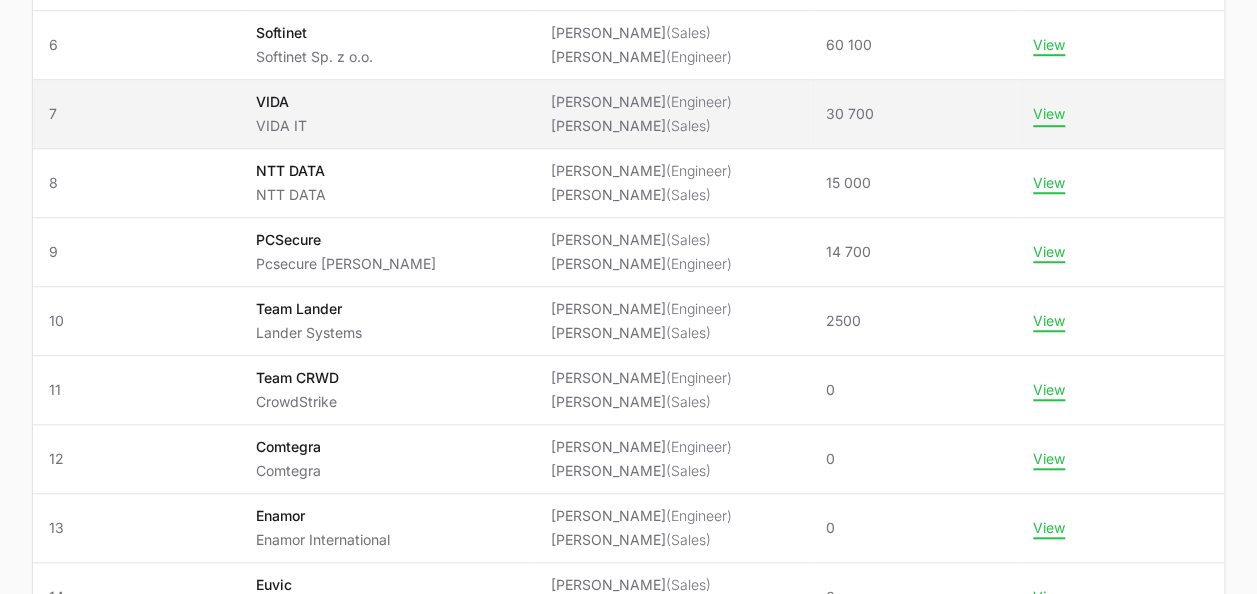 click on "View" 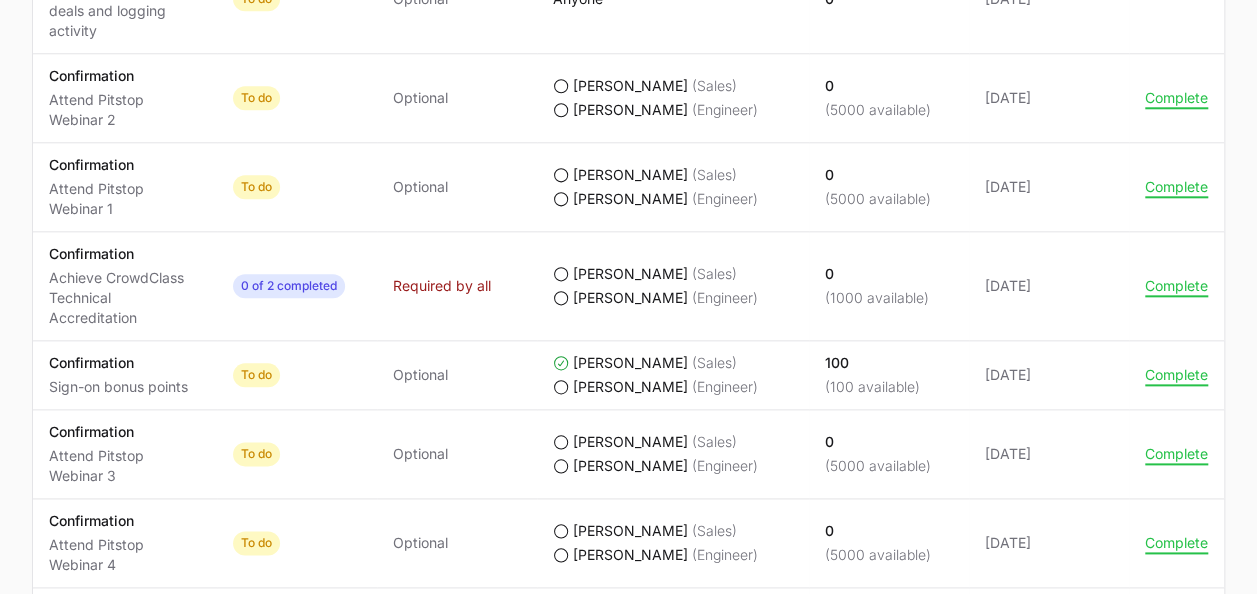 scroll, scrollTop: 1400, scrollLeft: 0, axis: vertical 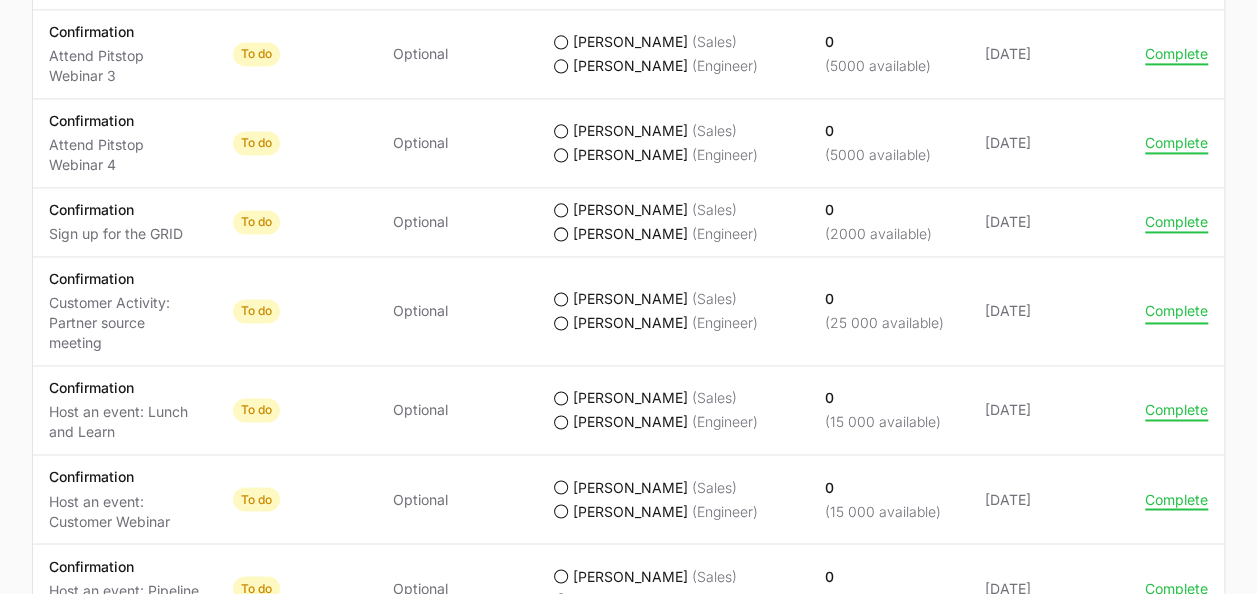 click on "Complete" 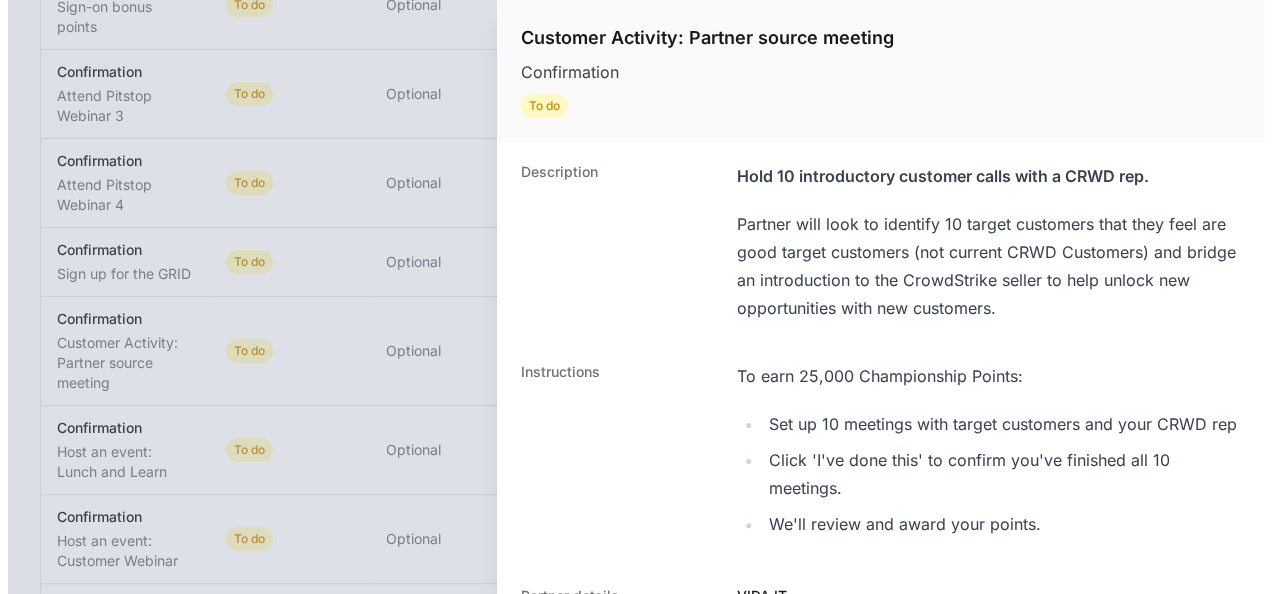 scroll, scrollTop: 1320, scrollLeft: 0, axis: vertical 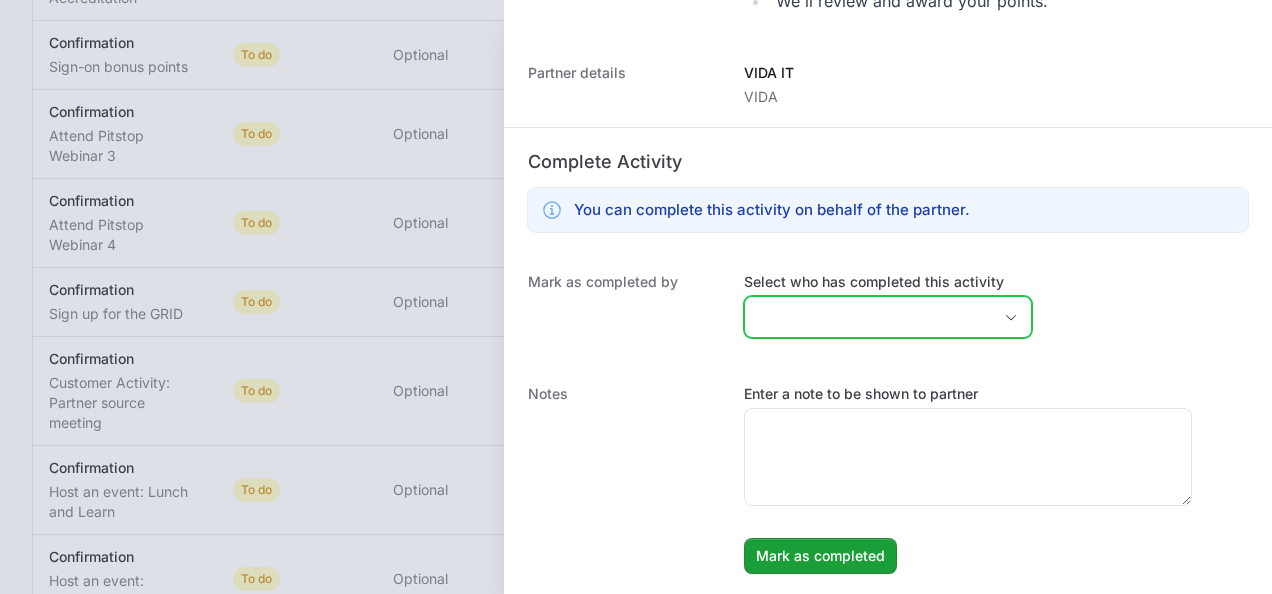 click on "Select who has completed this activity" at bounding box center (868, 317) 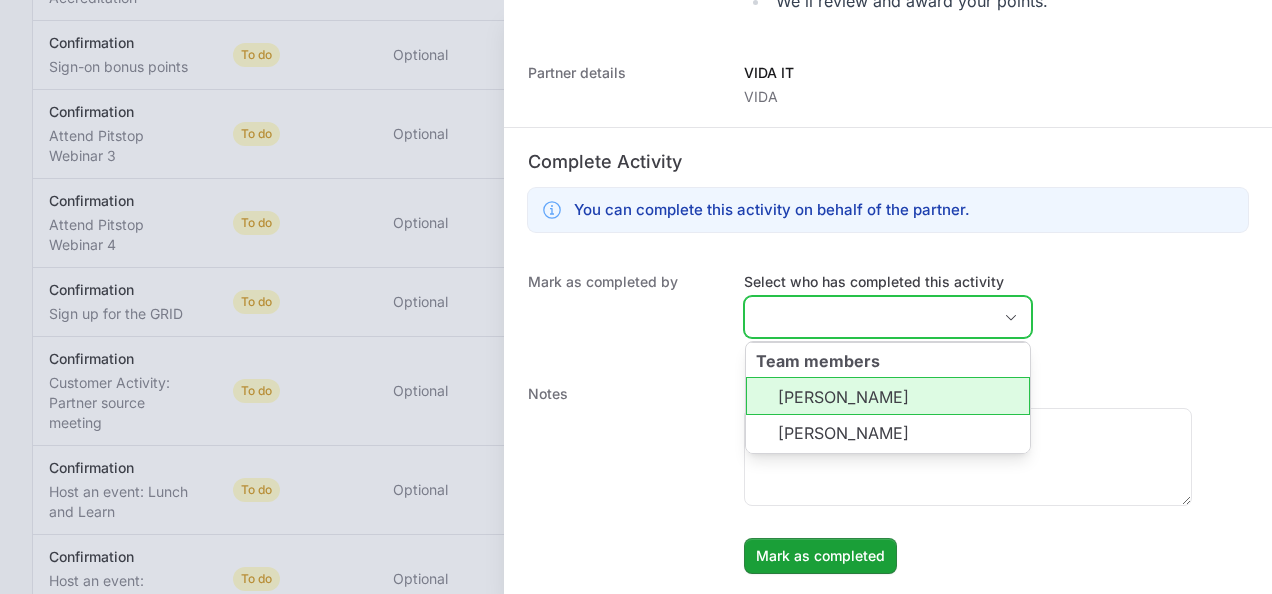 click on "[PERSON_NAME]" 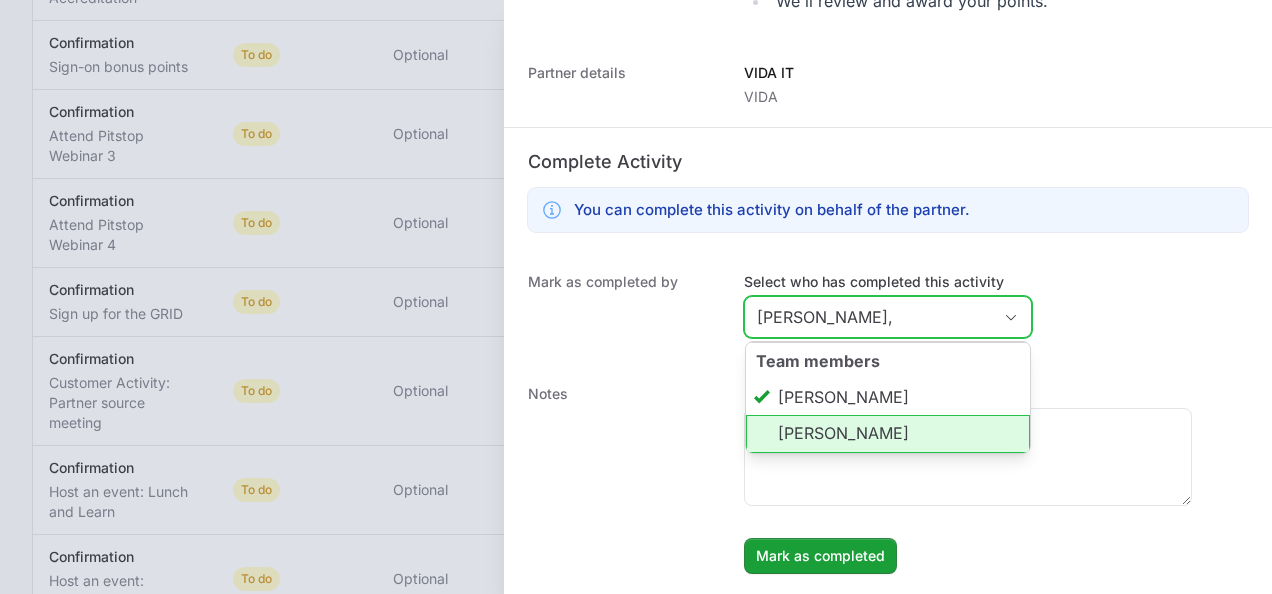 click on "[PERSON_NAME]" 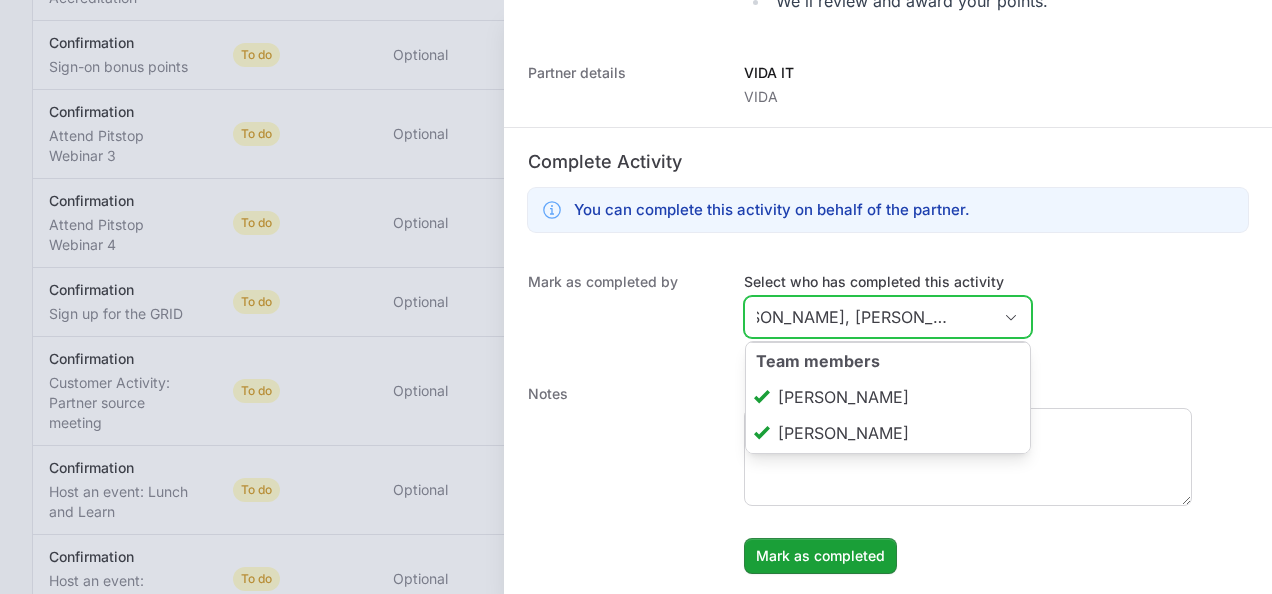 scroll, scrollTop: 0, scrollLeft: 54, axis: horizontal 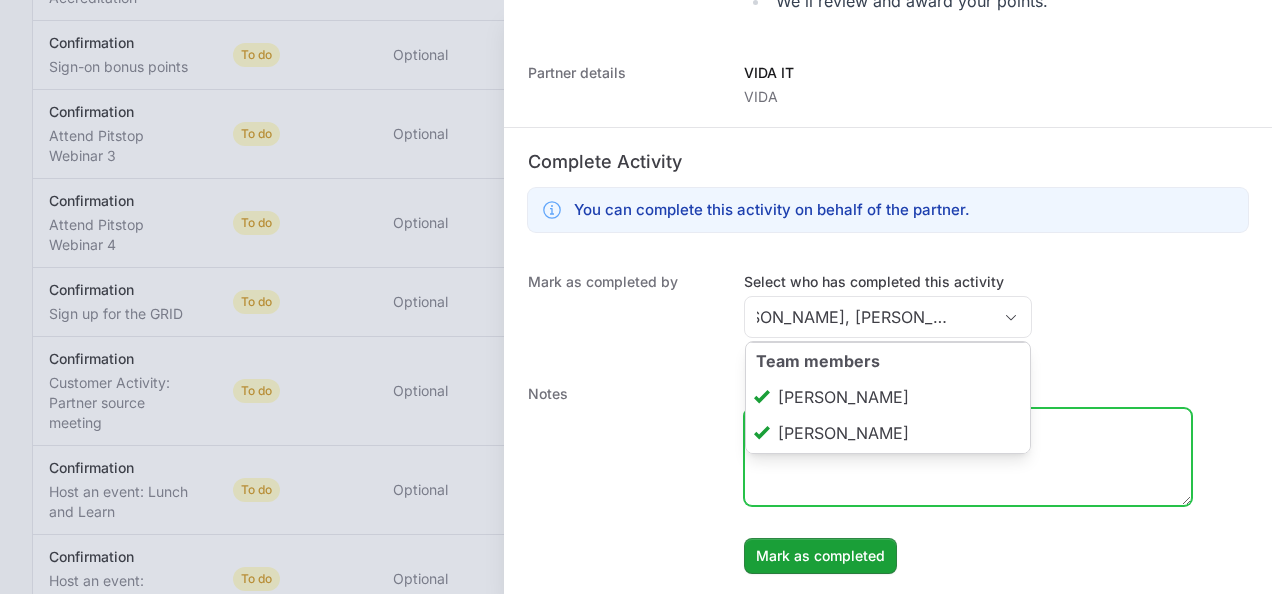 type on "[PERSON_NAME], [PERSON_NAME]" 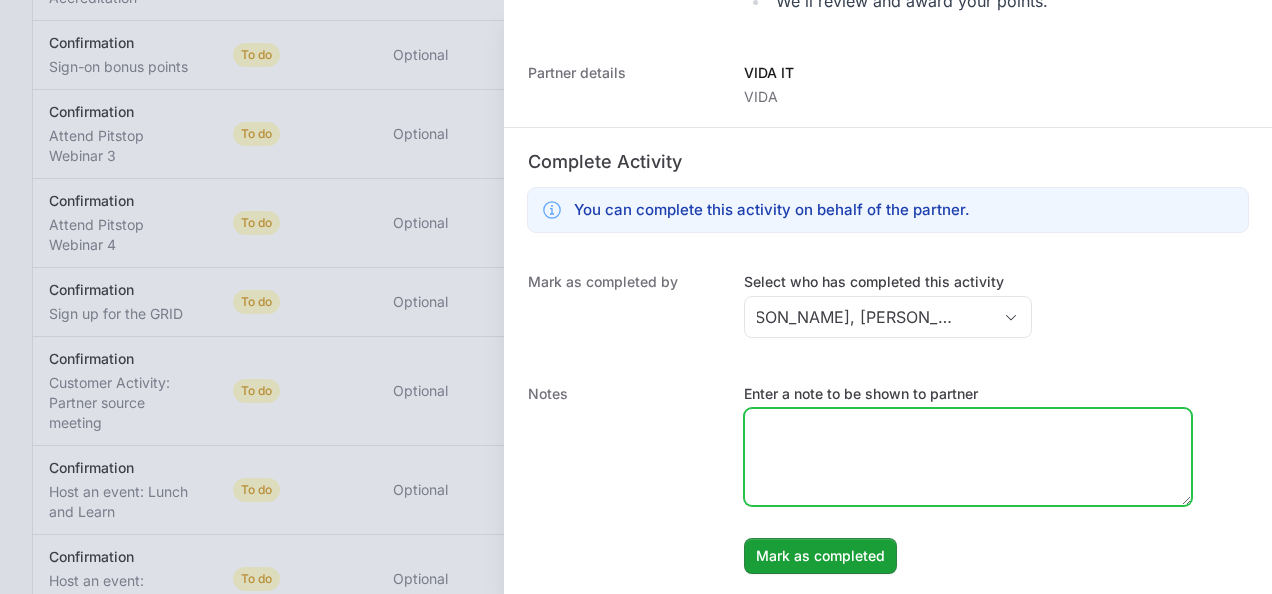 click on "Enter a note to be shown to partner" at bounding box center [968, 457] 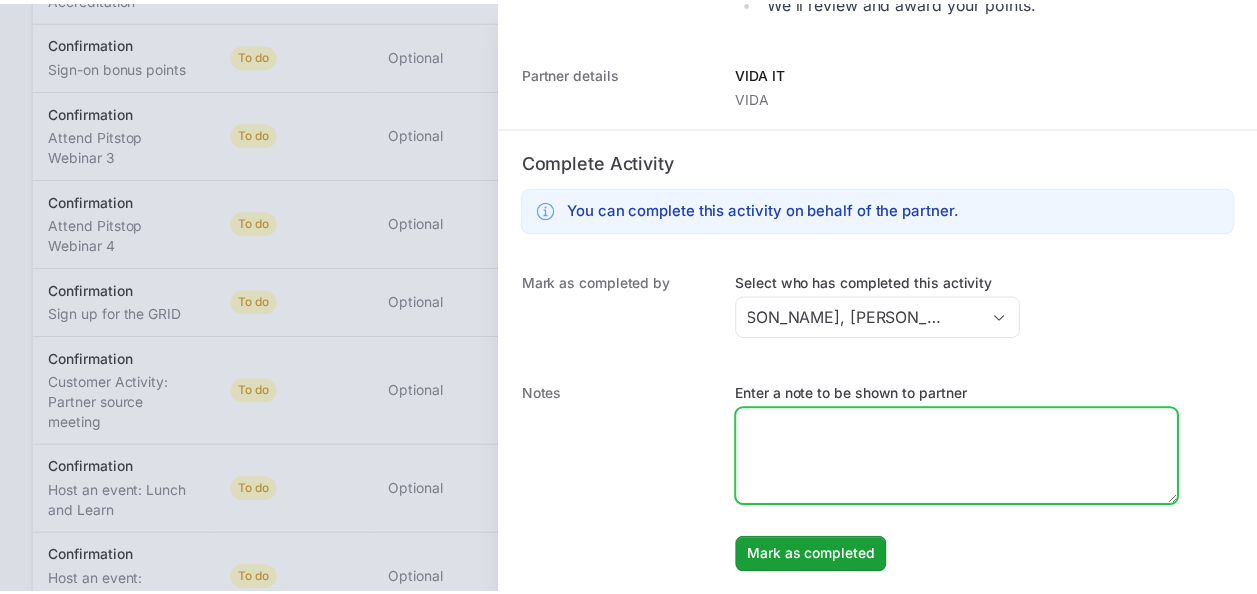 scroll, scrollTop: 0, scrollLeft: 0, axis: both 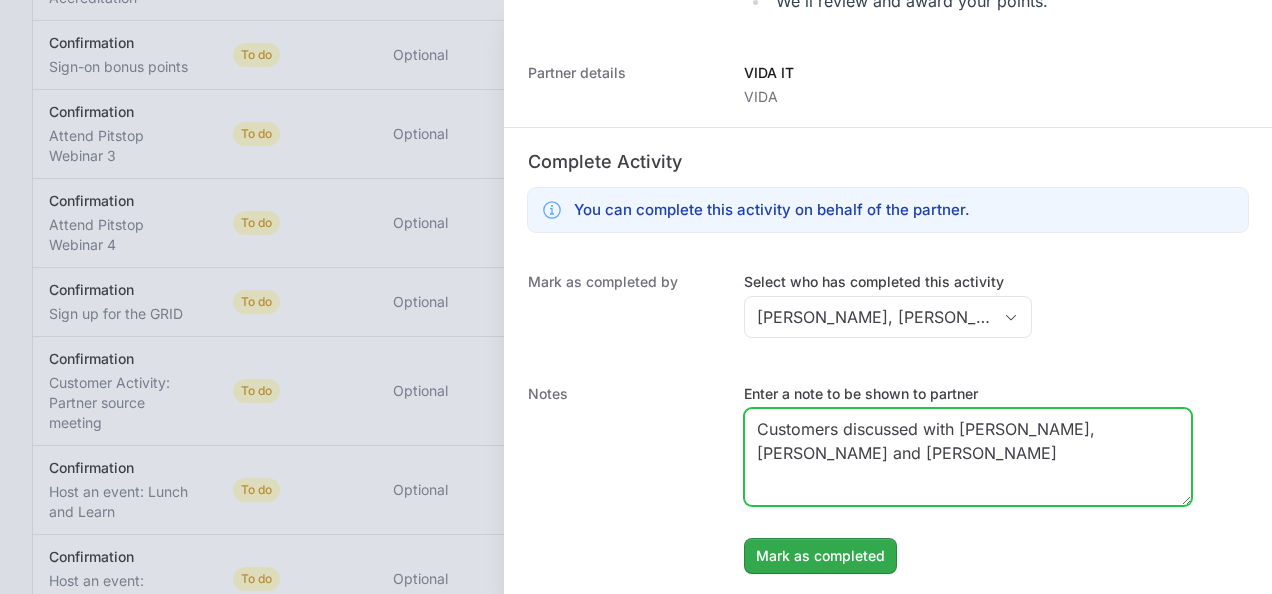 type on "Customers discussed with [PERSON_NAME], [PERSON_NAME] and [PERSON_NAME]" 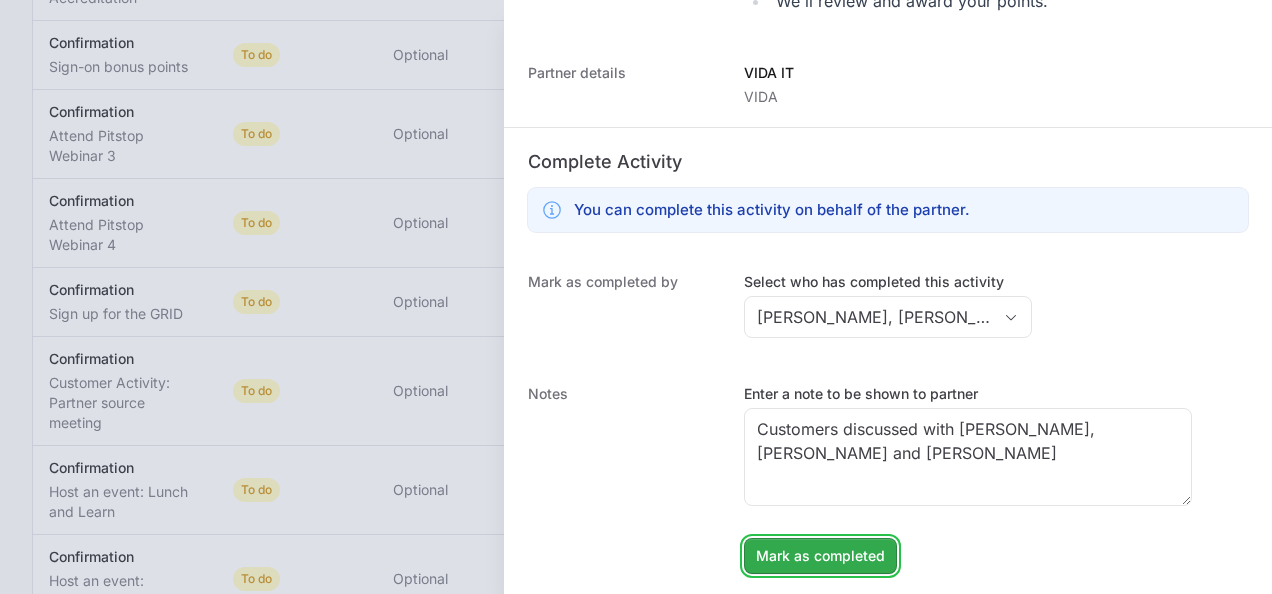 click on "Mark as completed" at bounding box center (820, 556) 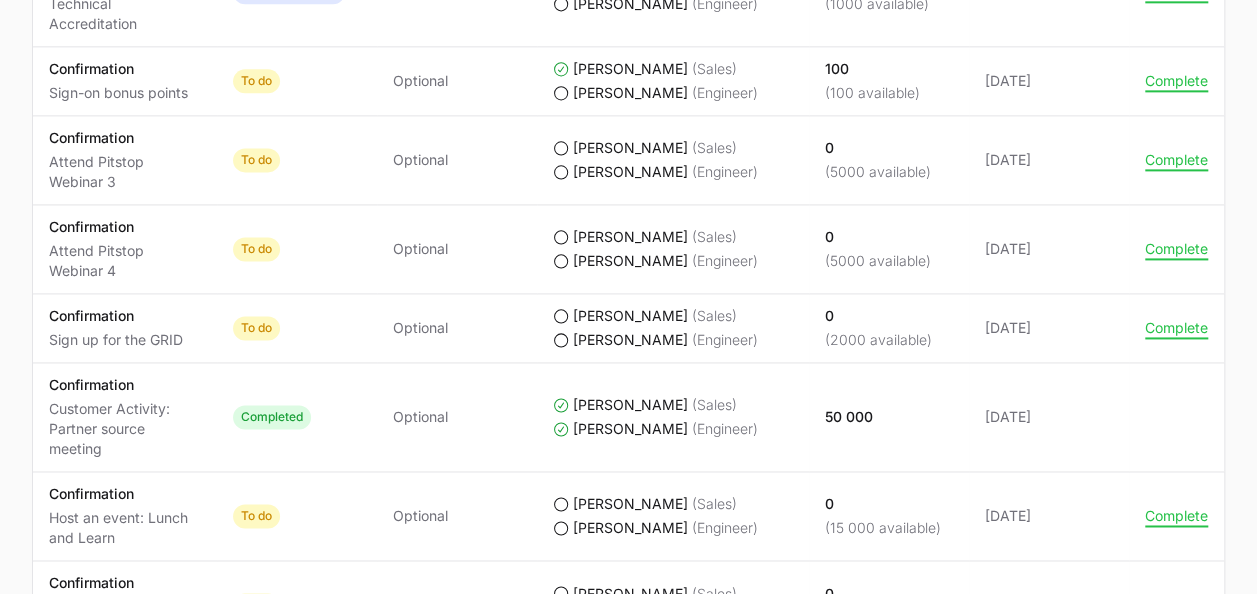 scroll, scrollTop: 1600, scrollLeft: 0, axis: vertical 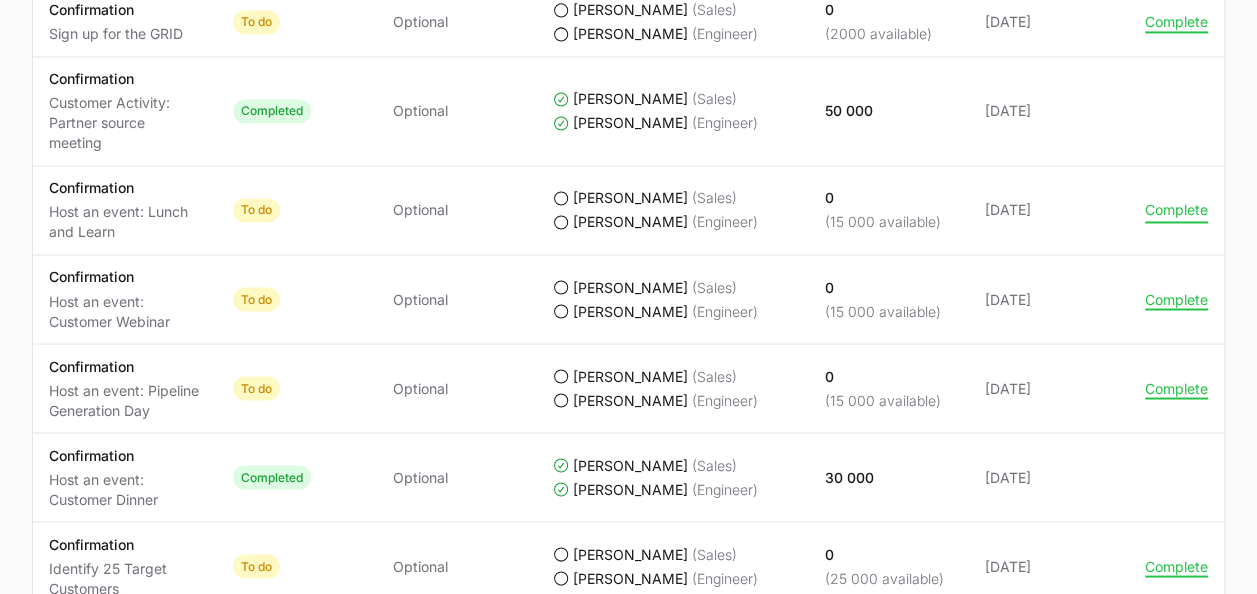 click on "Complete" 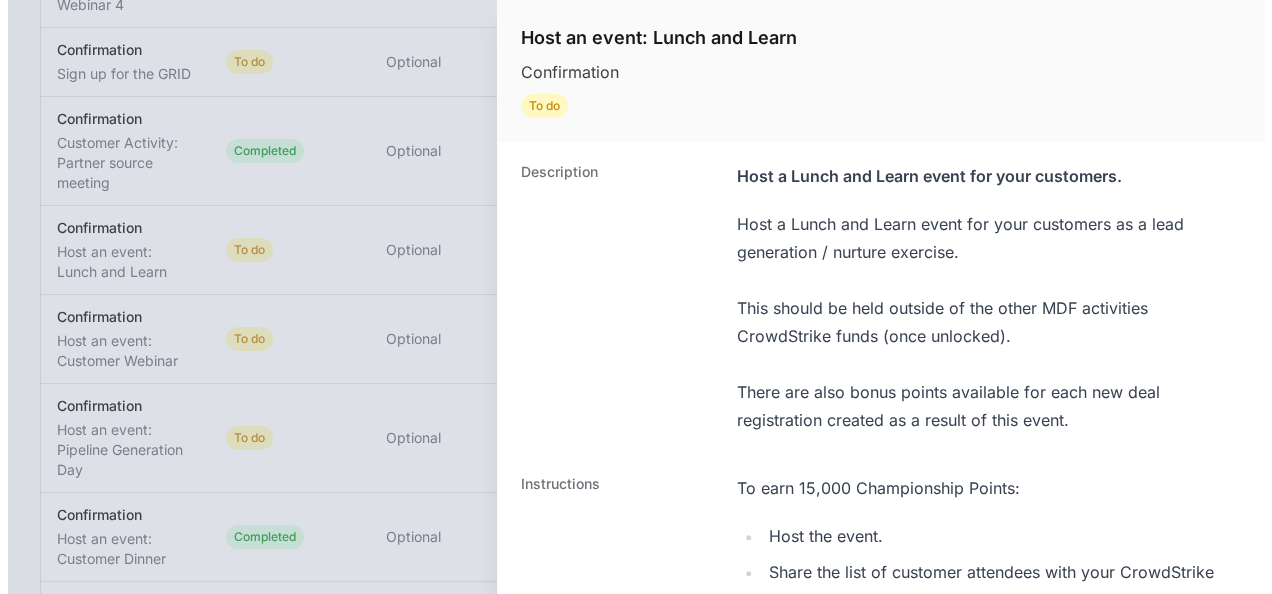 scroll, scrollTop: 1480, scrollLeft: 0, axis: vertical 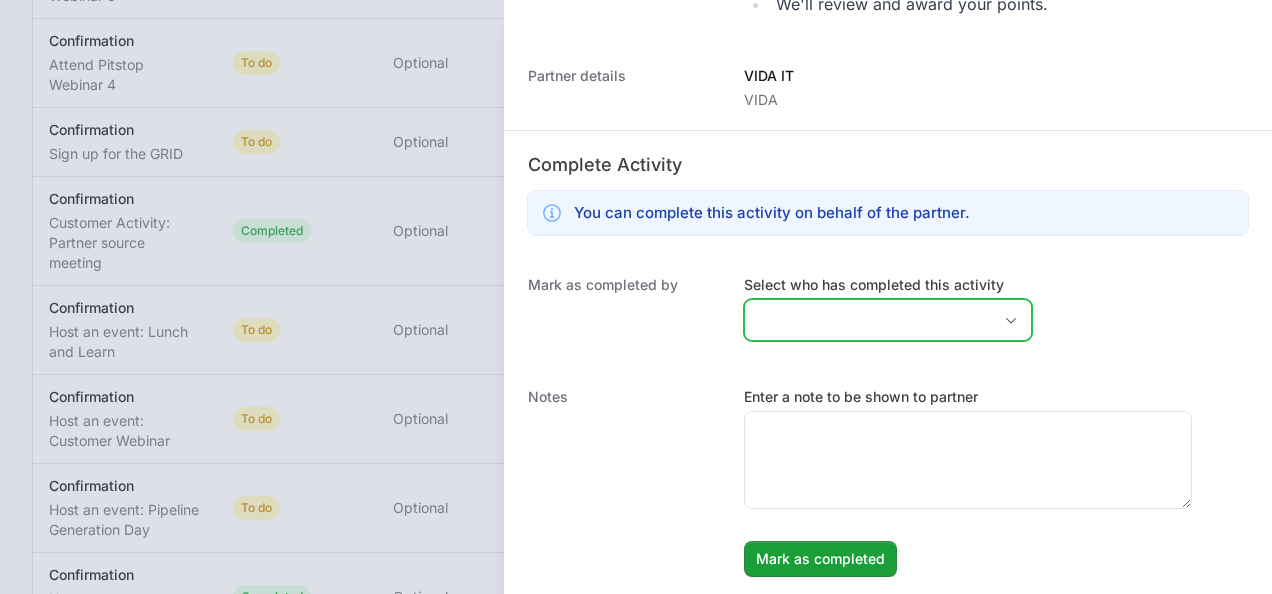 click on "Select who has completed this activity" at bounding box center (868, 320) 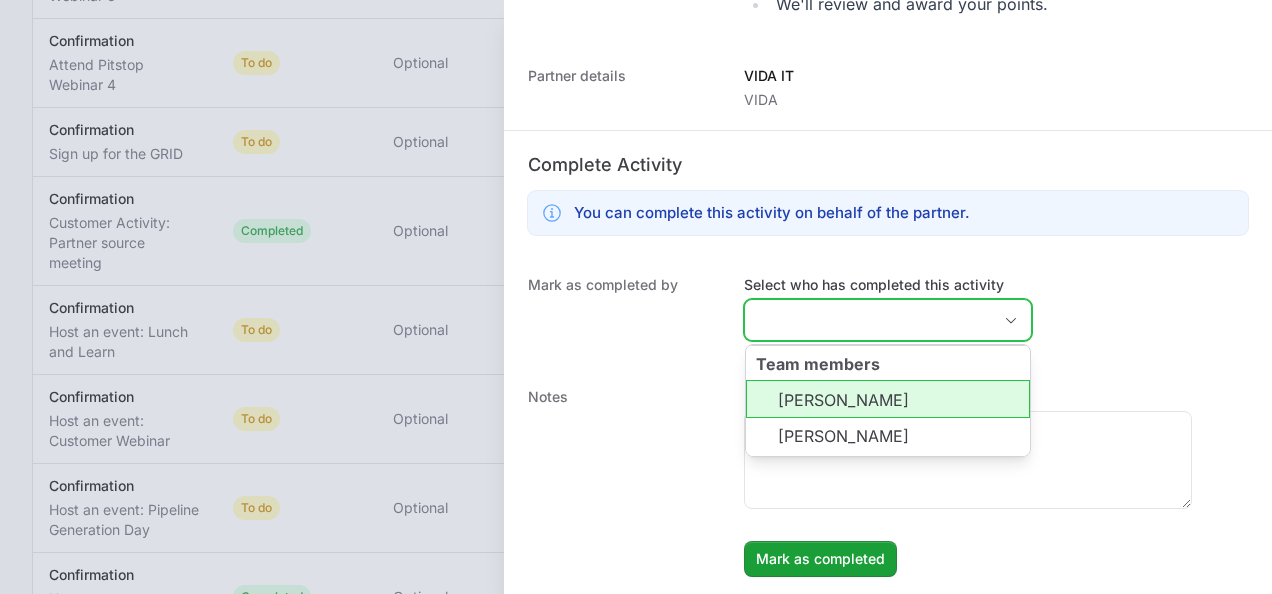click on "[PERSON_NAME]" 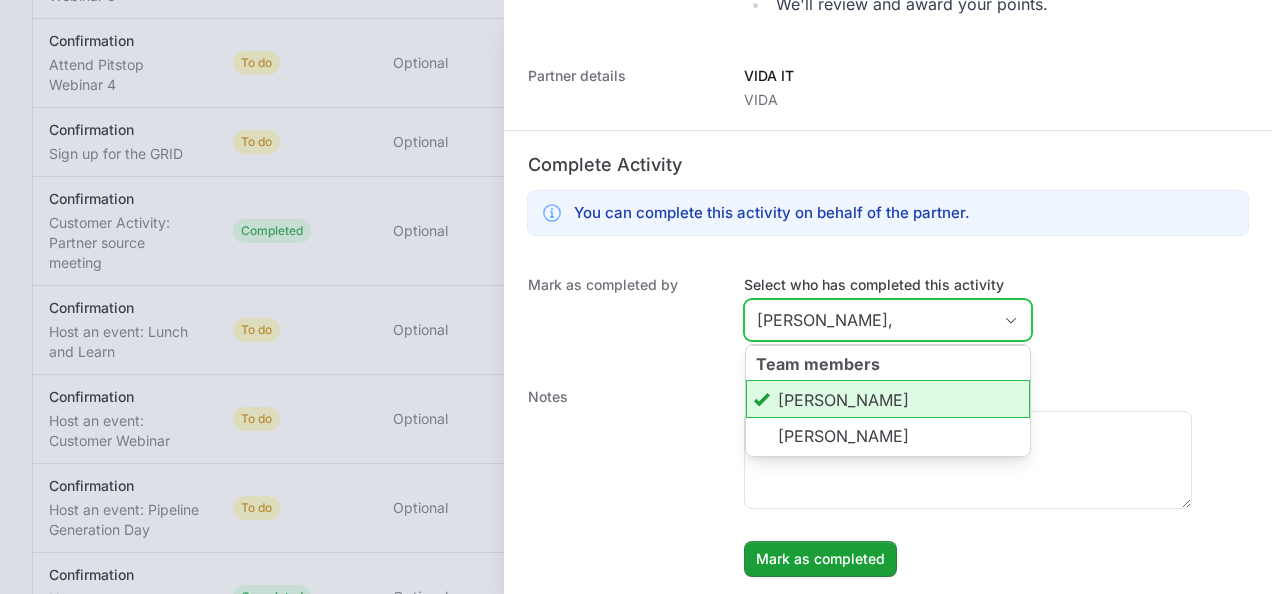 click on "[PERSON_NAME]" 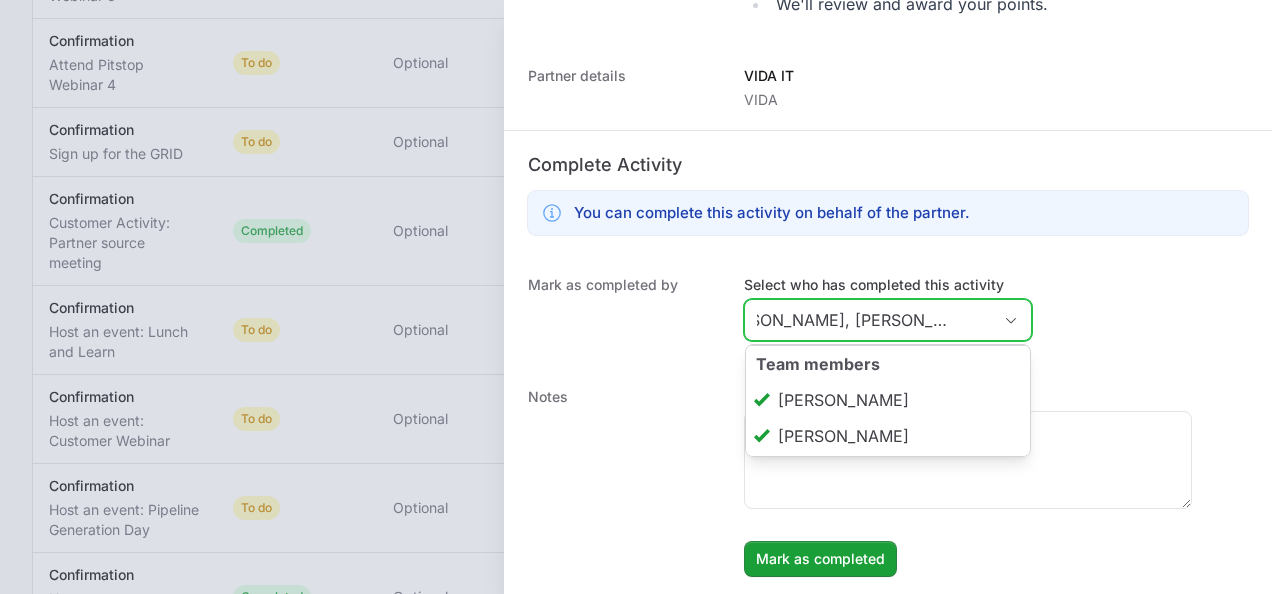 scroll, scrollTop: 0, scrollLeft: 54, axis: horizontal 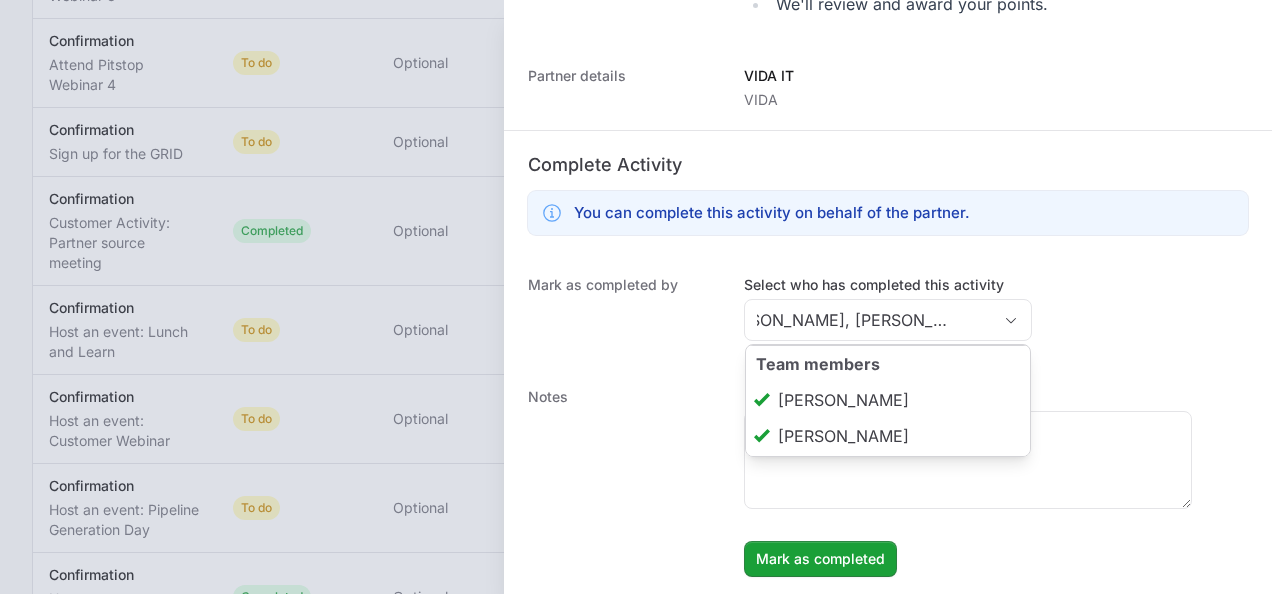 type on "[PERSON_NAME], [PERSON_NAME]" 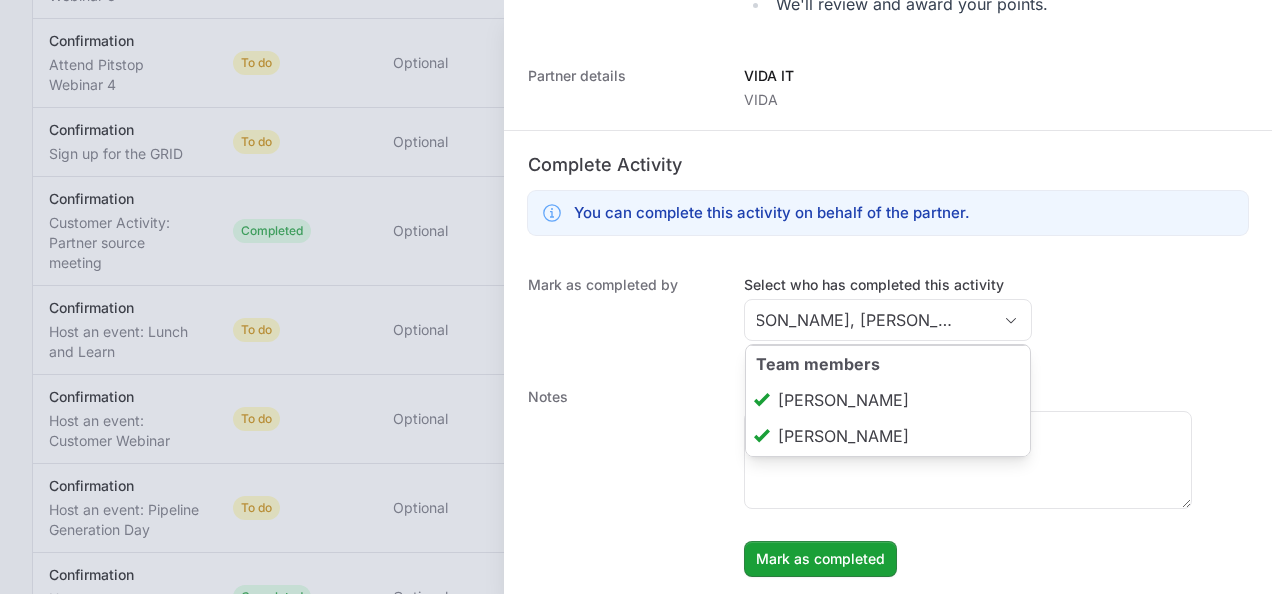 drag, startPoint x: 938, startPoint y: 521, endPoint x: 958, endPoint y: 522, distance: 20.024984 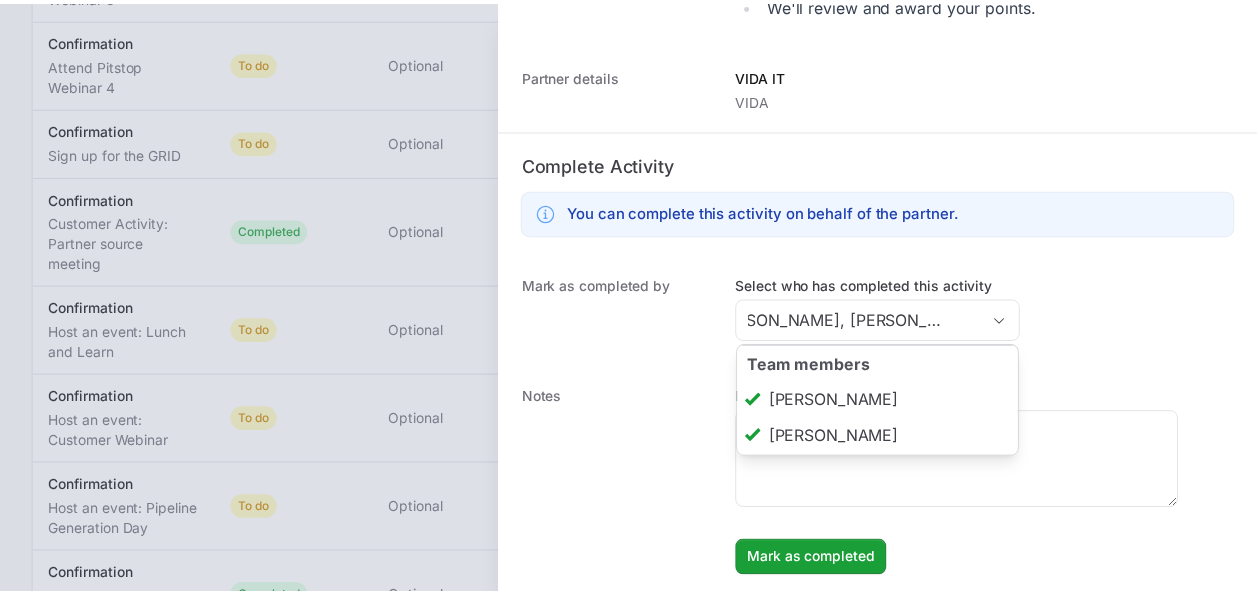 scroll, scrollTop: 0, scrollLeft: 0, axis: both 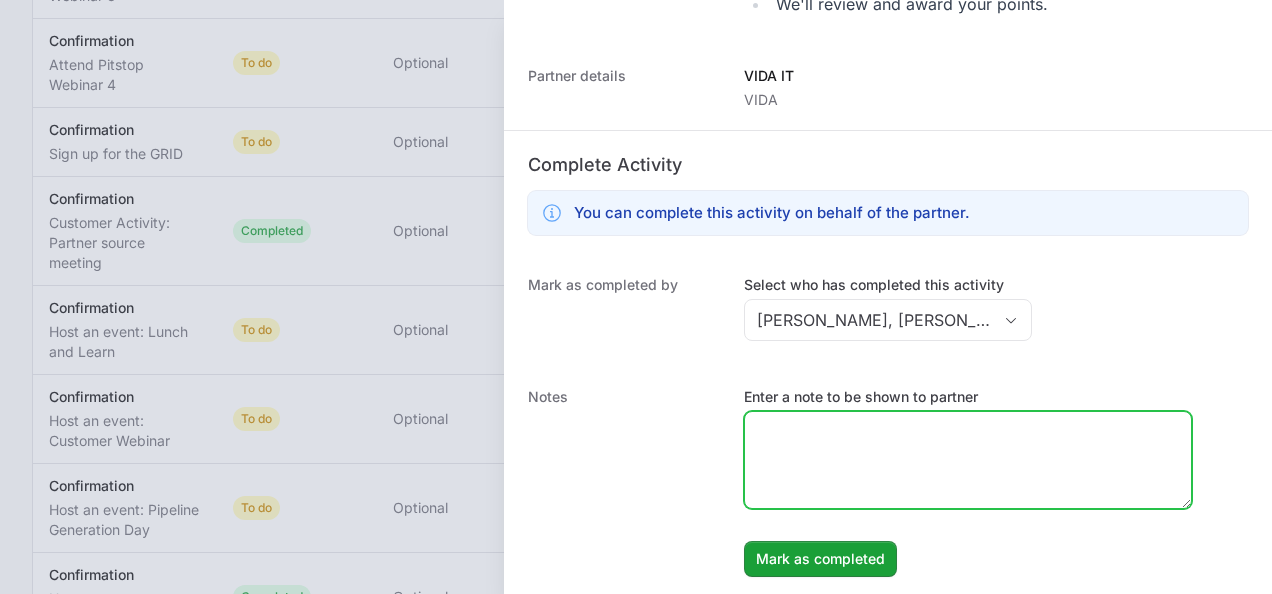 click on "Enter a note to be shown to partner" at bounding box center [968, 460] 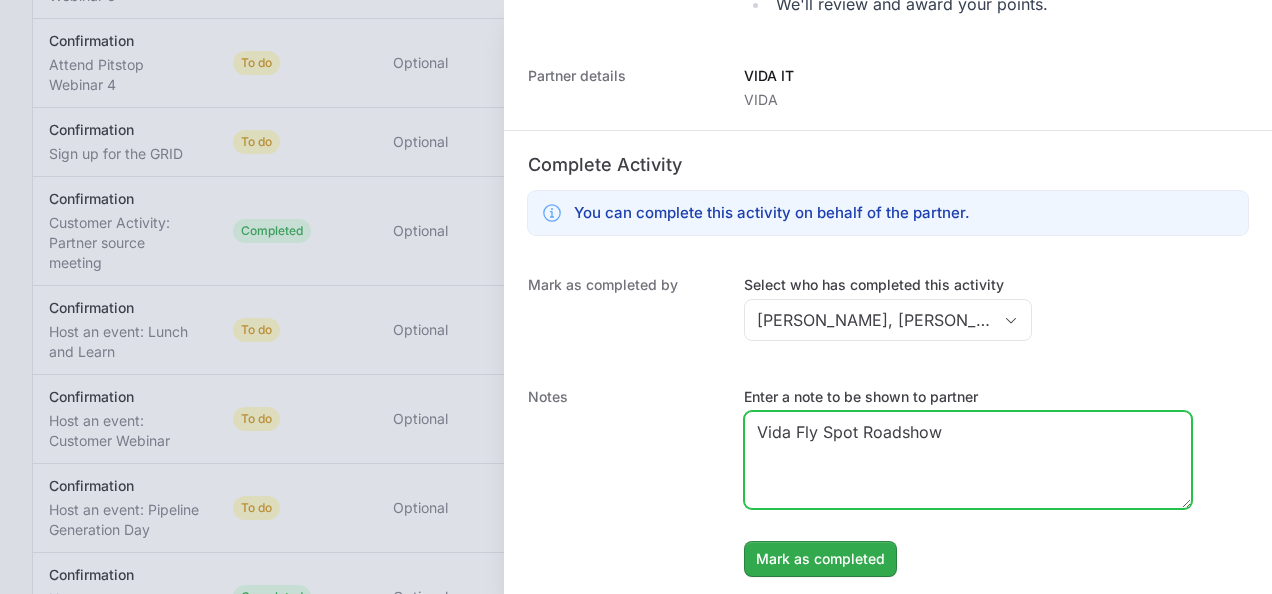 type on "Vida Fly Spot Roadshow" 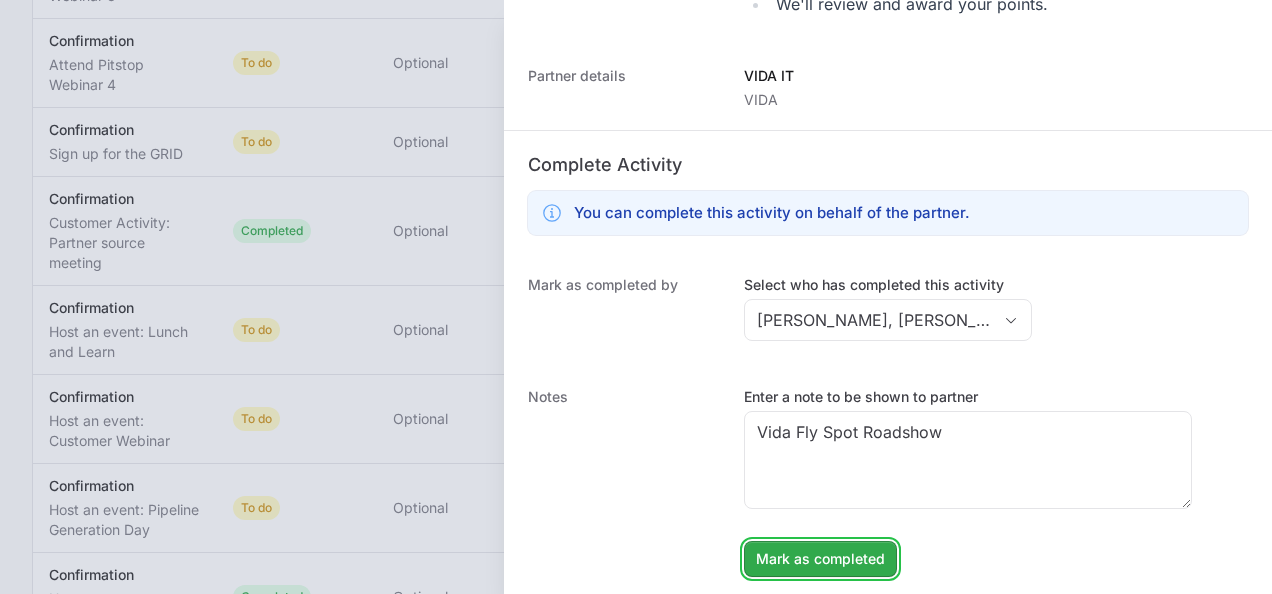 click on "Mark as completed" at bounding box center [820, 559] 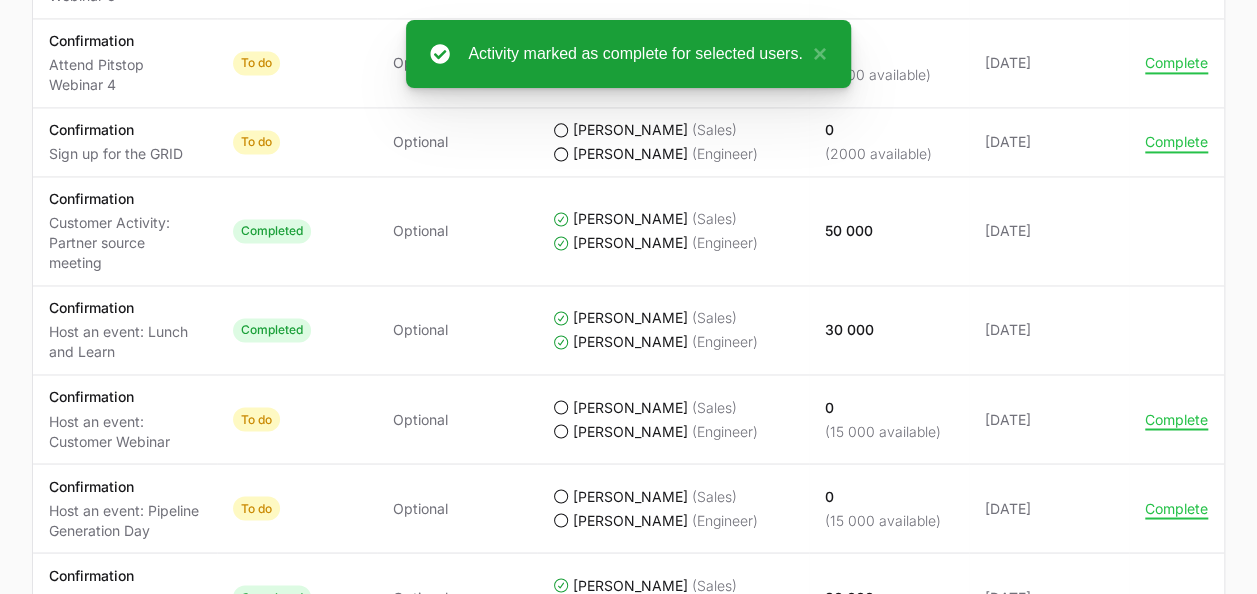 scroll, scrollTop: 1580, scrollLeft: 0, axis: vertical 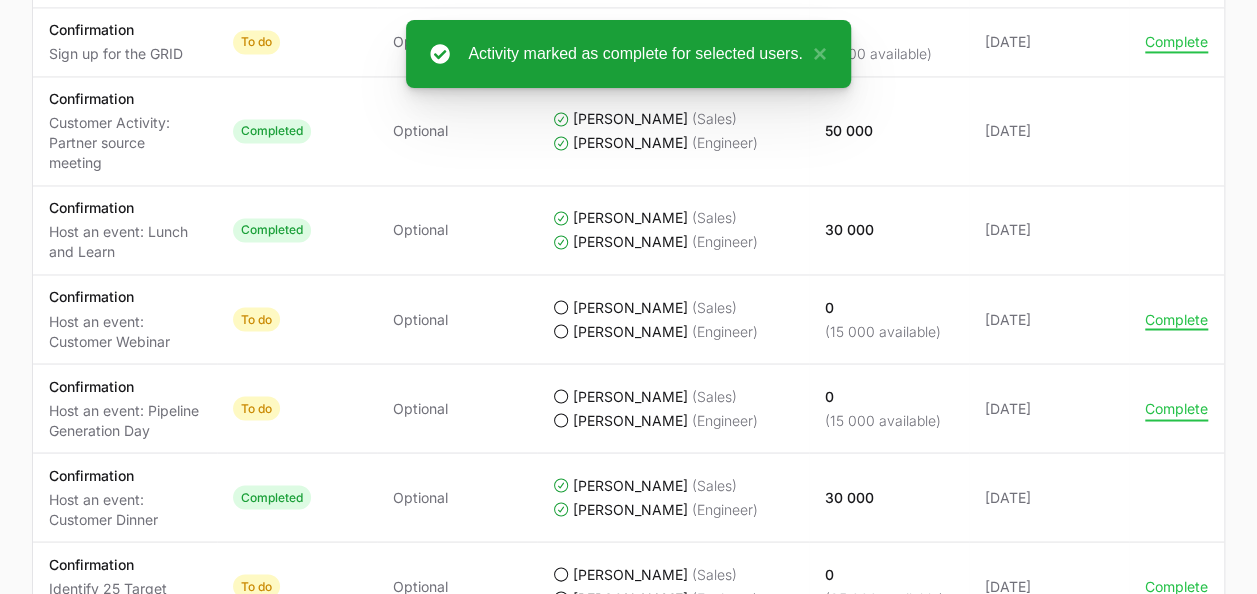 click on "Complete" 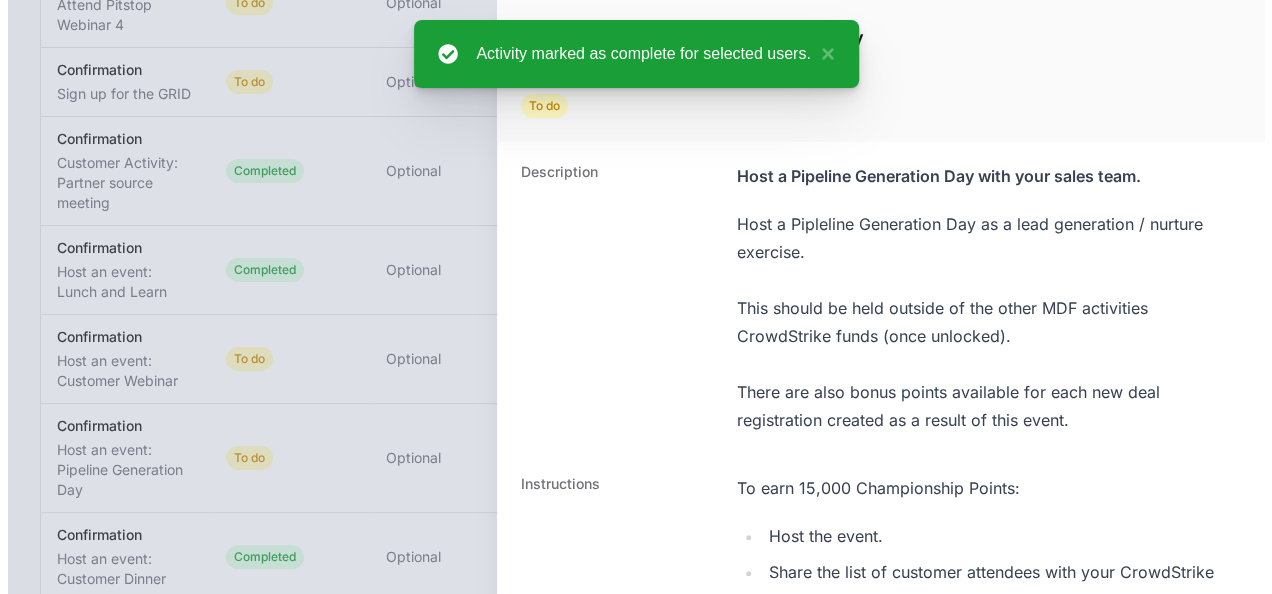 scroll, scrollTop: 1480, scrollLeft: 0, axis: vertical 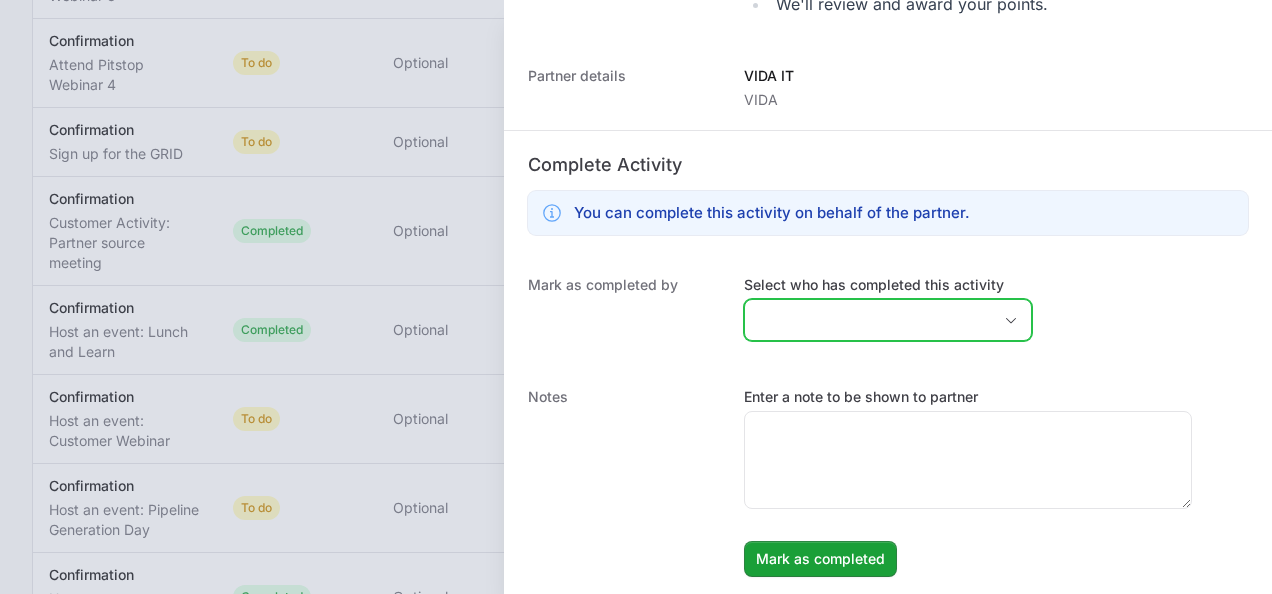 click on "Select who has completed this activity" at bounding box center [868, 320] 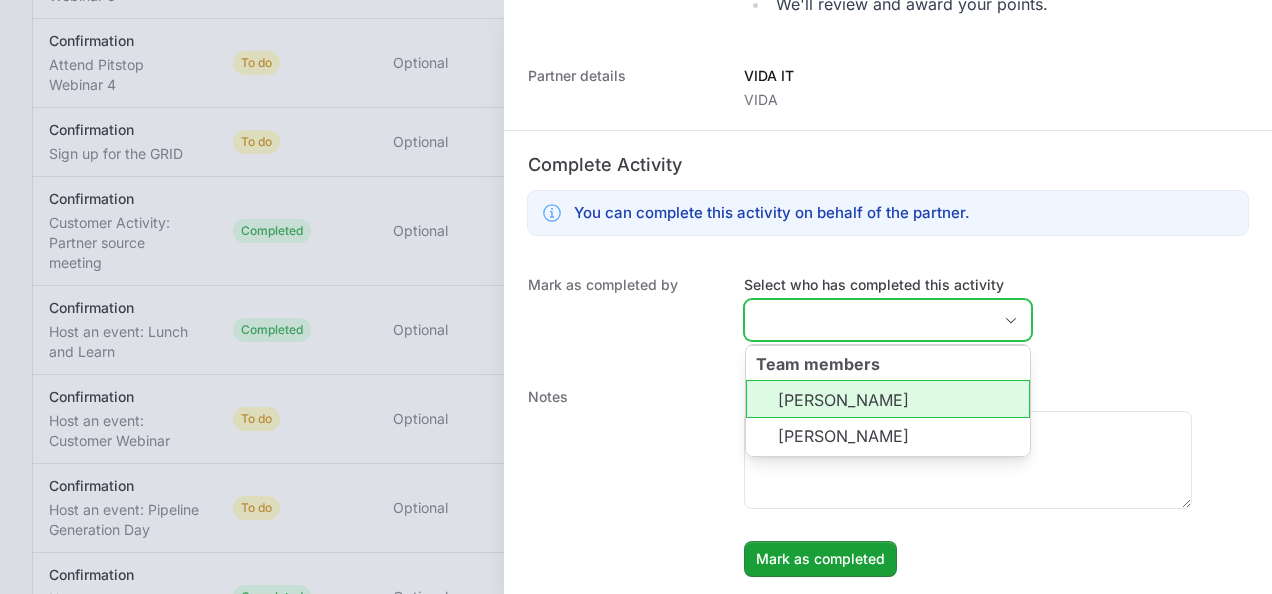 click on "[PERSON_NAME]" 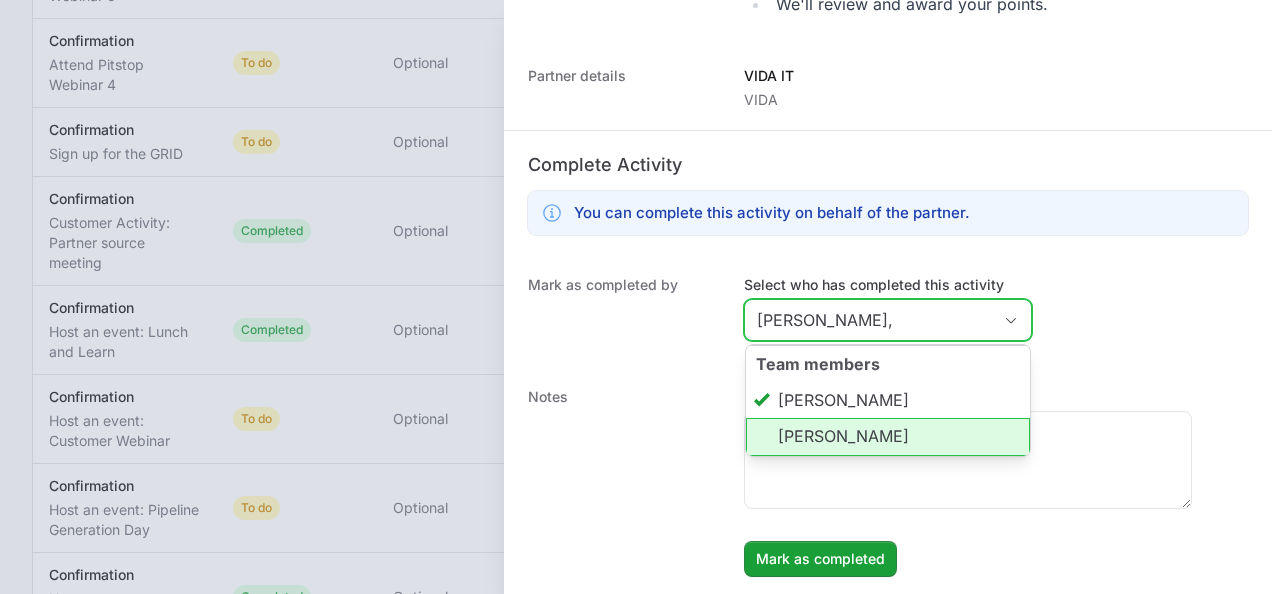 click on "[PERSON_NAME]" 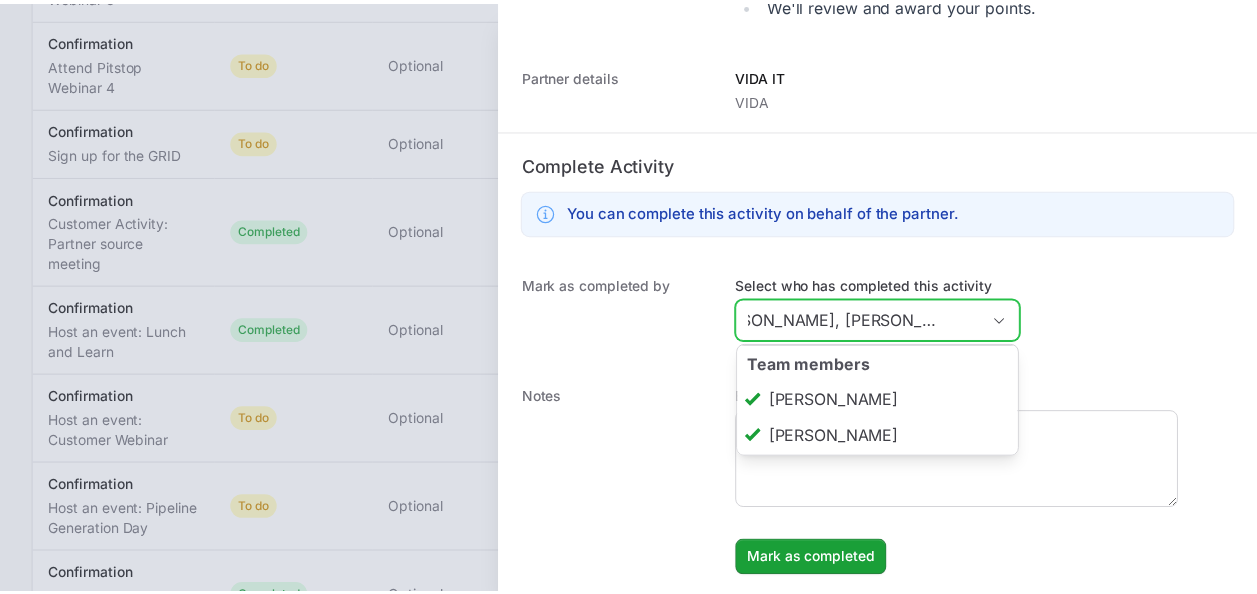 scroll, scrollTop: 0, scrollLeft: 0, axis: both 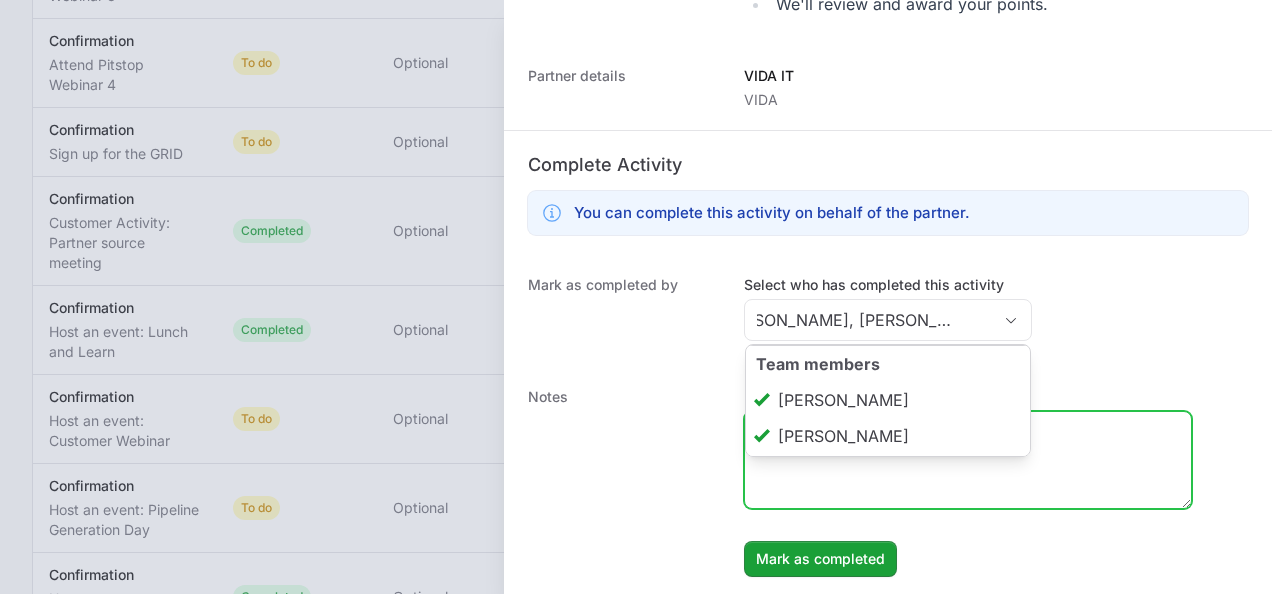 type on "[PERSON_NAME], [PERSON_NAME]" 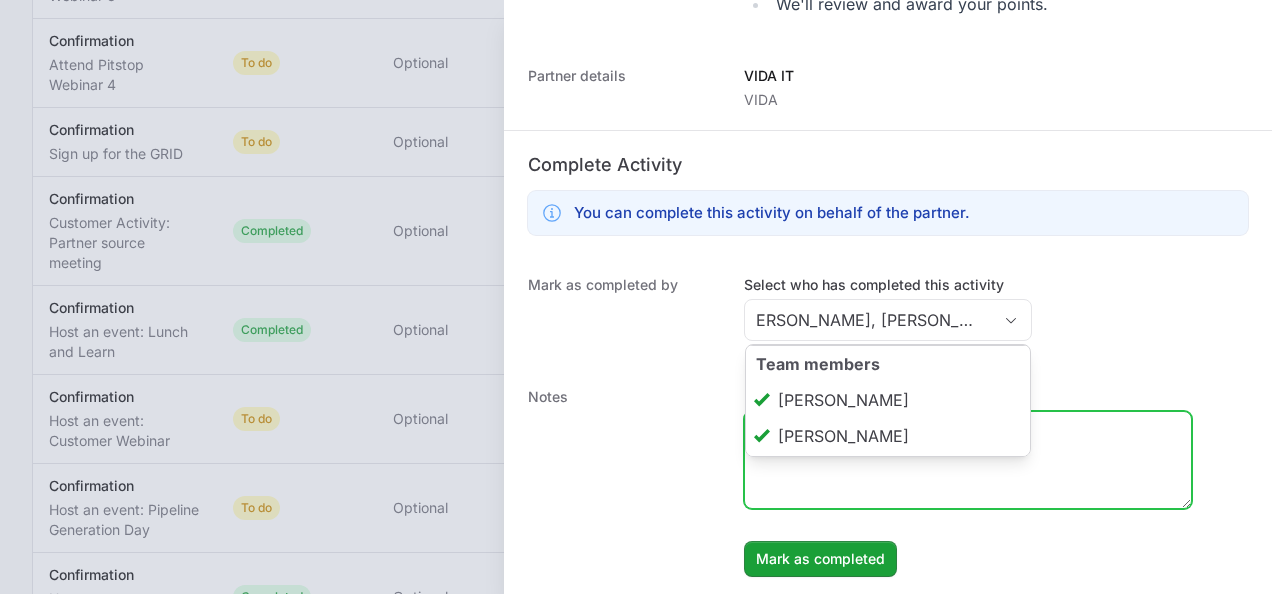 click on "Enter a note to be shown to partner" at bounding box center [968, 460] 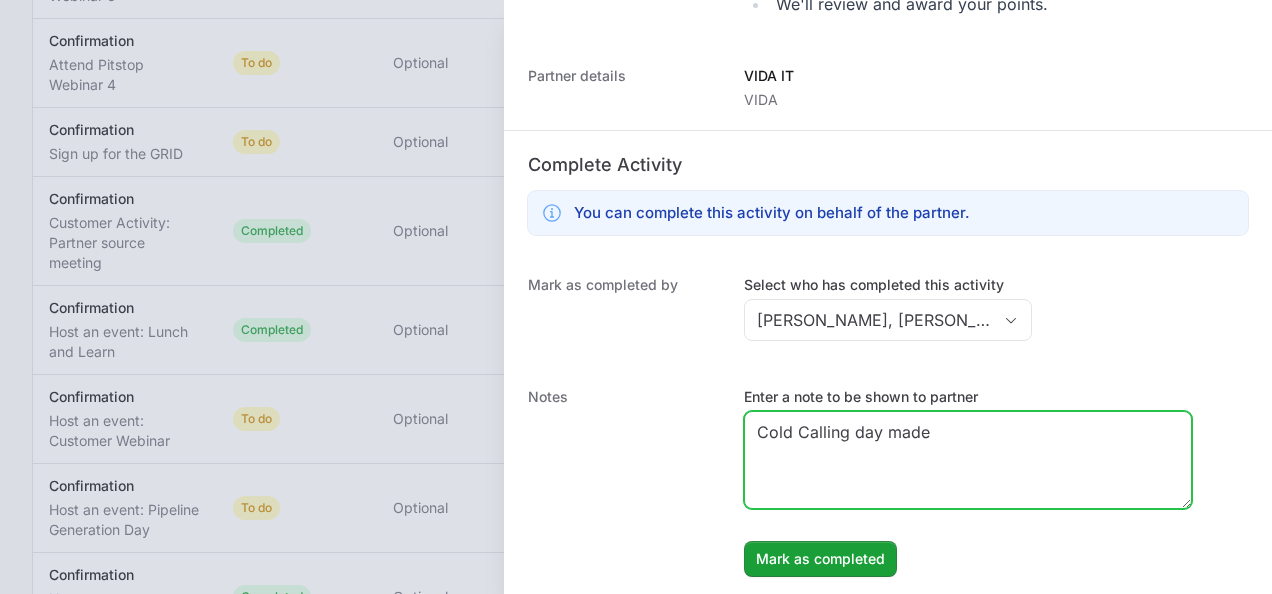 click on "Cold Calling day made" at bounding box center [968, 460] 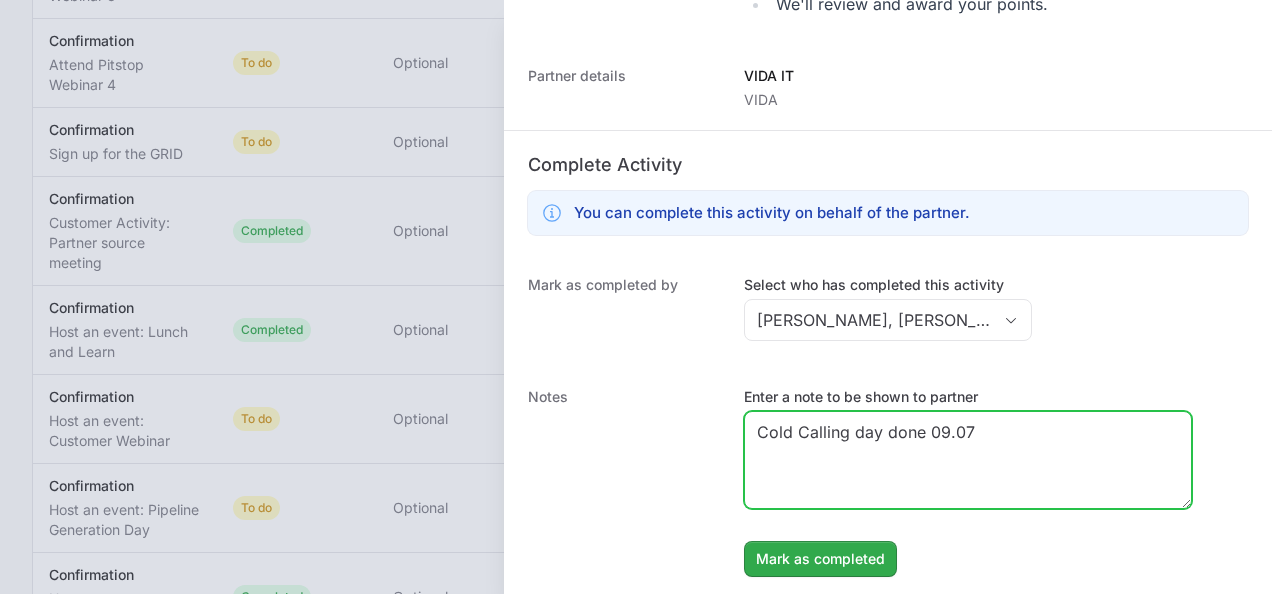 type on "Cold Calling day done 09.07" 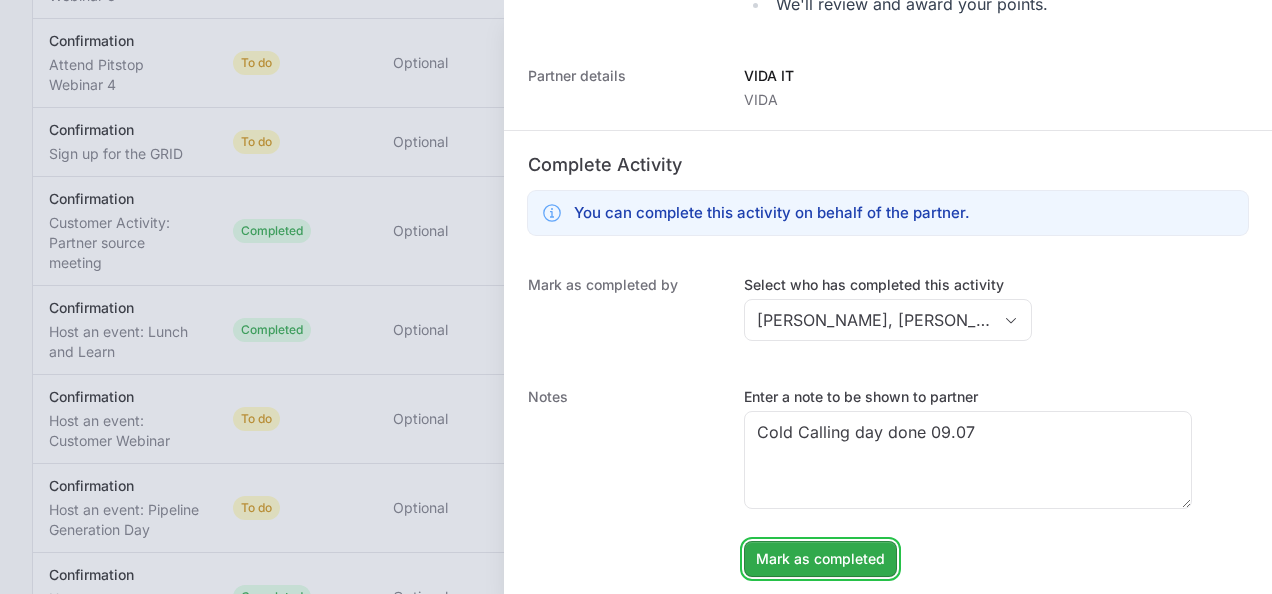 click on "Mark as completed" at bounding box center (820, 559) 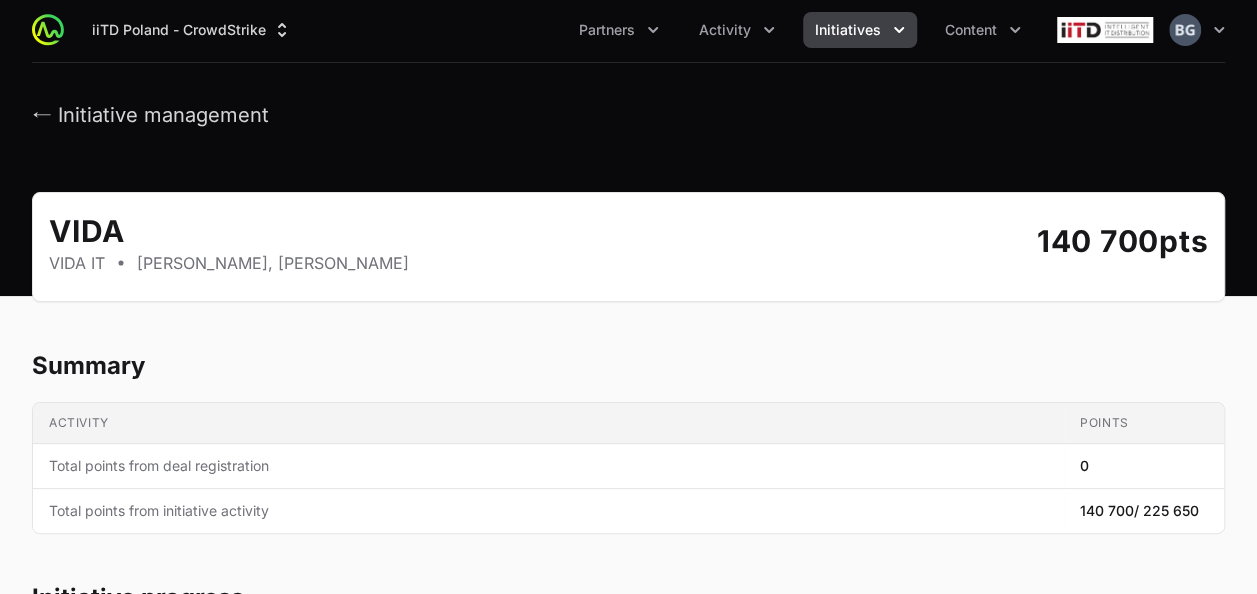 scroll, scrollTop: 0, scrollLeft: 0, axis: both 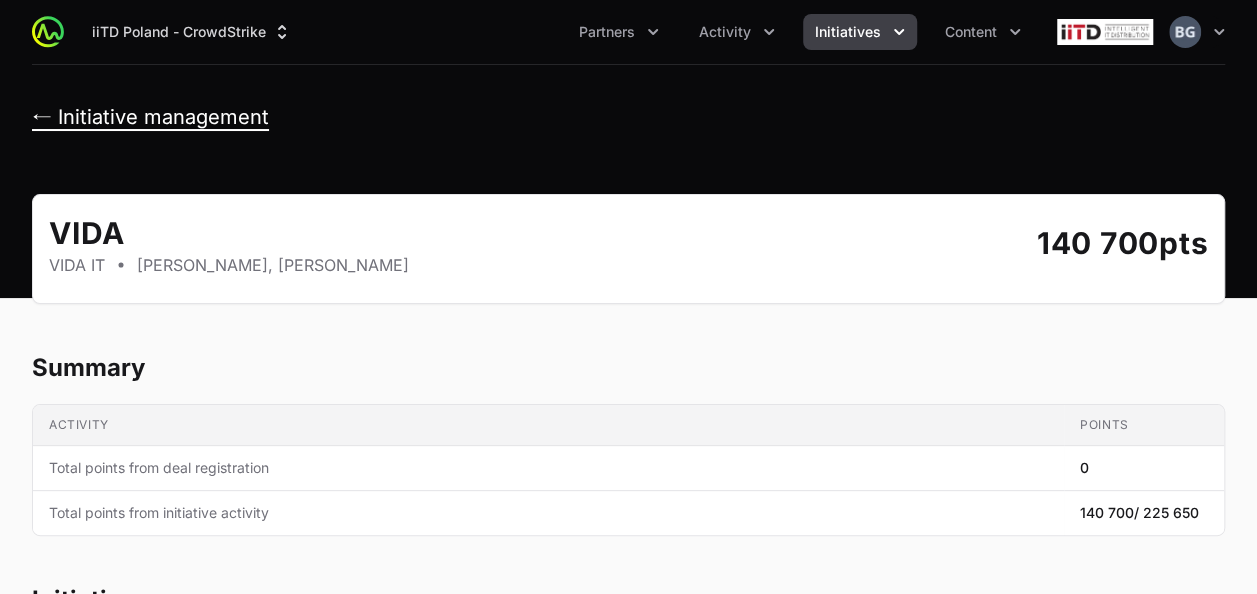 click on "← Initiative management" 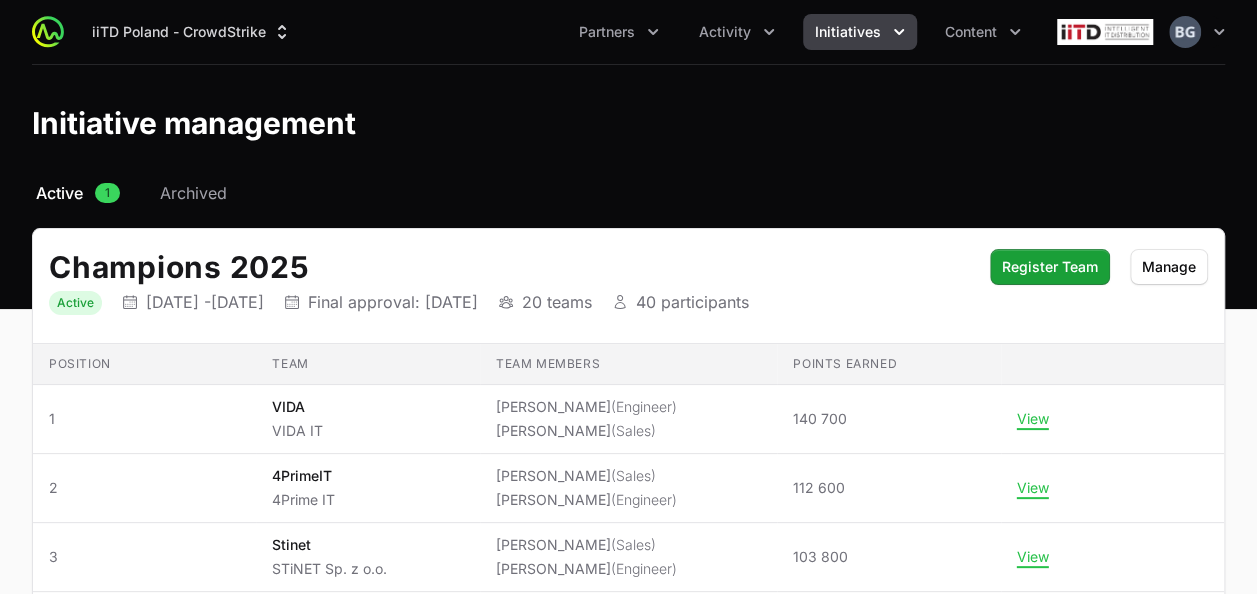 scroll, scrollTop: 152, scrollLeft: 0, axis: vertical 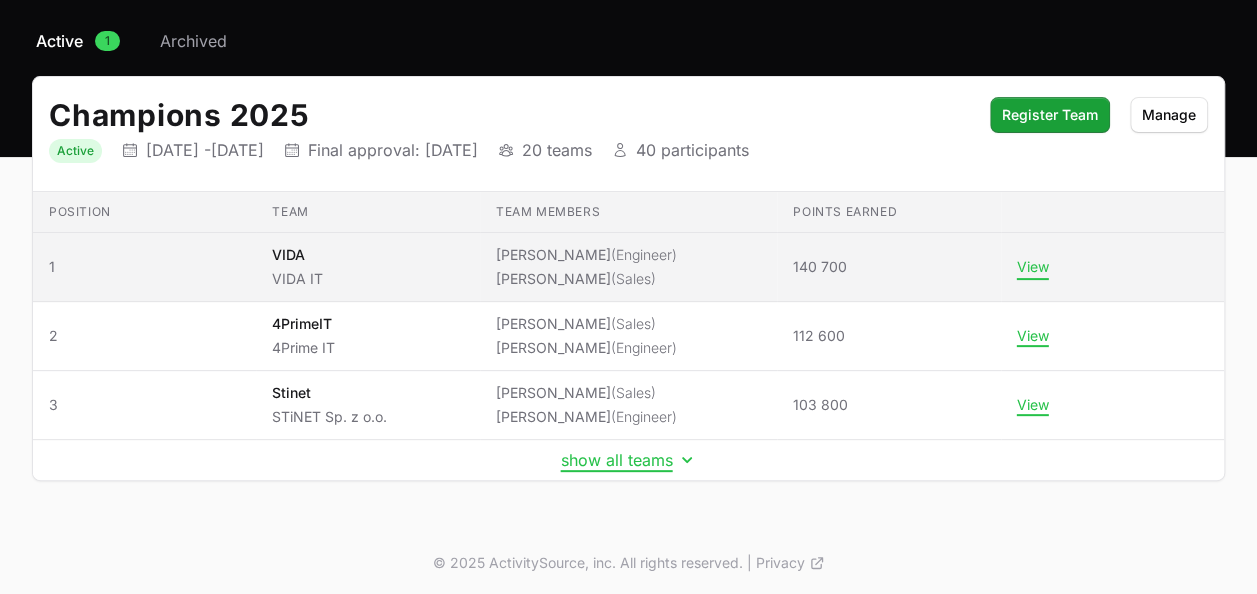 click on "View" 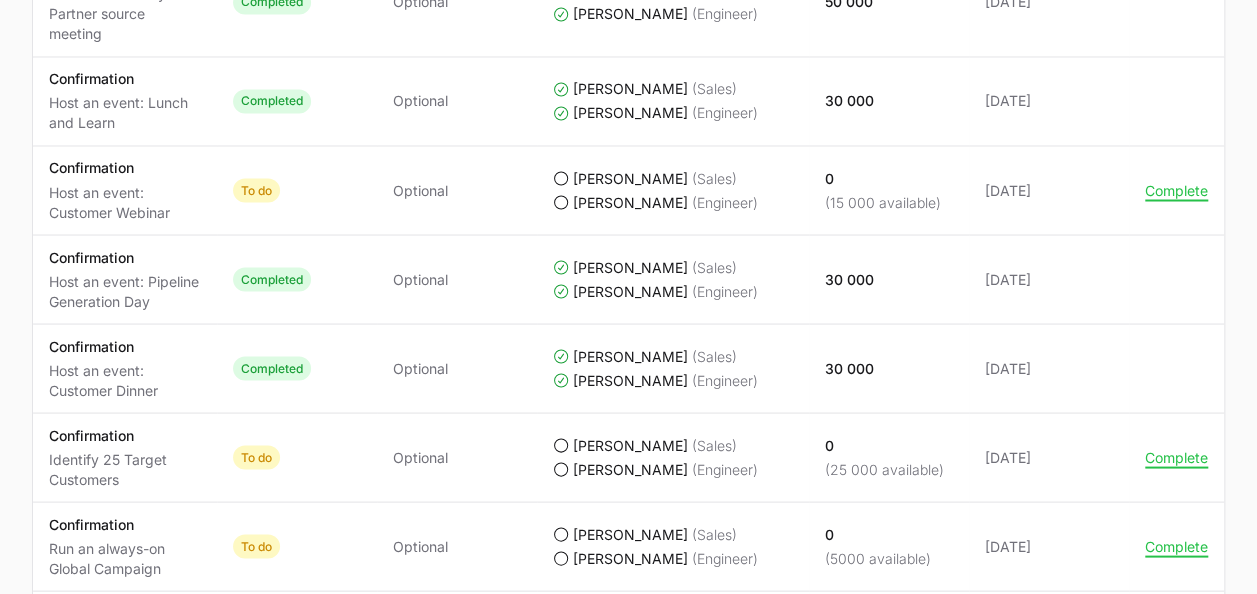 scroll, scrollTop: 1700, scrollLeft: 0, axis: vertical 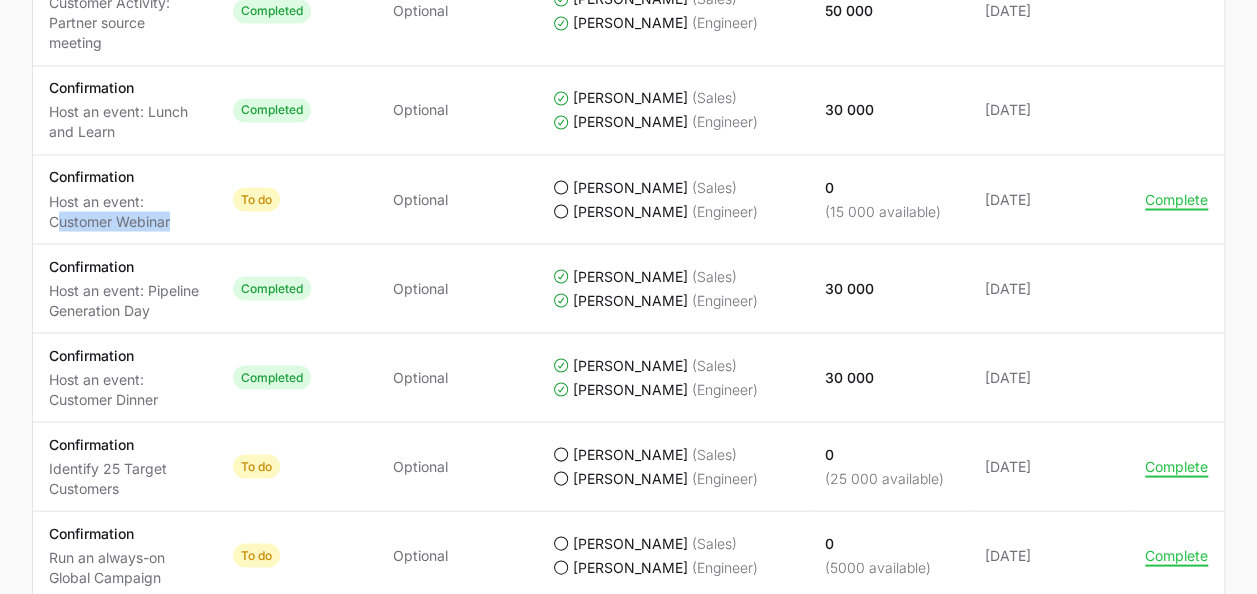 drag, startPoint x: 178, startPoint y: 212, endPoint x: 56, endPoint y: 217, distance: 122.10242 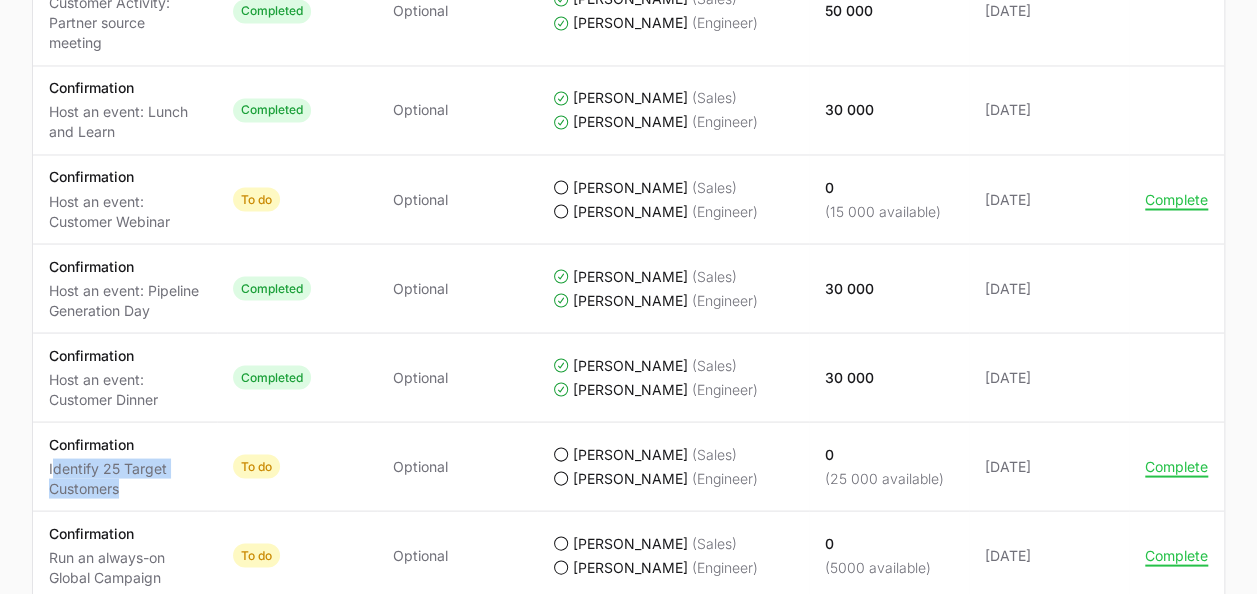 drag, startPoint x: 143, startPoint y: 477, endPoint x: 56, endPoint y: 458, distance: 89.050545 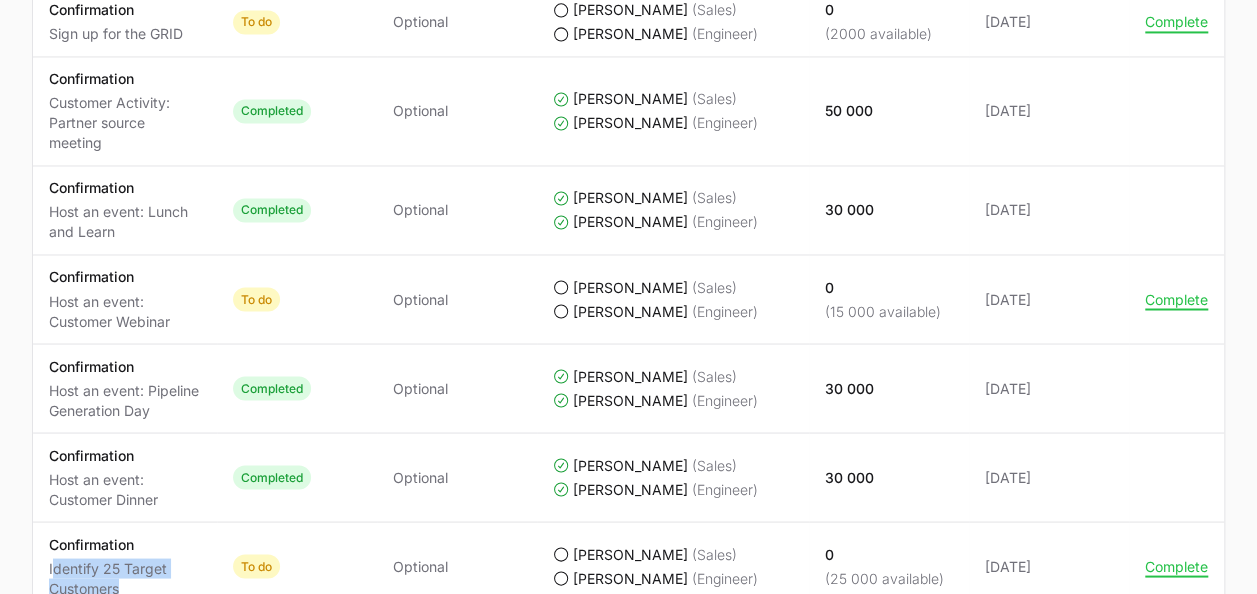 scroll, scrollTop: 1800, scrollLeft: 0, axis: vertical 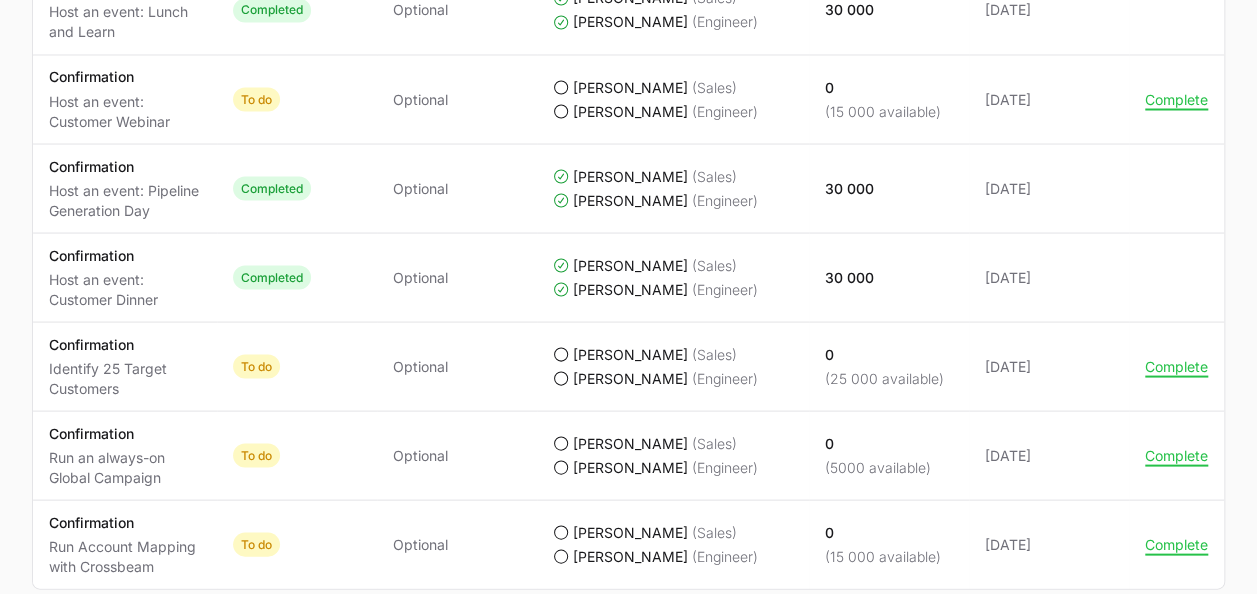 click on "Required Optional" 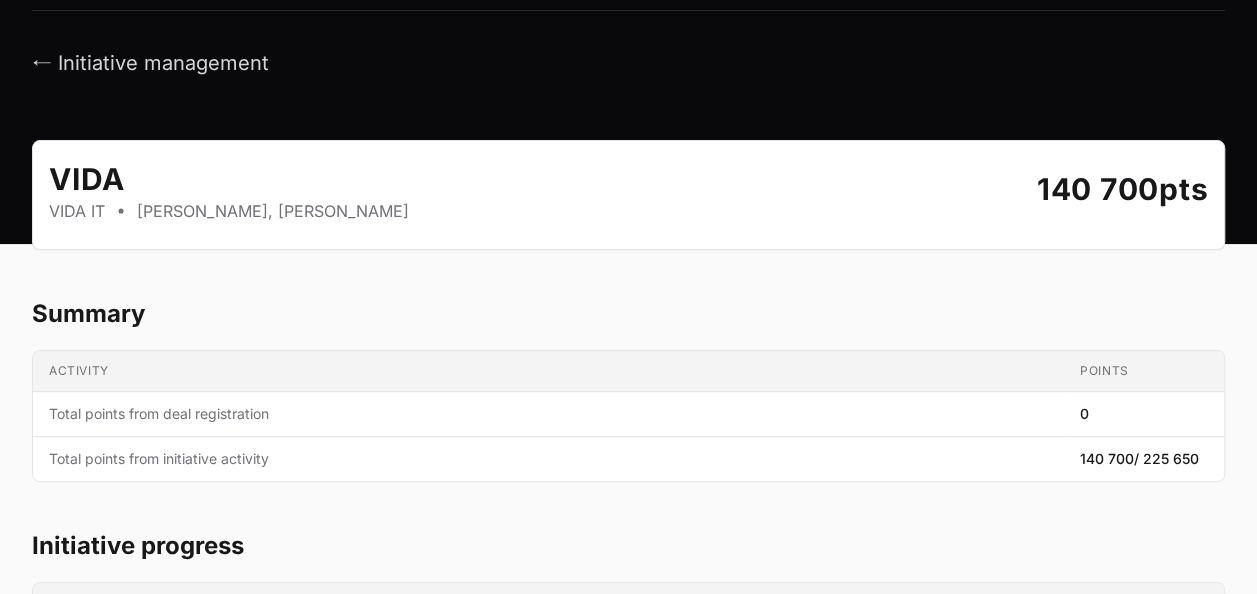 scroll, scrollTop: 0, scrollLeft: 0, axis: both 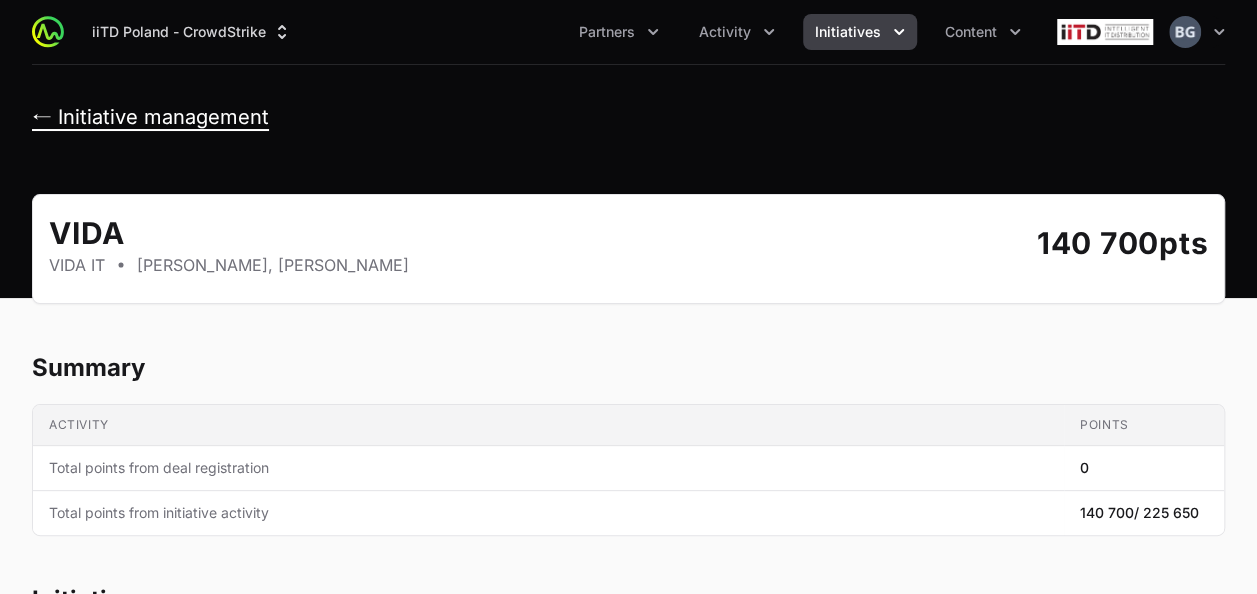 click on "← Initiative management" 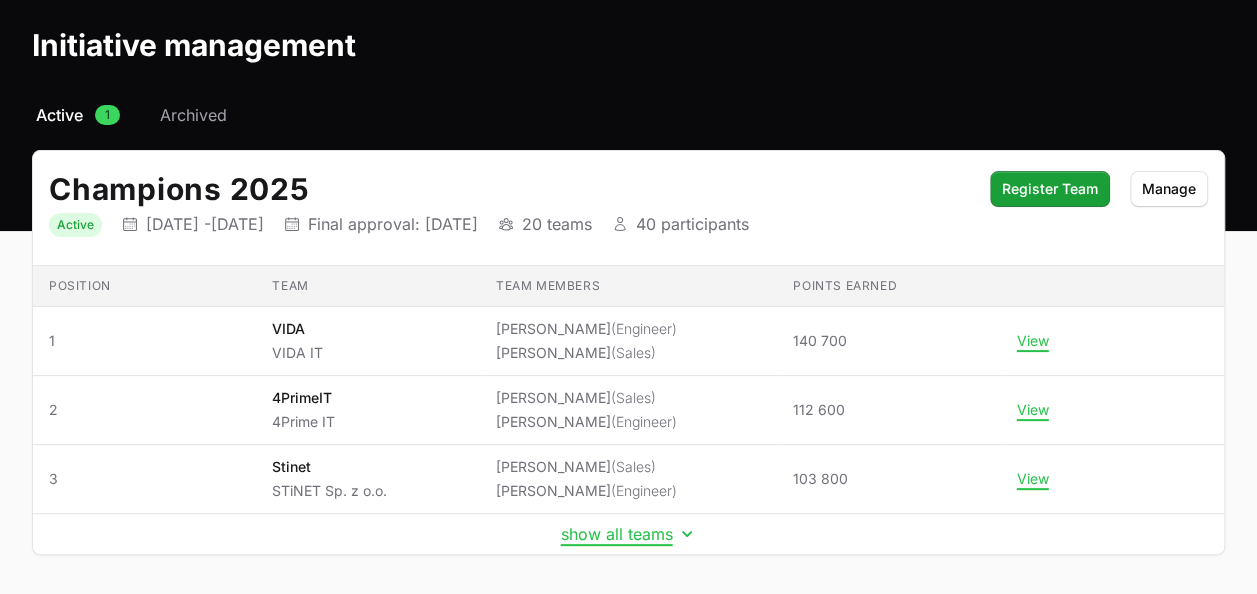 scroll, scrollTop: 152, scrollLeft: 0, axis: vertical 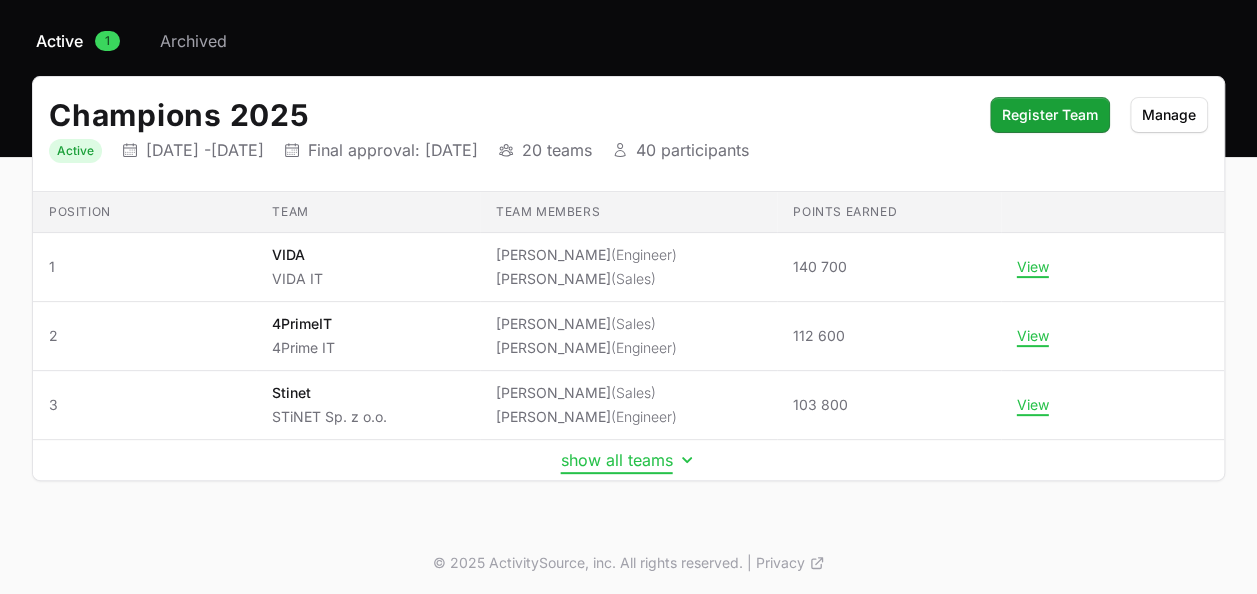 click on "show all teams" 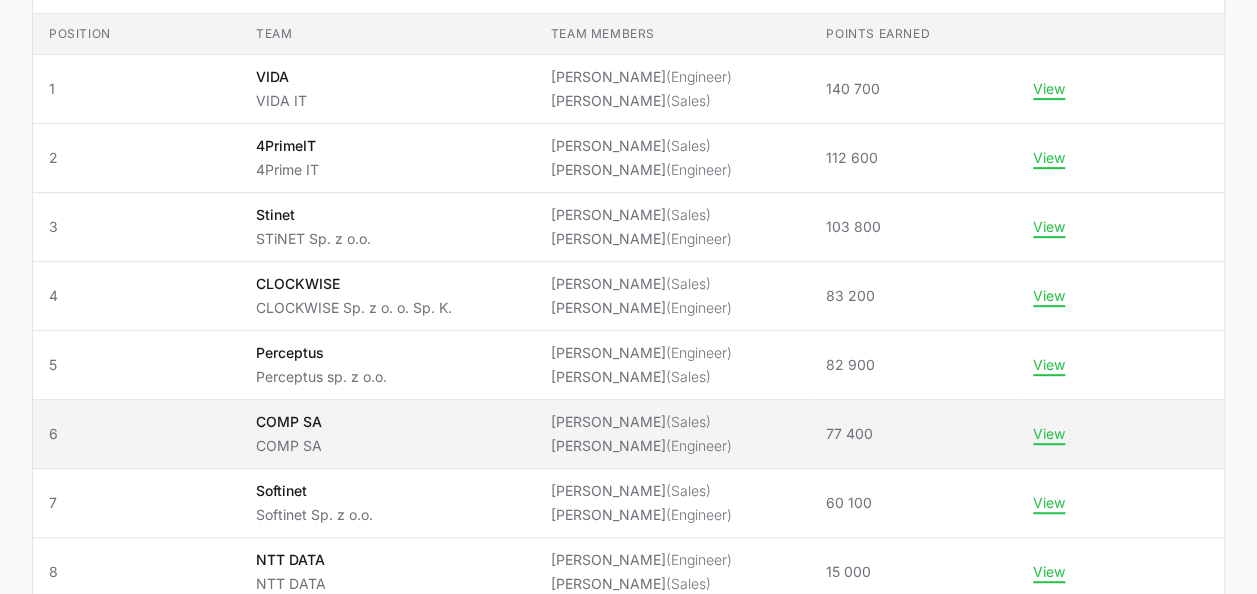 scroll, scrollTop: 0, scrollLeft: 0, axis: both 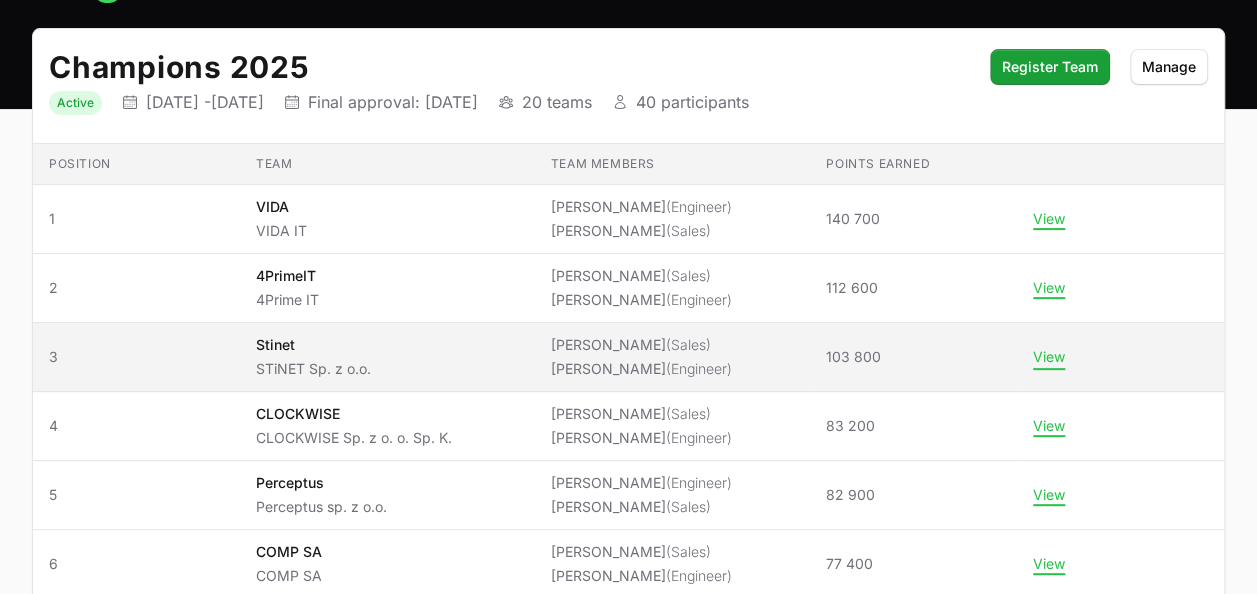 click on "View" 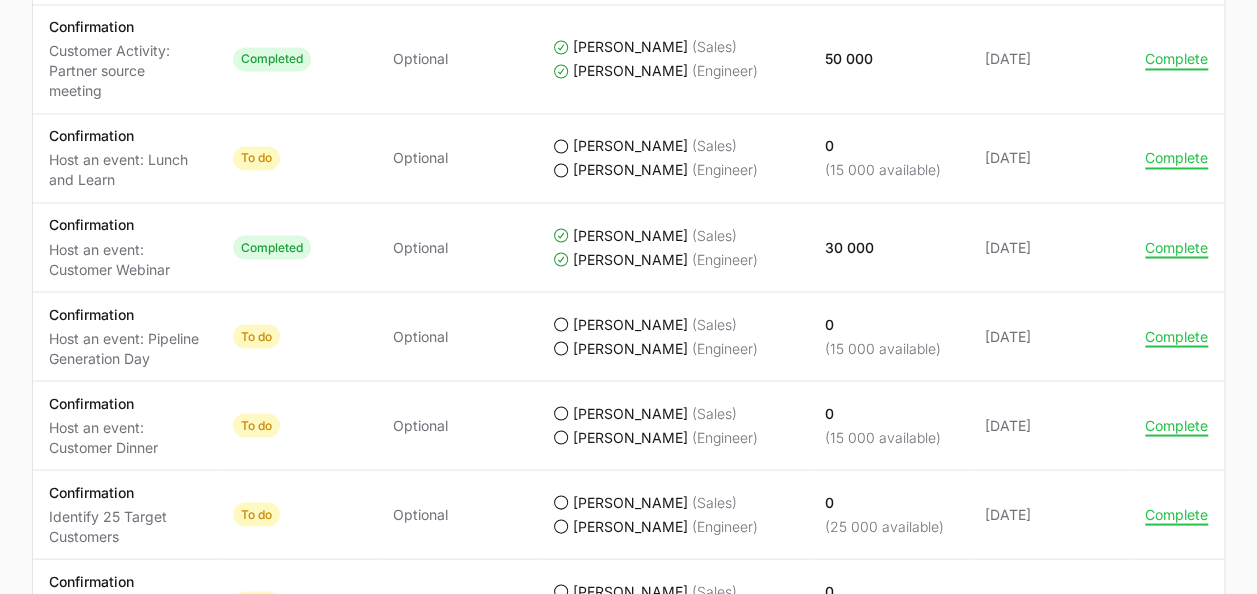 scroll, scrollTop: 1700, scrollLeft: 0, axis: vertical 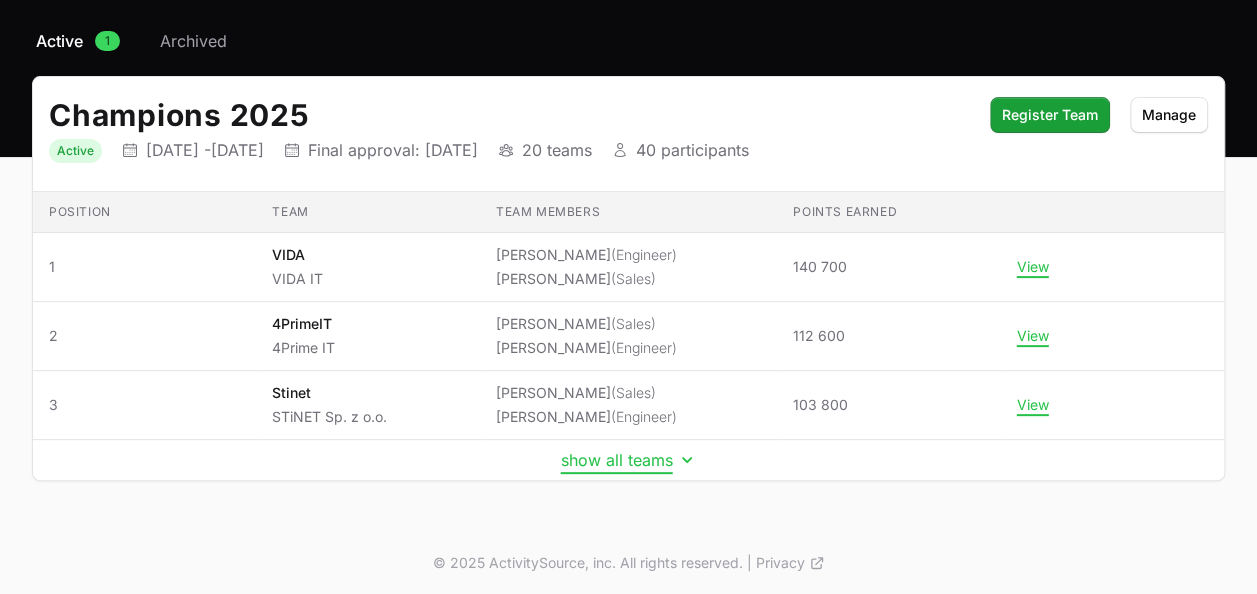 click on "show all teams" 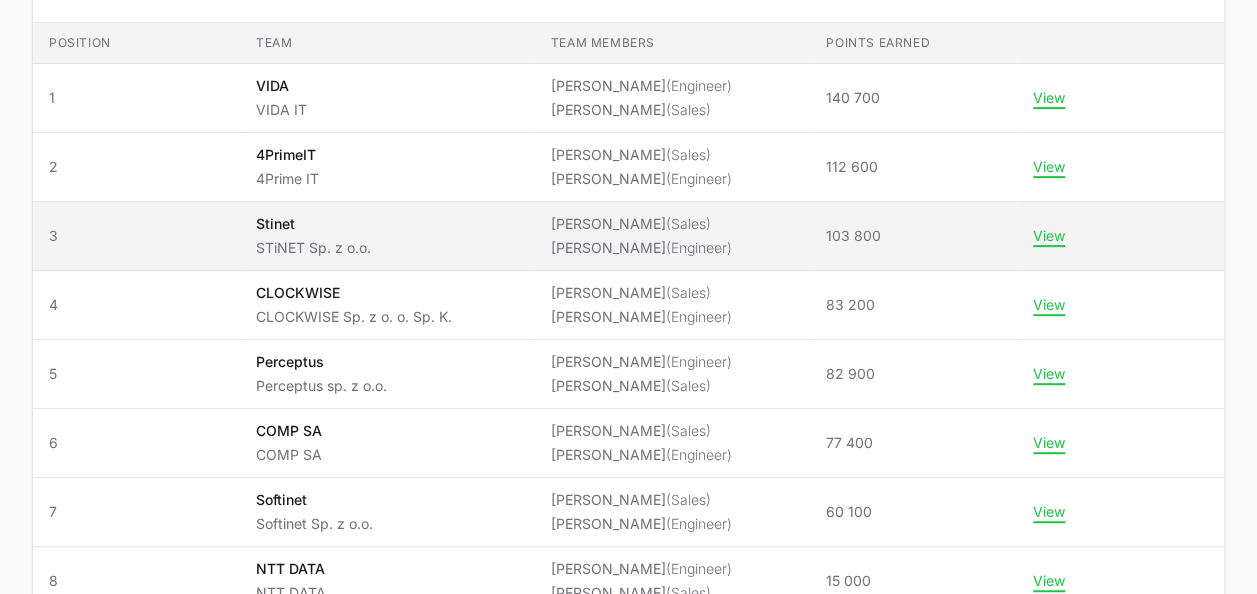 scroll, scrollTop: 352, scrollLeft: 0, axis: vertical 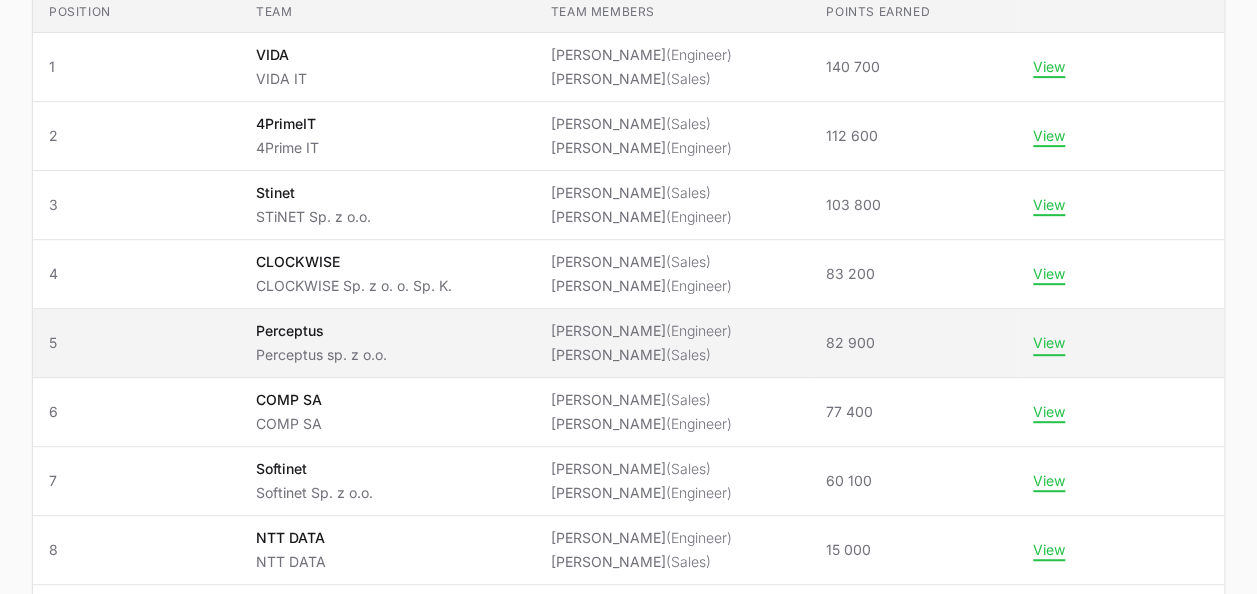 click on "View" 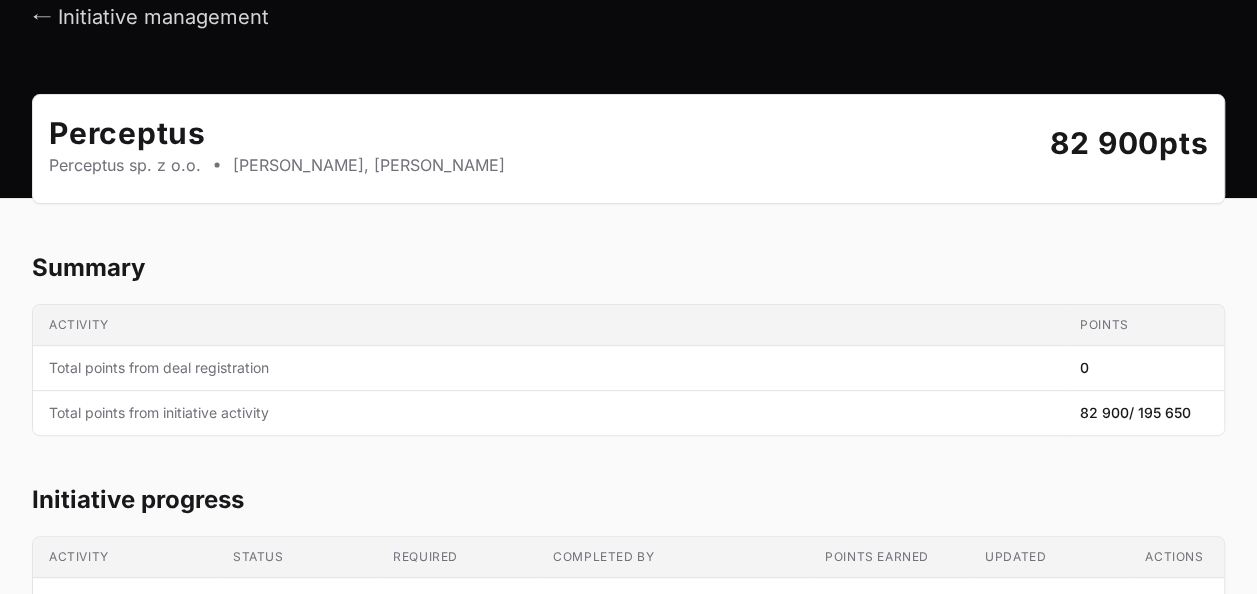 scroll, scrollTop: 0, scrollLeft: 0, axis: both 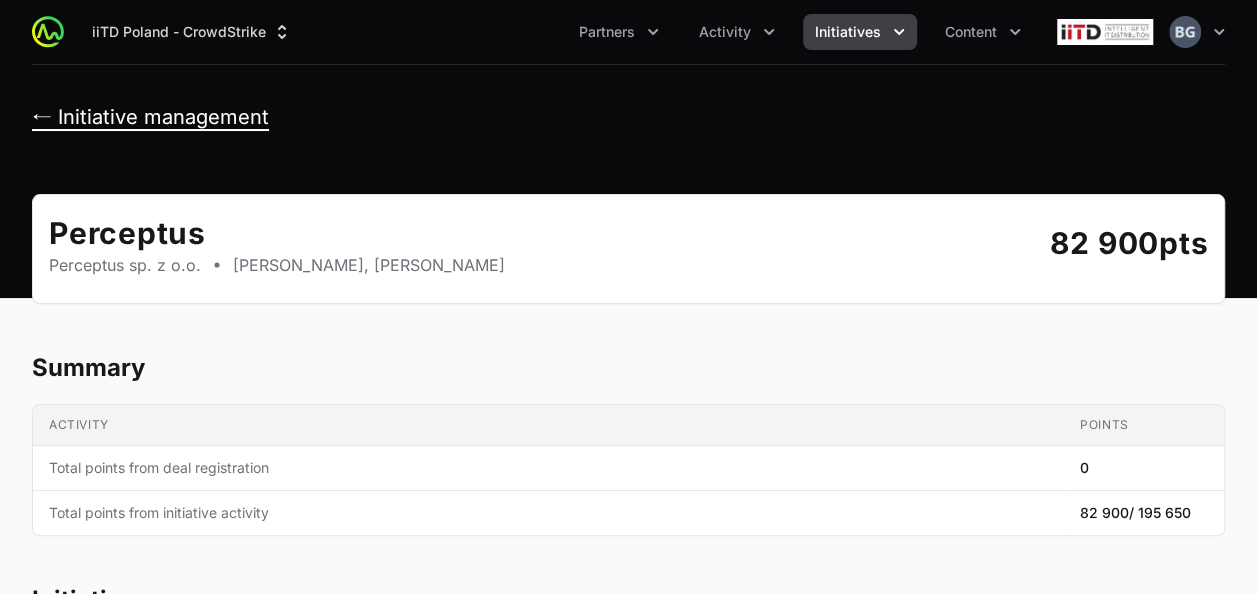 click on "← Initiative management" 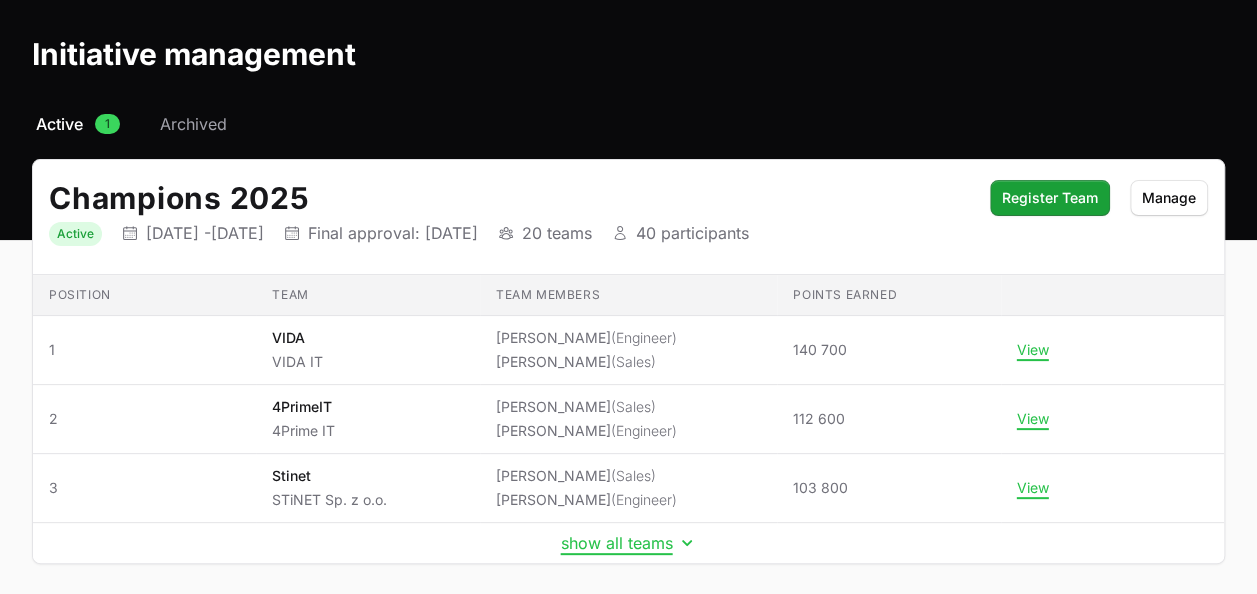 scroll, scrollTop: 100, scrollLeft: 0, axis: vertical 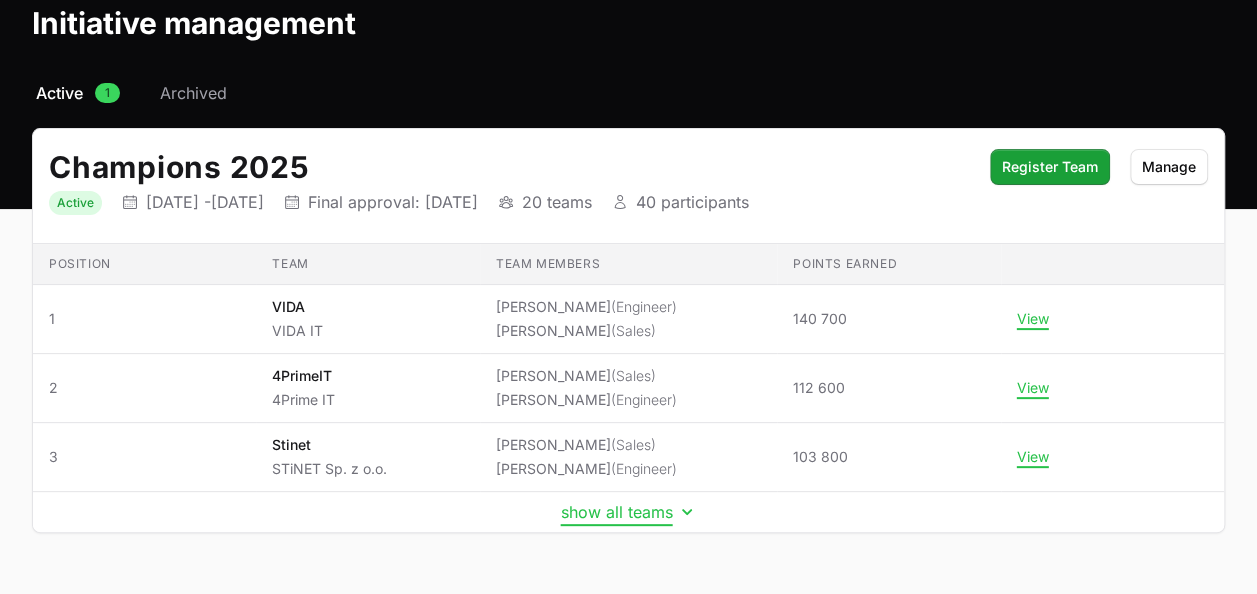 click on "show all teams" 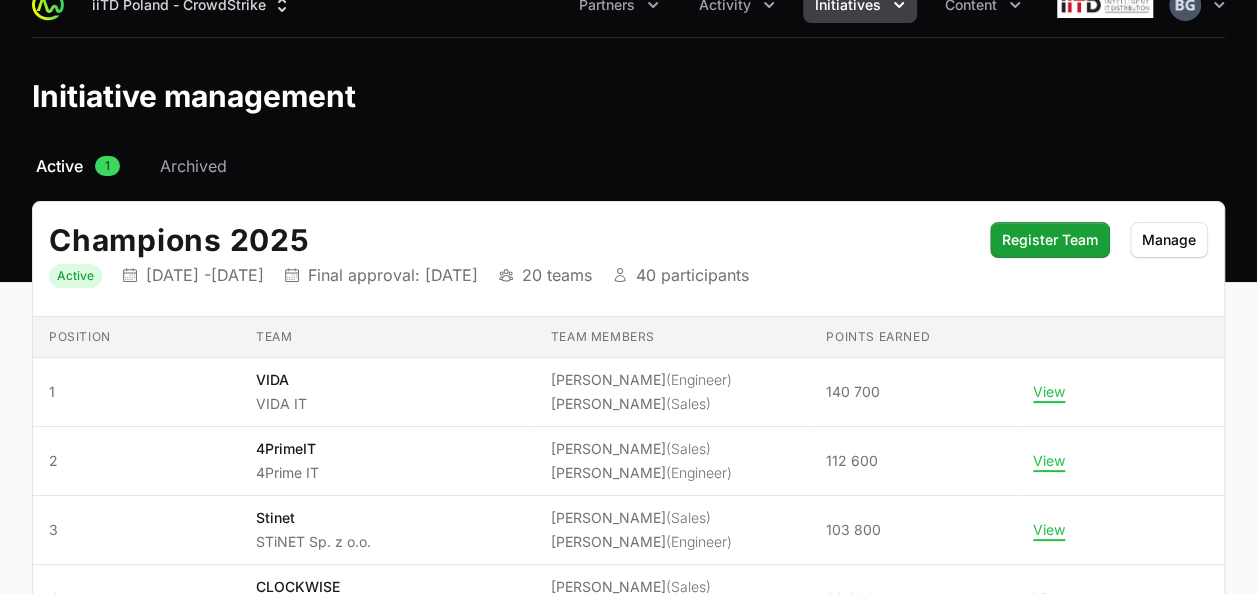 scroll, scrollTop: 0, scrollLeft: 0, axis: both 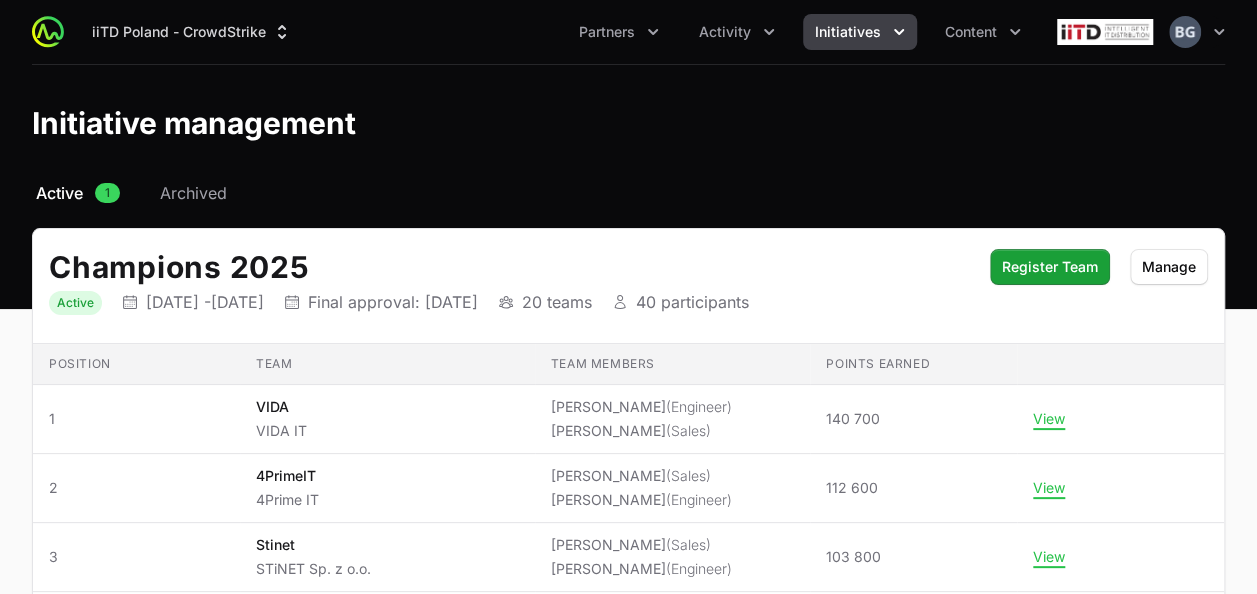 click on "Initiatives" 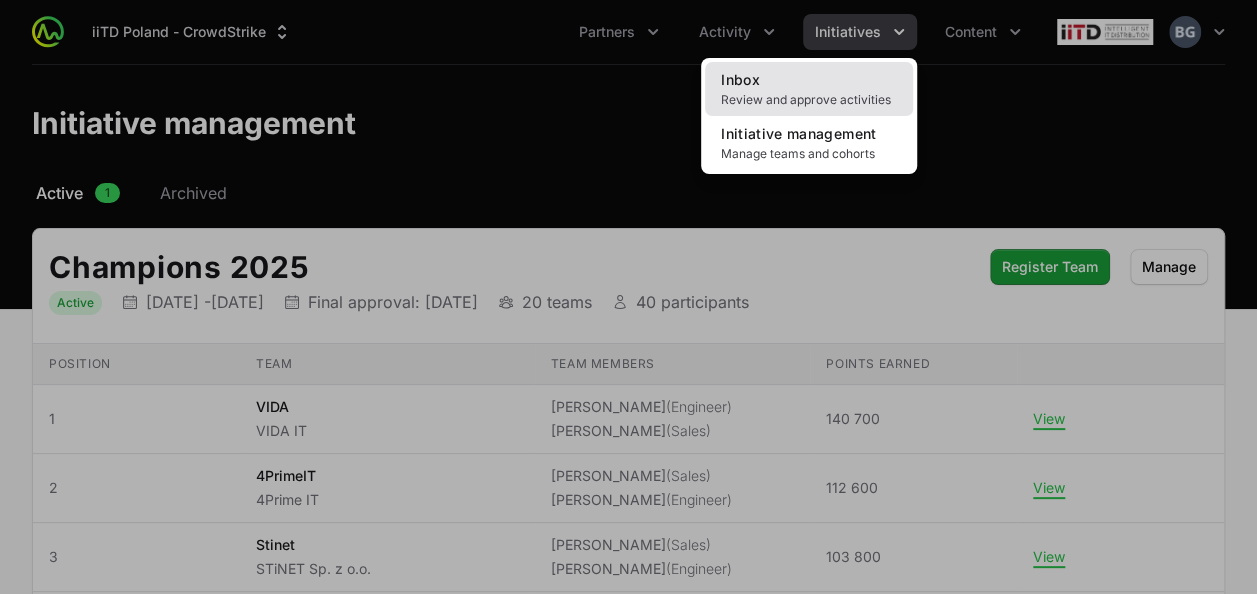click on "Inbox Review and approve activities" 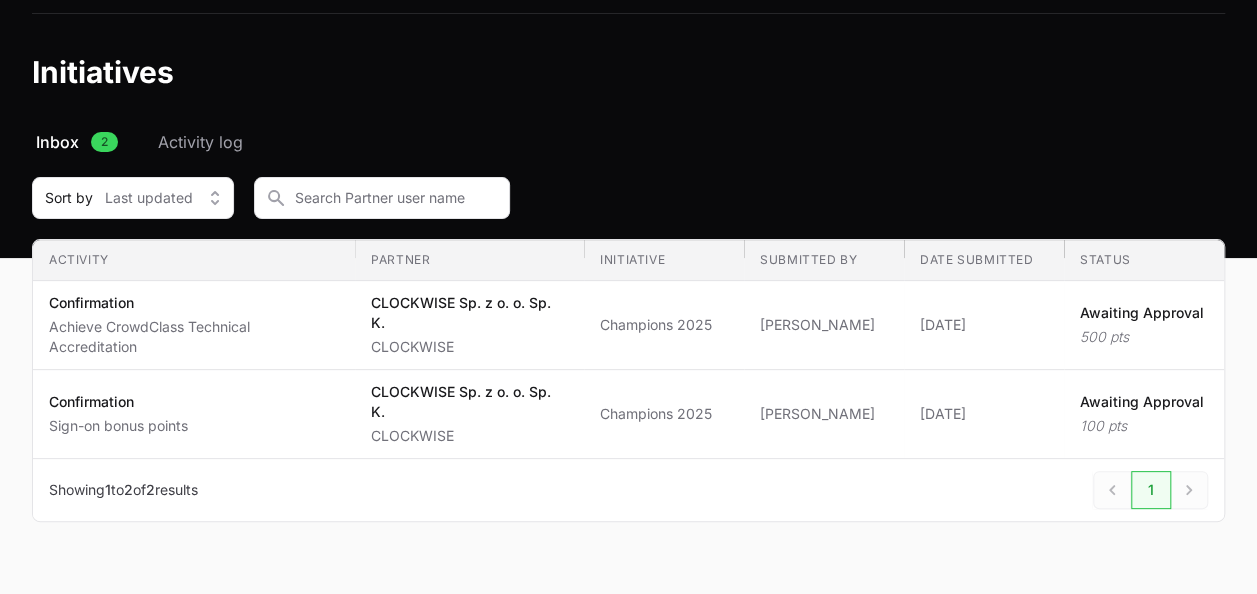 scroll, scrollTop: 92, scrollLeft: 0, axis: vertical 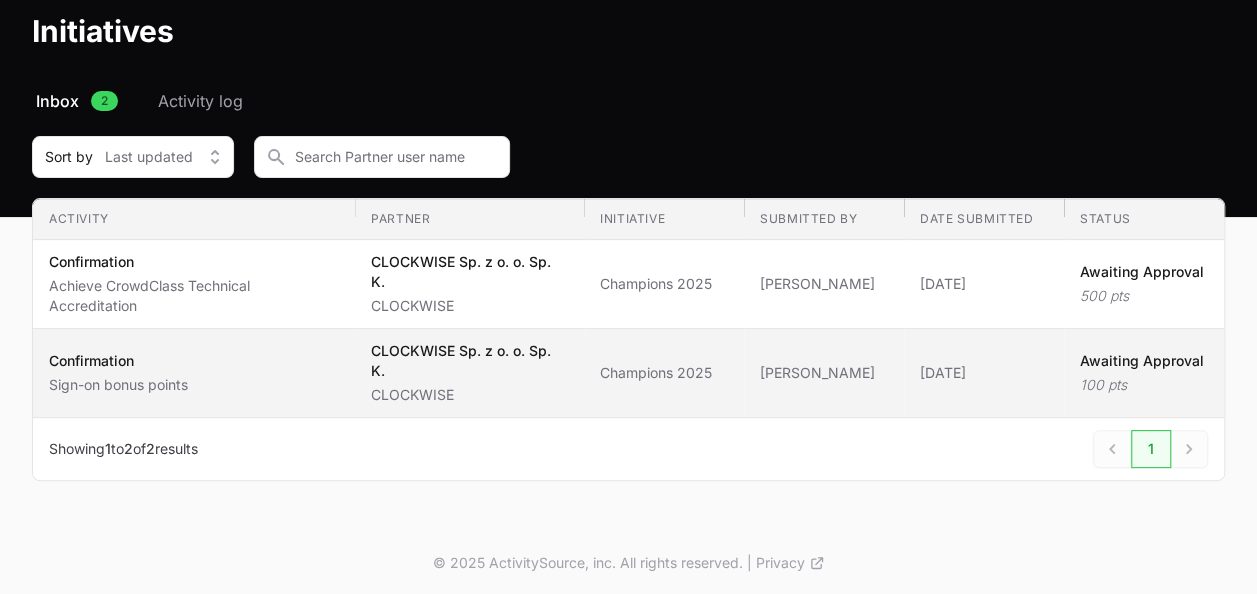 click on "Awaiting Approval" 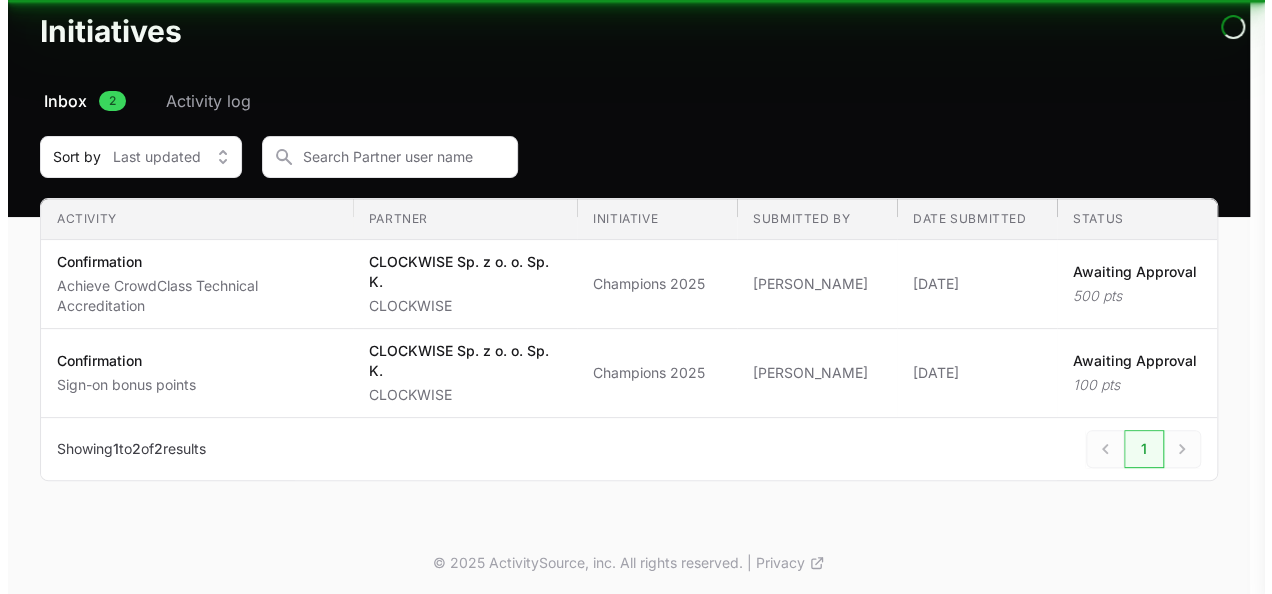 scroll, scrollTop: 52, scrollLeft: 0, axis: vertical 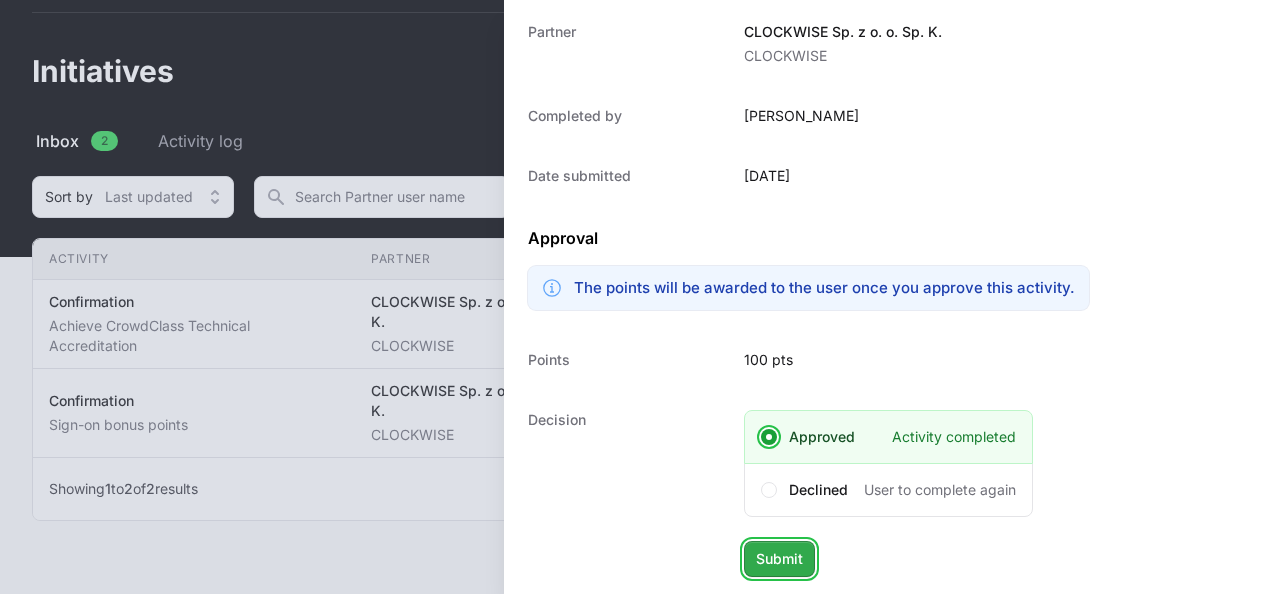 click on "Submit" at bounding box center (779, 559) 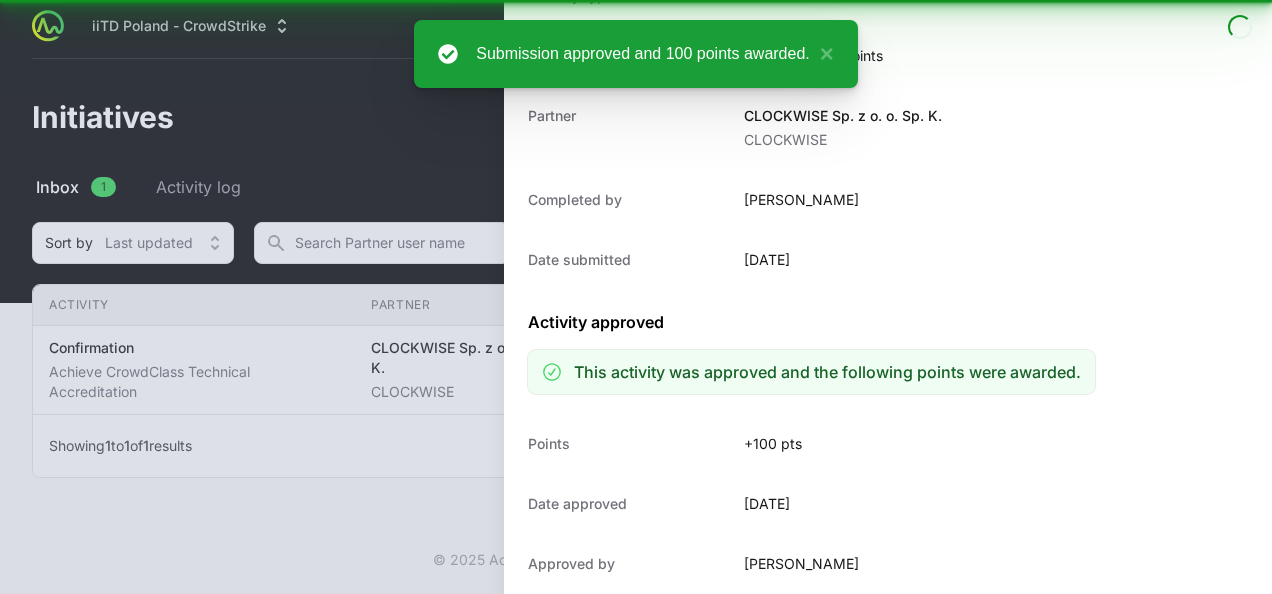 scroll, scrollTop: 3, scrollLeft: 0, axis: vertical 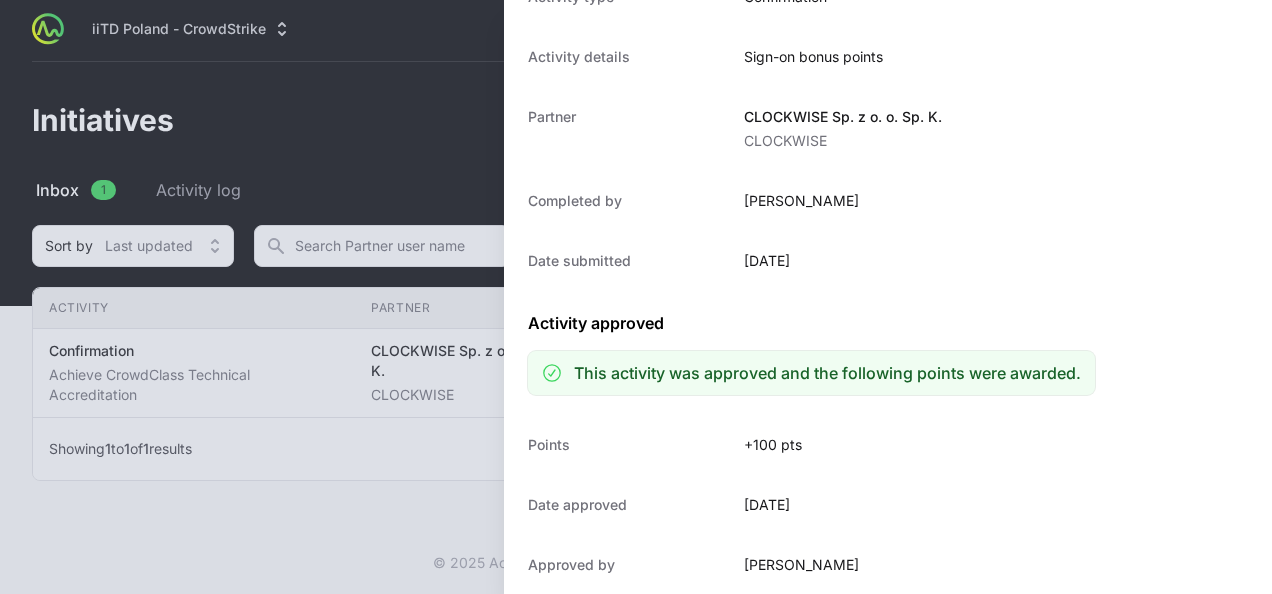 click on "Points +100 pts" 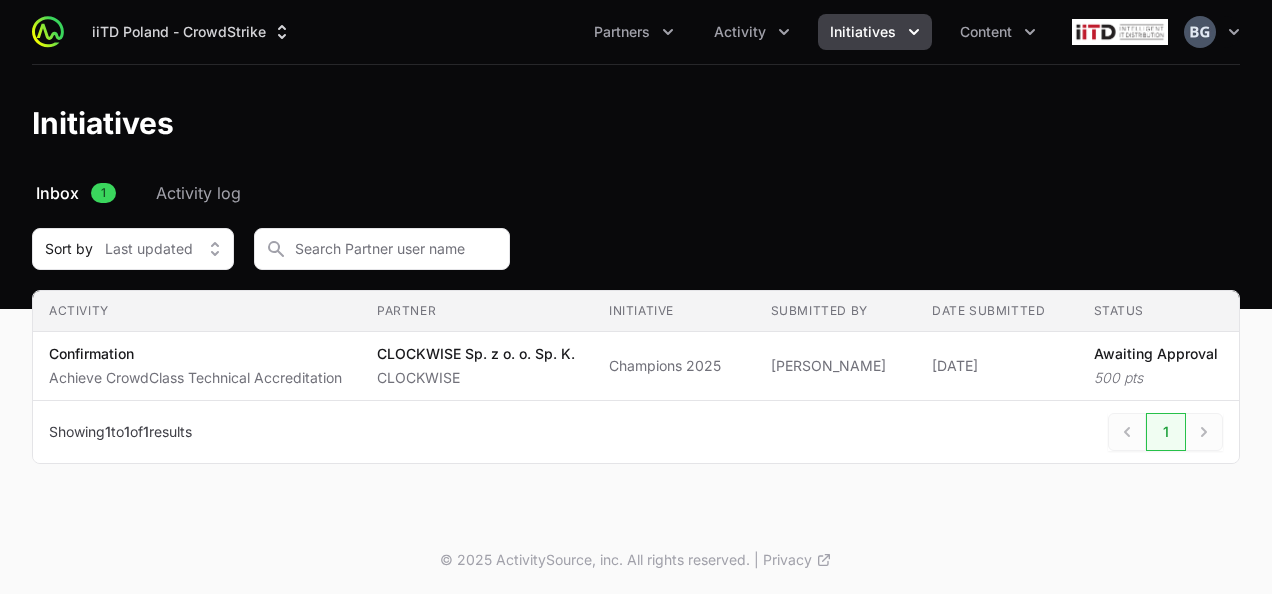 click on "Date submitted [DATE]" 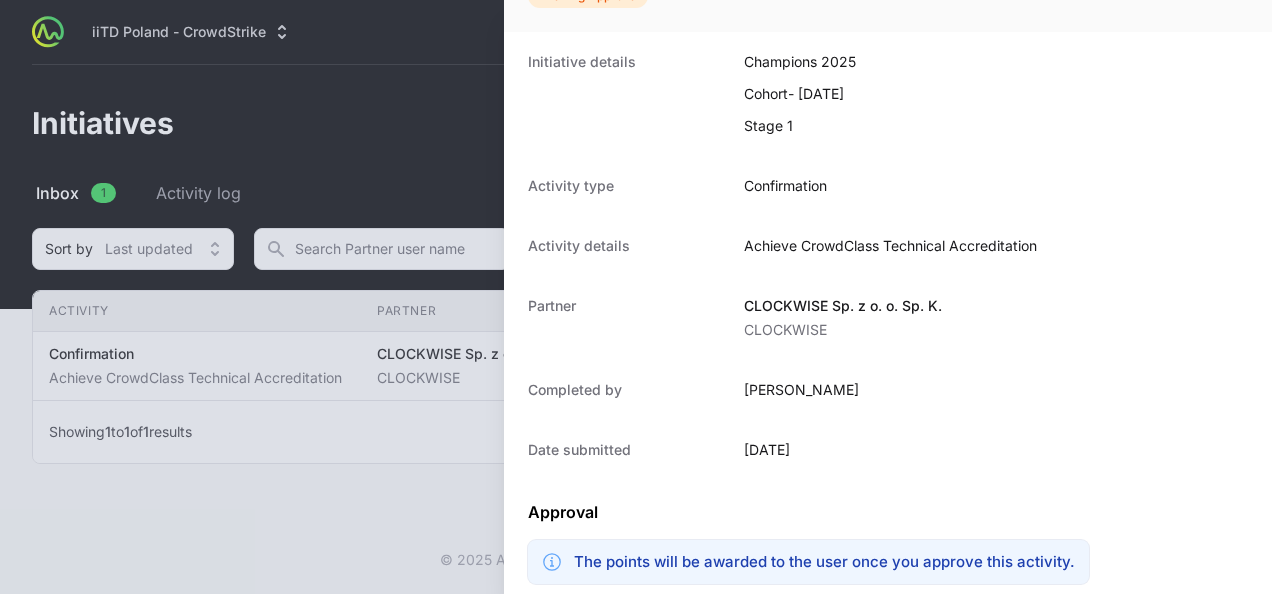 scroll, scrollTop: 384, scrollLeft: 0, axis: vertical 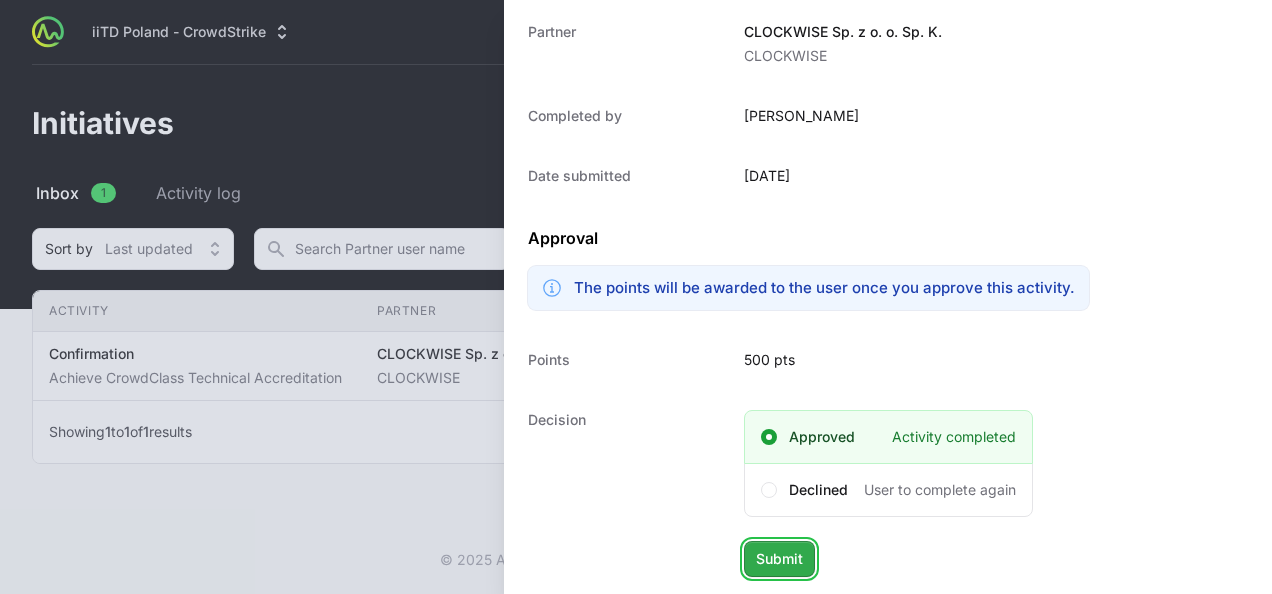click on "Submit" at bounding box center [779, 559] 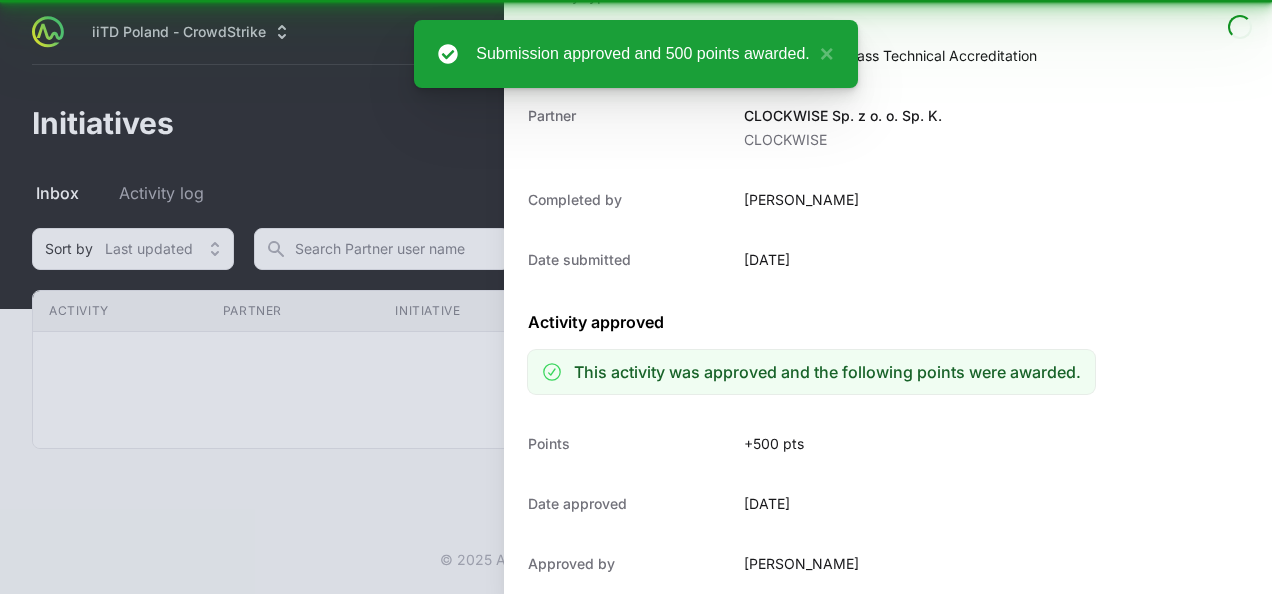 scroll, scrollTop: 299, scrollLeft: 0, axis: vertical 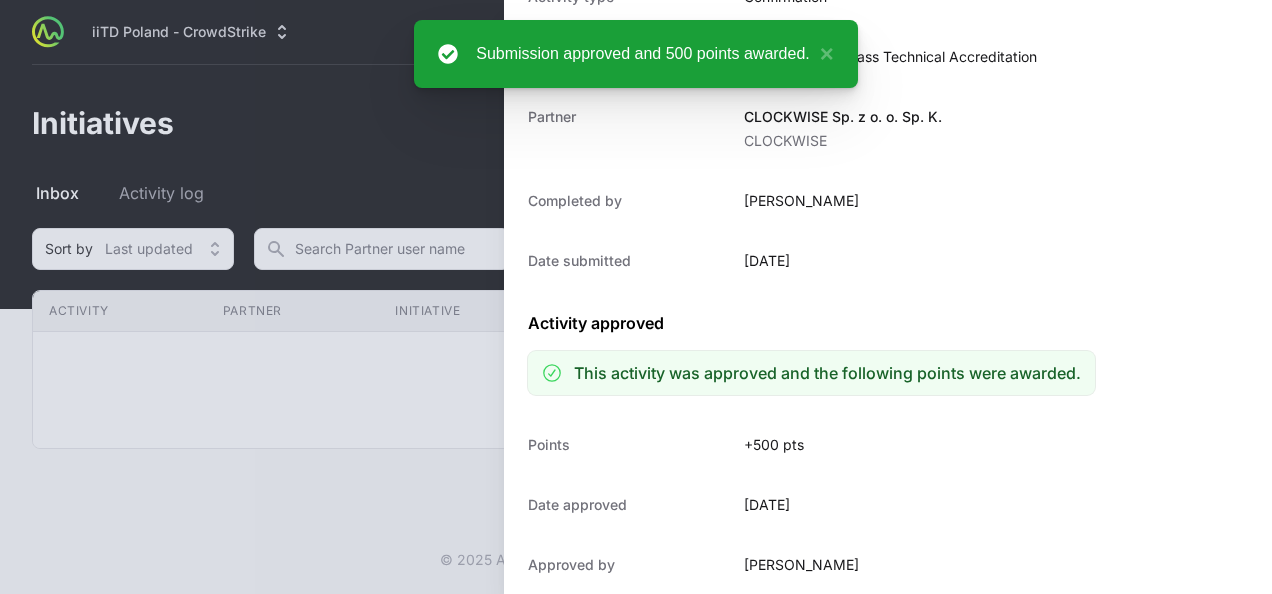 click at bounding box center (636, 297) 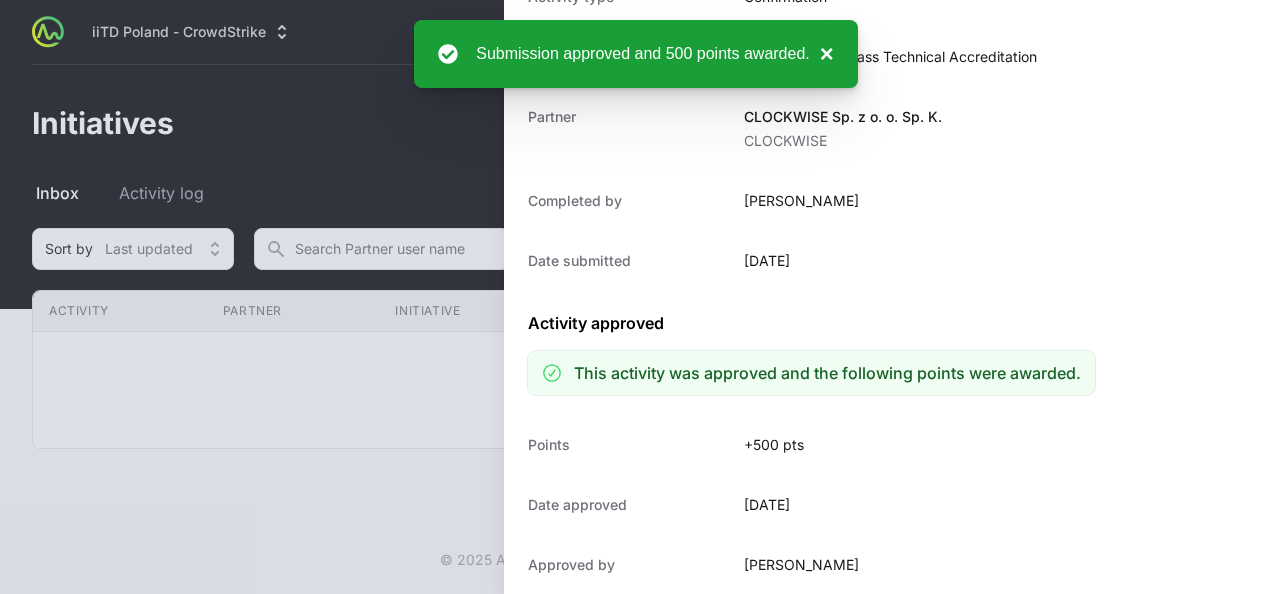 click on "×" at bounding box center [822, 54] 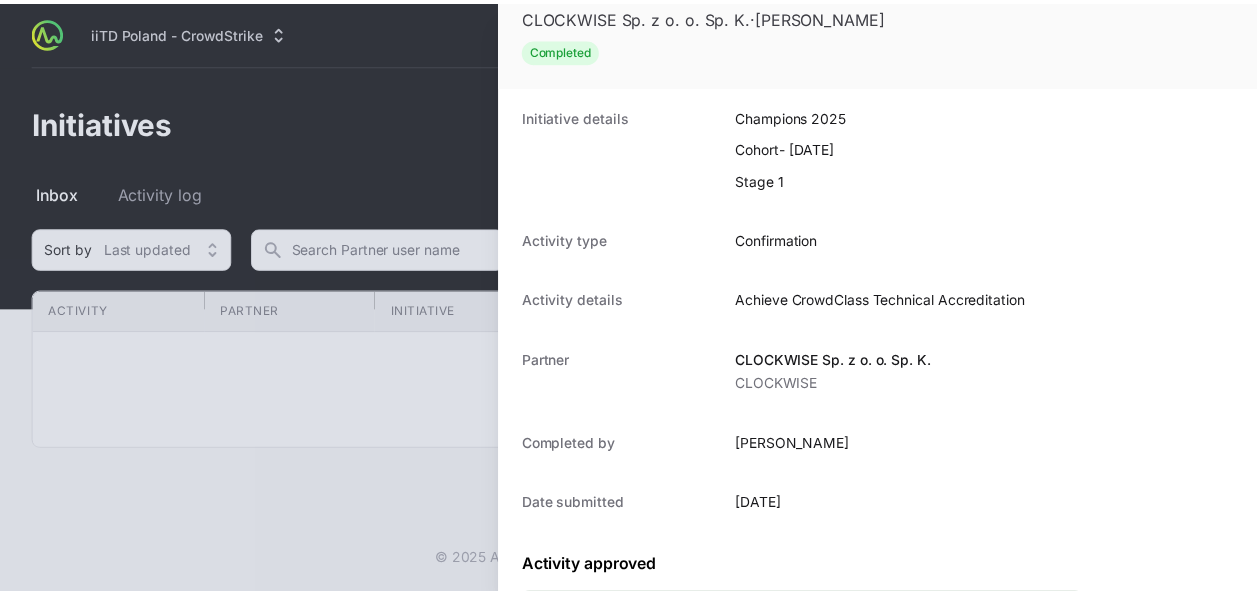 scroll, scrollTop: 0, scrollLeft: 0, axis: both 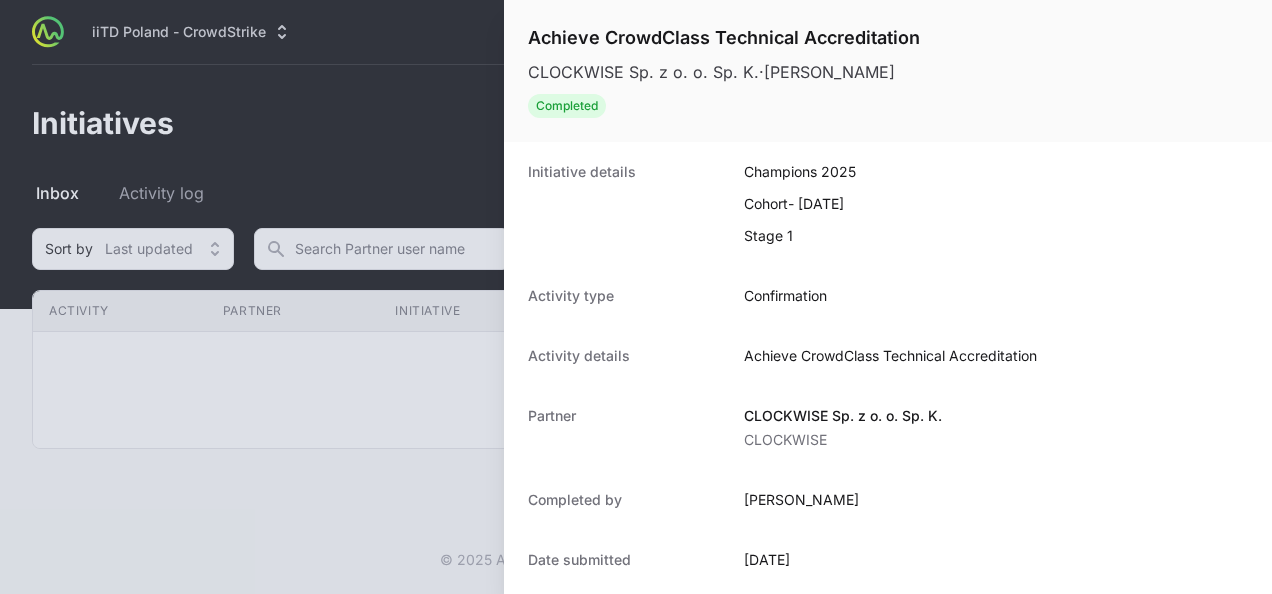 click at bounding box center (636, 297) 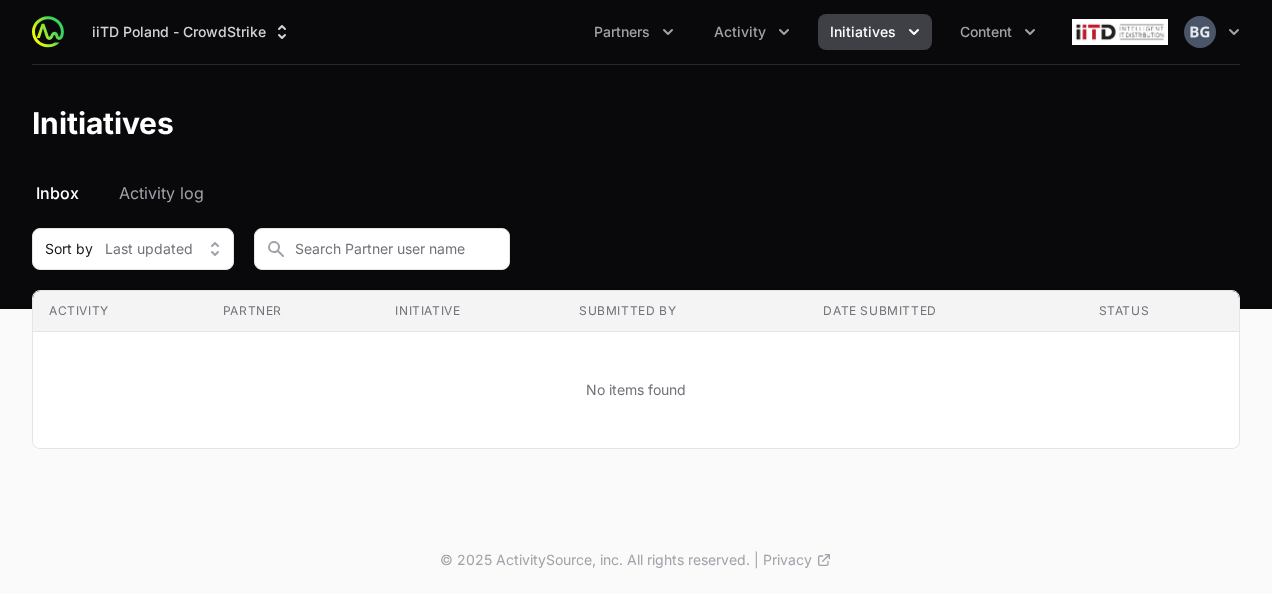 click on "Initiatives" 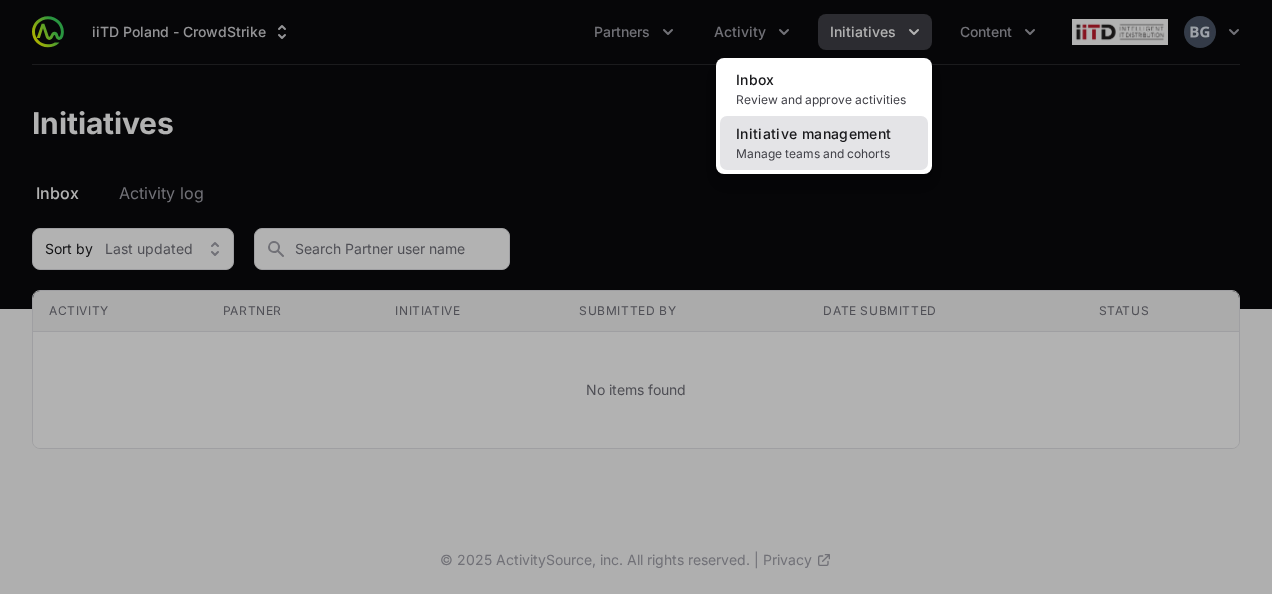 click on "Initiative management" 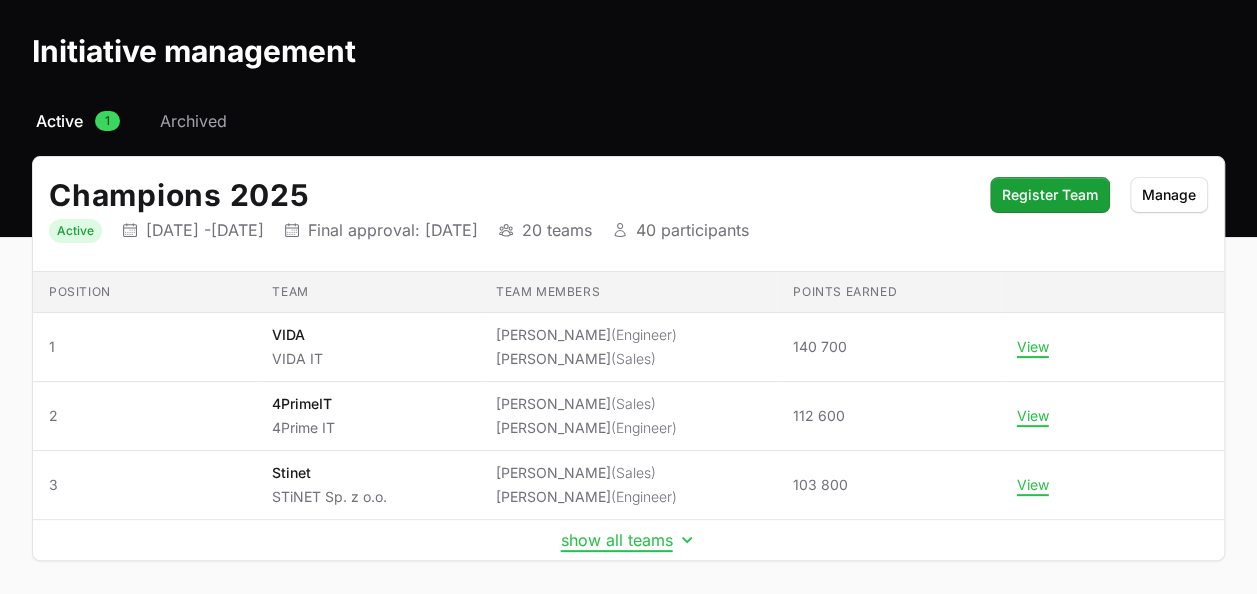 scroll, scrollTop: 152, scrollLeft: 0, axis: vertical 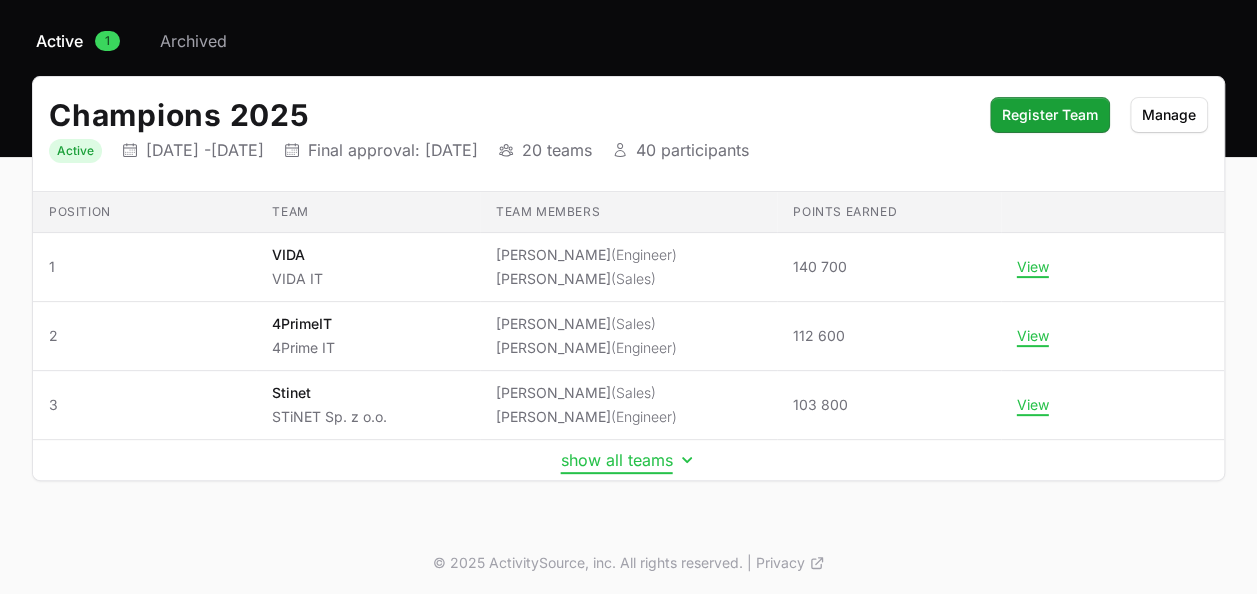 click on "show all teams" 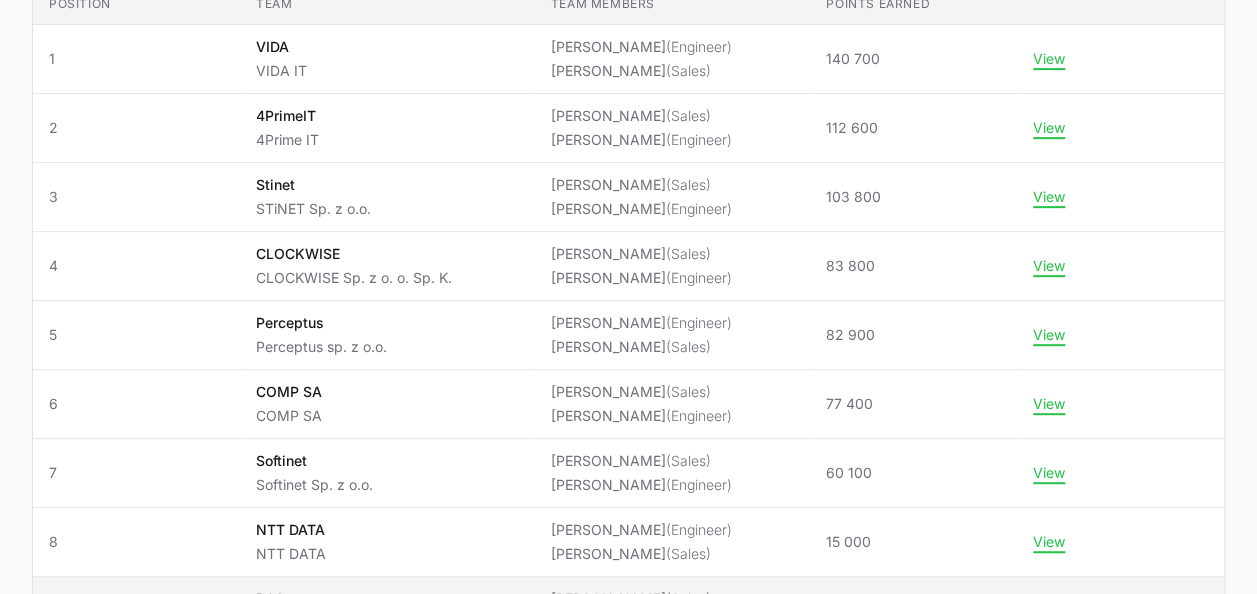 scroll, scrollTop: 152, scrollLeft: 0, axis: vertical 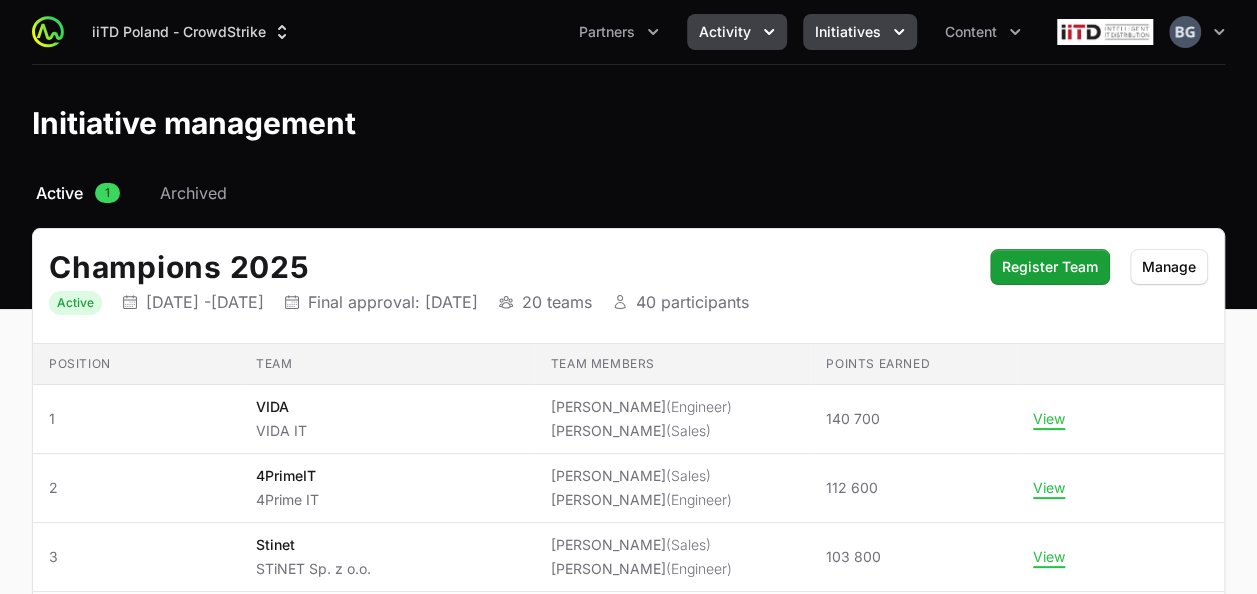 click on "Activity" 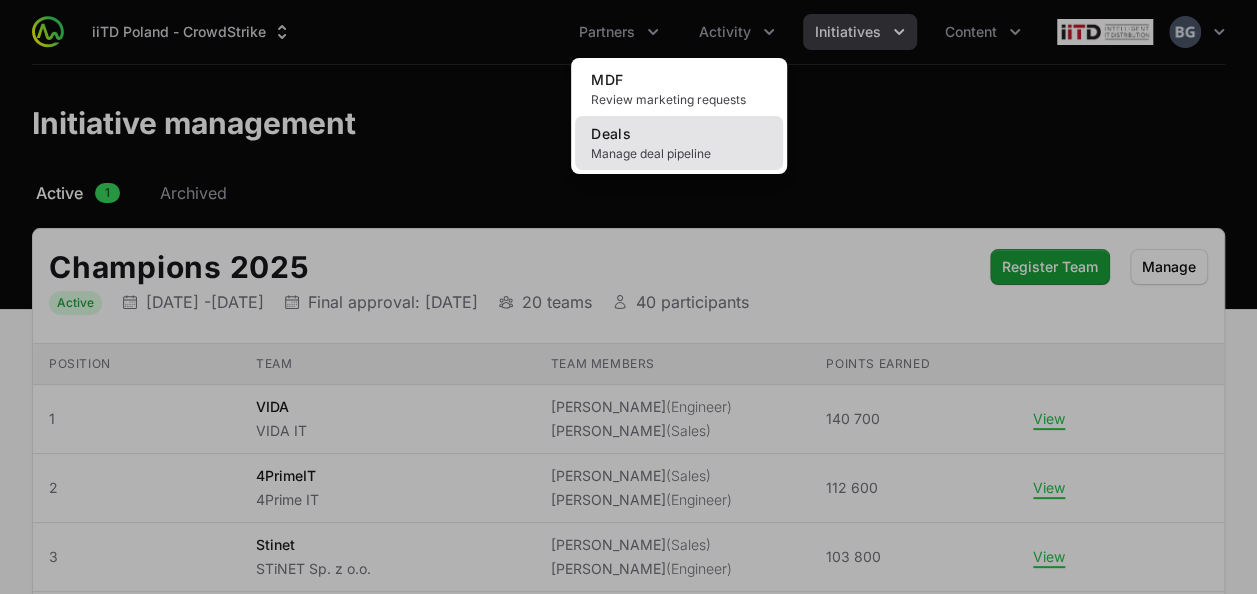 click on "Manage deal pipeline" 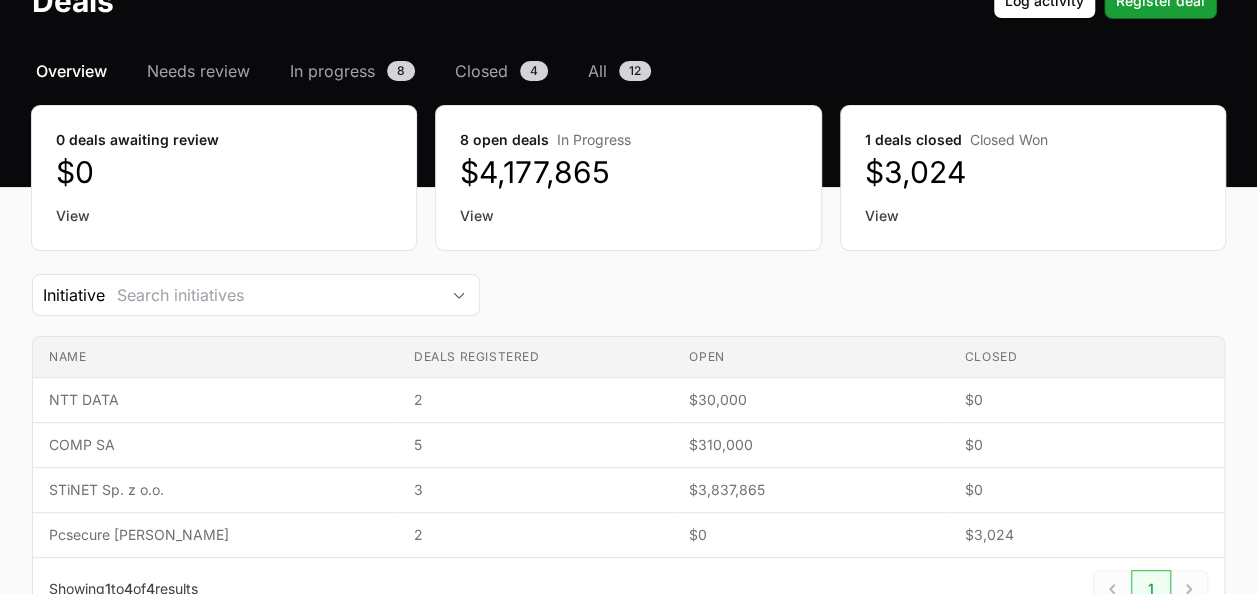 scroll, scrollTop: 261, scrollLeft: 0, axis: vertical 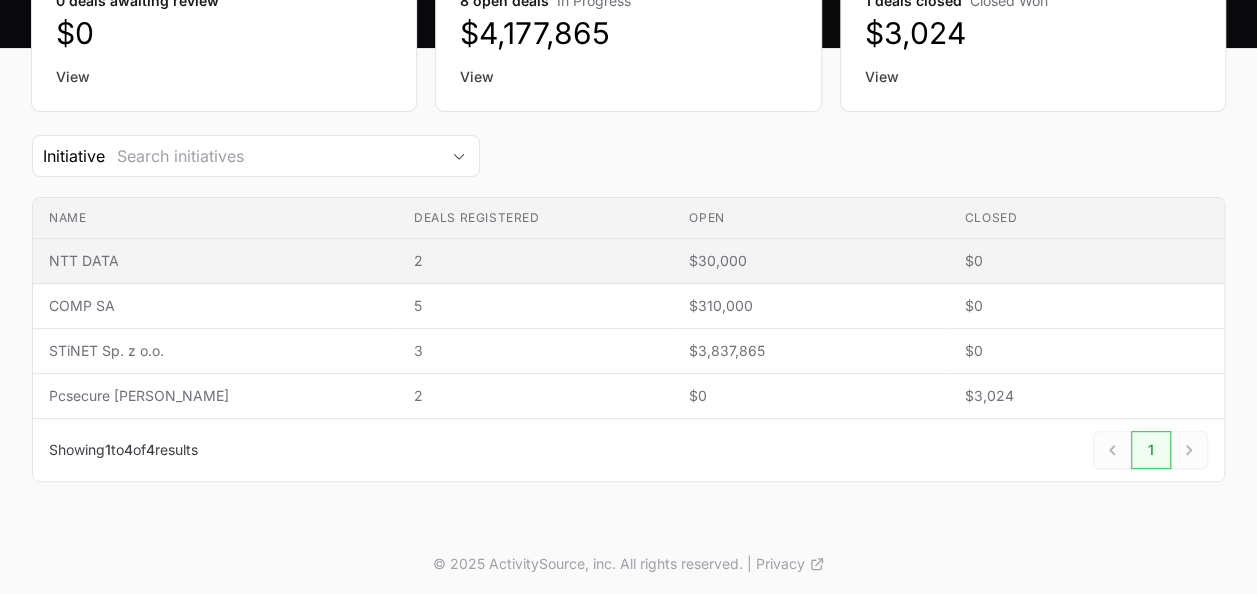 click on "2" 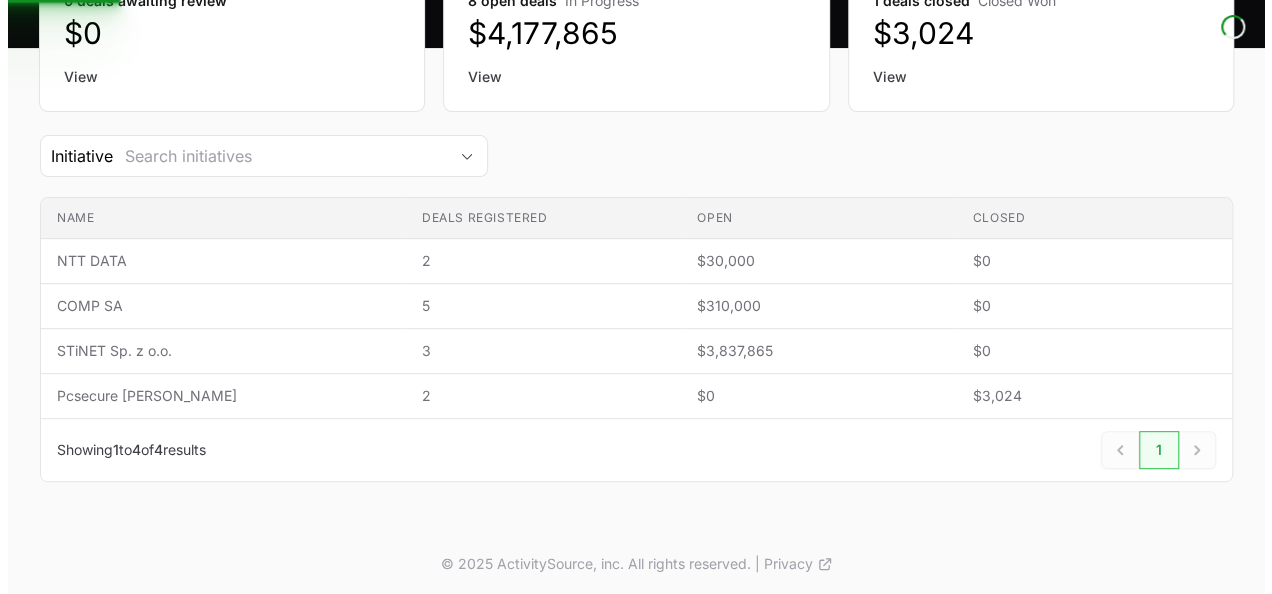 scroll, scrollTop: 0, scrollLeft: 0, axis: both 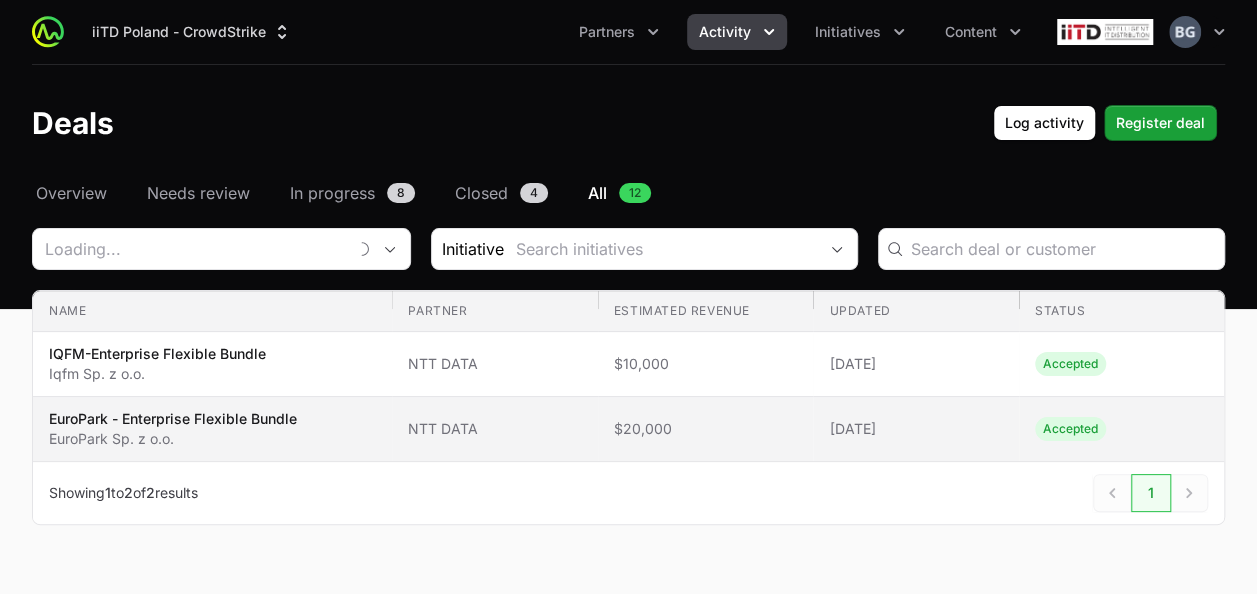 type on "NTT DATA" 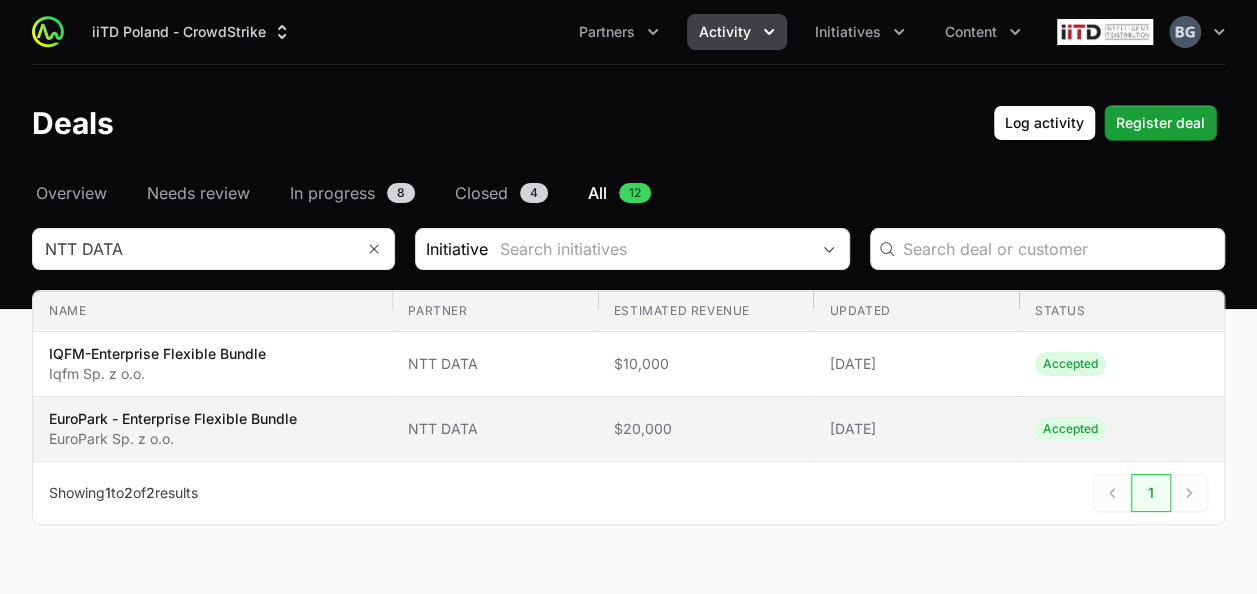 click on "Accepted" 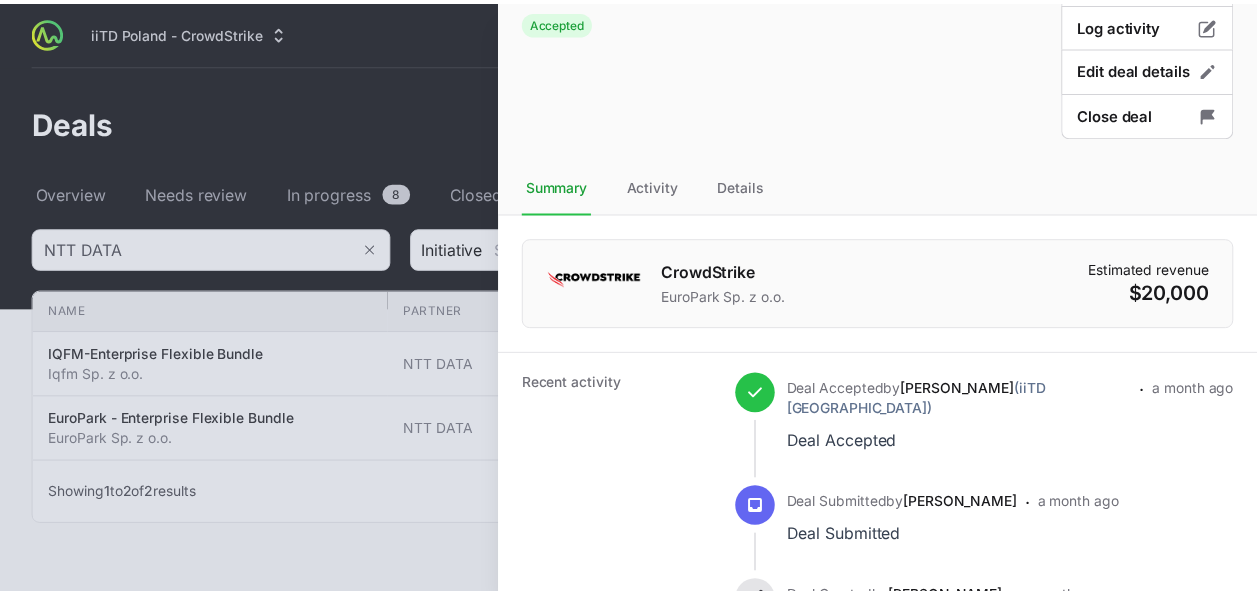scroll, scrollTop: 0, scrollLeft: 0, axis: both 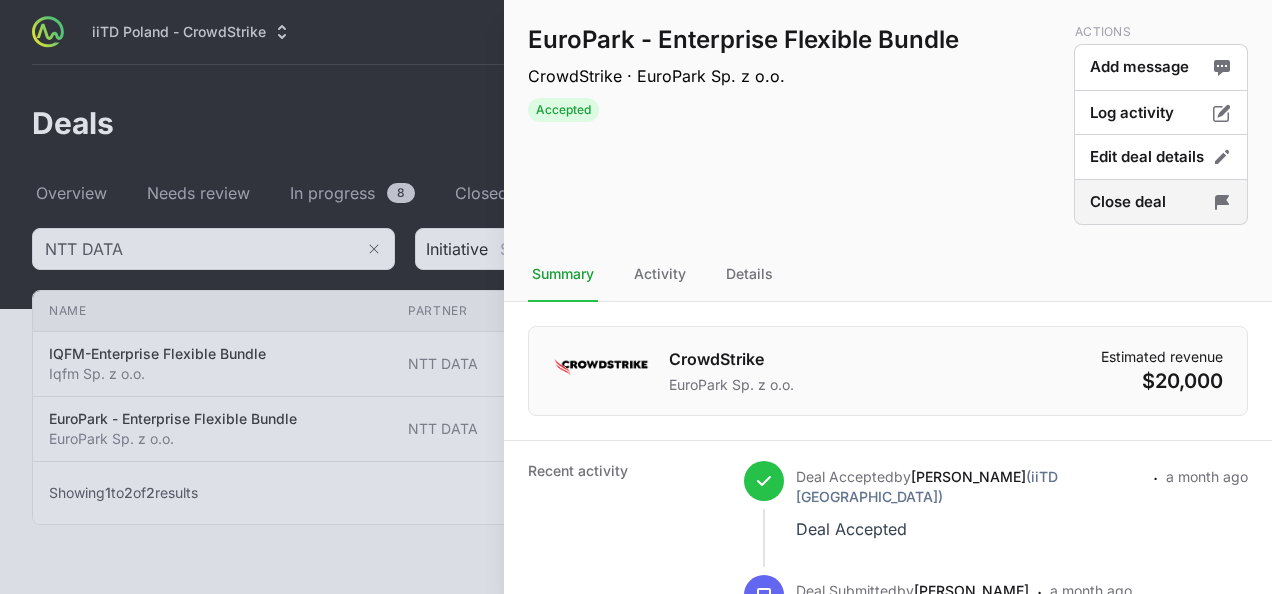 click on "Close deal" 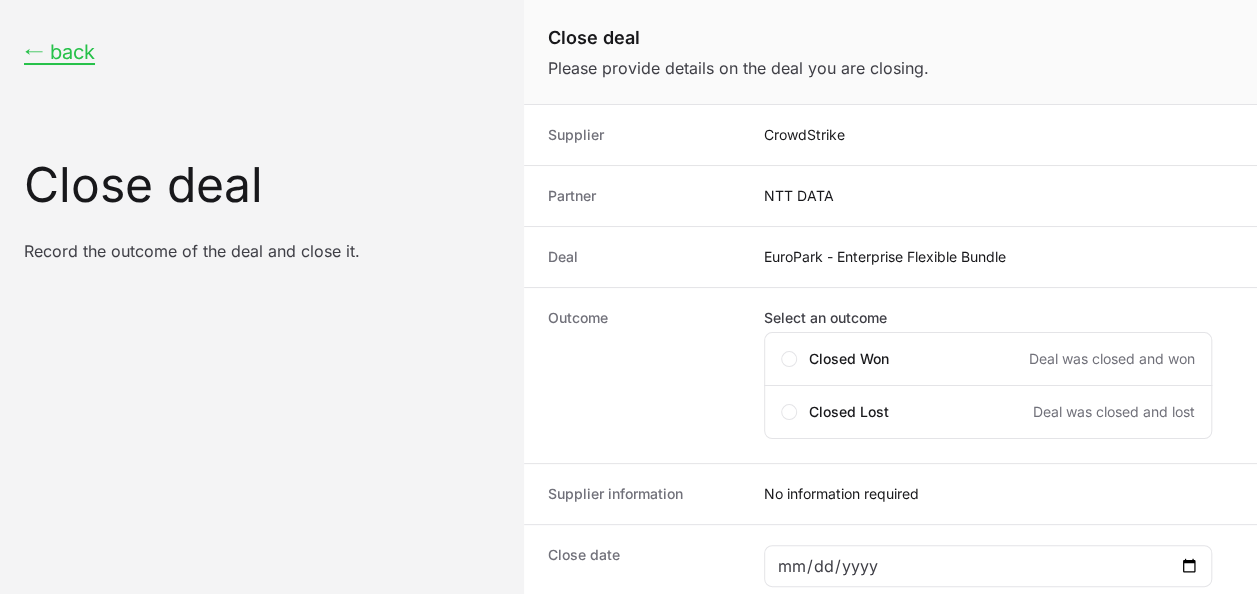 scroll, scrollTop: 100, scrollLeft: 0, axis: vertical 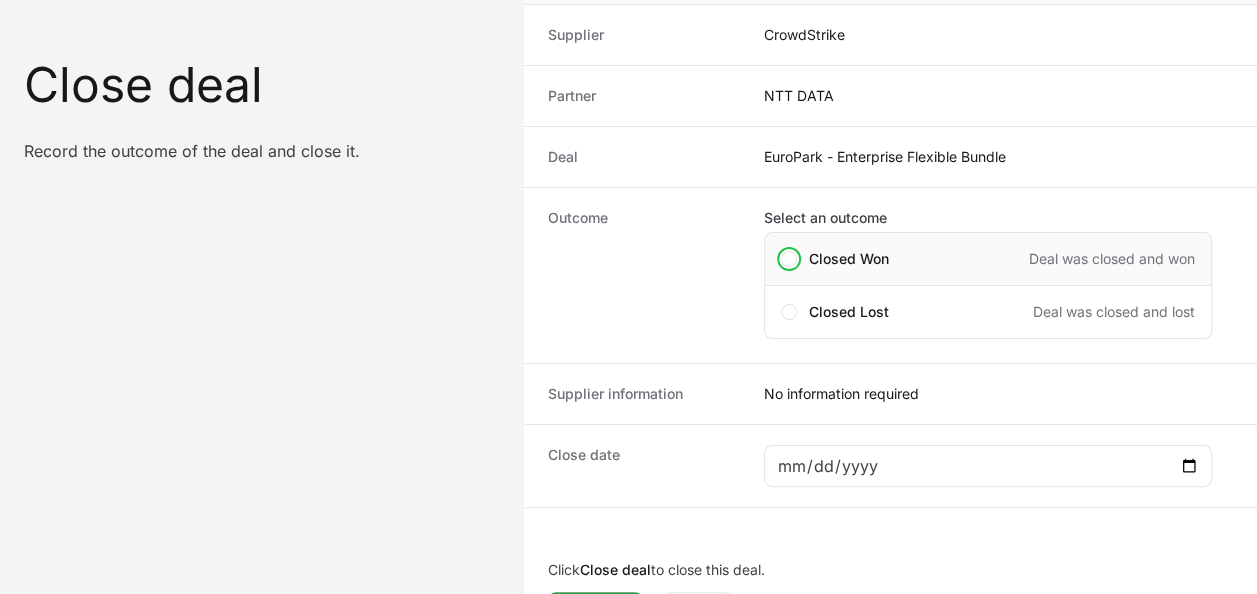 click on "Closed Won Deal was closed and won" 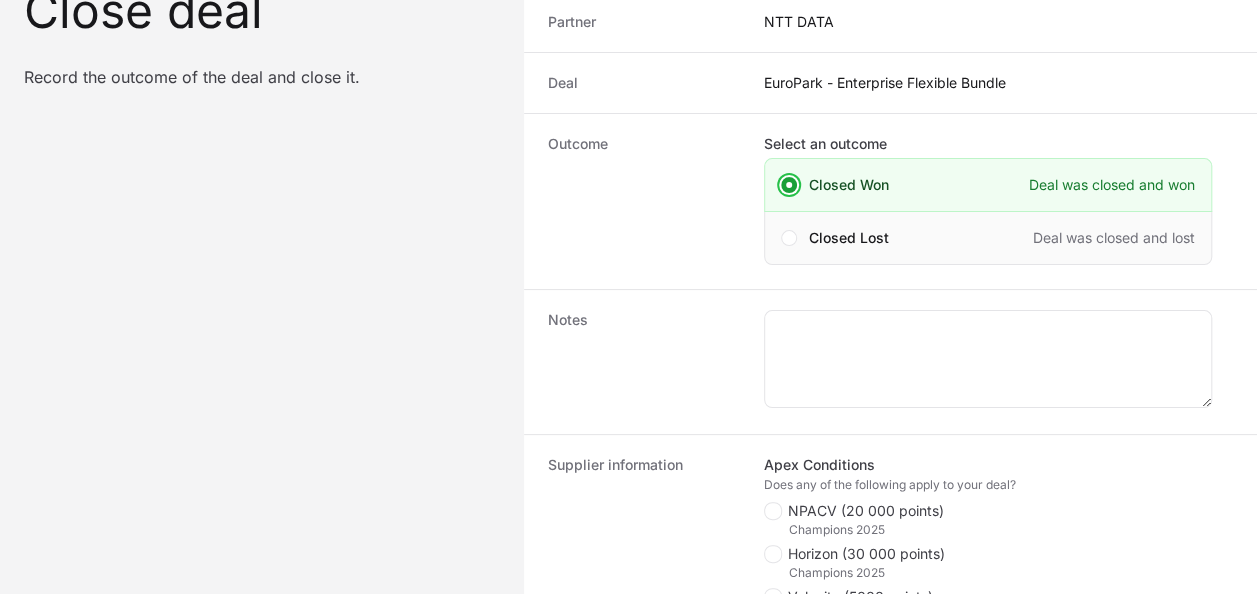 scroll, scrollTop: 300, scrollLeft: 0, axis: vertical 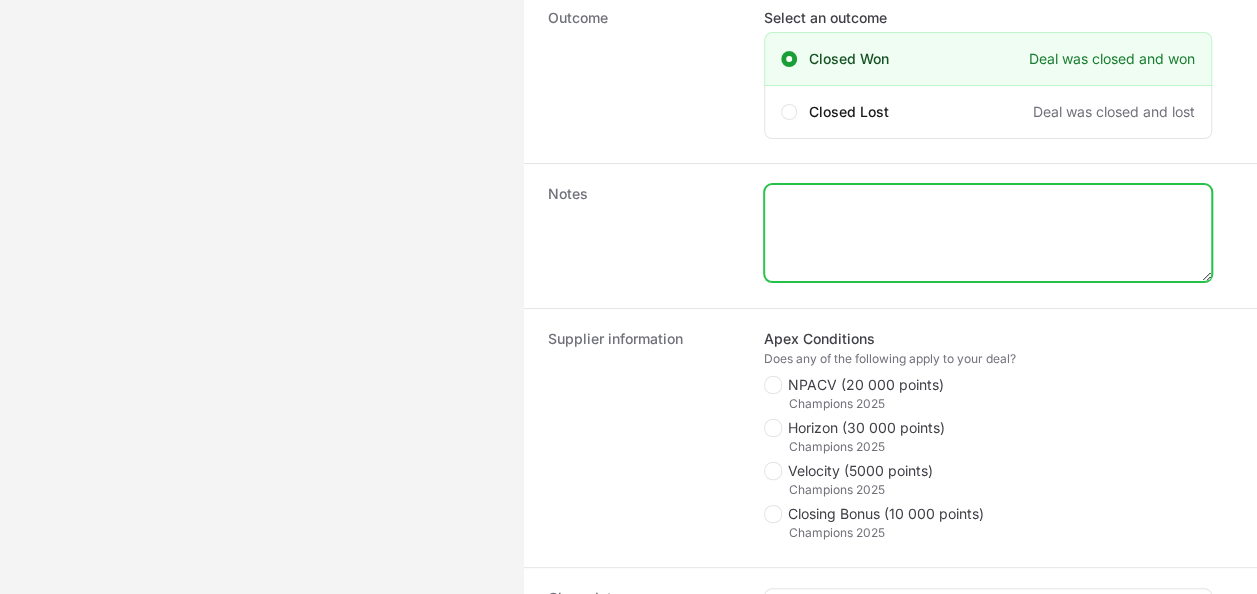 click 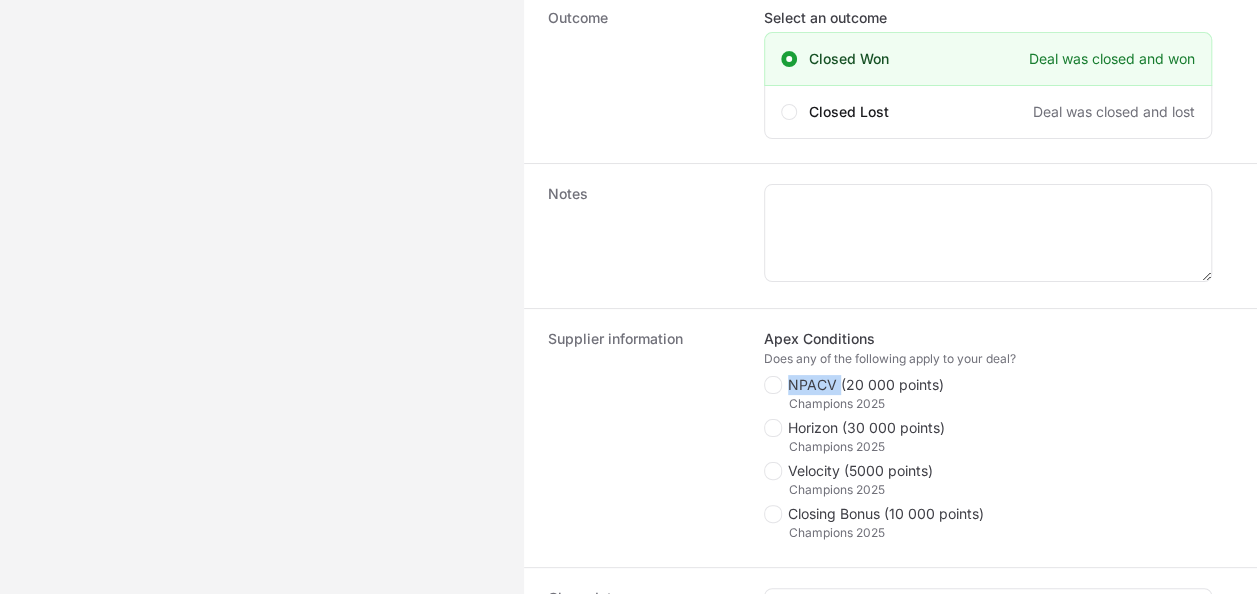 drag, startPoint x: 788, startPoint y: 382, endPoint x: 838, endPoint y: 384, distance: 50.039986 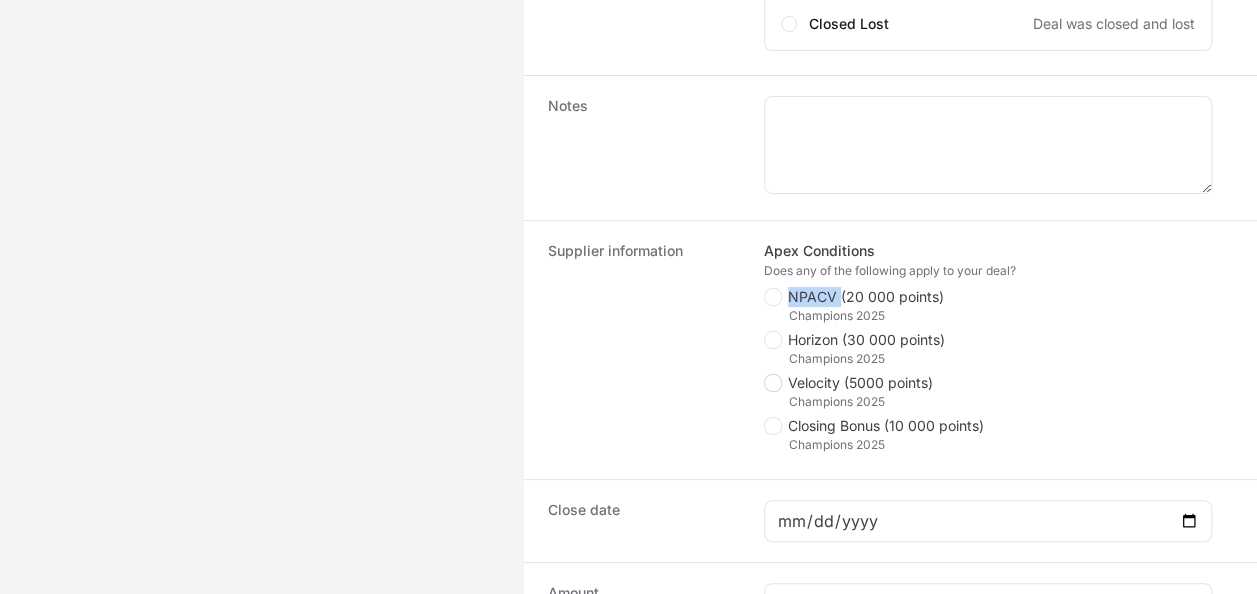 scroll, scrollTop: 500, scrollLeft: 0, axis: vertical 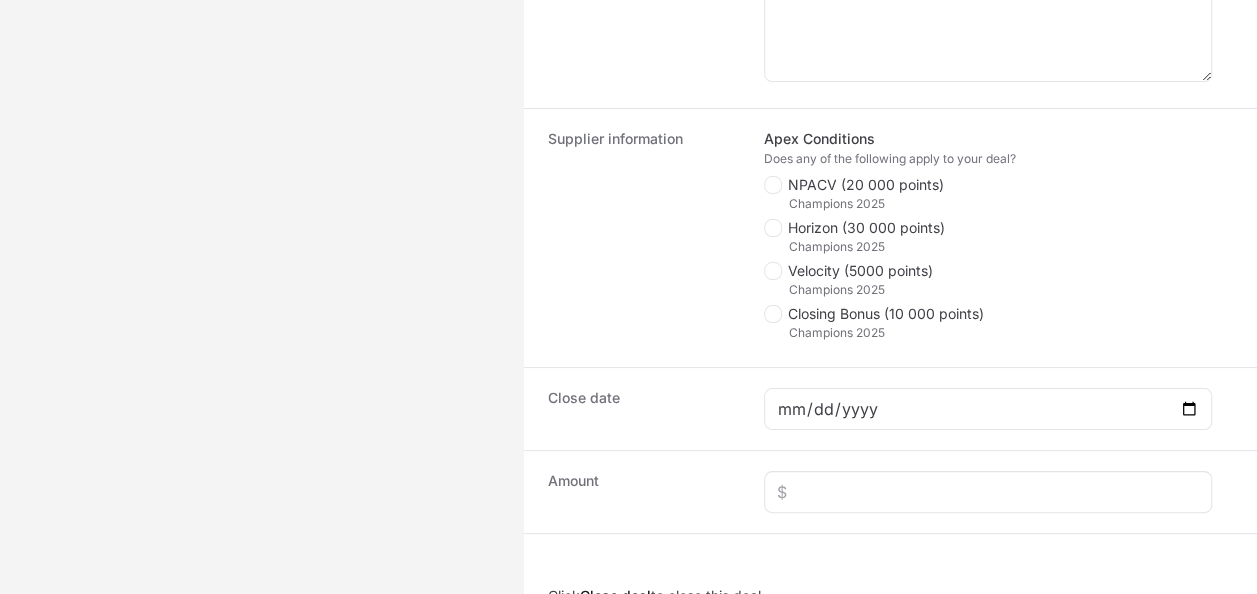 click on "Champions 2025" 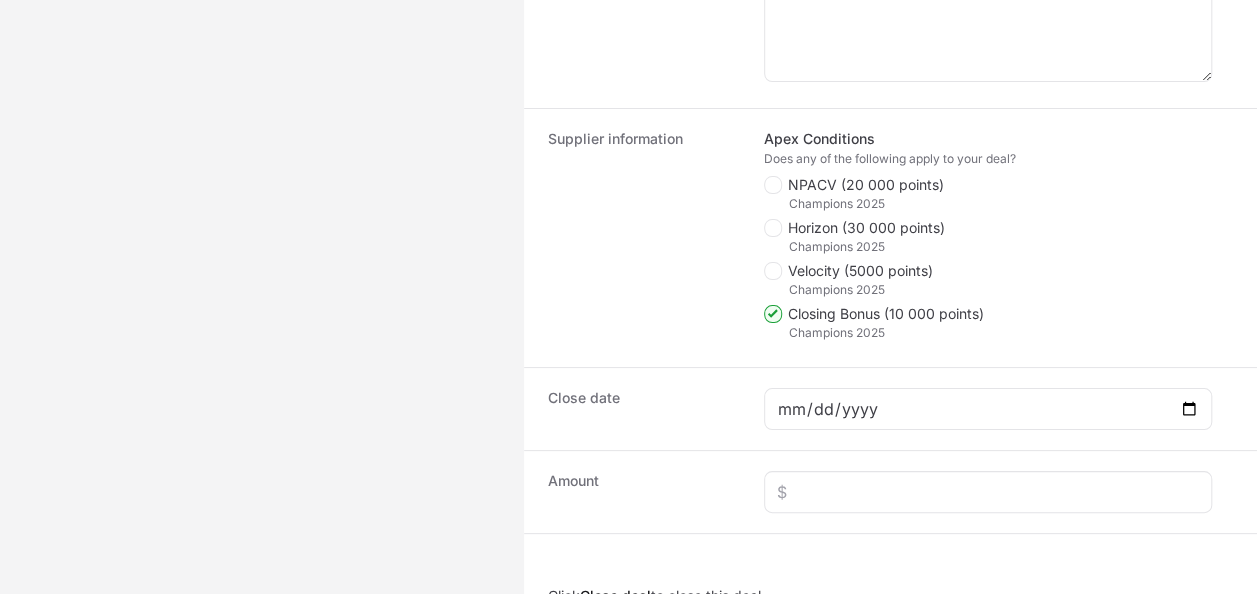 checkbox on "true" 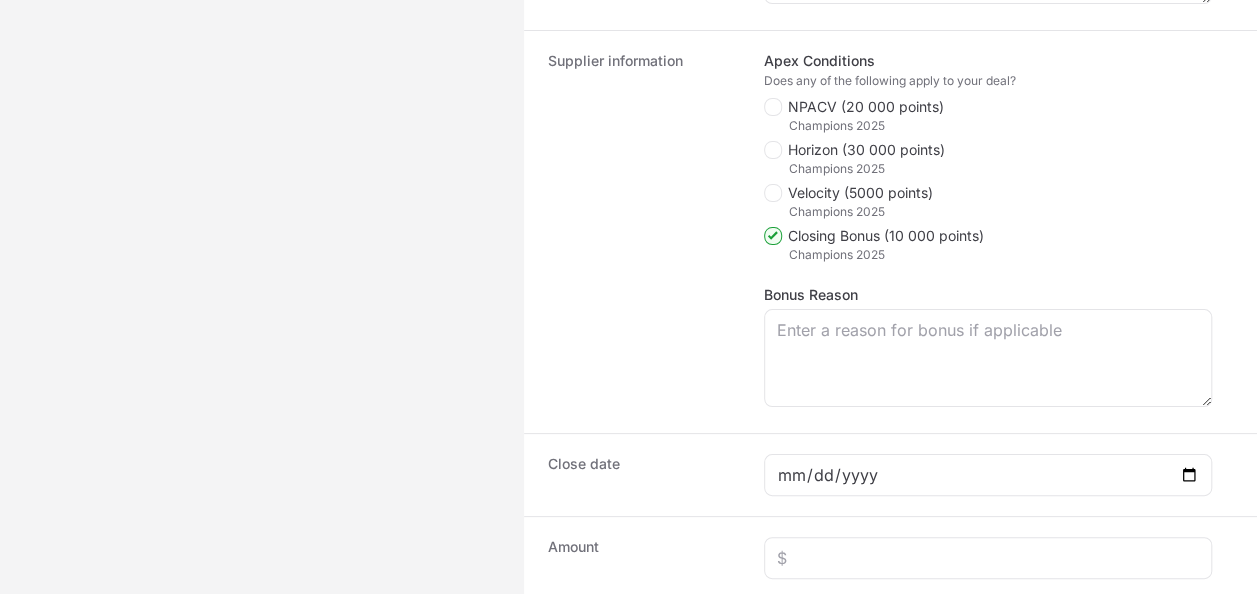 scroll, scrollTop: 700, scrollLeft: 0, axis: vertical 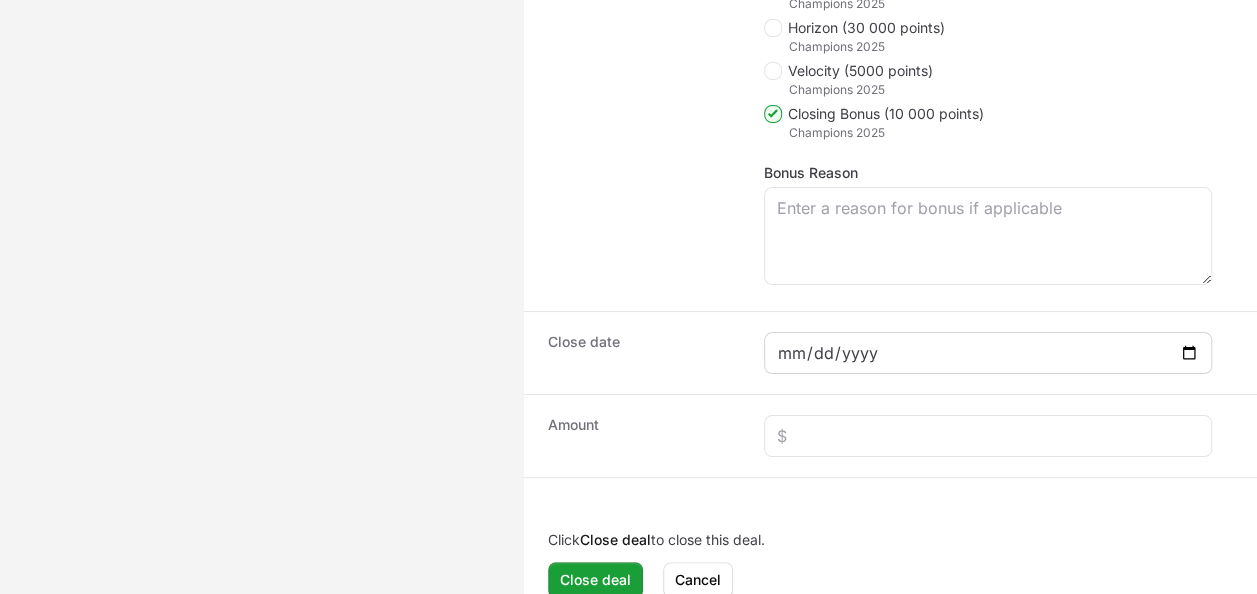 click 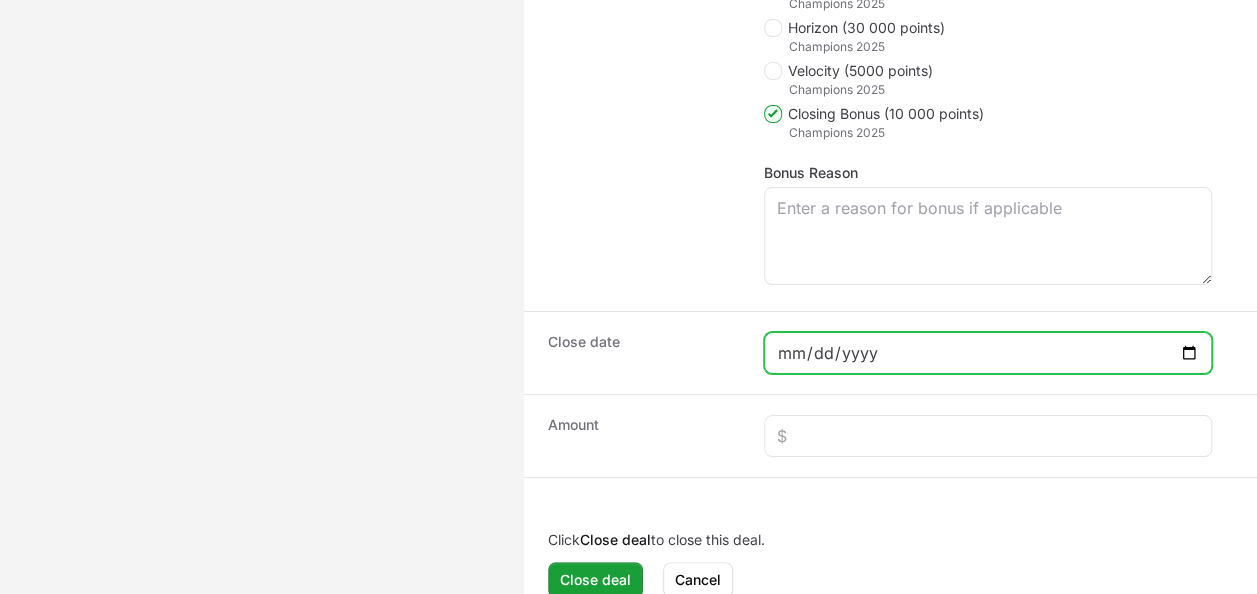 click 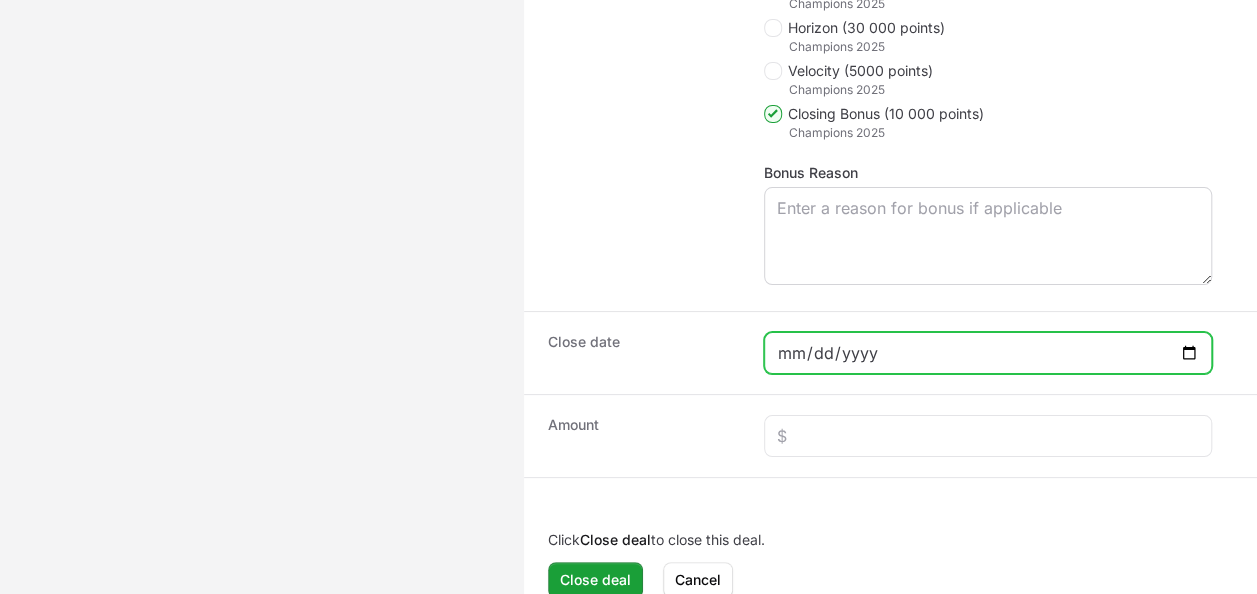 type on "[DATE]" 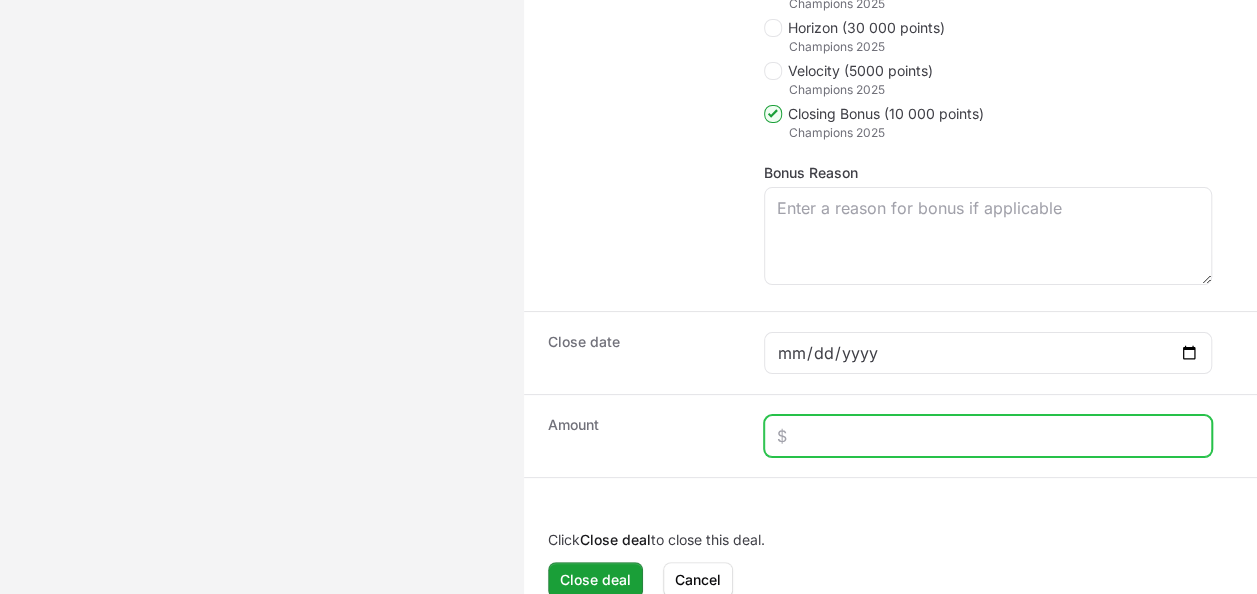 click 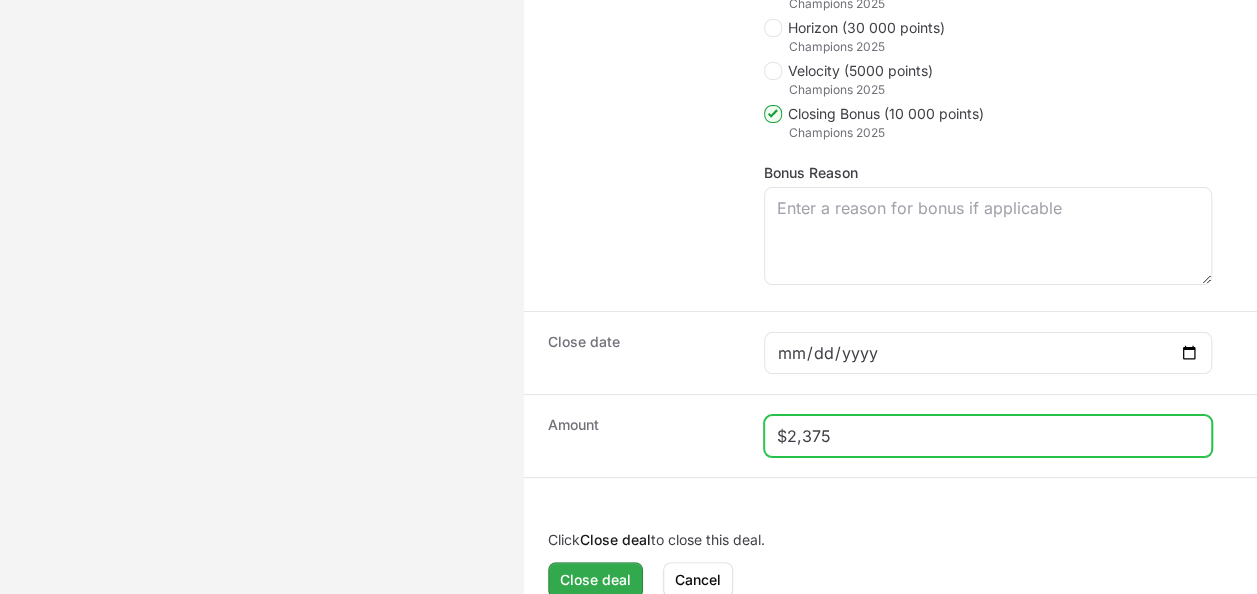 type on "$2,375" 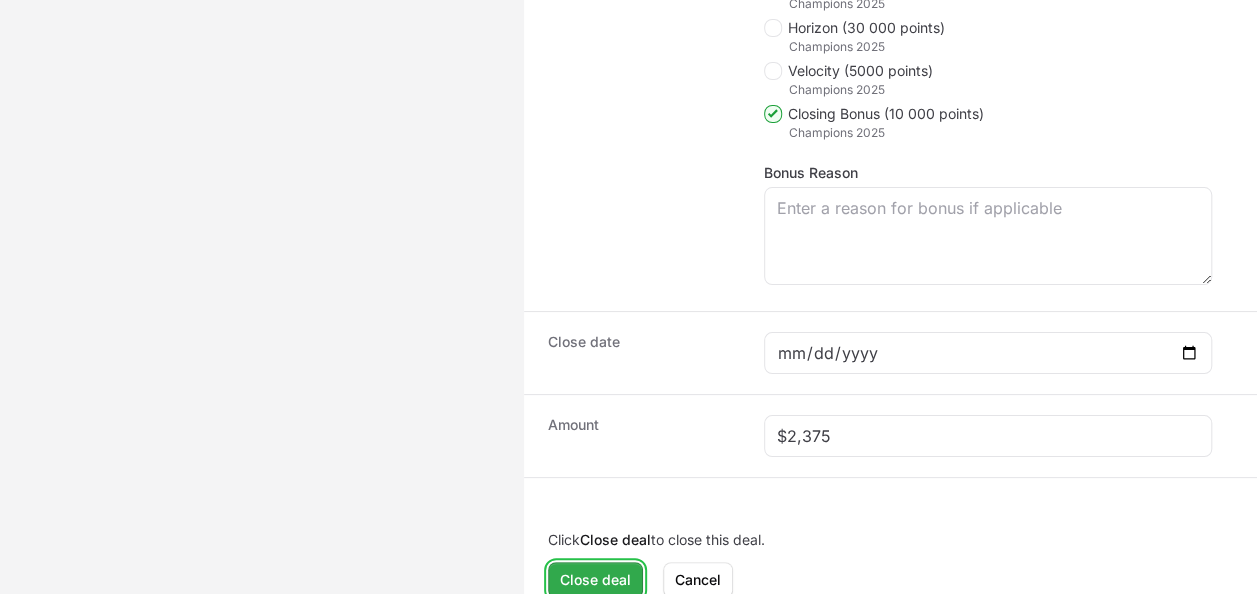 click on "Close deal" 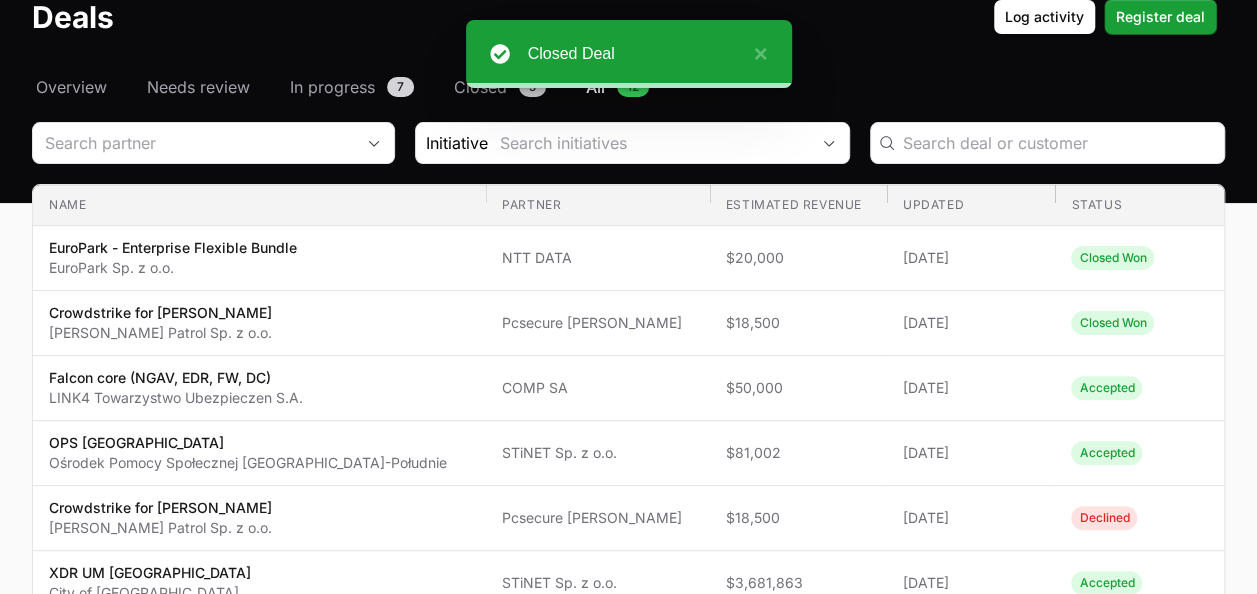 scroll, scrollTop: 0, scrollLeft: 0, axis: both 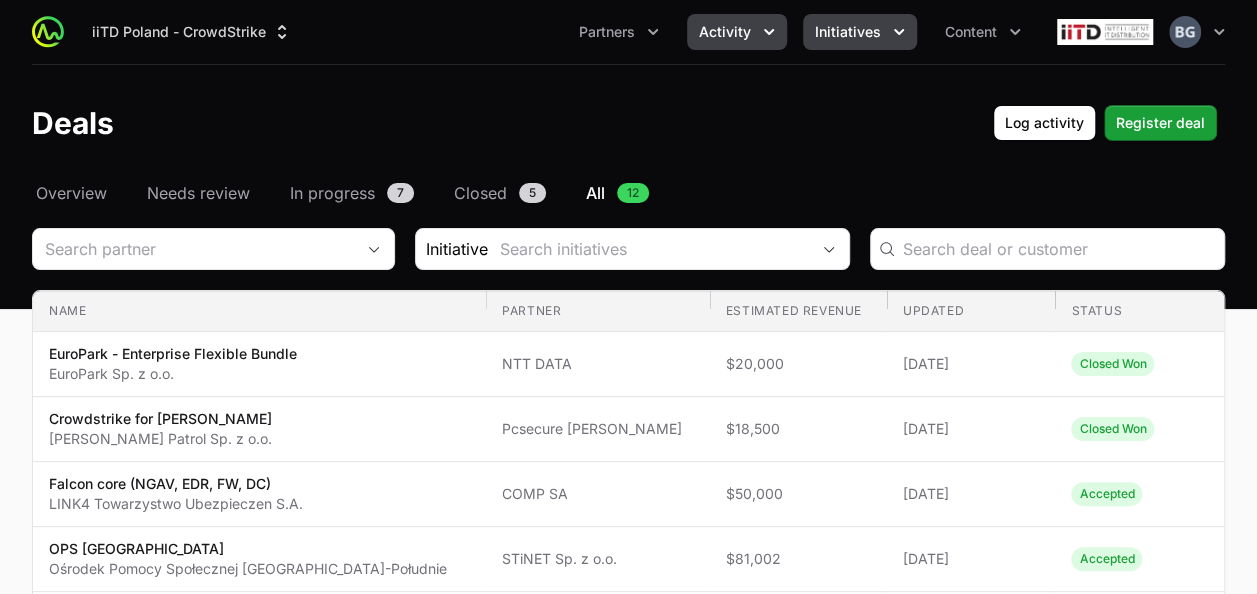 click on "Initiatives" 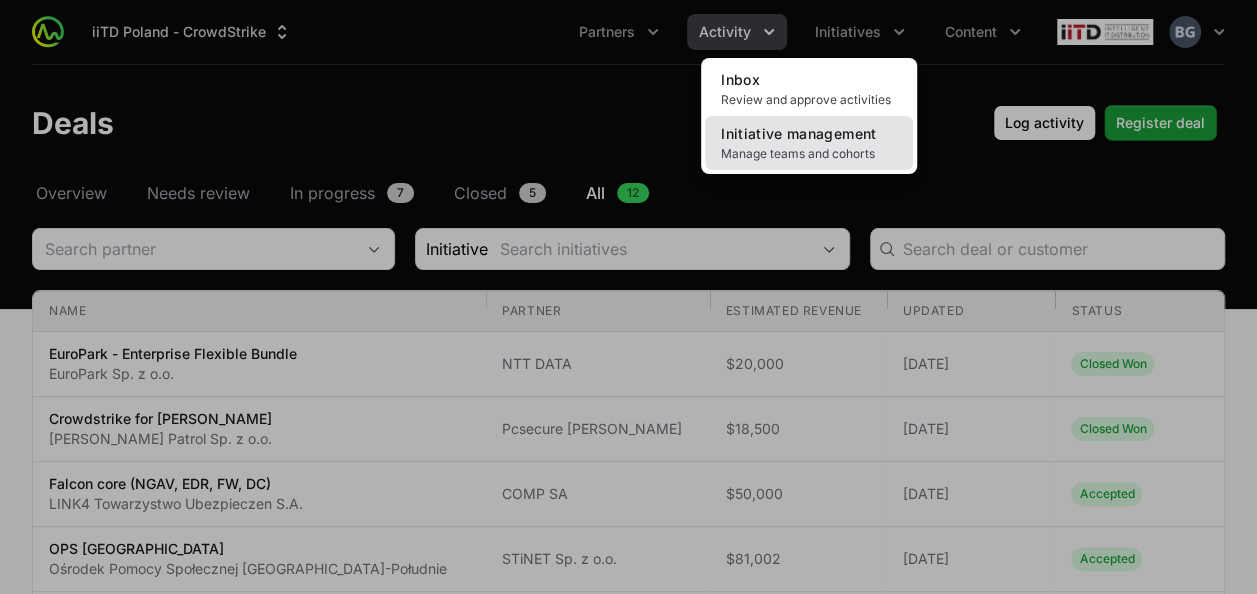 click on "Manage teams and cohorts" 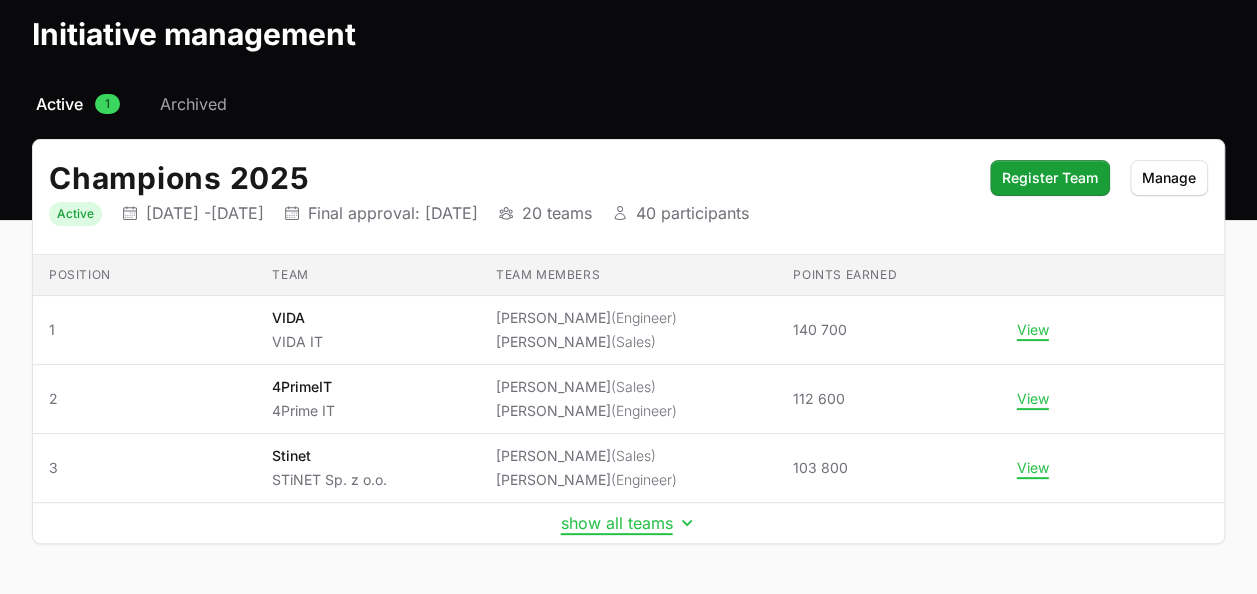 scroll, scrollTop: 152, scrollLeft: 0, axis: vertical 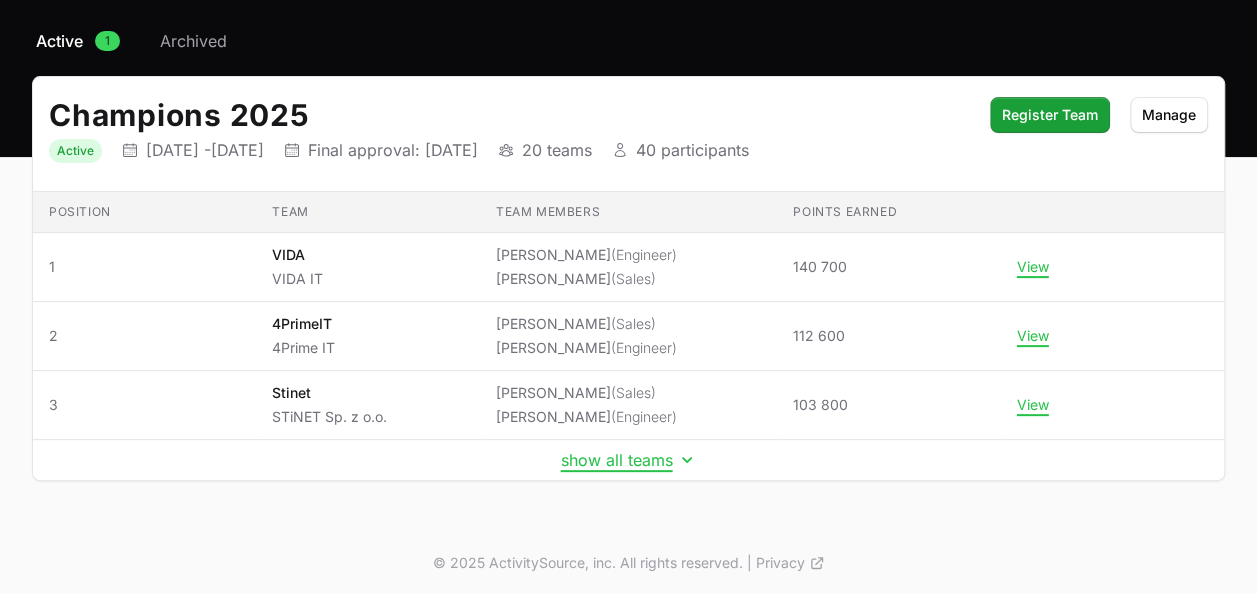 click on "show all teams" 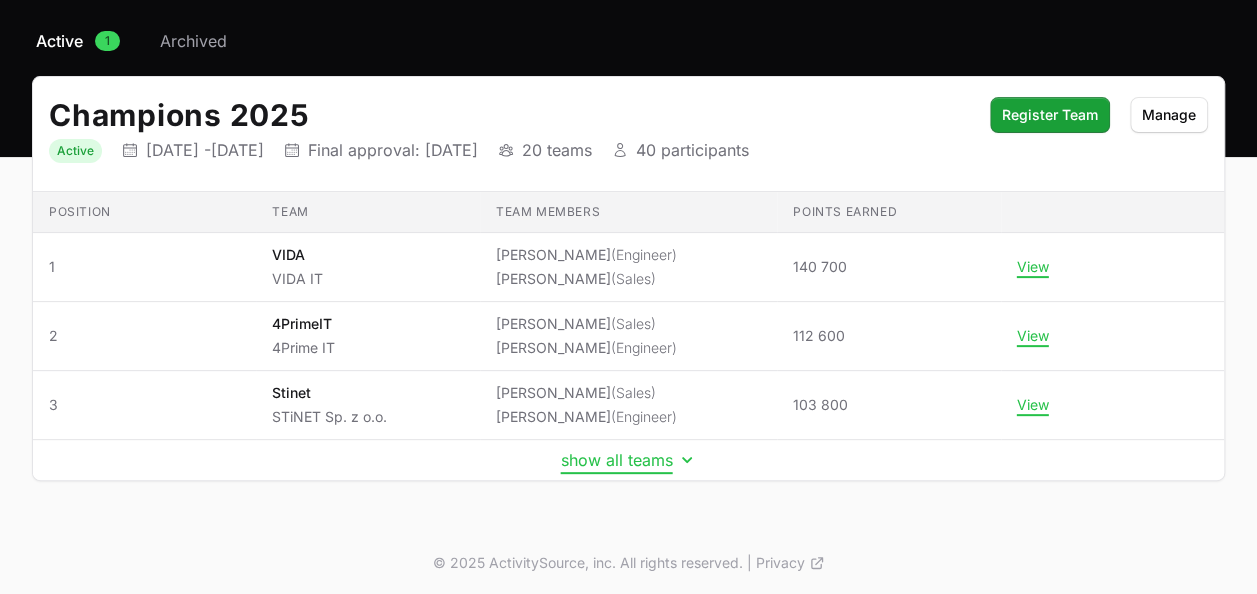 click on "show all teams" 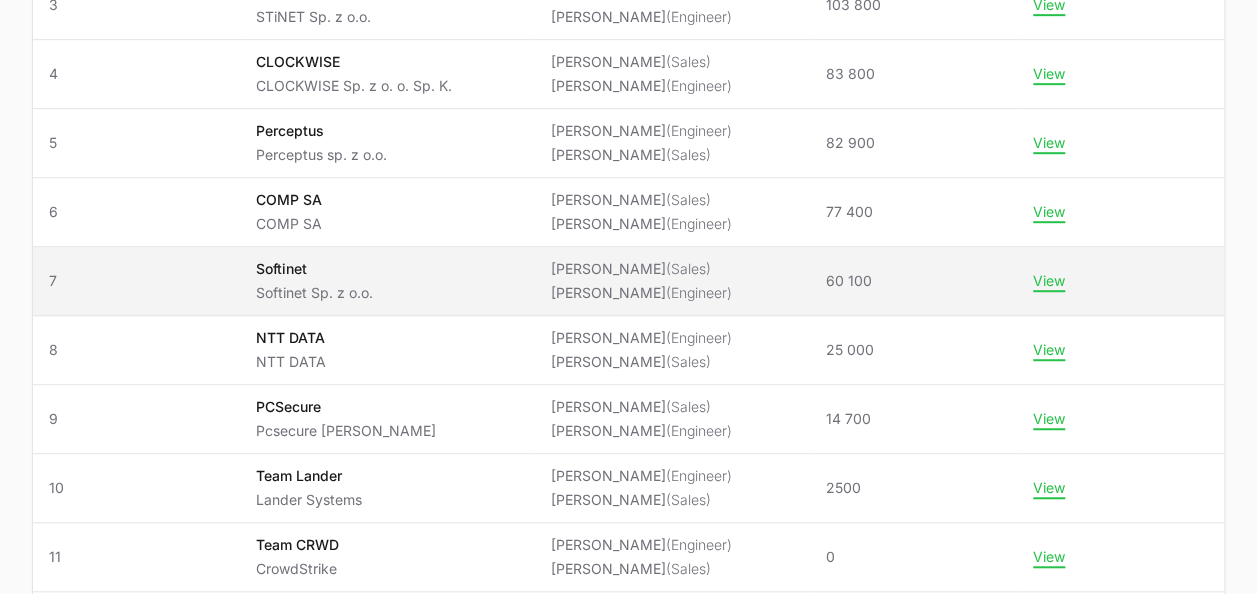 scroll, scrollTop: 752, scrollLeft: 0, axis: vertical 